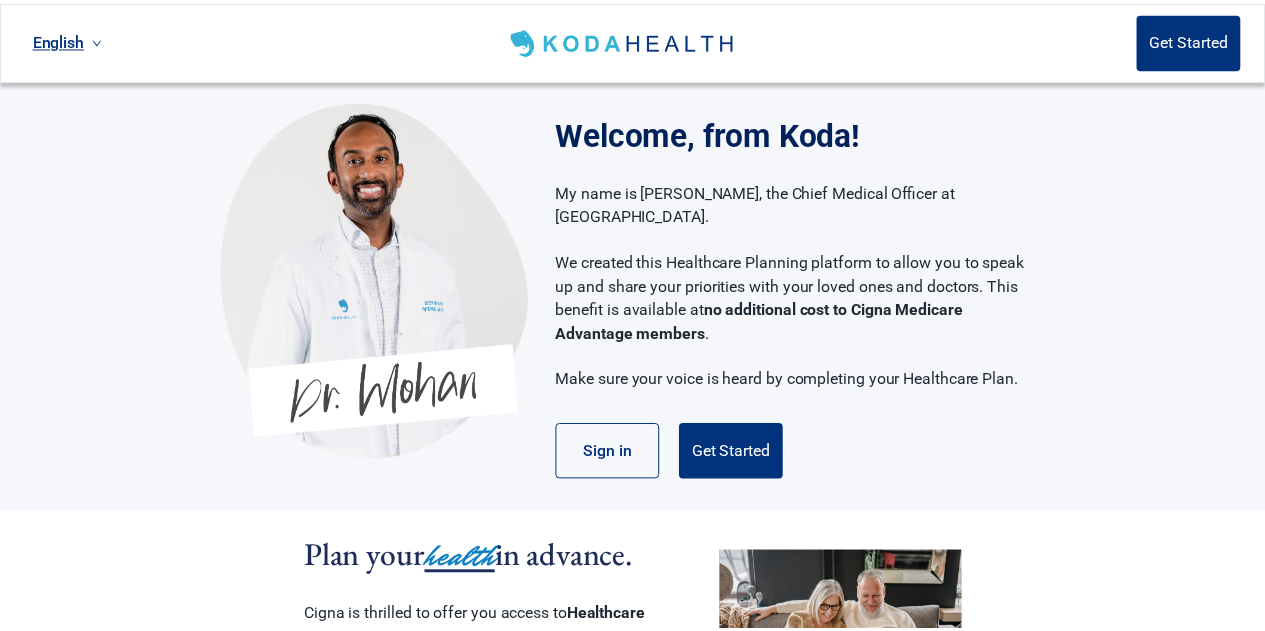 scroll, scrollTop: 0, scrollLeft: 0, axis: both 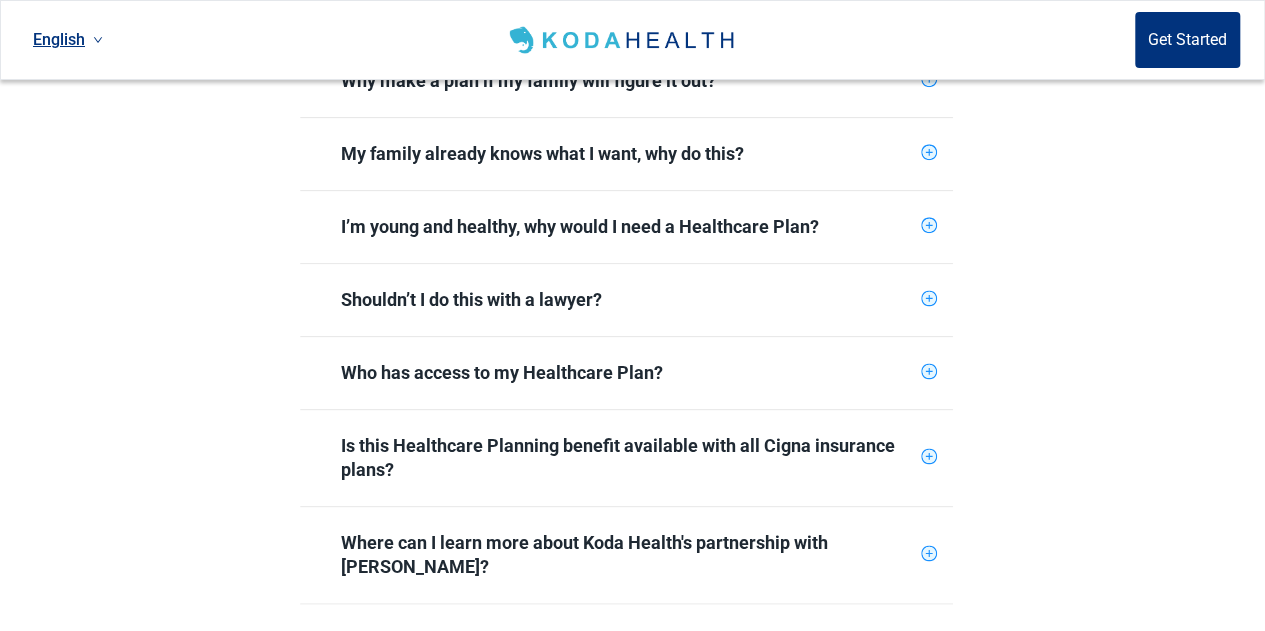 click on "Where can I learn more about Koda Health's partnership with [PERSON_NAME]?" at bounding box center [627, 555] 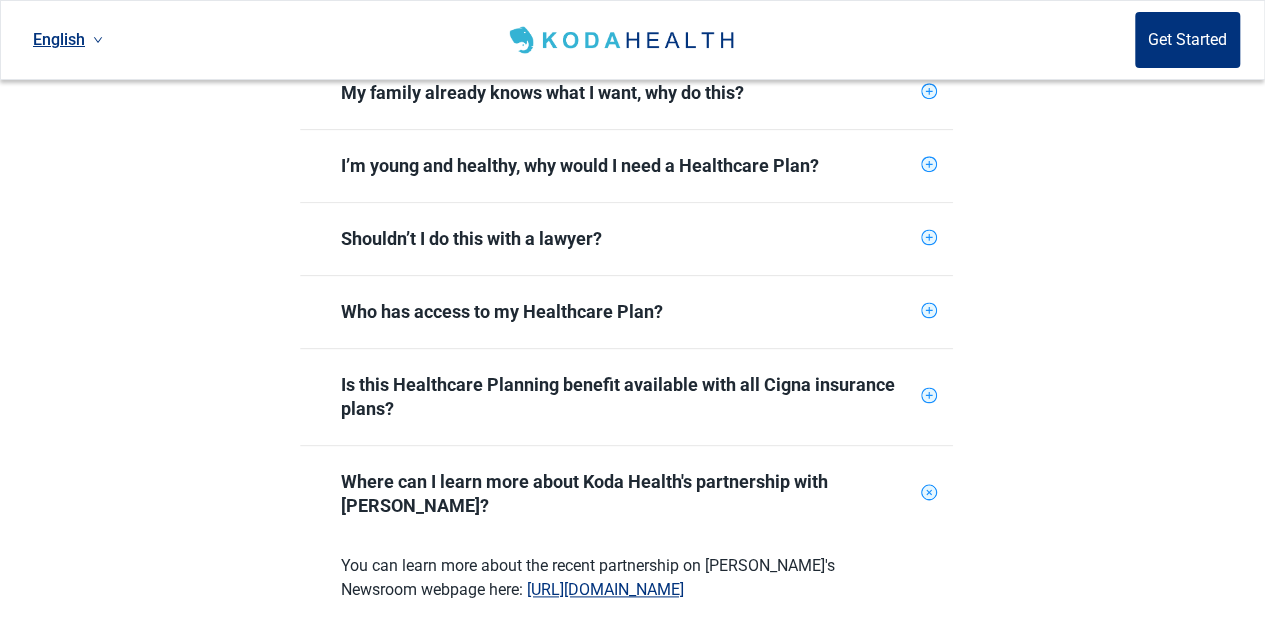 scroll, scrollTop: 906, scrollLeft: 0, axis: vertical 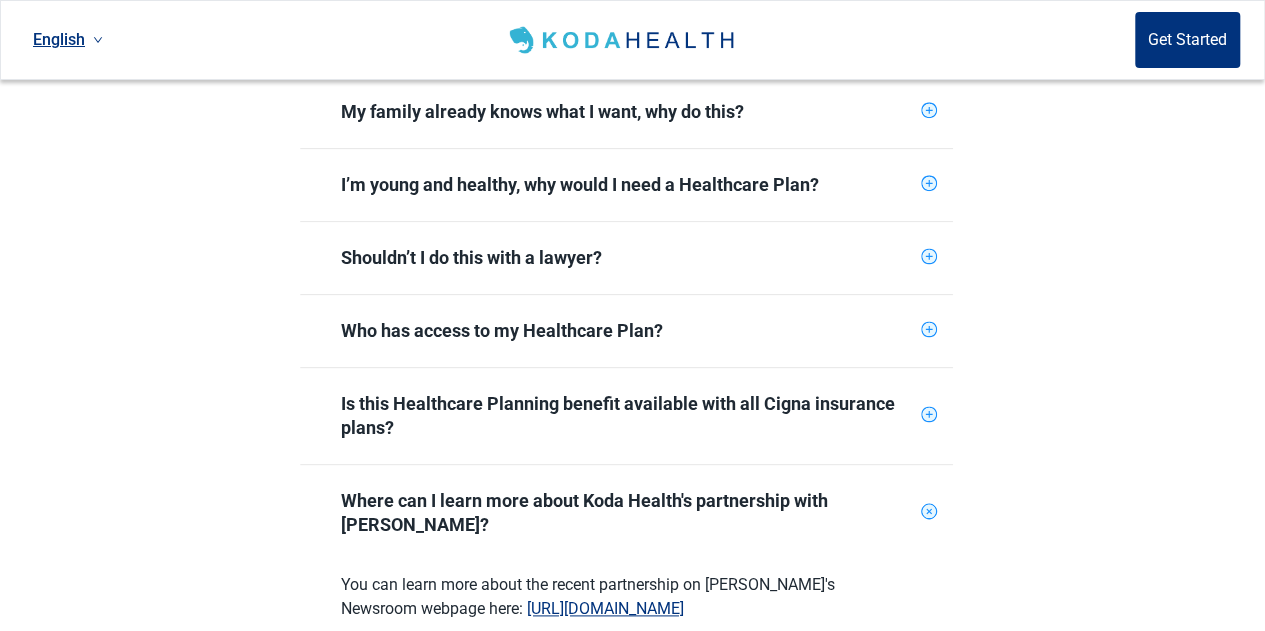 click on "https://newsroom.cigna.com" at bounding box center [605, 608] 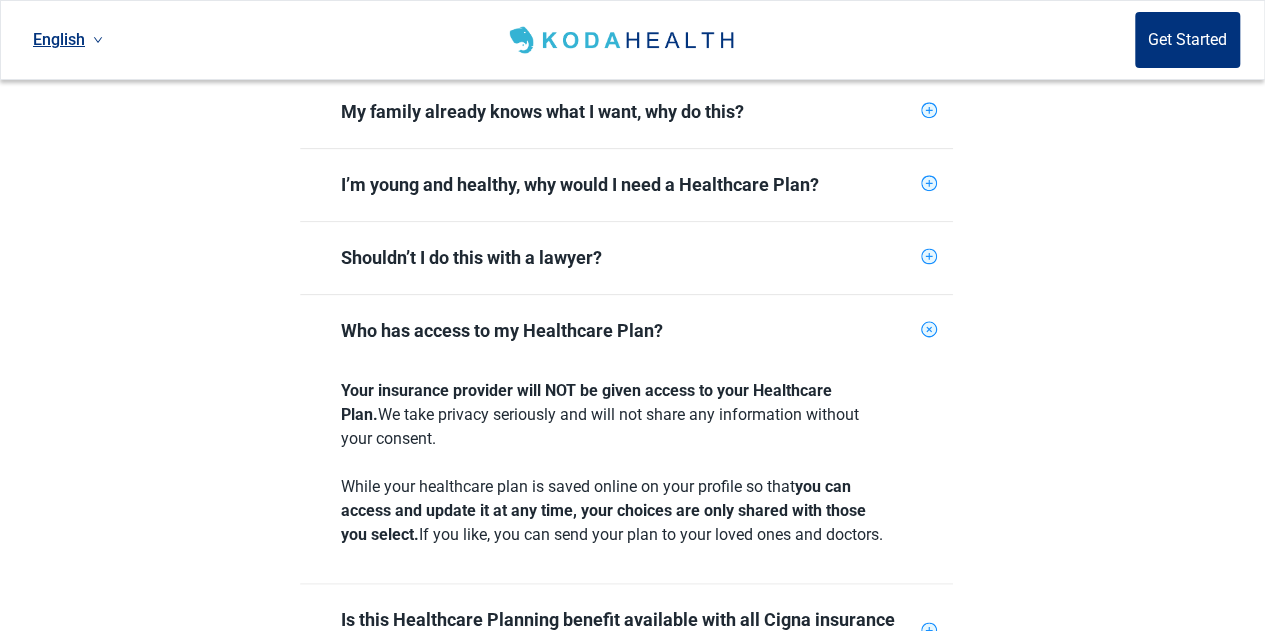 click on "Shouldn’t I do this with a lawyer?" at bounding box center (627, 258) 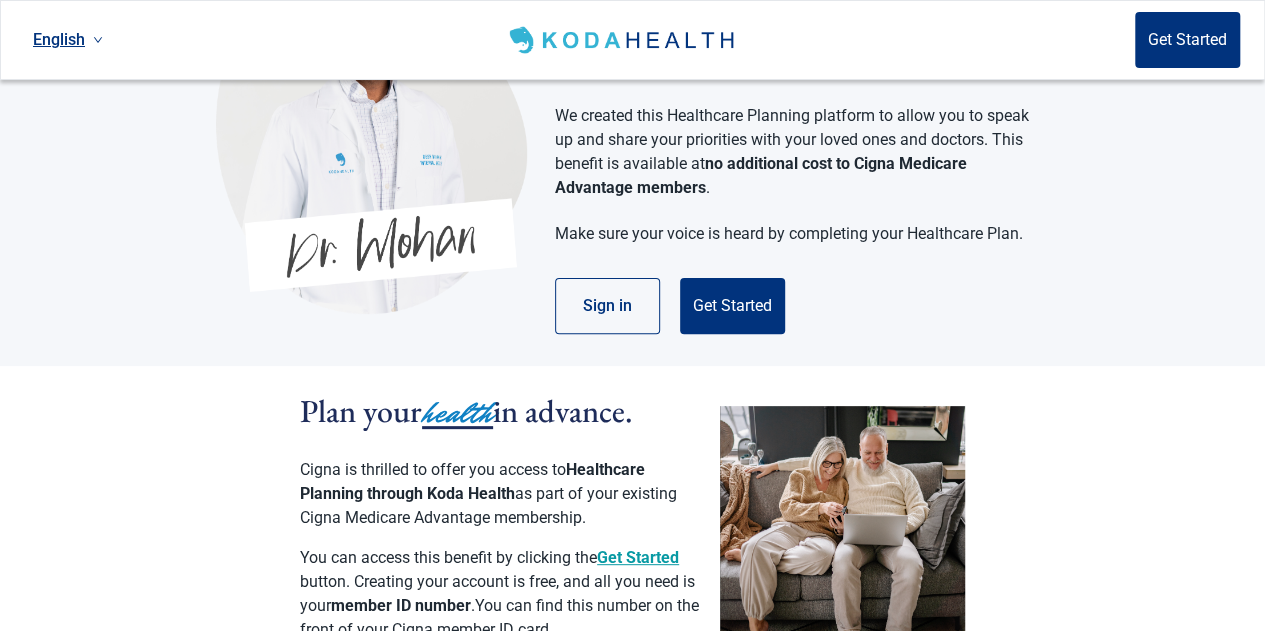 scroll, scrollTop: 134, scrollLeft: 0, axis: vertical 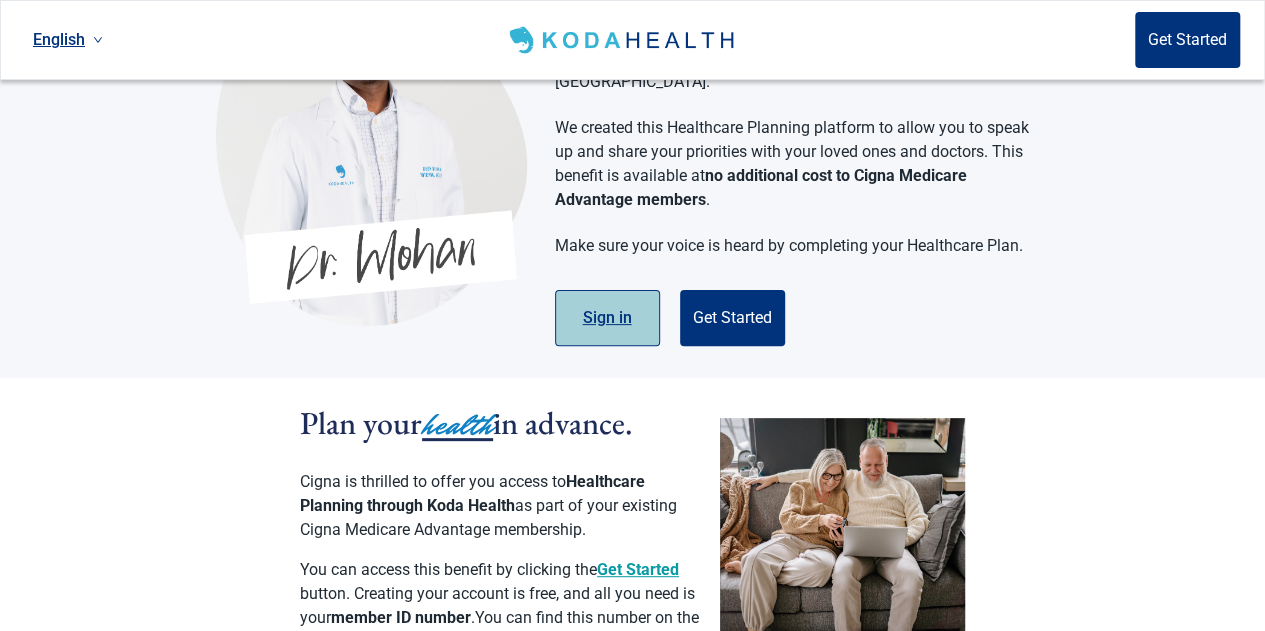 click on "Sign in" at bounding box center [607, 318] 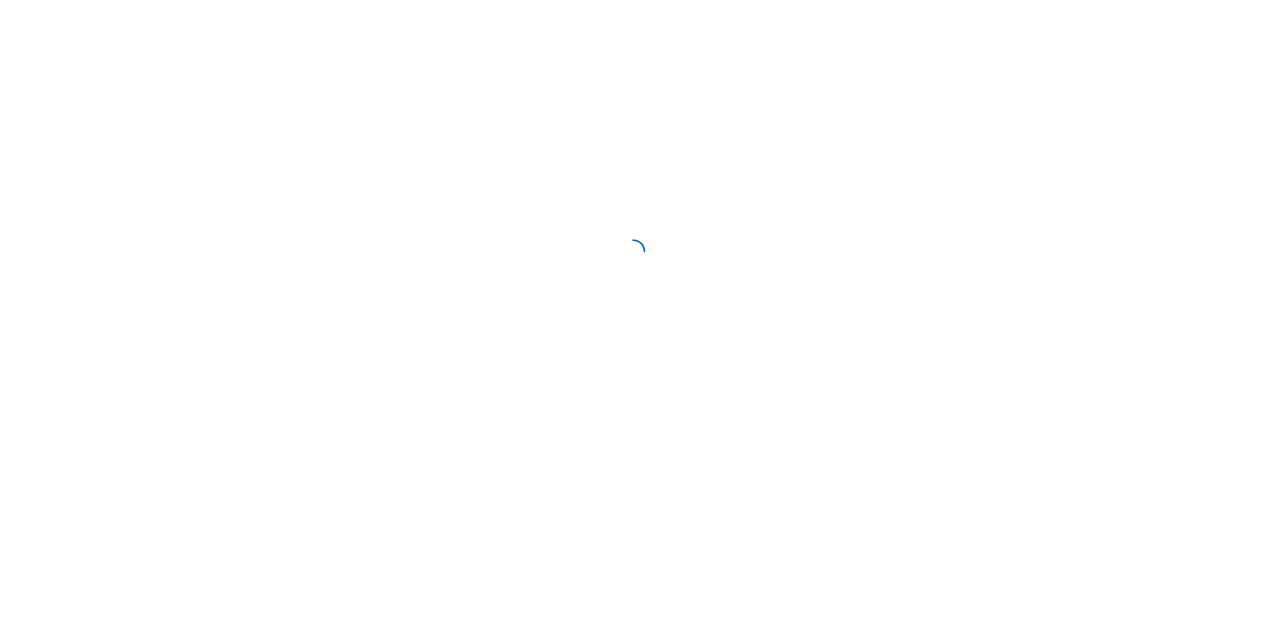 scroll, scrollTop: 0, scrollLeft: 0, axis: both 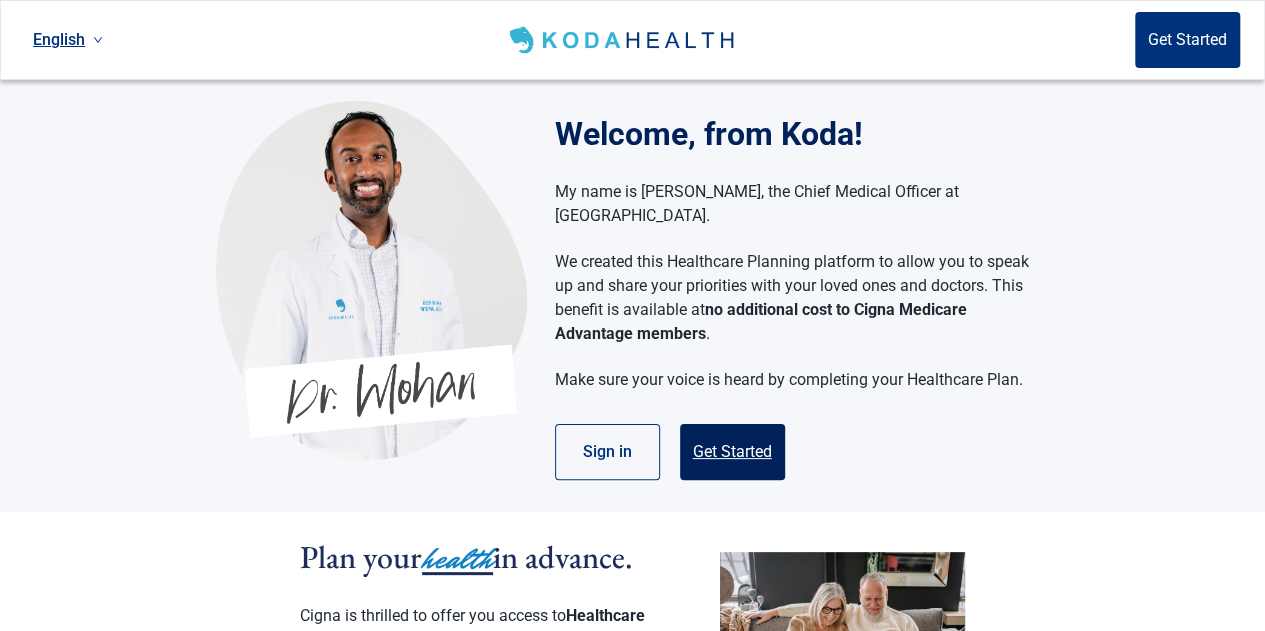 click on "Get Started" at bounding box center (732, 452) 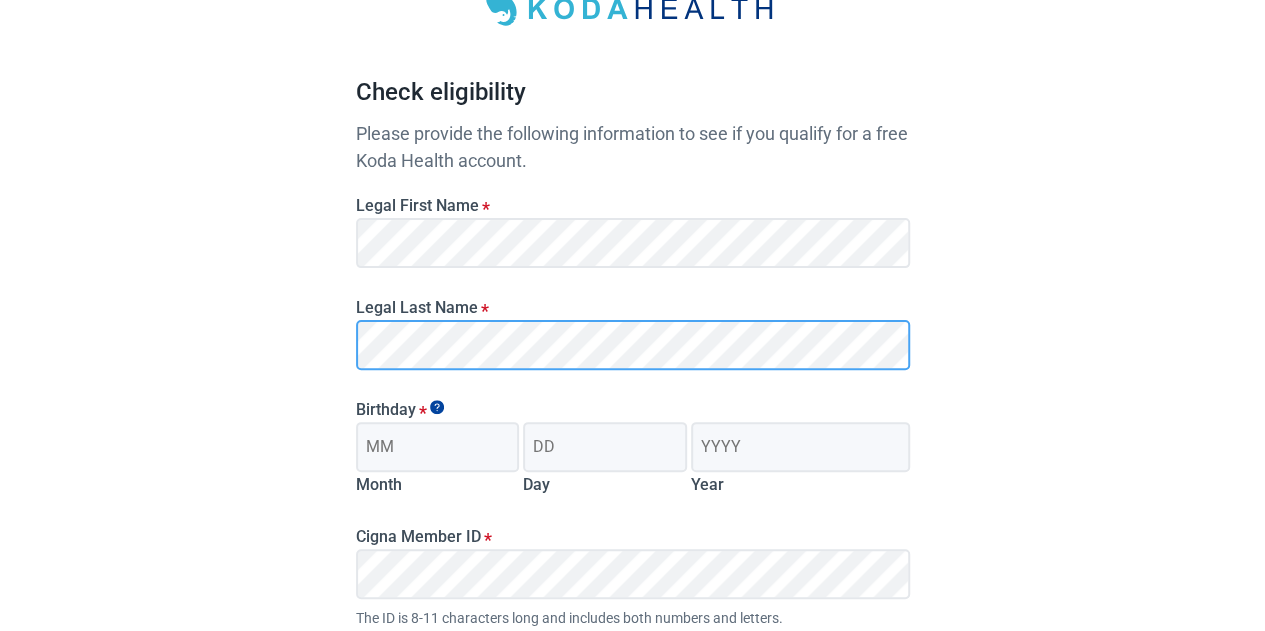 scroll, scrollTop: 143, scrollLeft: 0, axis: vertical 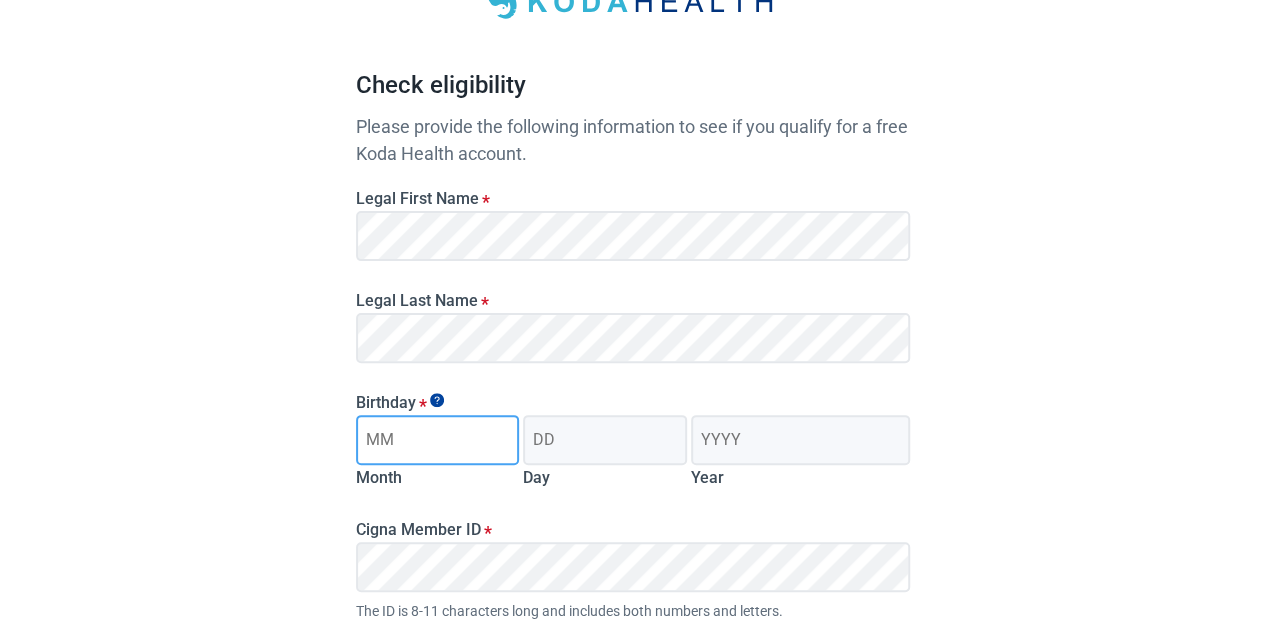click on "Month" at bounding box center [438, 440] 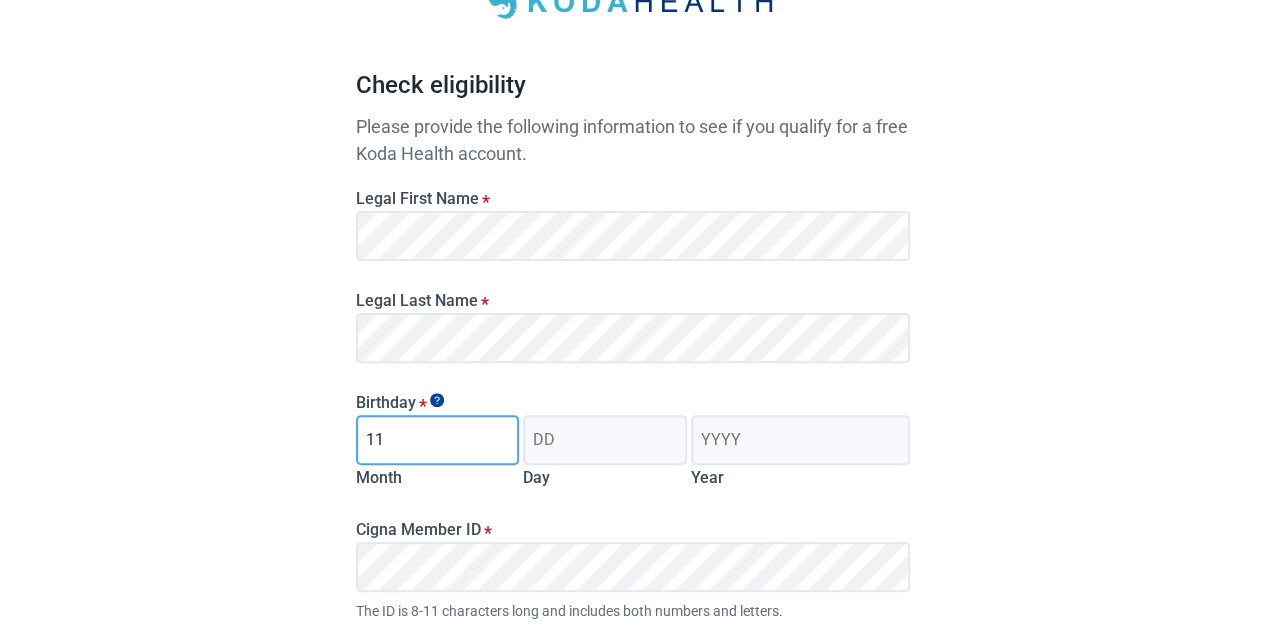 type on "11" 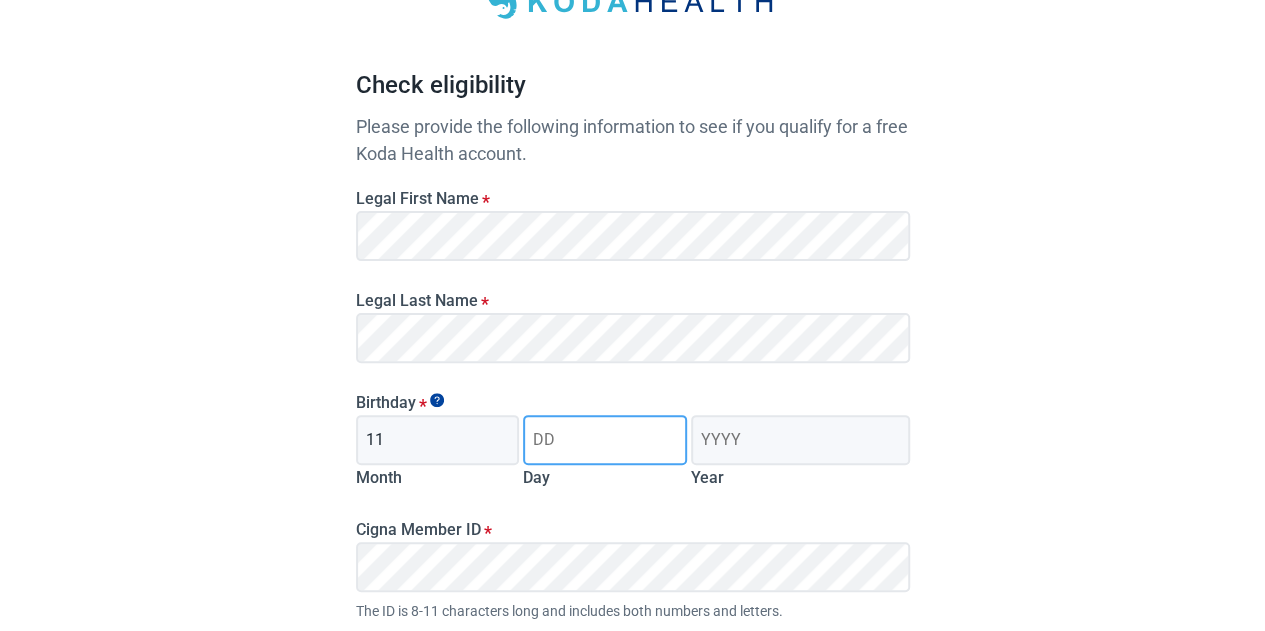 click on "Day" at bounding box center (605, 440) 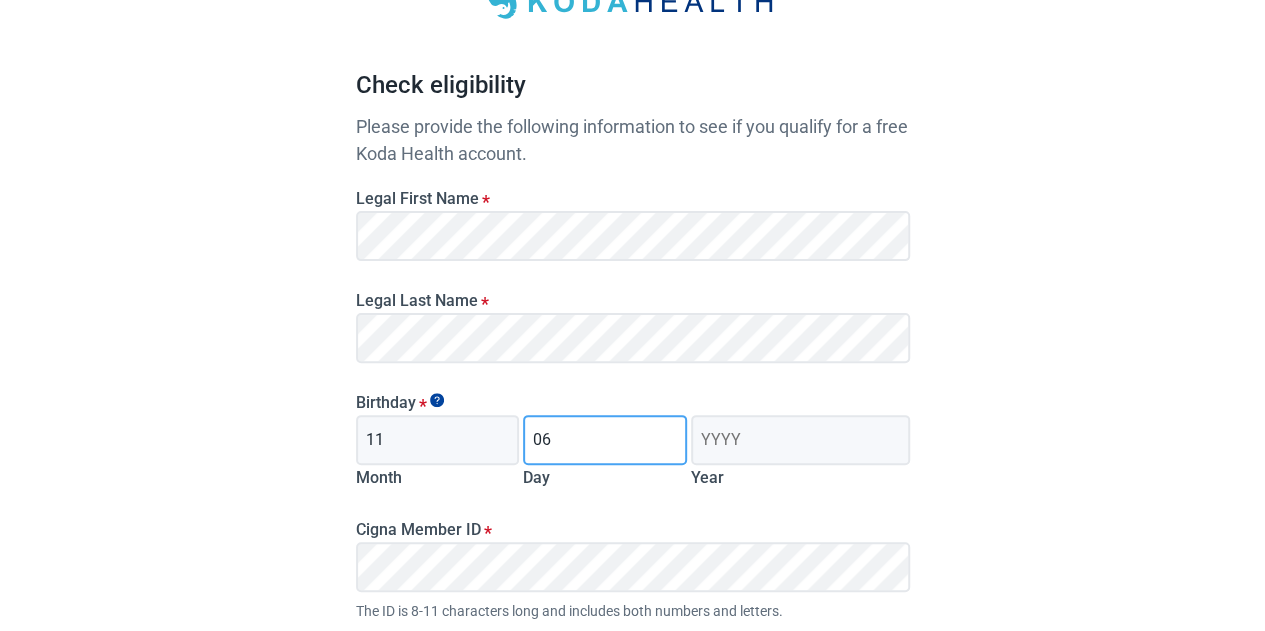 type on "06" 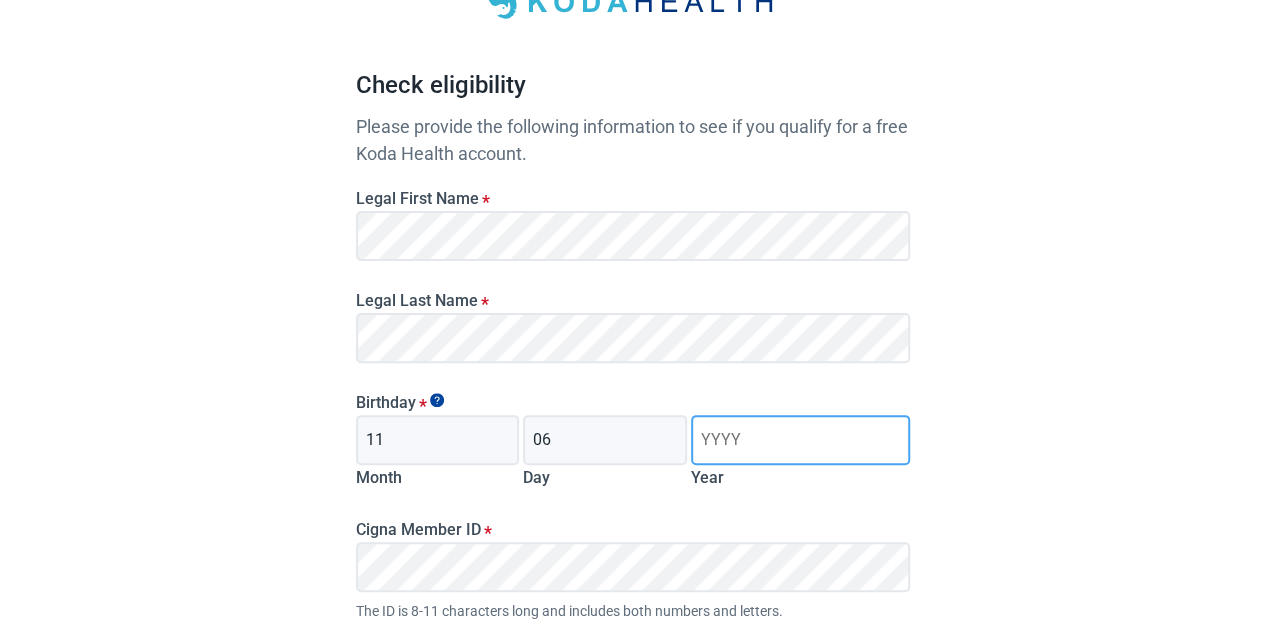 click on "Year" at bounding box center (800, 440) 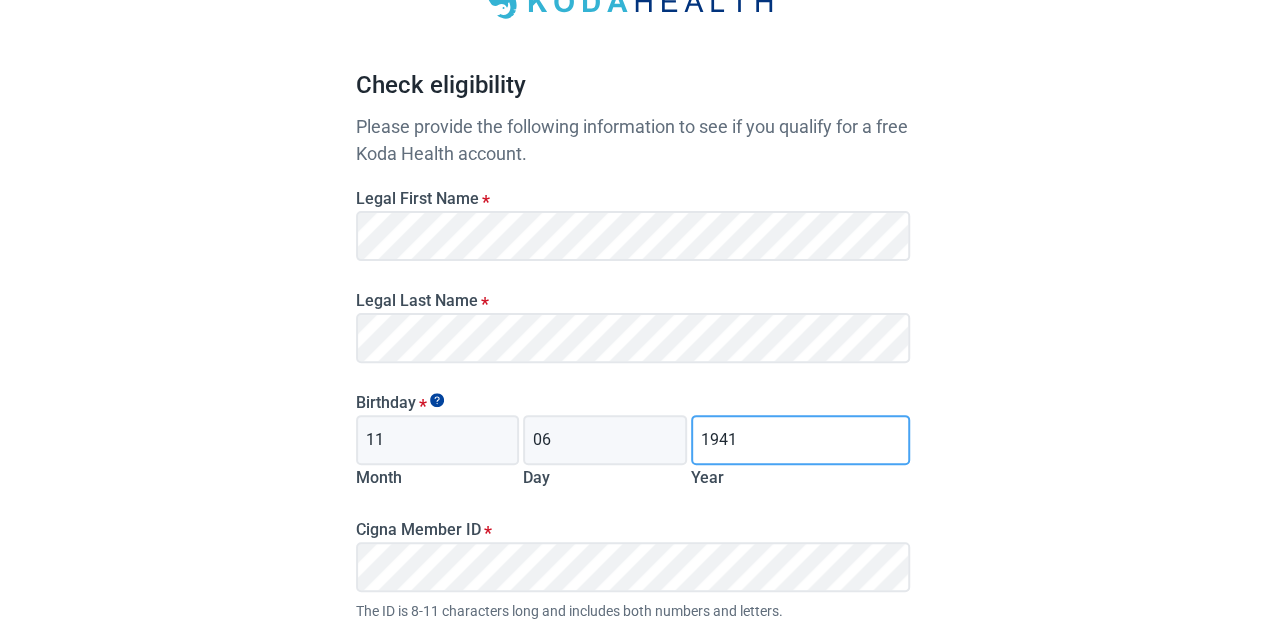 type on "1941" 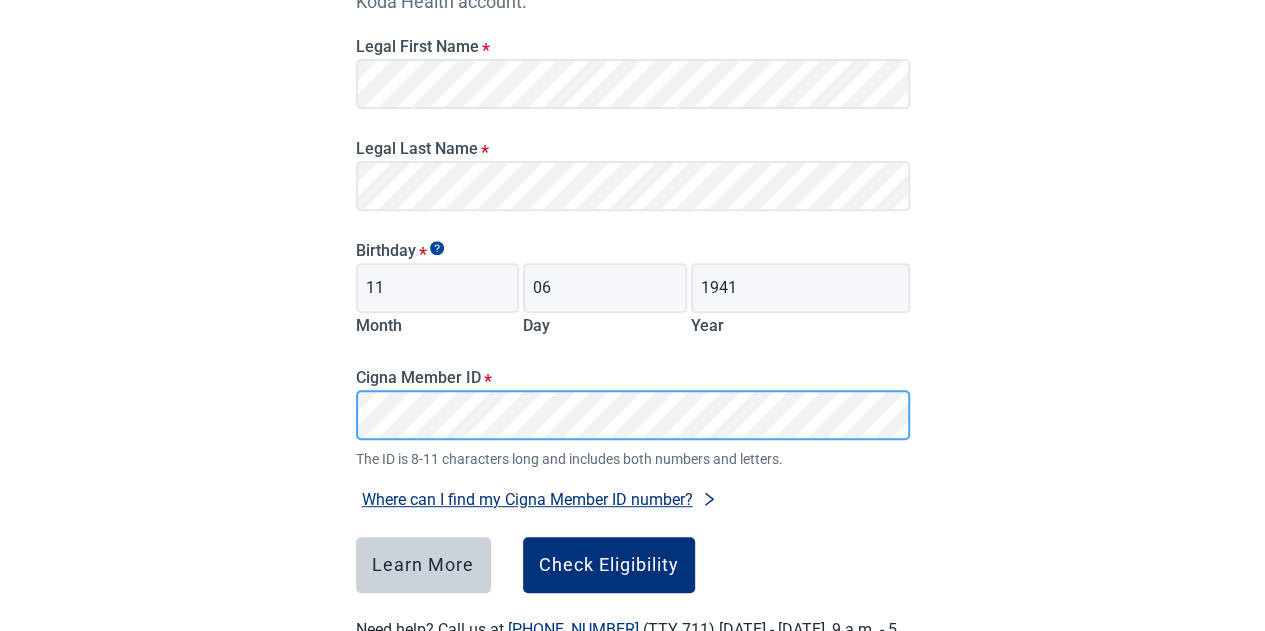 scroll, scrollTop: 303, scrollLeft: 0, axis: vertical 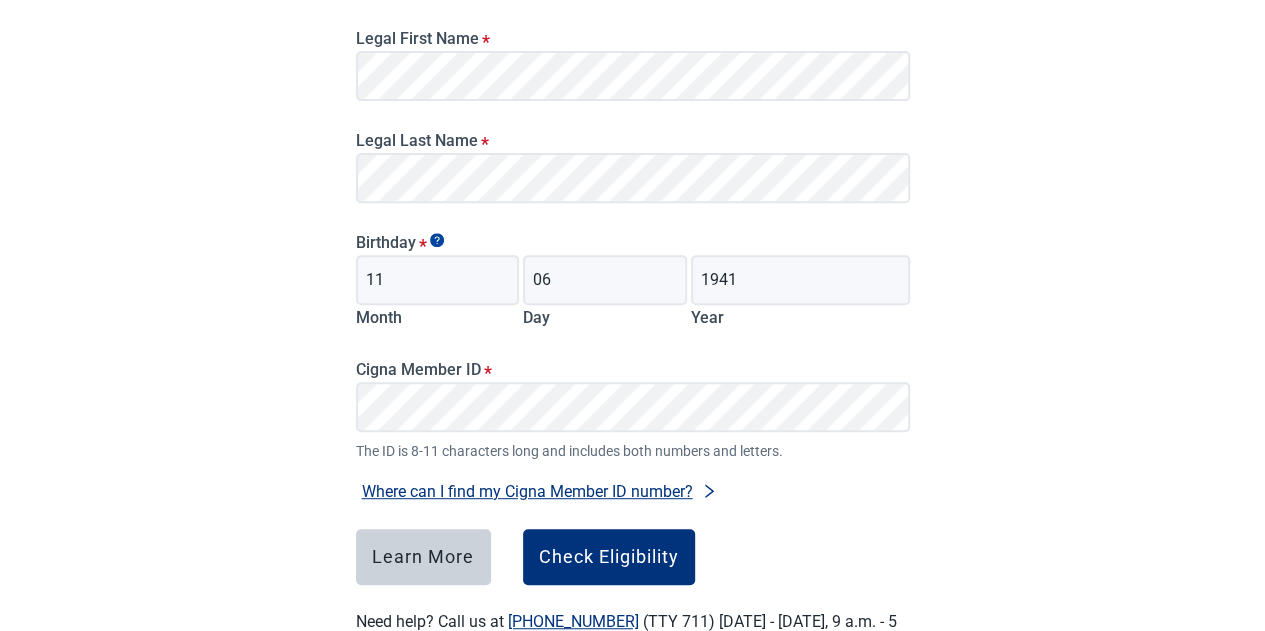 click 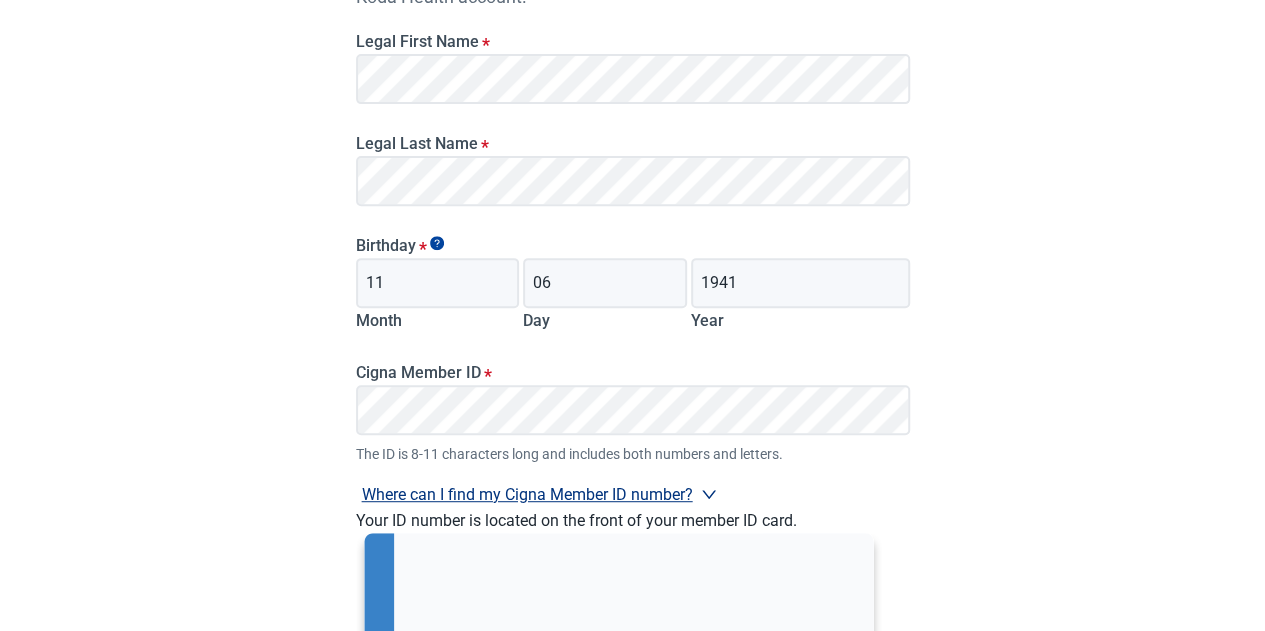scroll, scrollTop: 270, scrollLeft: 0, axis: vertical 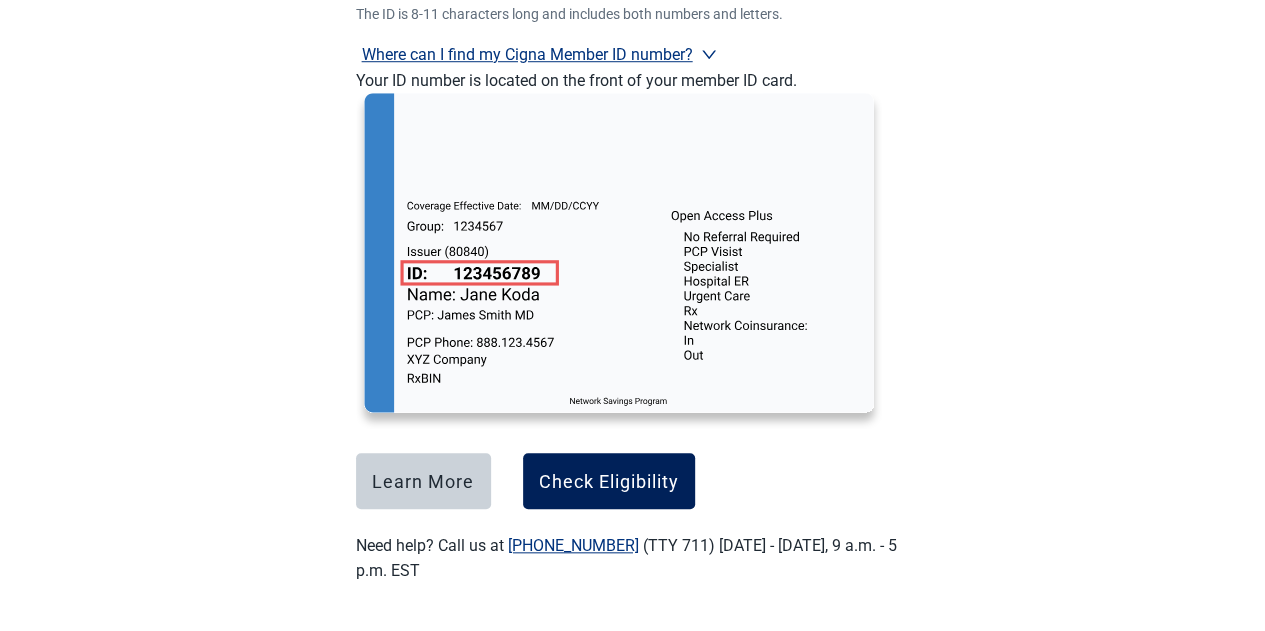 click on "Check Eligibility" at bounding box center (609, 481) 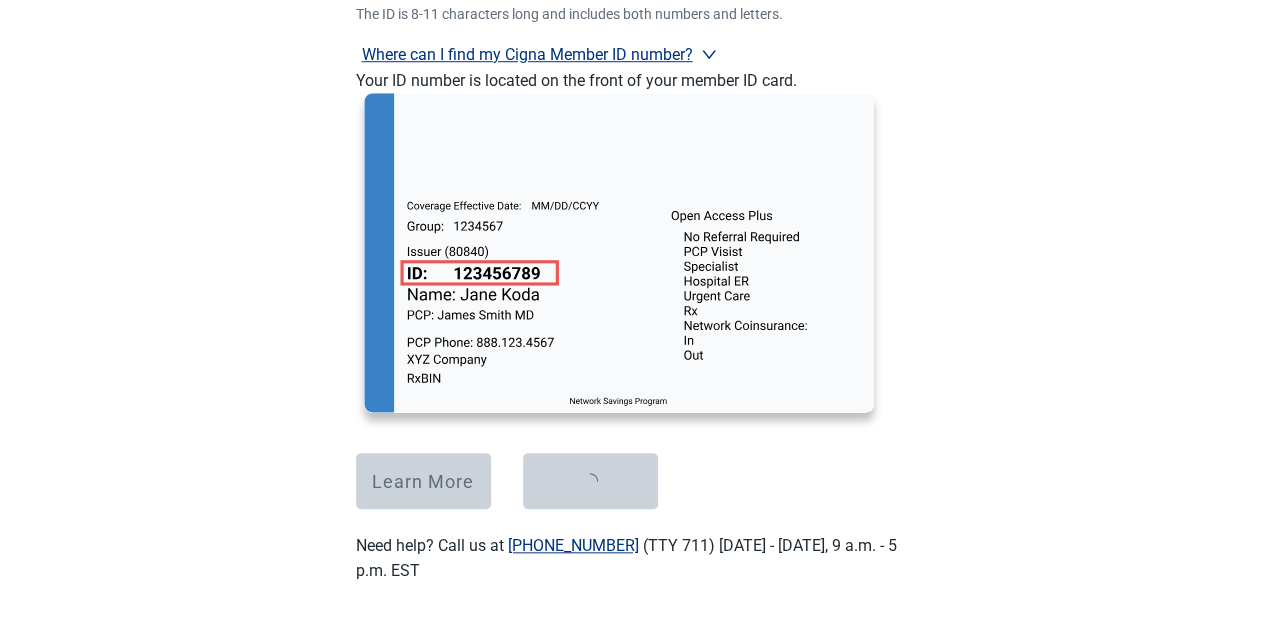scroll, scrollTop: 392, scrollLeft: 0, axis: vertical 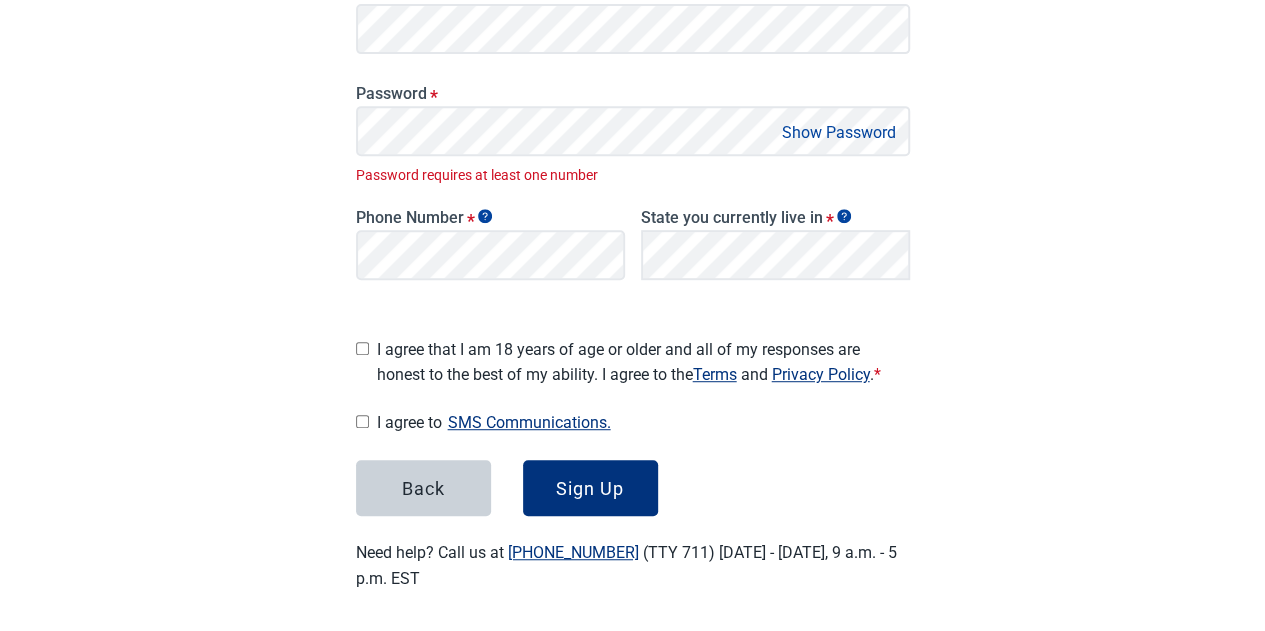 click on "Show   Password" at bounding box center (839, 132) 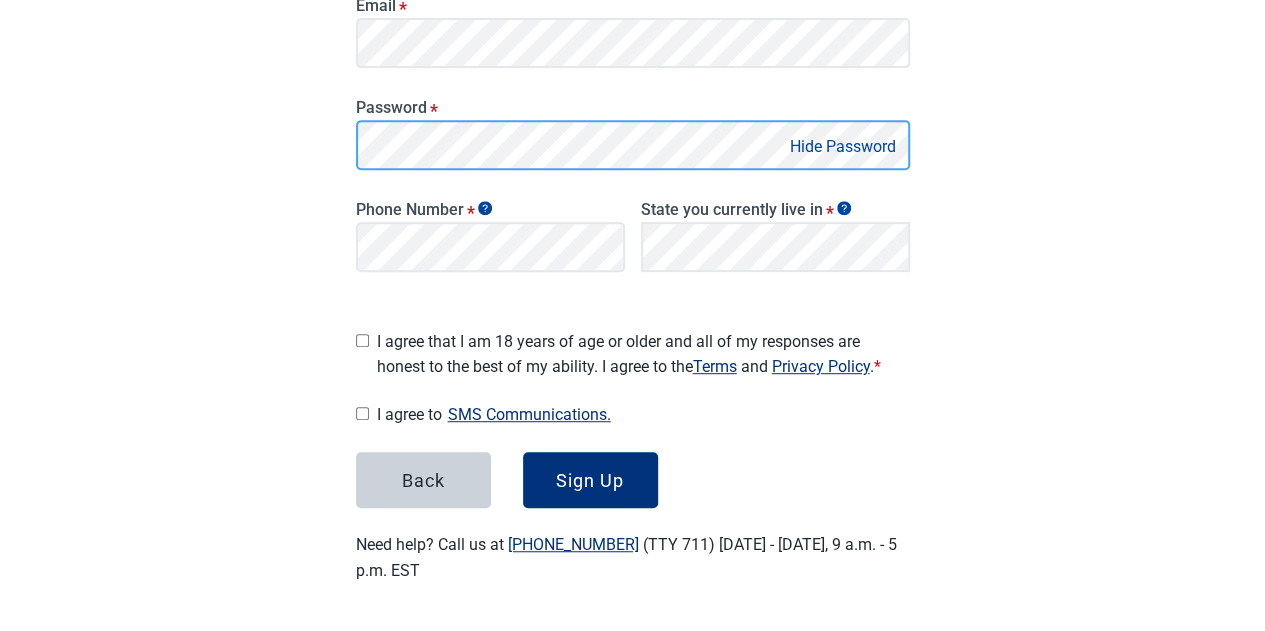 scroll, scrollTop: 392, scrollLeft: 0, axis: vertical 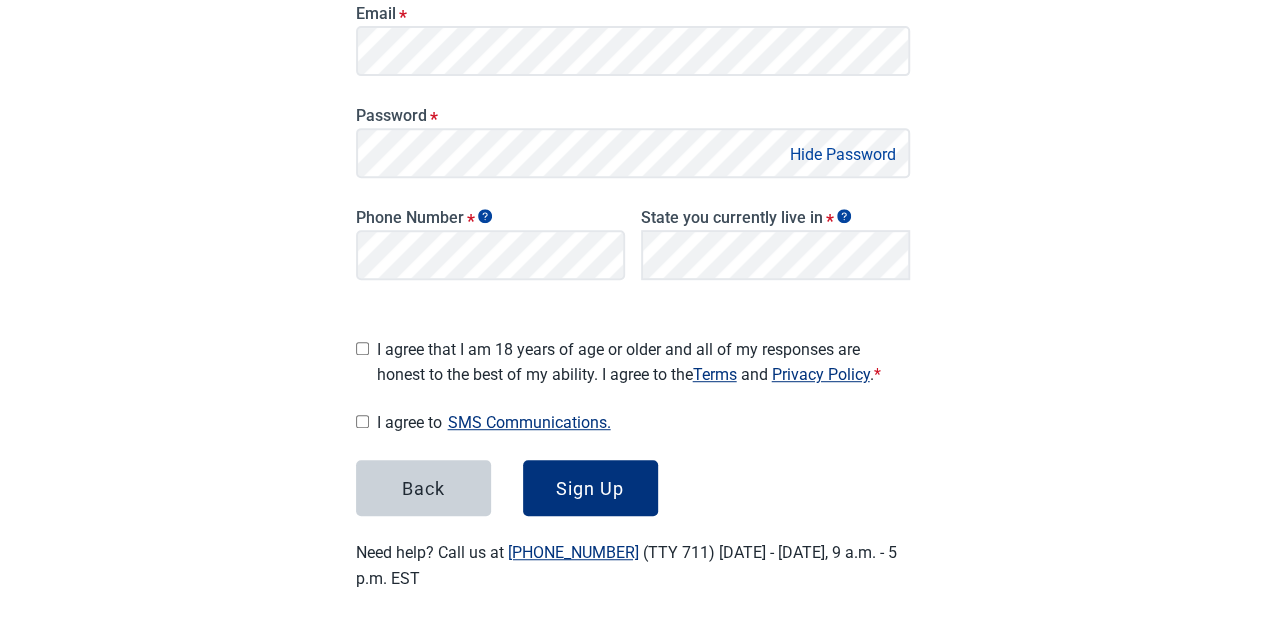 click on "Hide   Password" at bounding box center (843, 154) 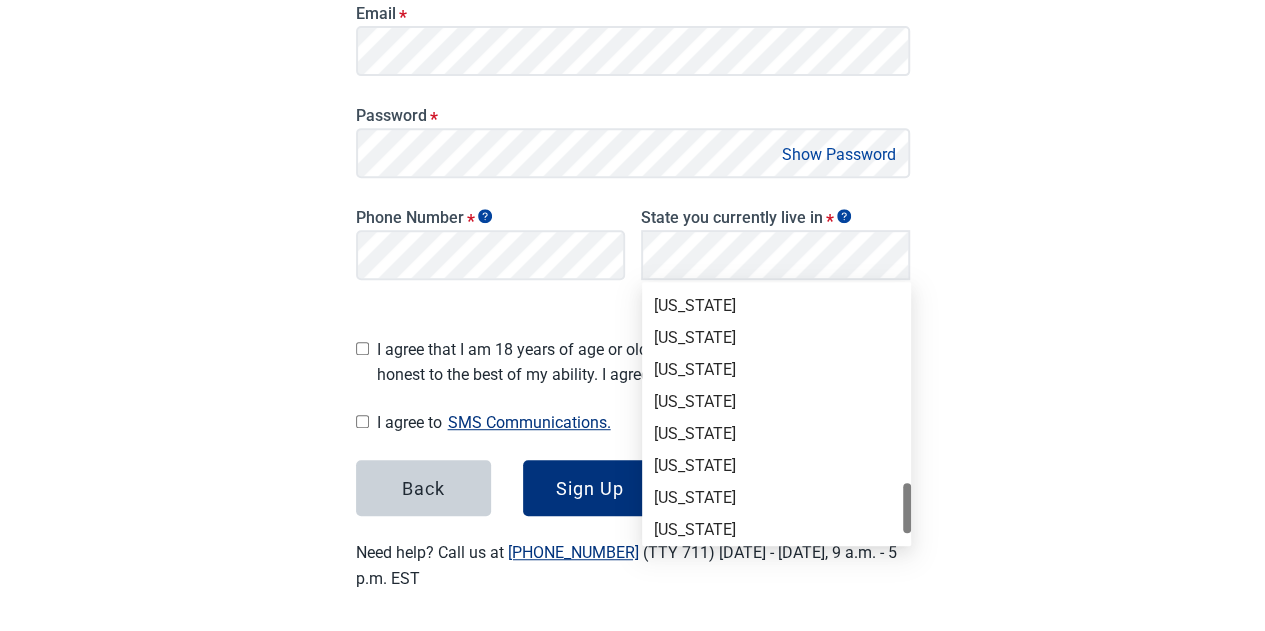 scroll, scrollTop: 1308, scrollLeft: 0, axis: vertical 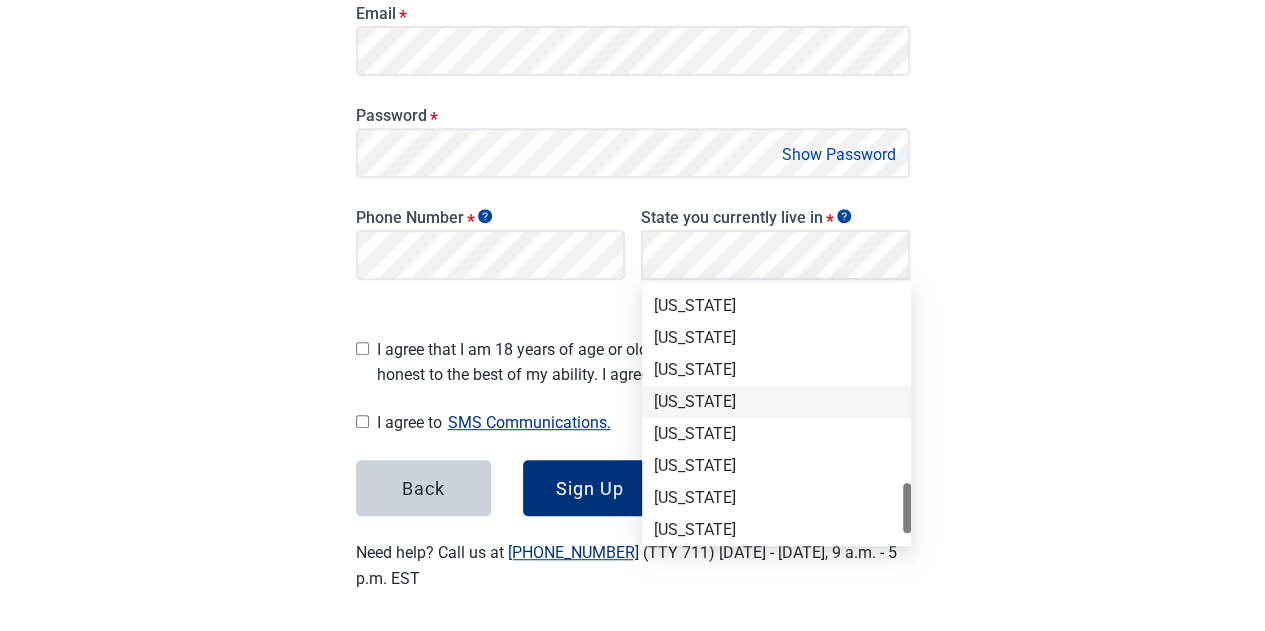 click on "[US_STATE]" at bounding box center (776, 402) 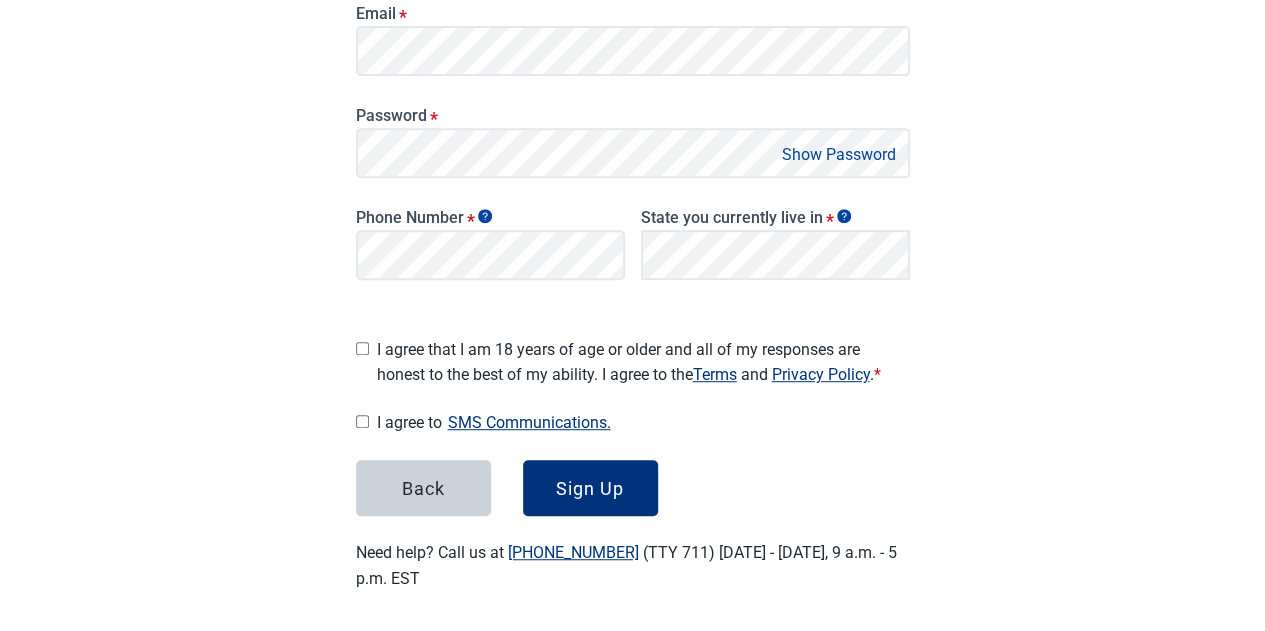 click on "I agree that I am 18 years of age or older and all of my responses are honest to the best of my ability. I agree to the  Terms   and   Privacy Policy . *" at bounding box center (362, 348) 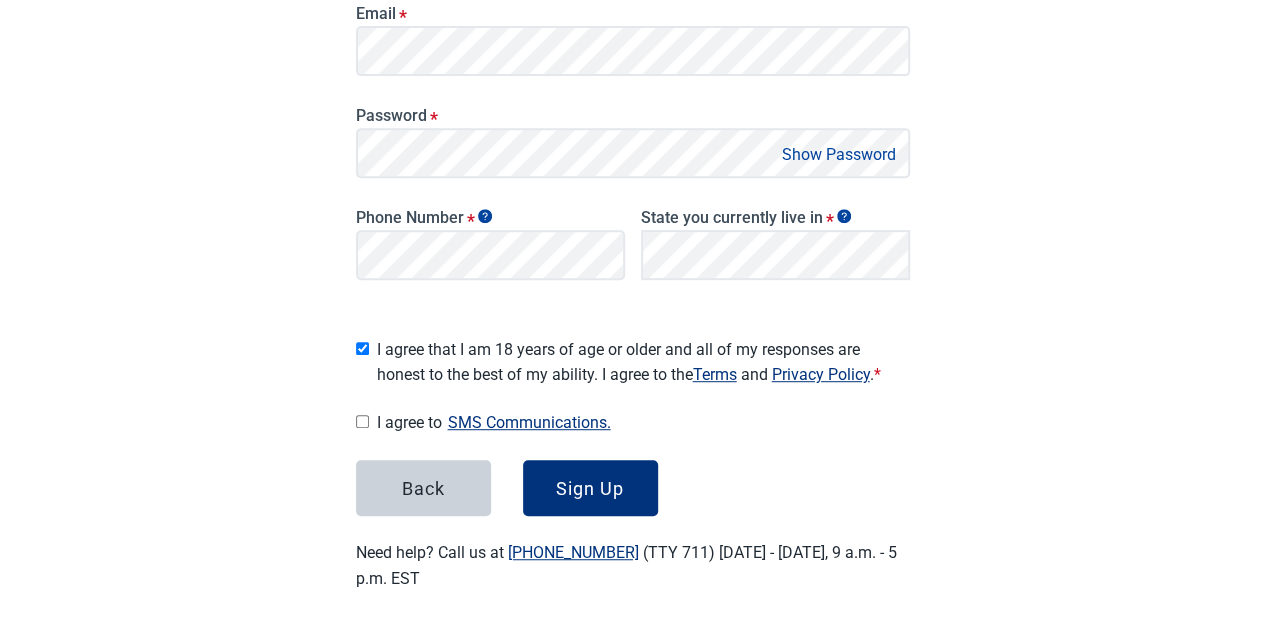 checkbox on "true" 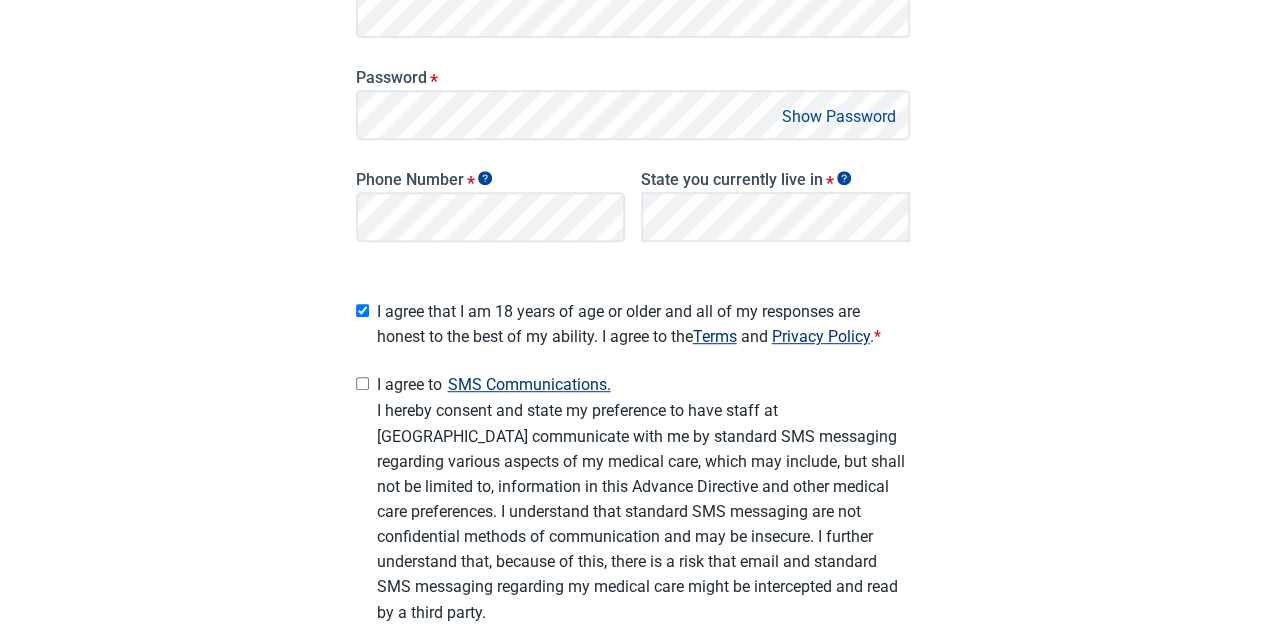 scroll, scrollTop: 432, scrollLeft: 0, axis: vertical 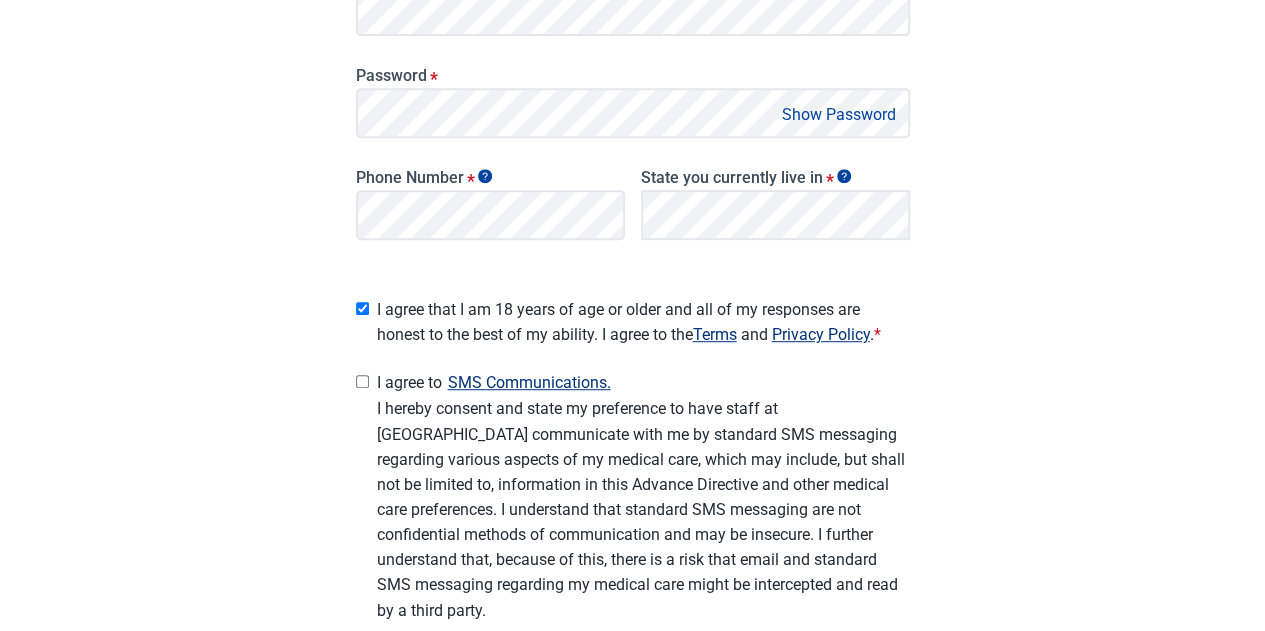 click on "SMS Communications." at bounding box center (529, 382) 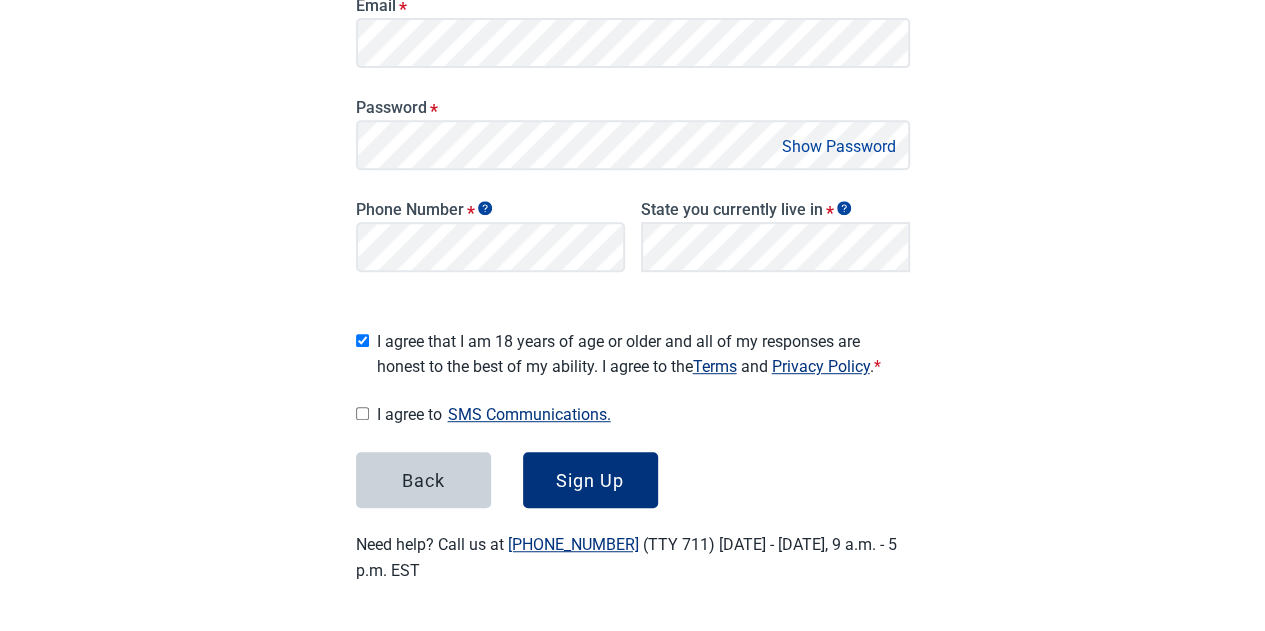 scroll, scrollTop: 392, scrollLeft: 0, axis: vertical 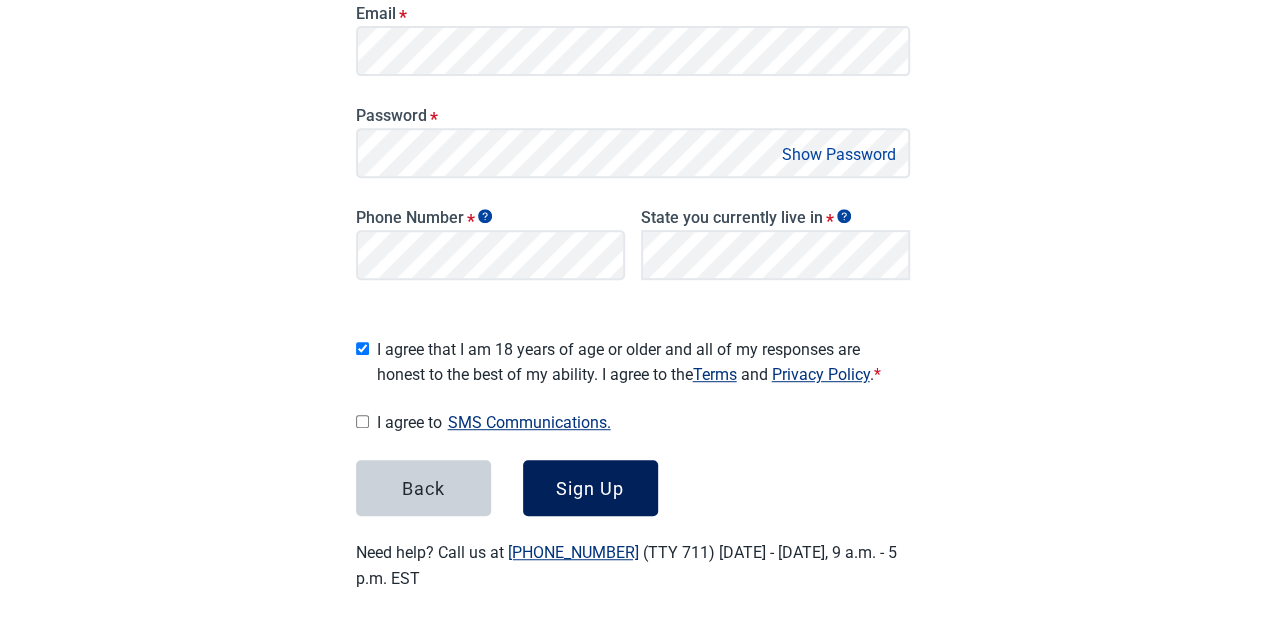 click on "Sign Up" at bounding box center [590, 488] 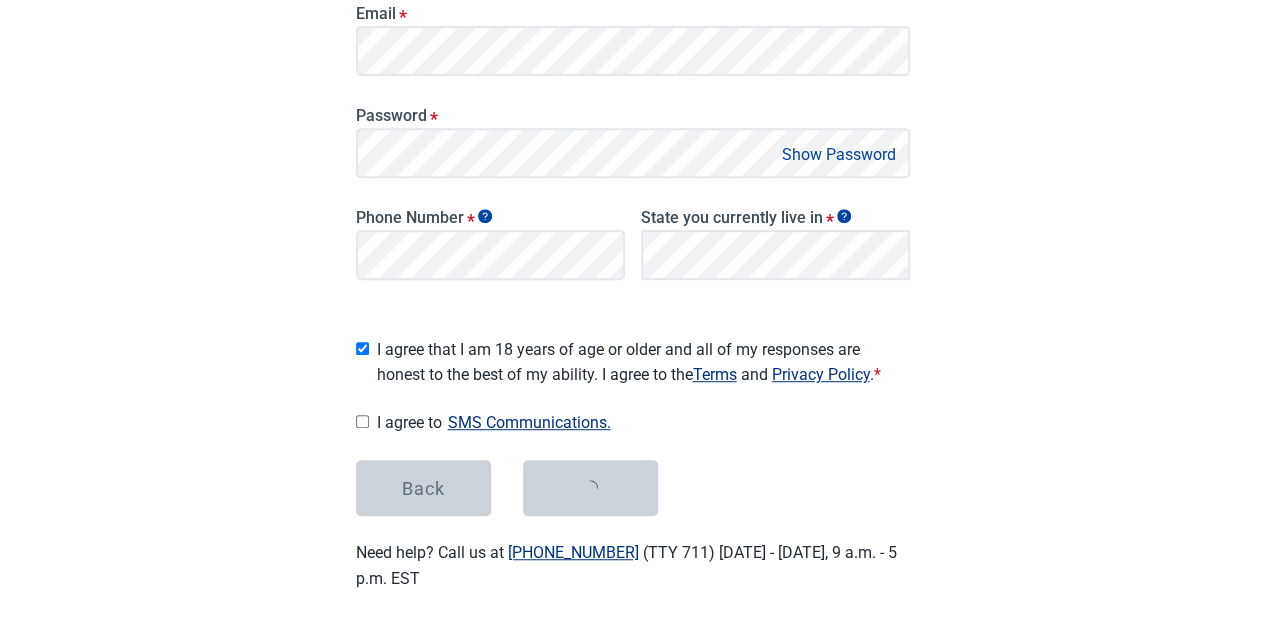 scroll, scrollTop: 0, scrollLeft: 0, axis: both 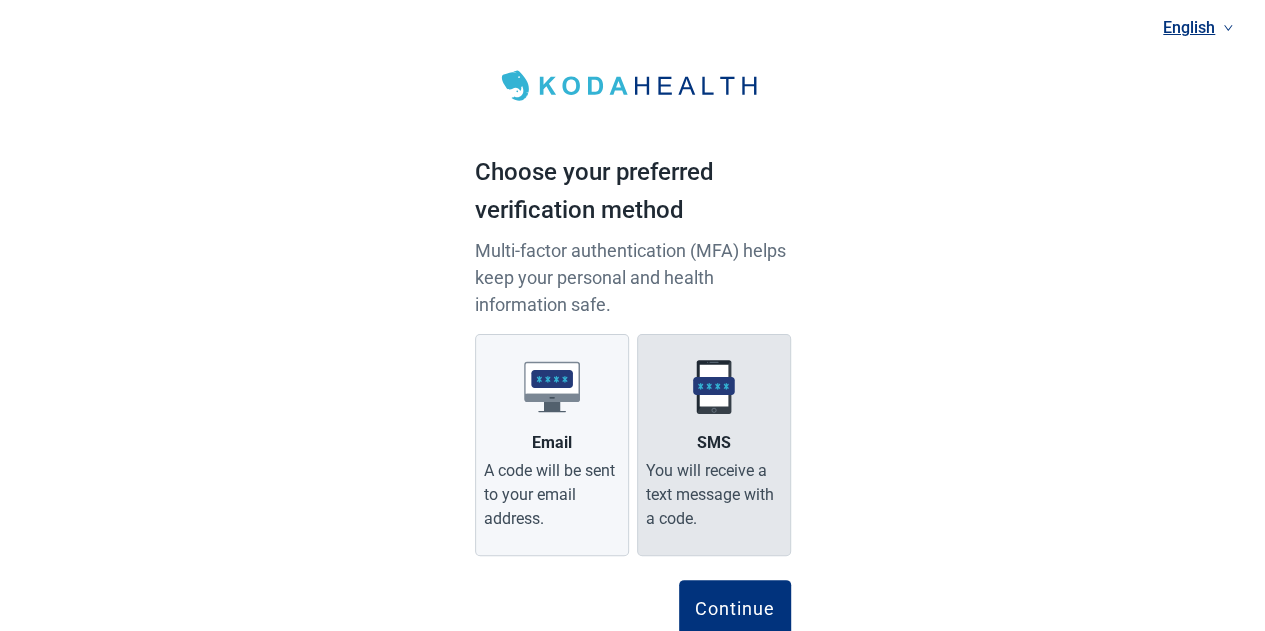 click on "SMS" at bounding box center [714, 443] 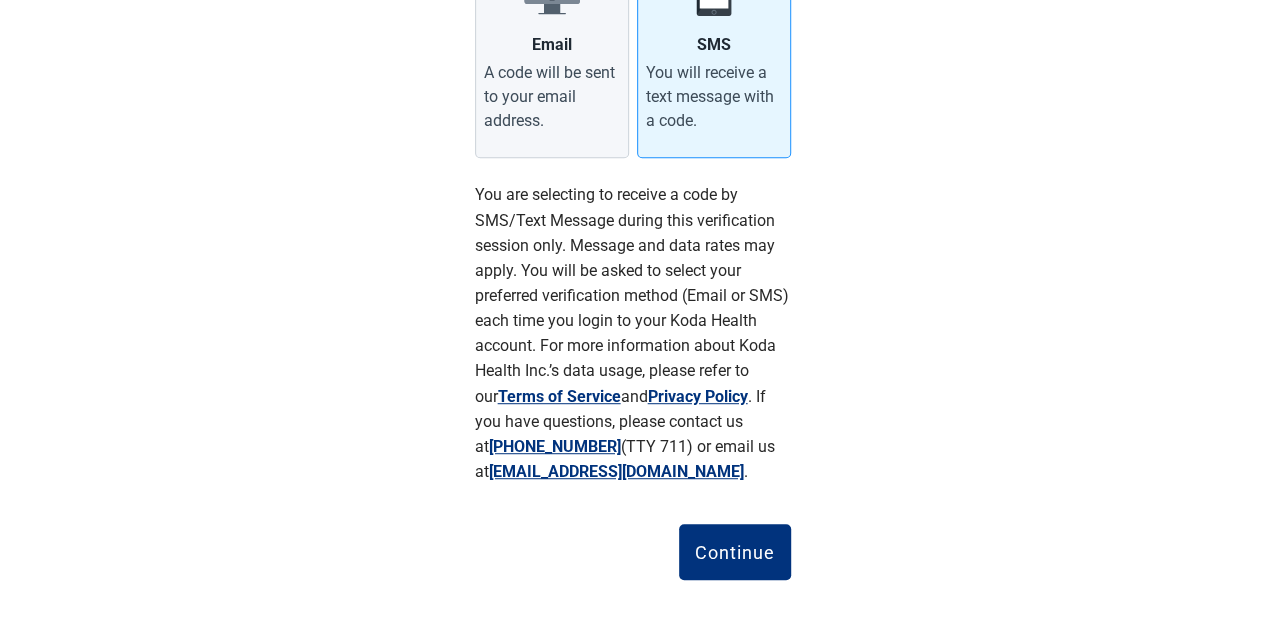scroll, scrollTop: 409, scrollLeft: 0, axis: vertical 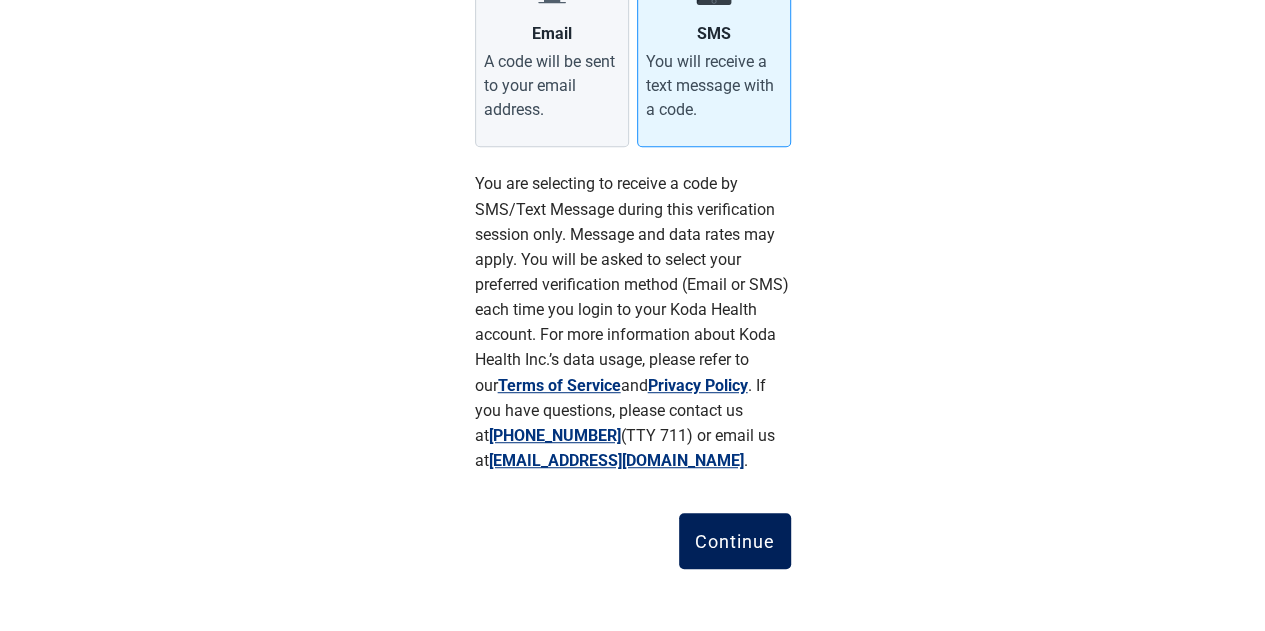 click on "Continue" at bounding box center (735, 541) 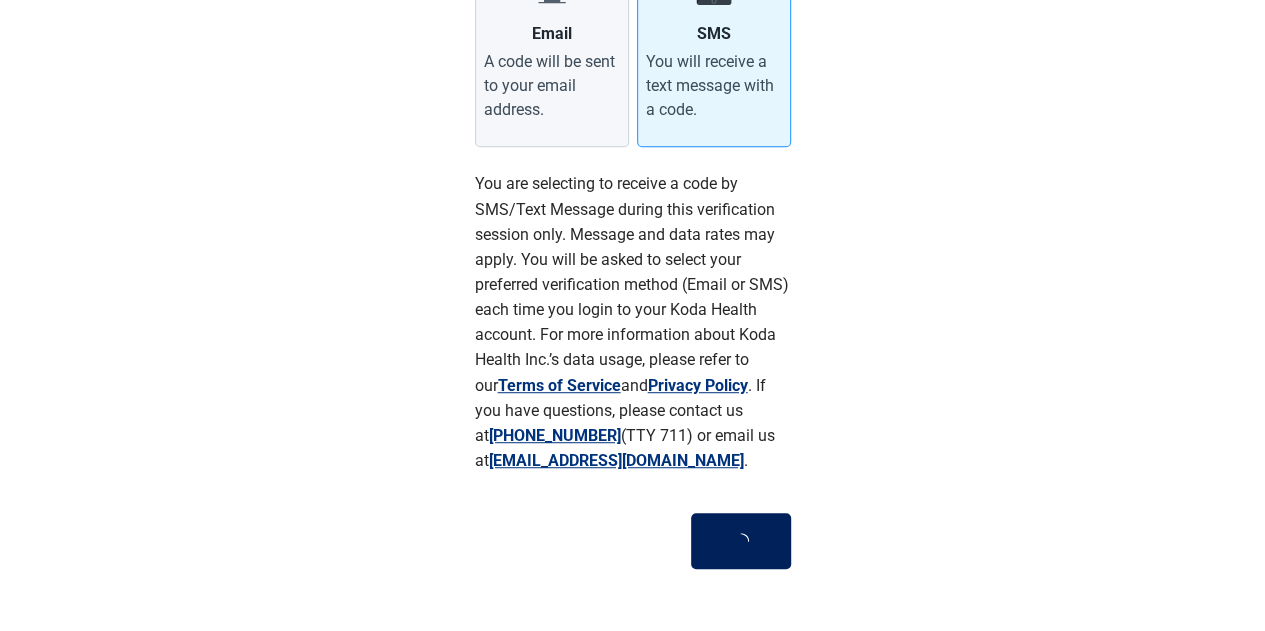 scroll, scrollTop: 135, scrollLeft: 0, axis: vertical 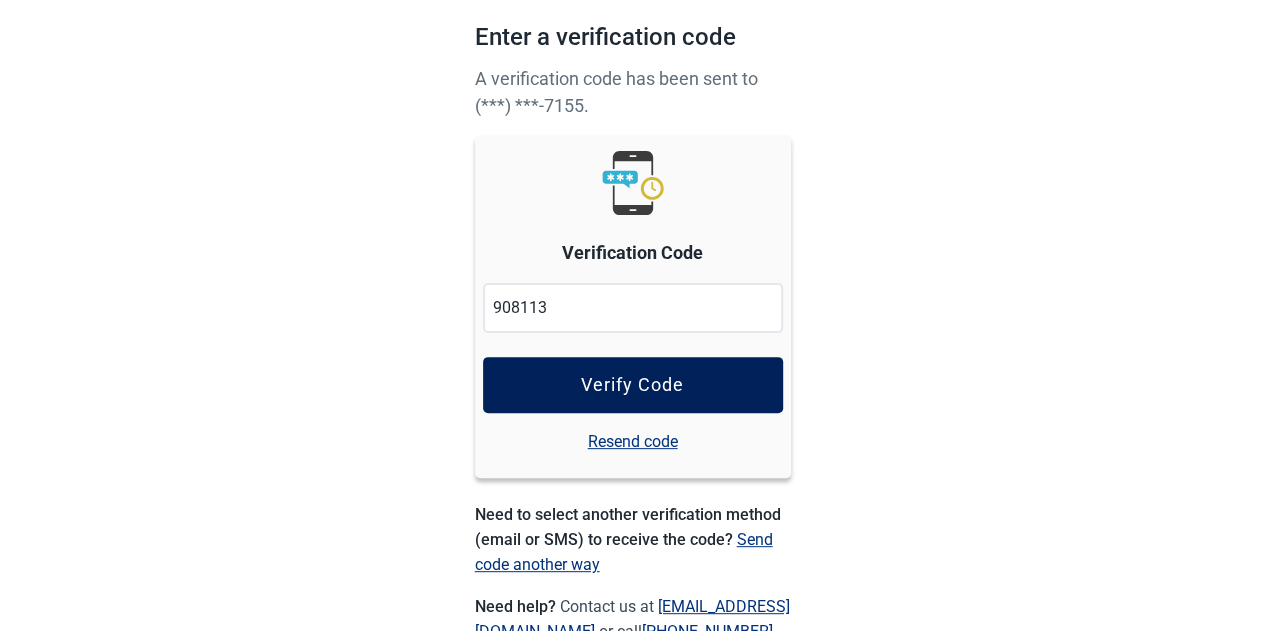 type on "908113" 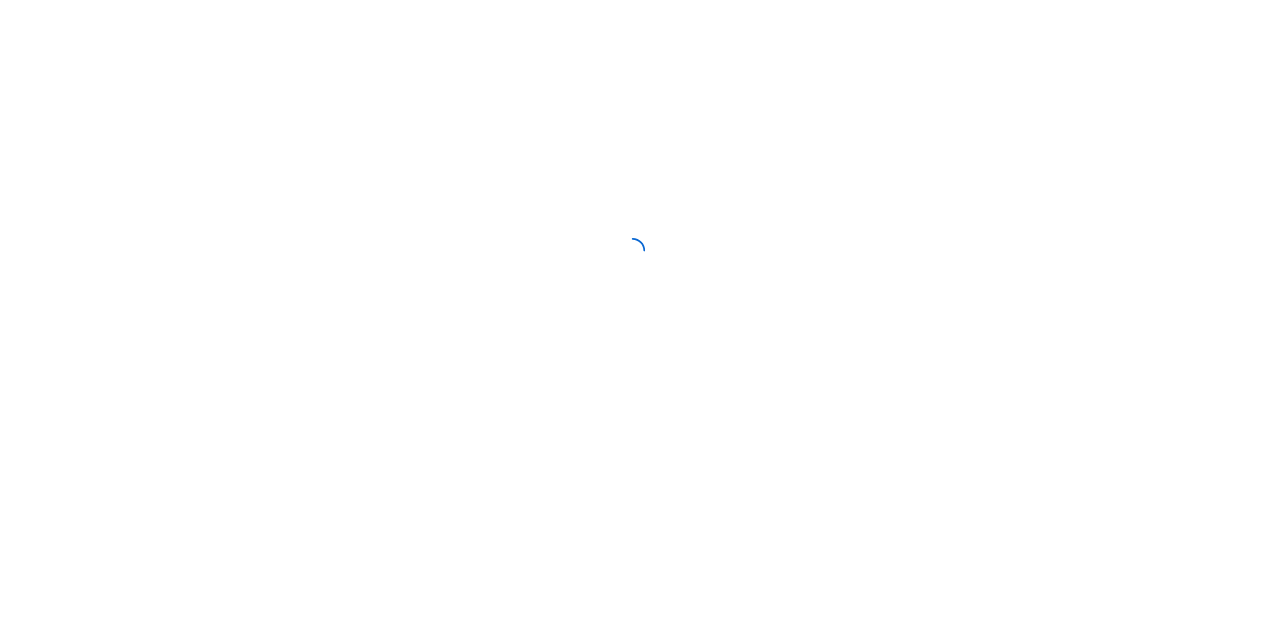 scroll, scrollTop: 0, scrollLeft: 0, axis: both 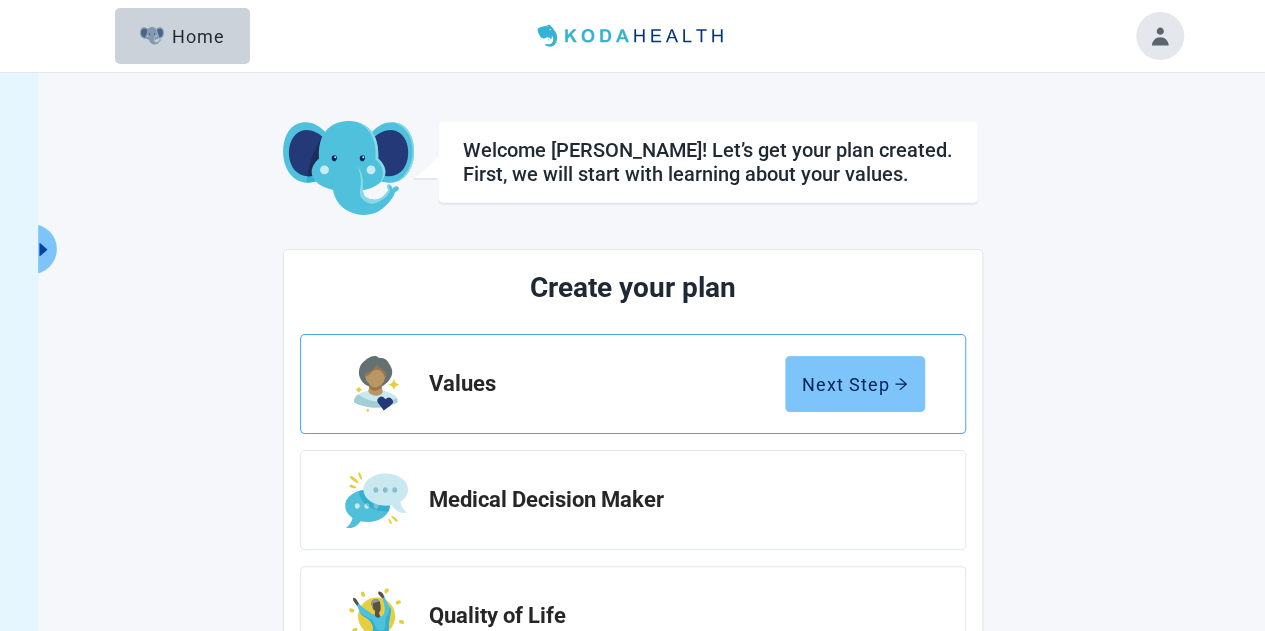 click on "Next Step" at bounding box center (855, 384) 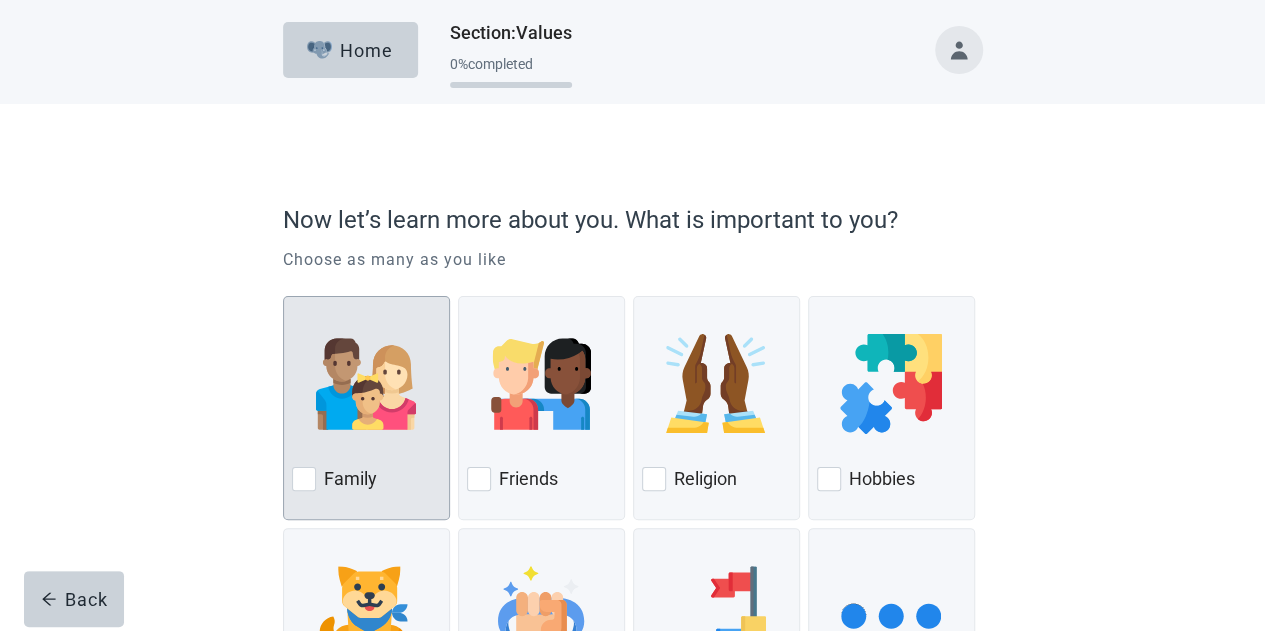 click at bounding box center [304, 479] 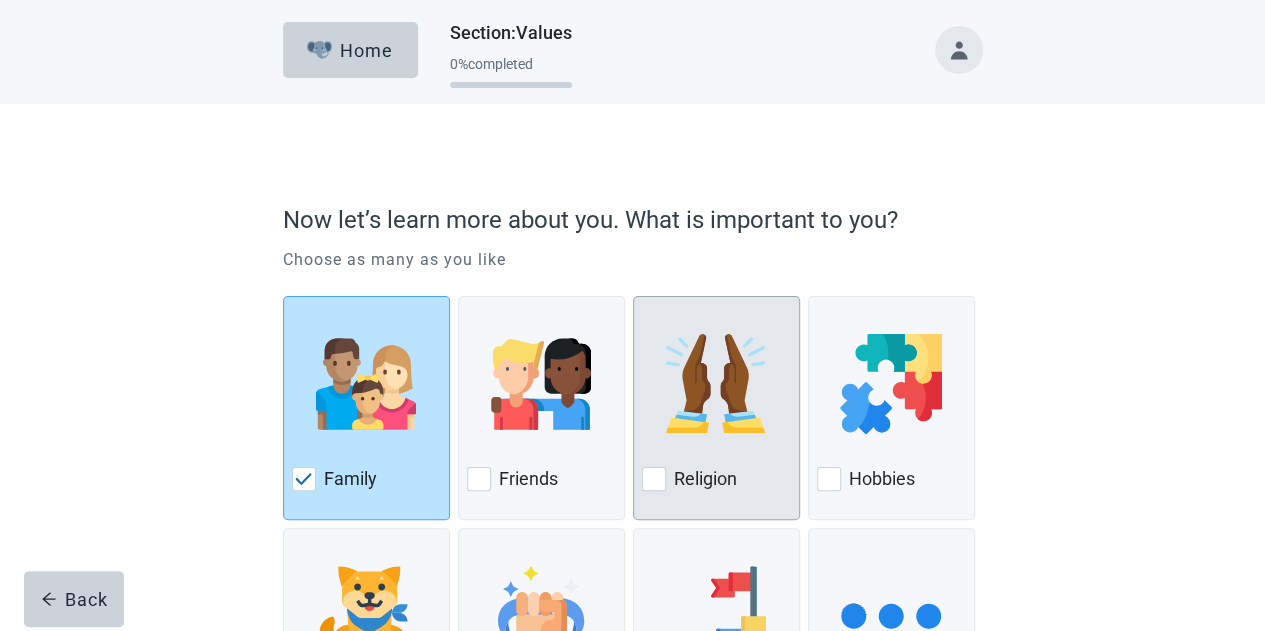 click at bounding box center [654, 479] 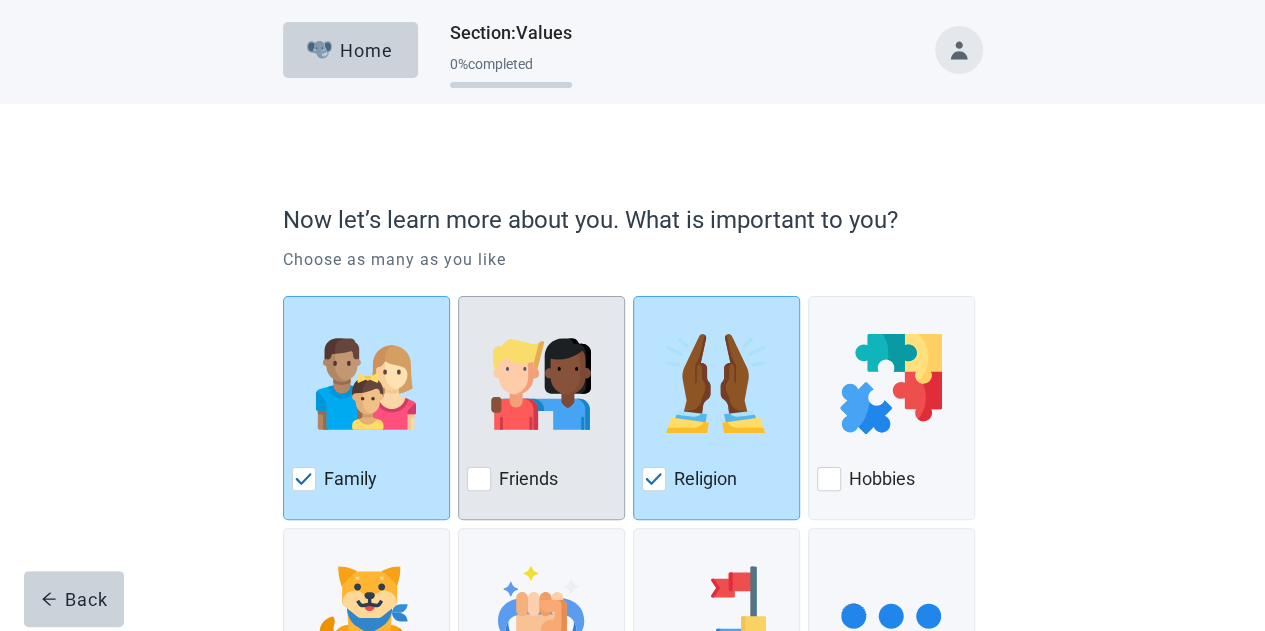 click at bounding box center [479, 479] 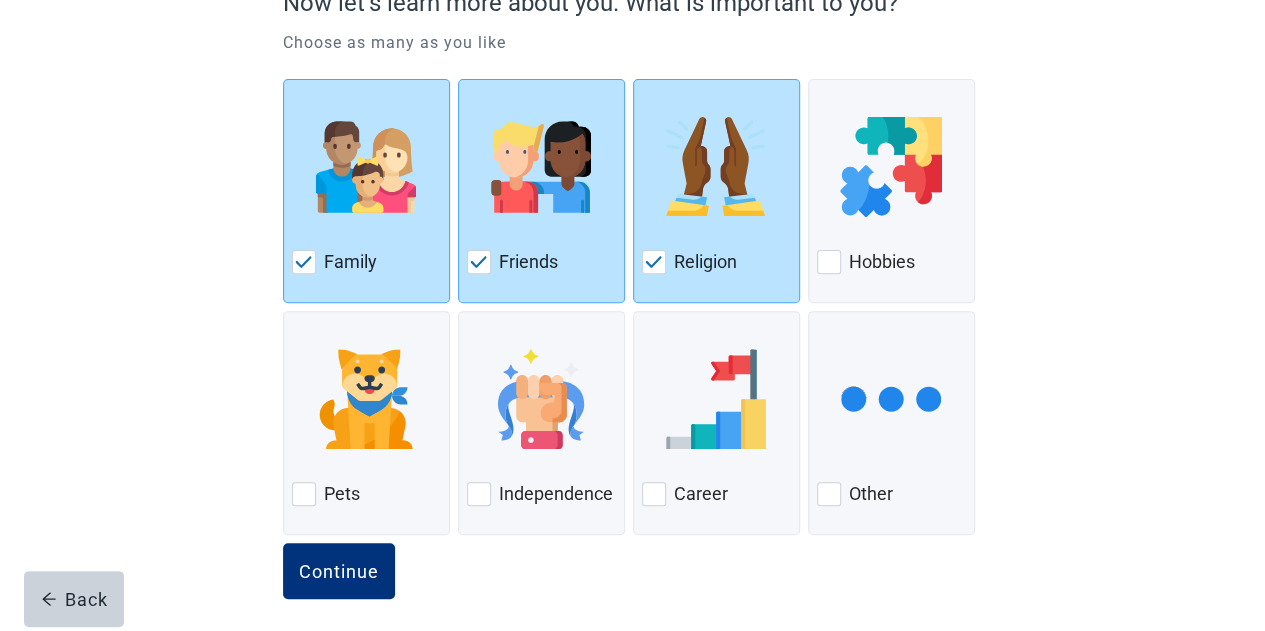 scroll, scrollTop: 227, scrollLeft: 0, axis: vertical 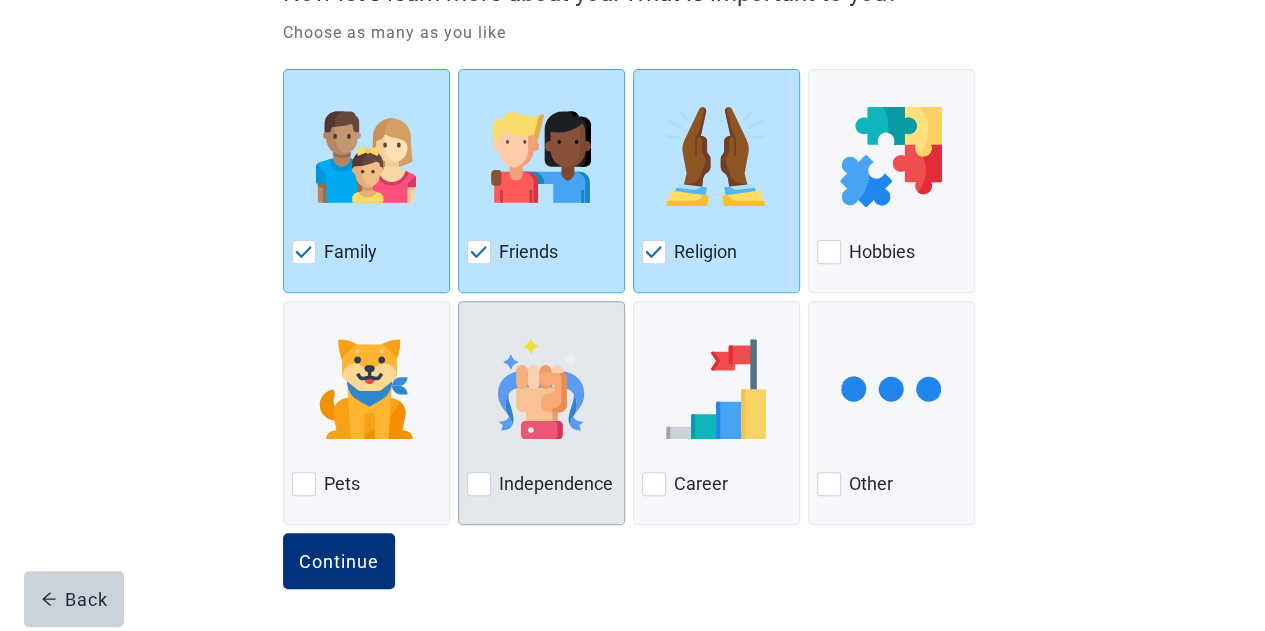 click on "Independence" at bounding box center (541, 484) 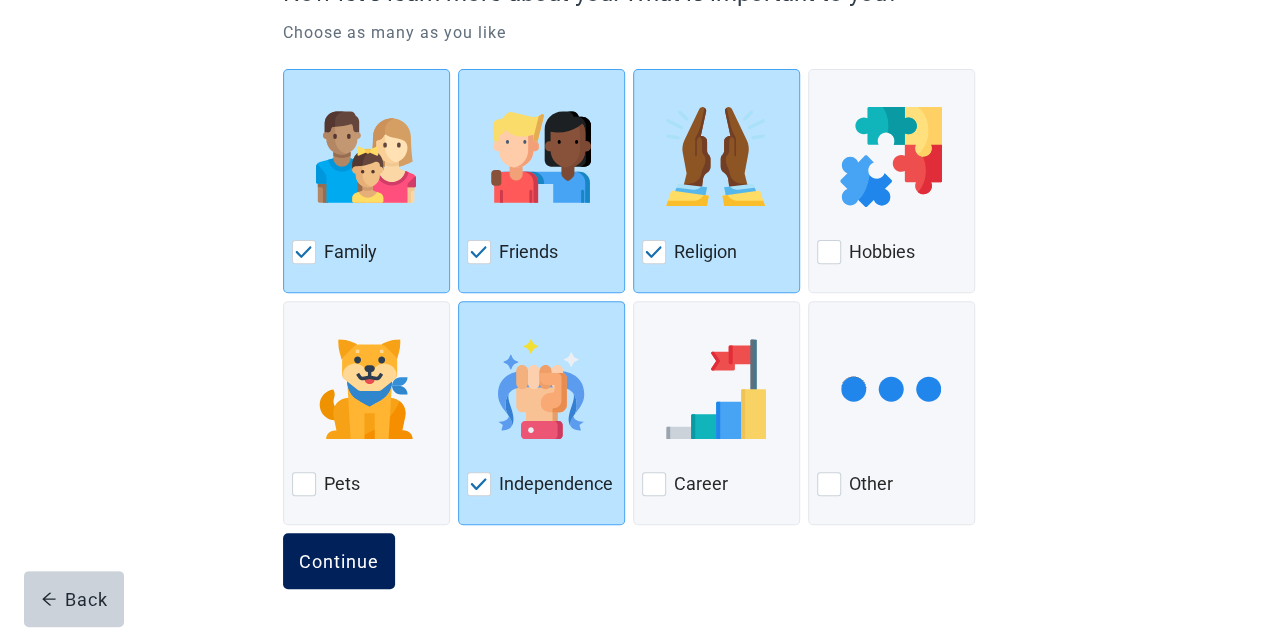 click on "Continue" at bounding box center (339, 561) 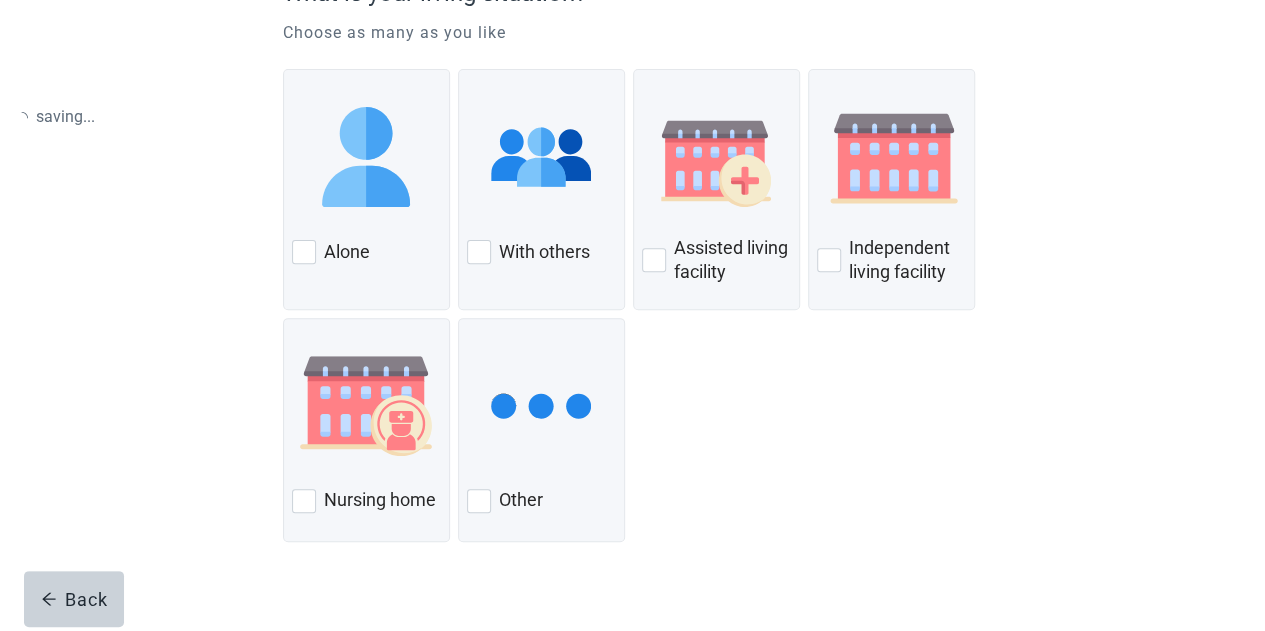 scroll, scrollTop: 0, scrollLeft: 0, axis: both 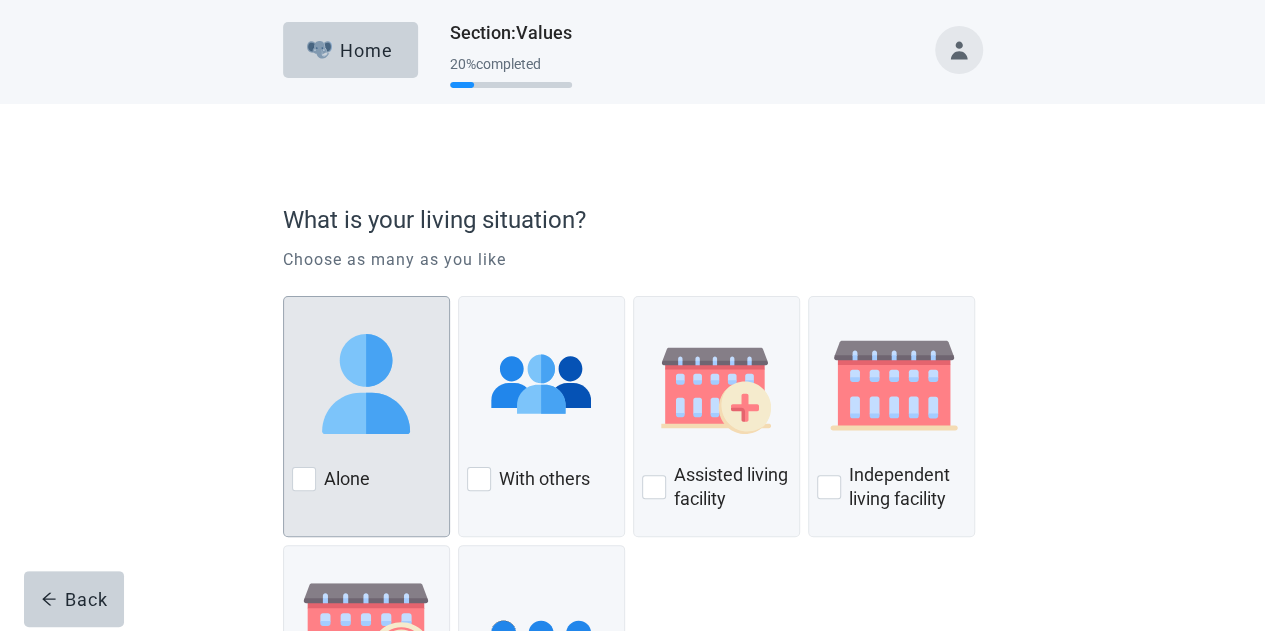 click at bounding box center [304, 479] 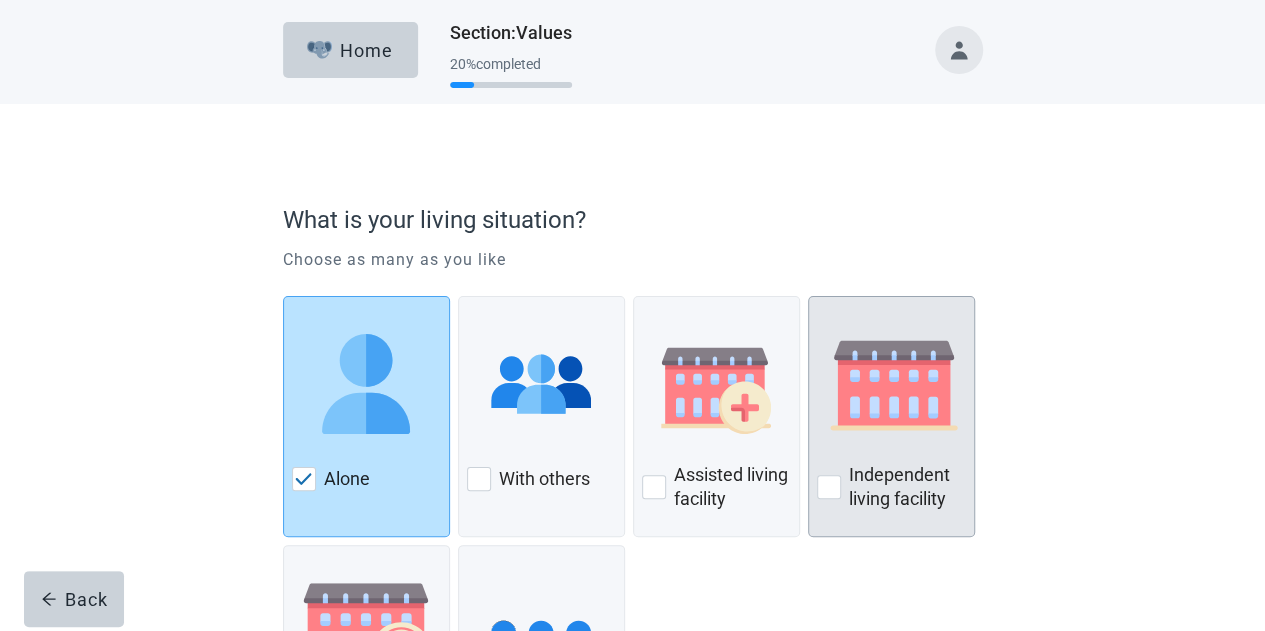 click at bounding box center [829, 487] 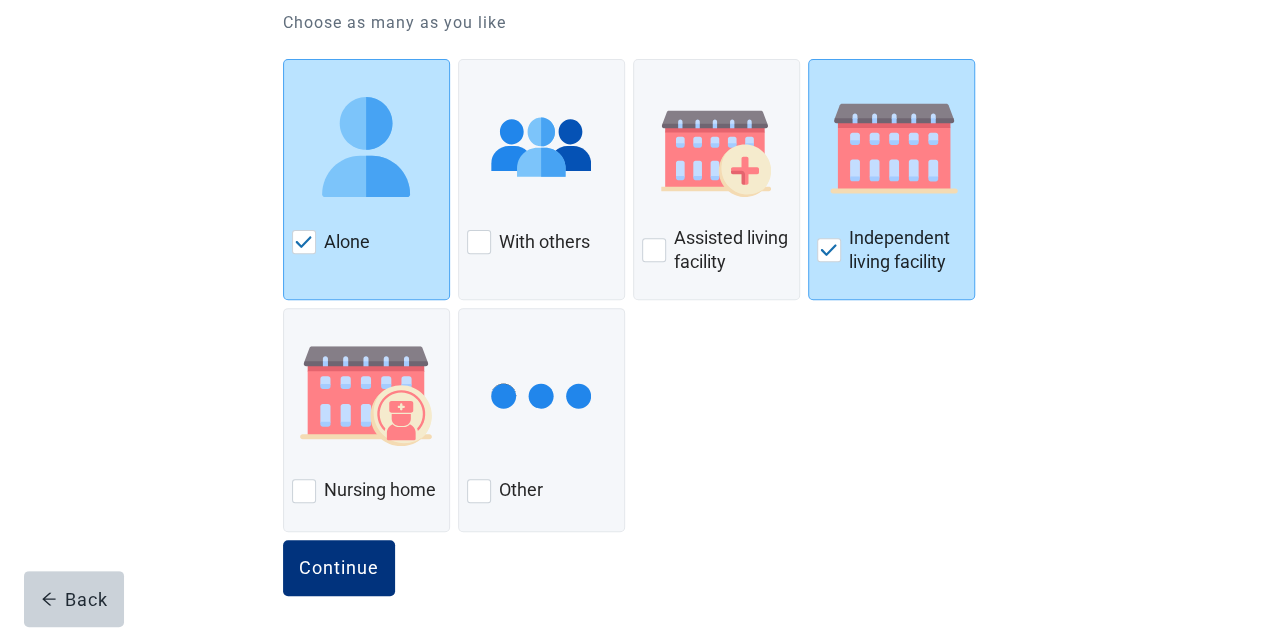 scroll, scrollTop: 244, scrollLeft: 0, axis: vertical 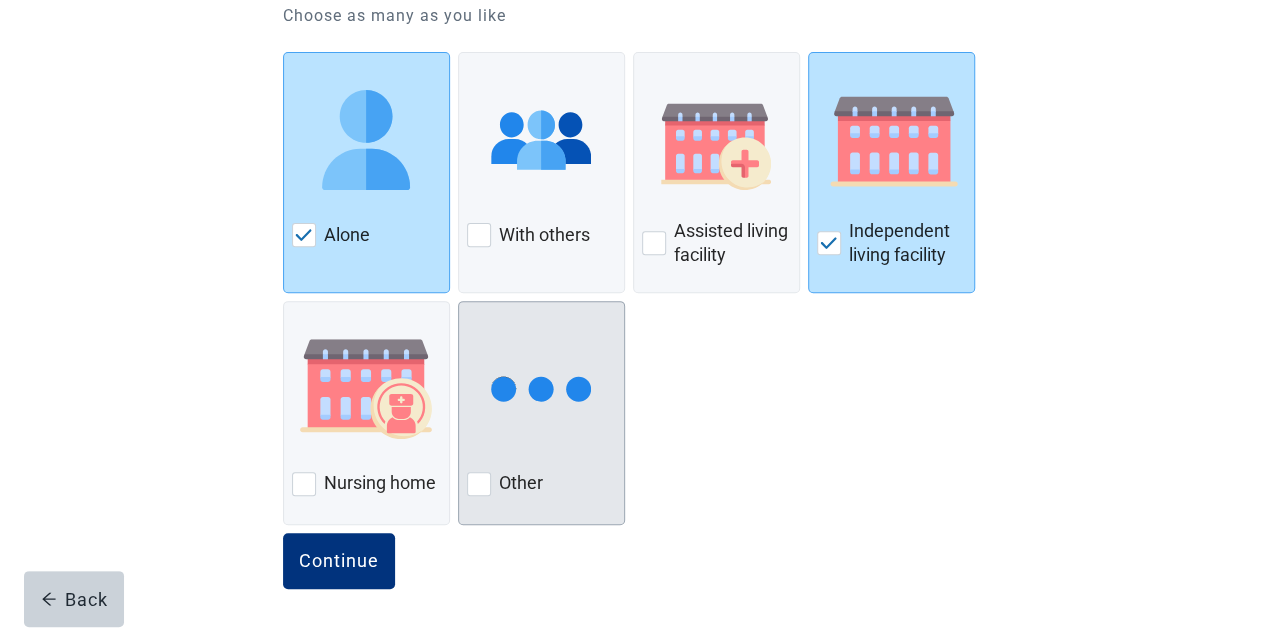 click at bounding box center [479, 484] 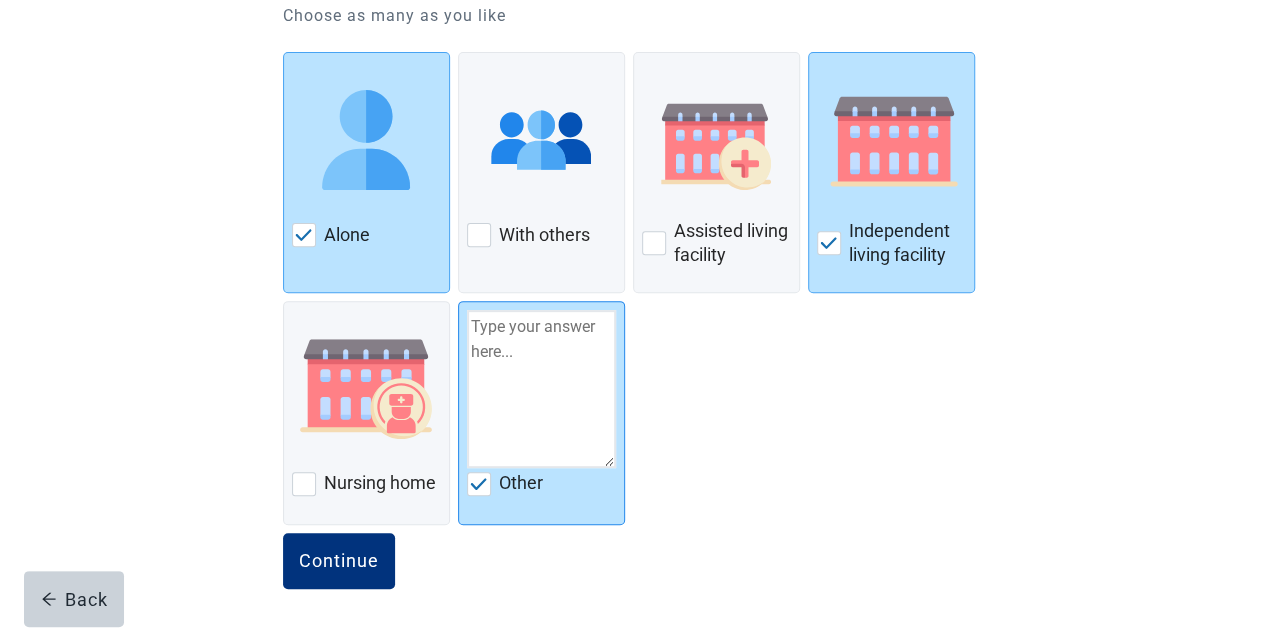 click at bounding box center [541, 389] 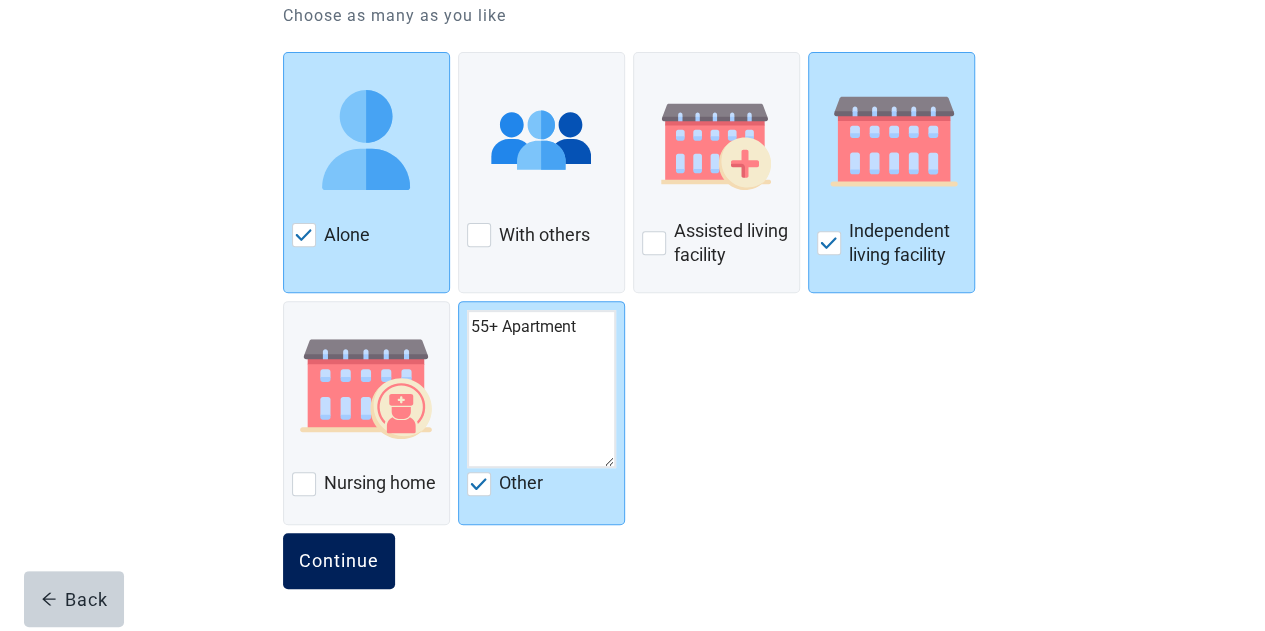 type on "55+ Apartment" 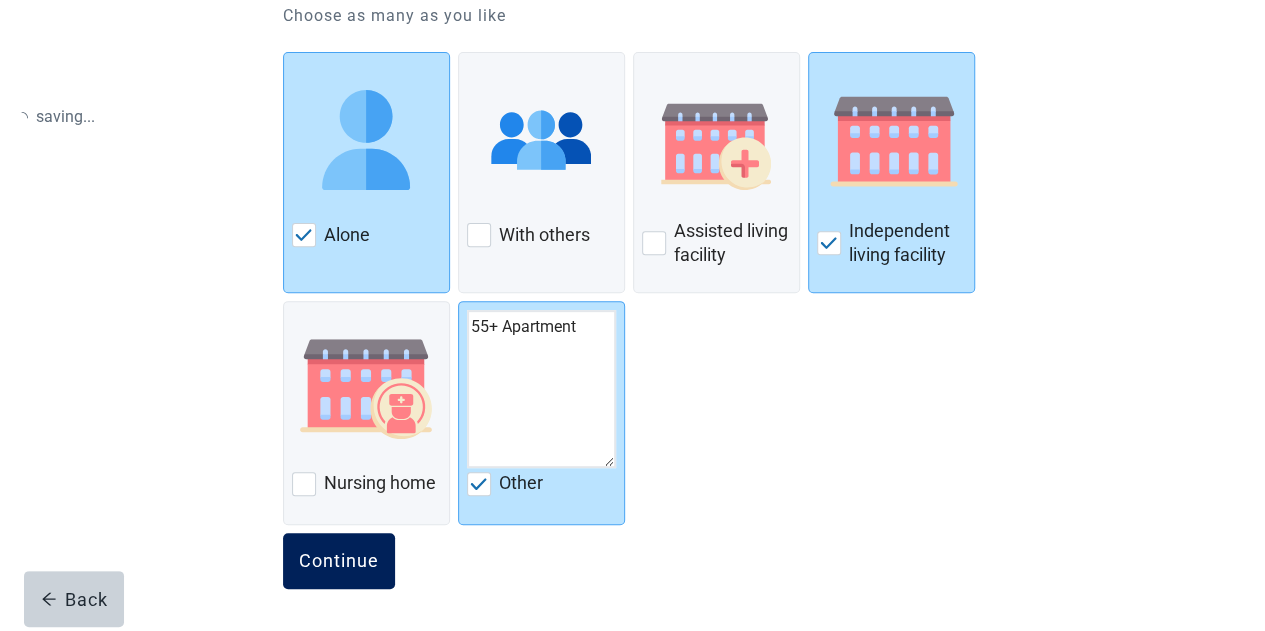 scroll, scrollTop: 0, scrollLeft: 0, axis: both 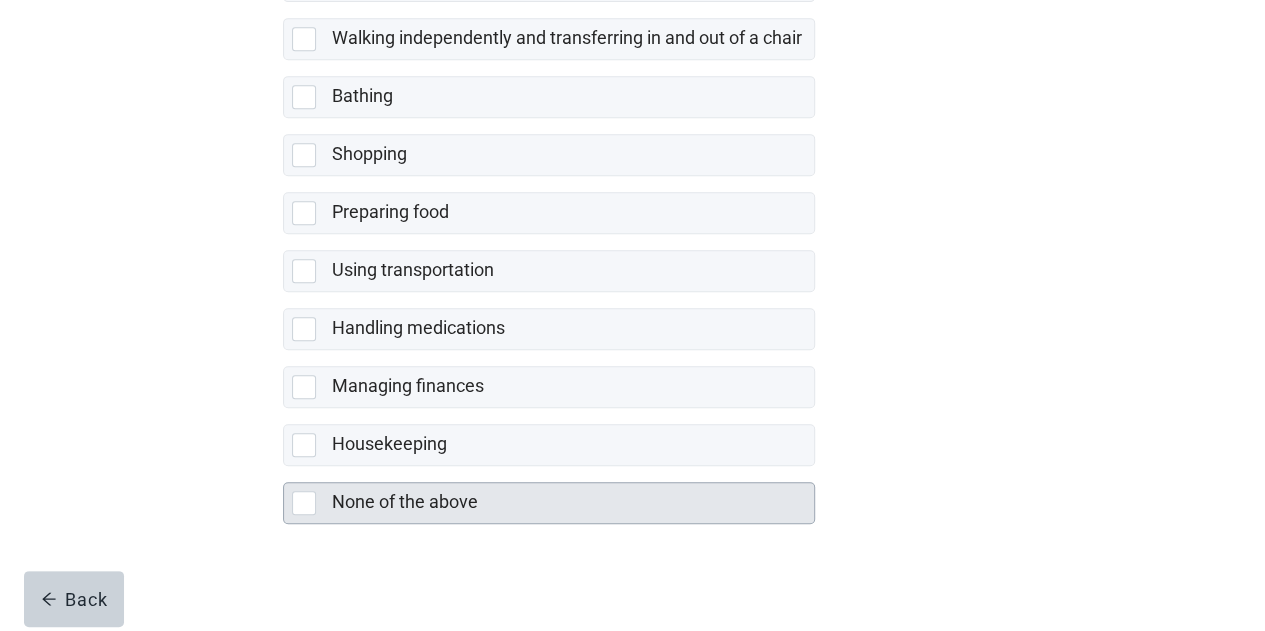 click at bounding box center (304, 503) 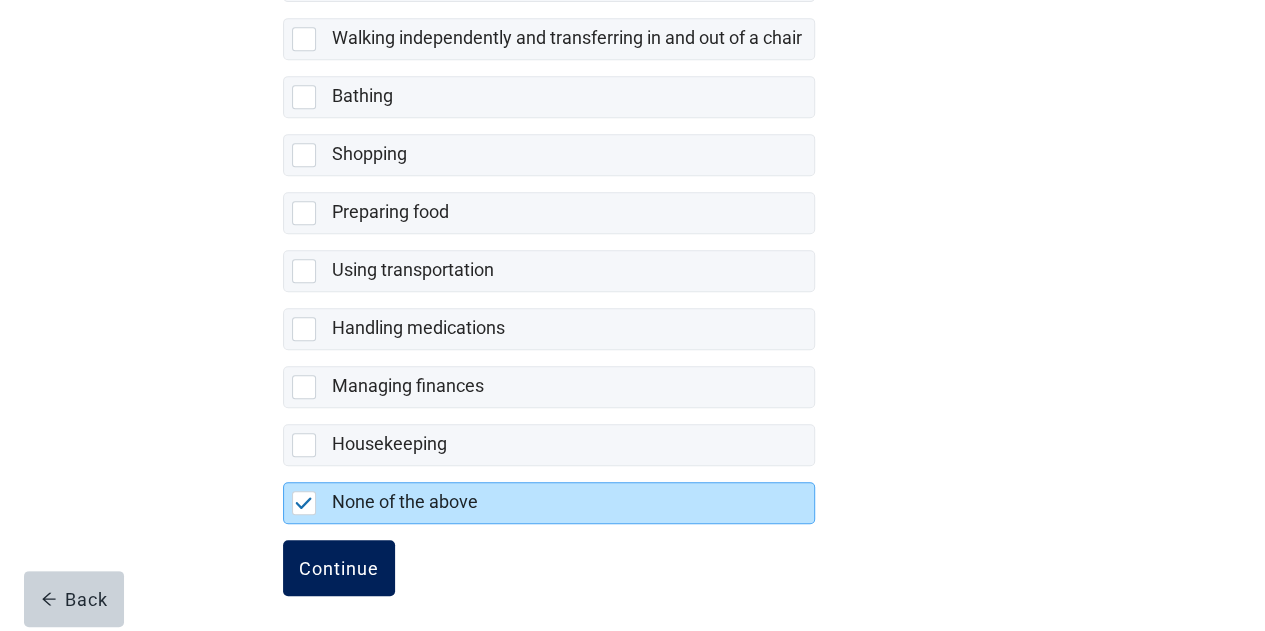 click on "Continue" at bounding box center [339, 568] 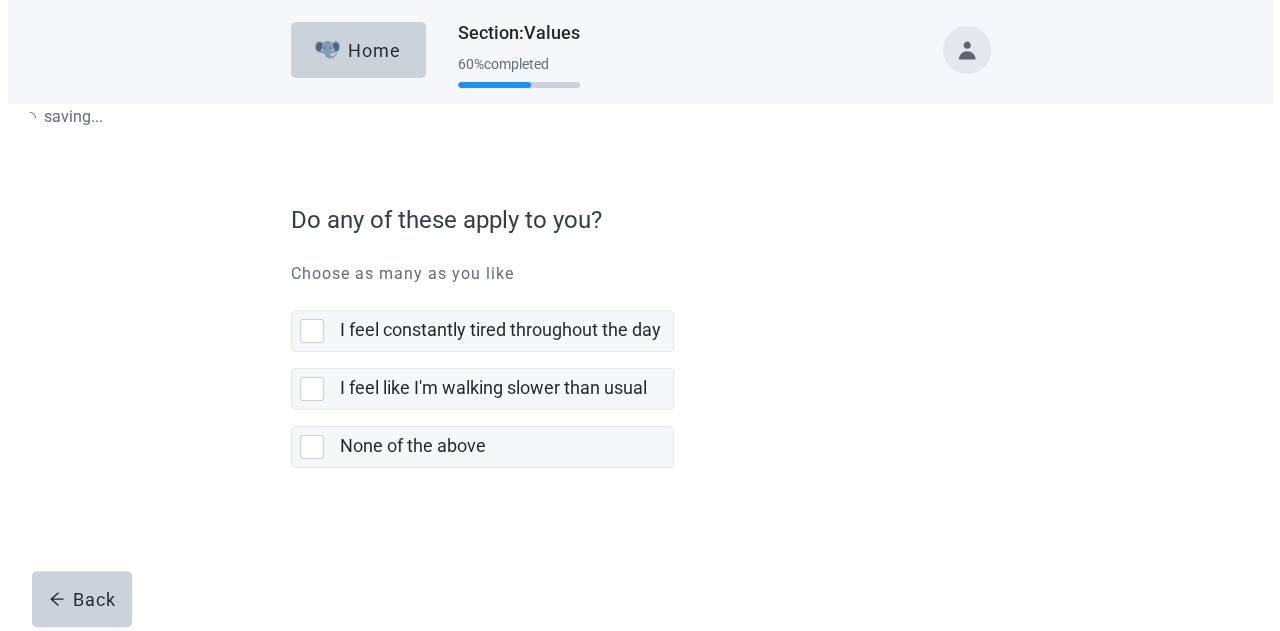 scroll, scrollTop: 0, scrollLeft: 0, axis: both 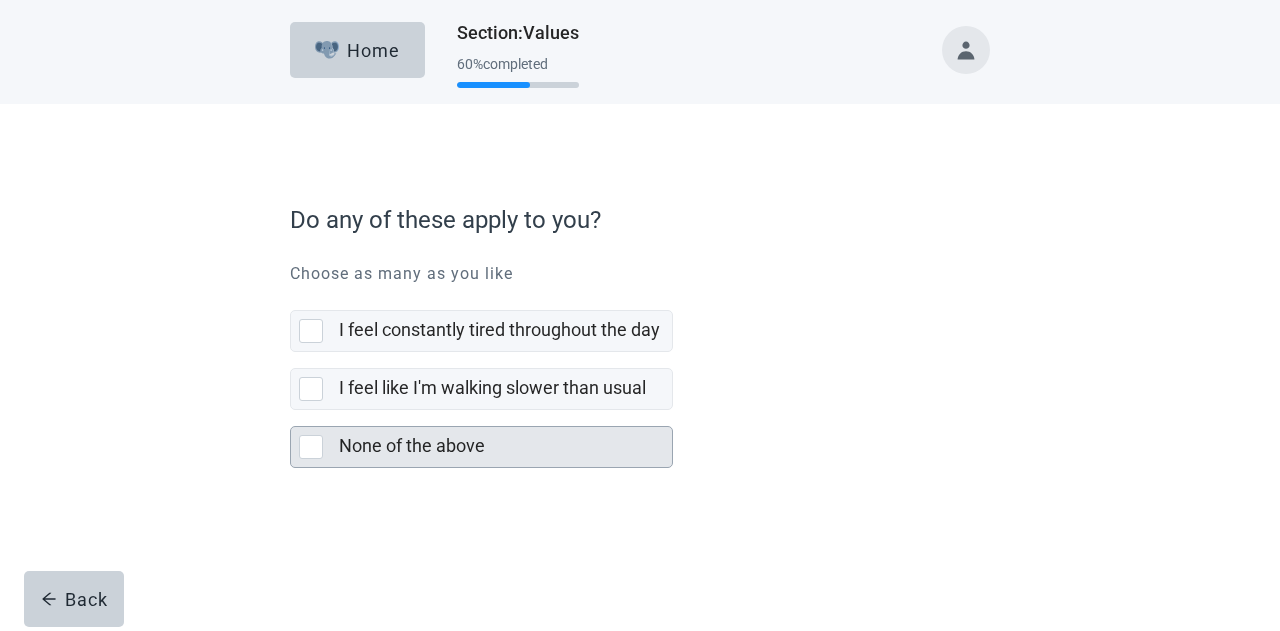 click at bounding box center (311, 447) 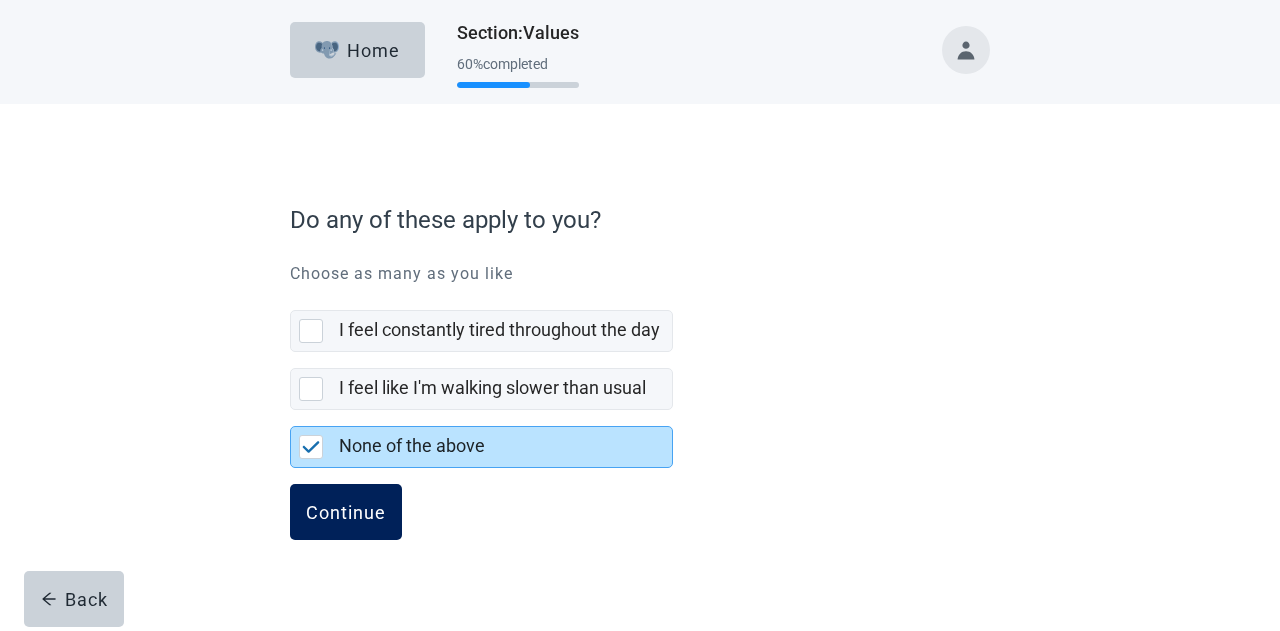 click on "Continue" at bounding box center [346, 512] 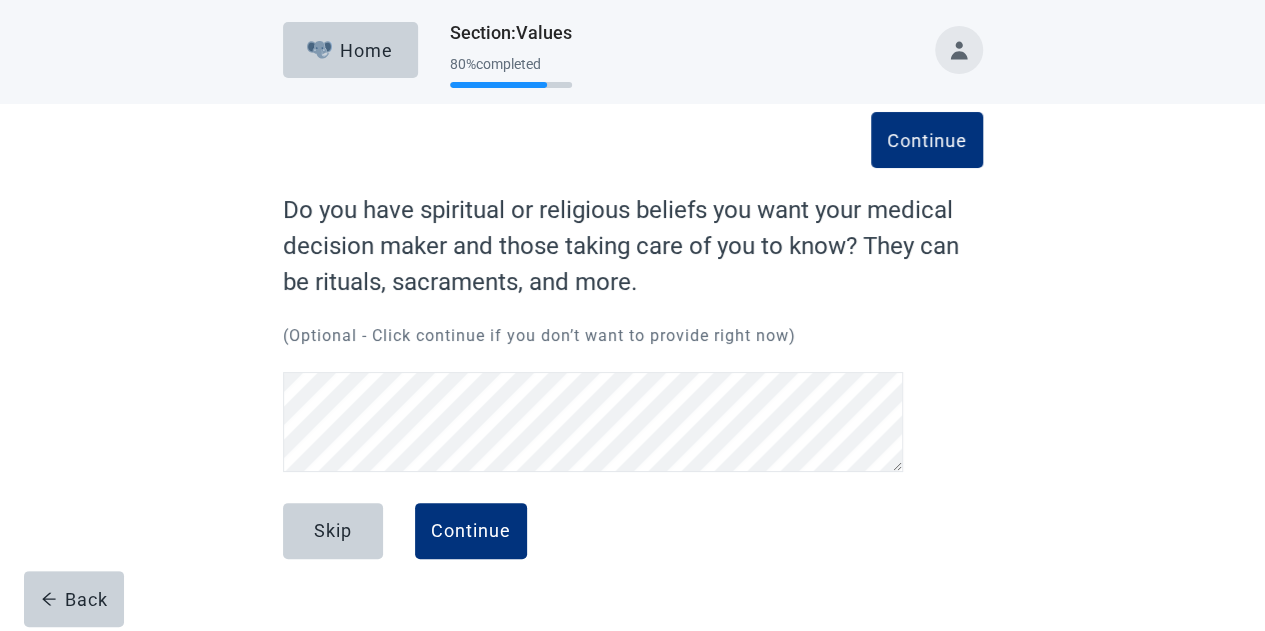 scroll, scrollTop: 0, scrollLeft: 0, axis: both 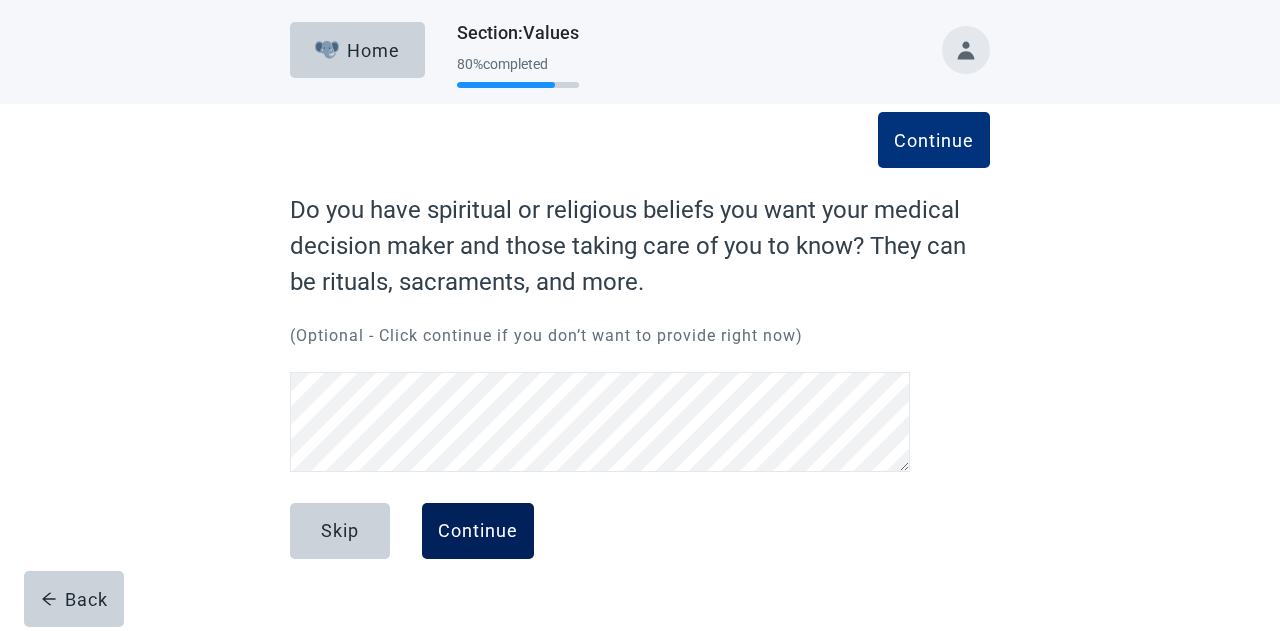 click on "Continue" at bounding box center [478, 531] 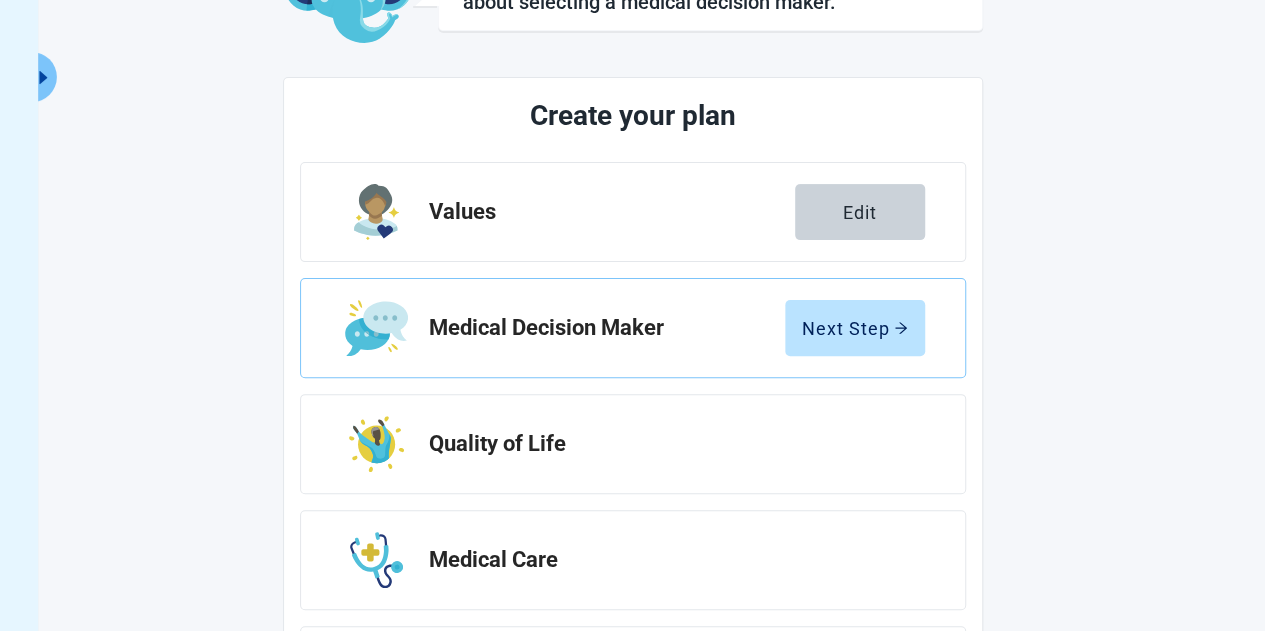 scroll, scrollTop: 190, scrollLeft: 0, axis: vertical 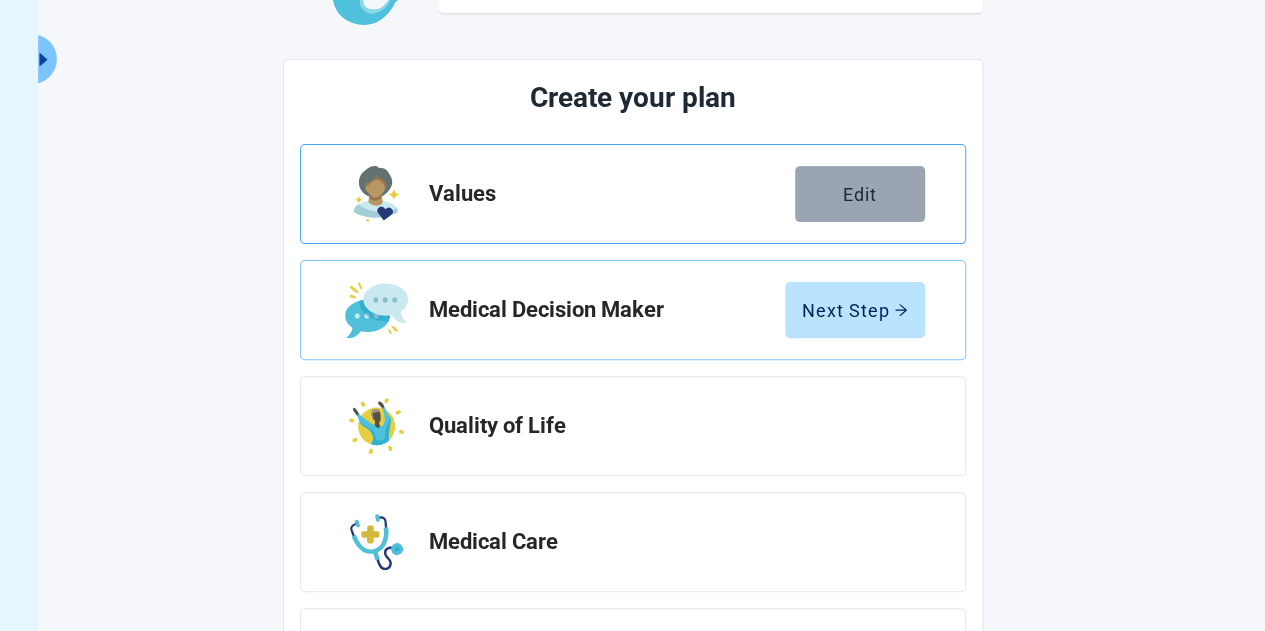 click on "Edit" at bounding box center (860, 194) 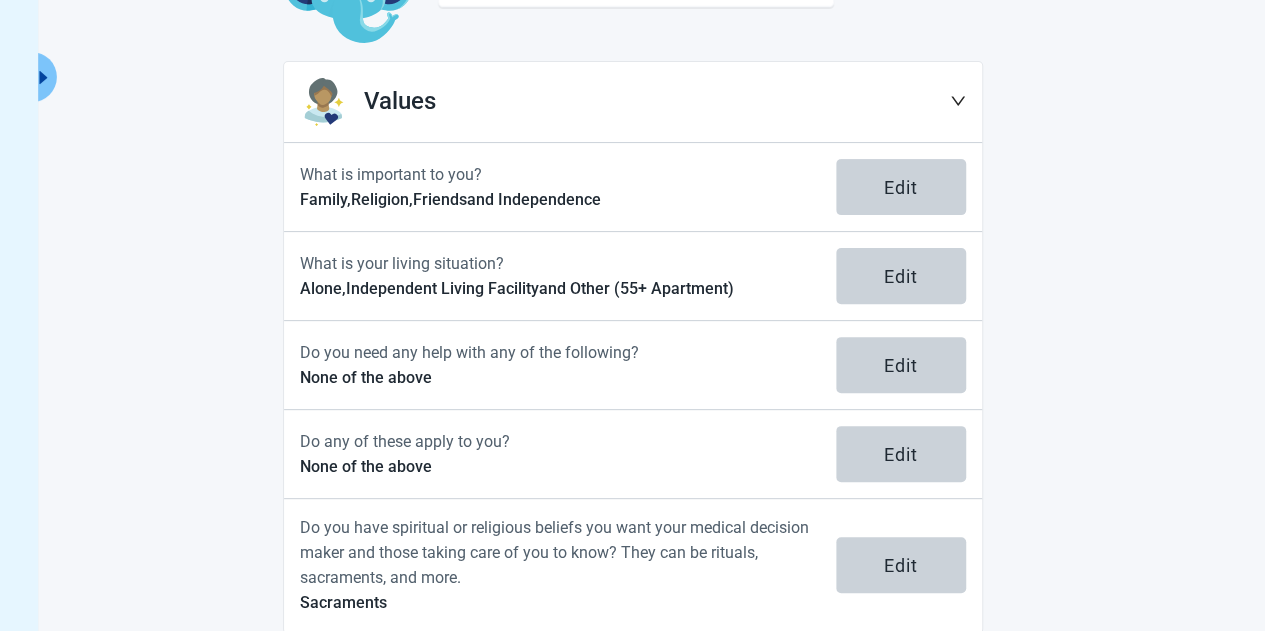 scroll, scrollTop: 203, scrollLeft: 0, axis: vertical 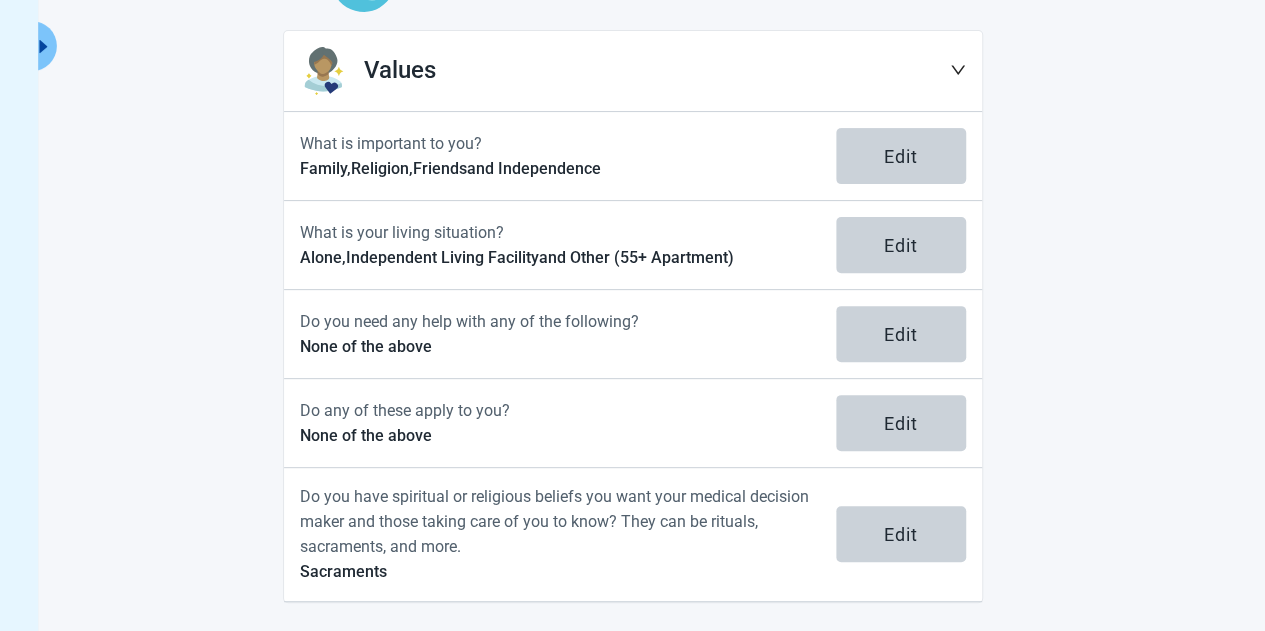 click 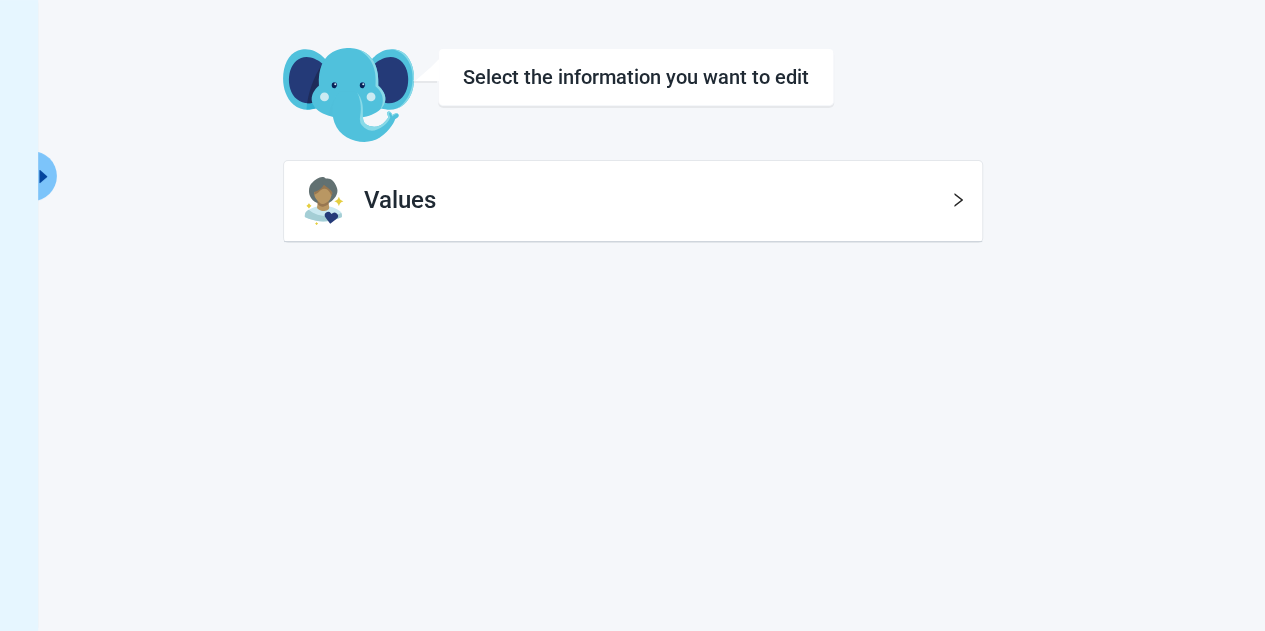 scroll, scrollTop: 72, scrollLeft: 0, axis: vertical 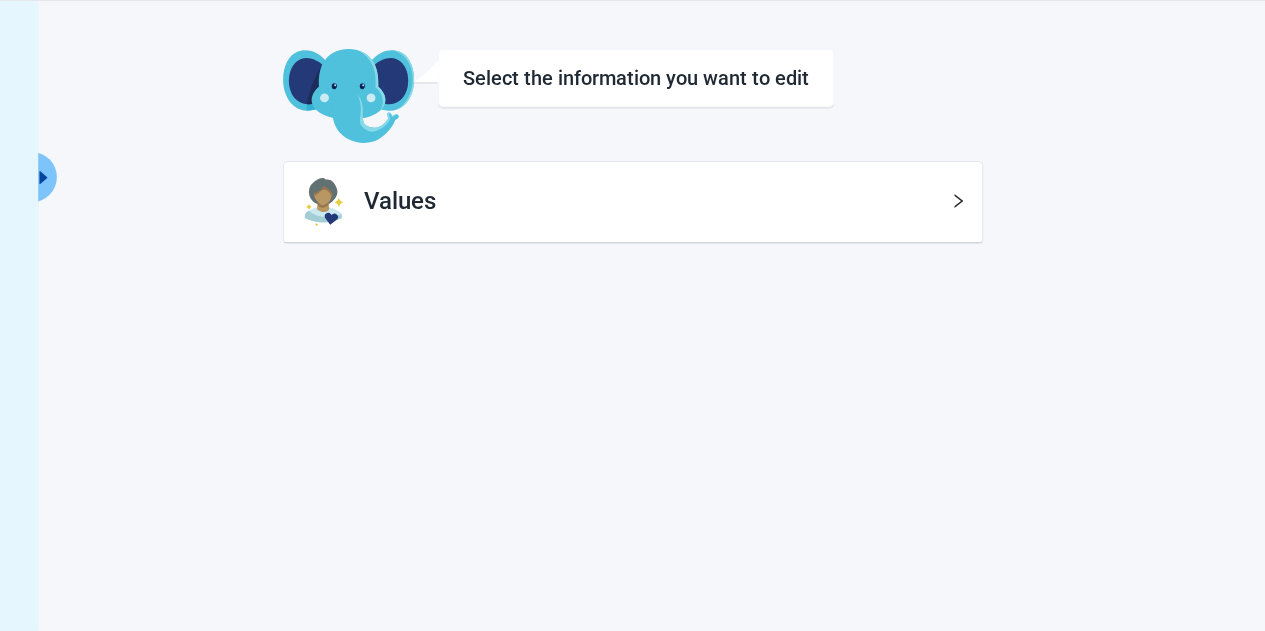 click 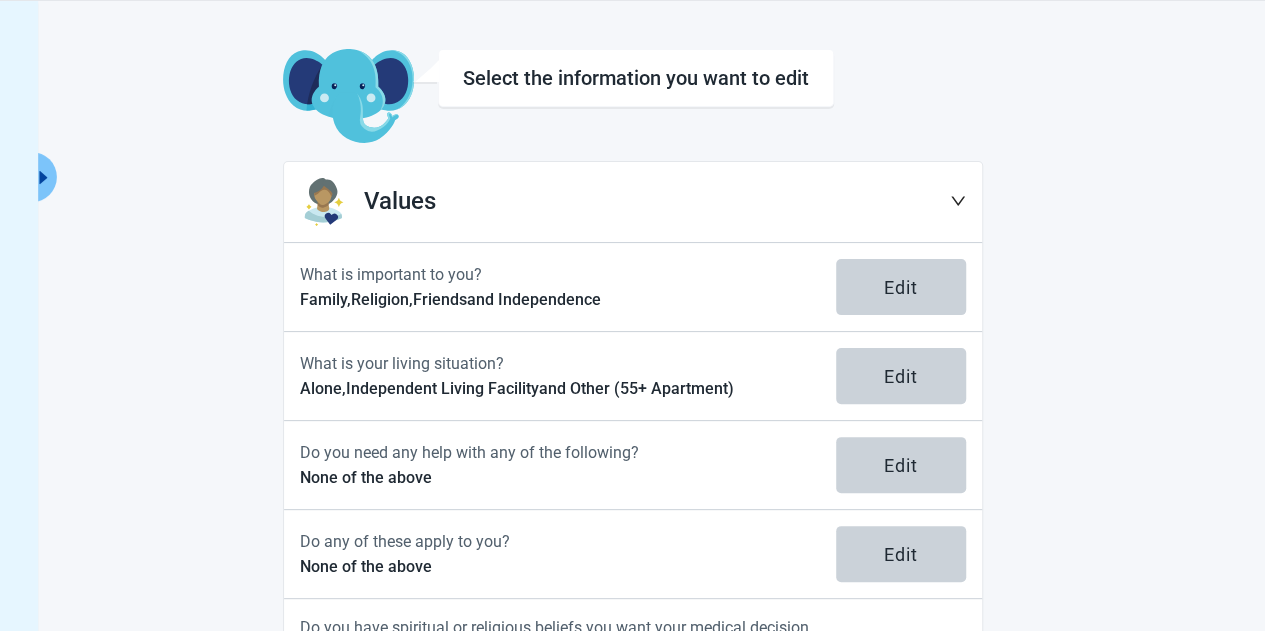 scroll, scrollTop: 203, scrollLeft: 0, axis: vertical 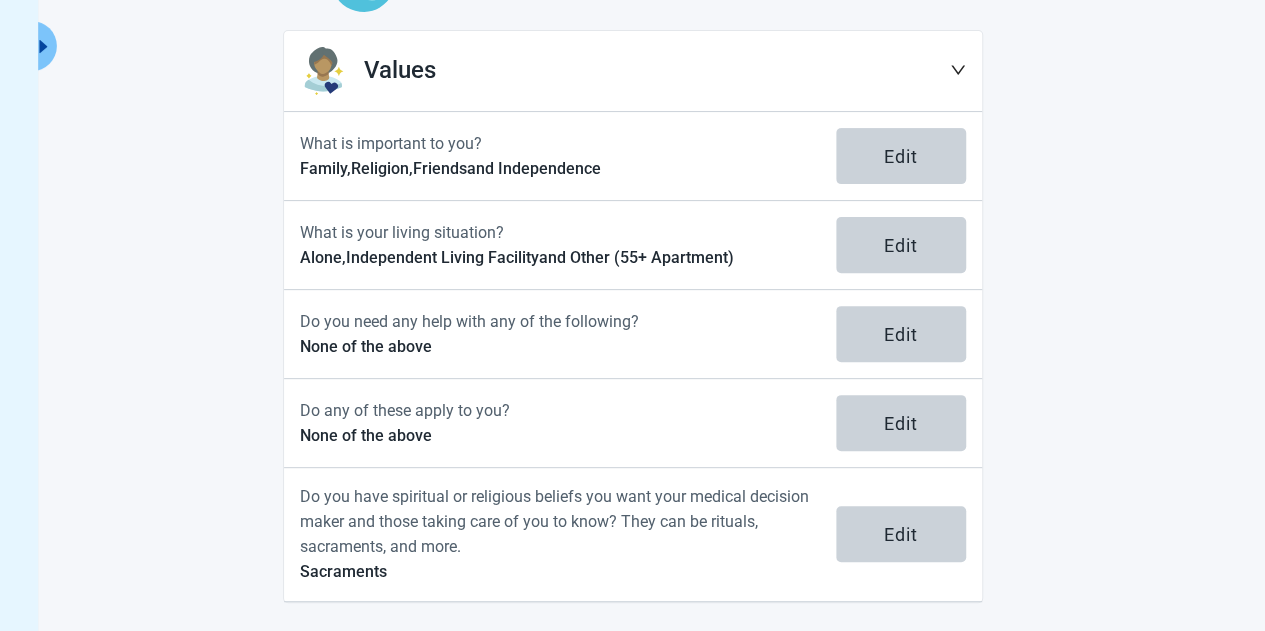 click on "Select the information you want to edit Values What is important to you? Family,  Religion,  Friends  and Independence Edit What is your living situation? Alone,  Independent Living Facility  and Other (55+ Apartment) Edit Do you need any help with any of the following? None of the above Edit Do any of these apply to you? None of the above Edit Do you have spiritual or religious beliefs you want your medical decision maker and those taking care of you to know? They can be rituals, sacraments, and more. Sacraments Edit" at bounding box center (633, 244) 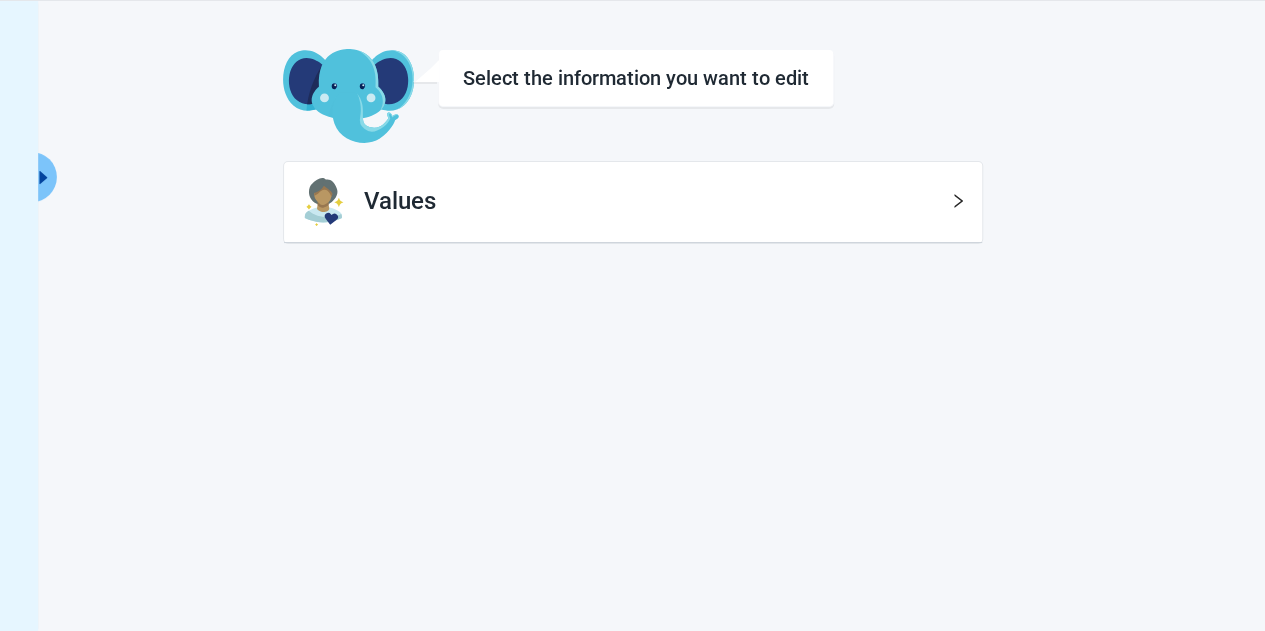 click 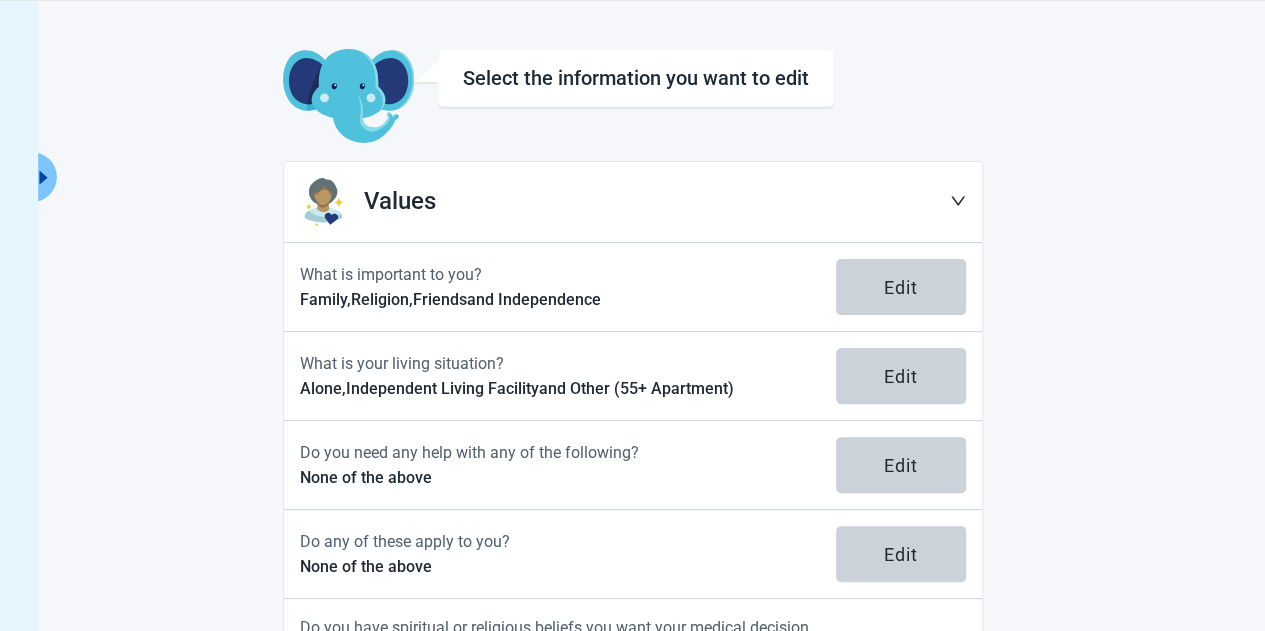 scroll, scrollTop: 203, scrollLeft: 0, axis: vertical 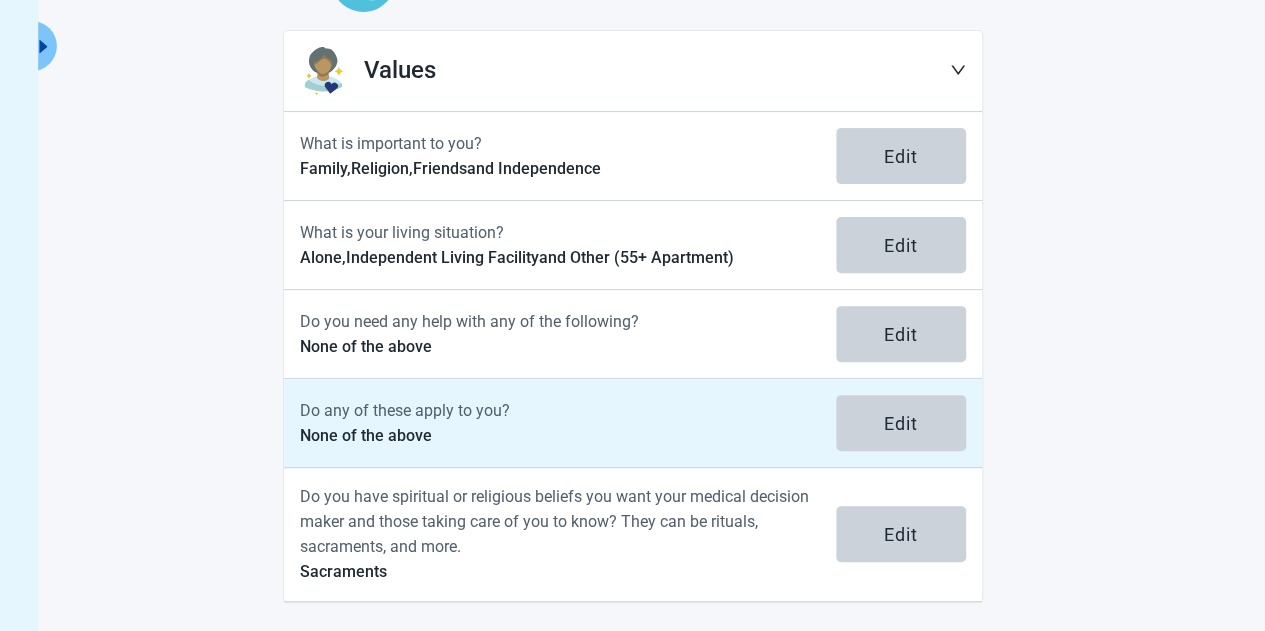 click on "None of the above" at bounding box center [556, 435] 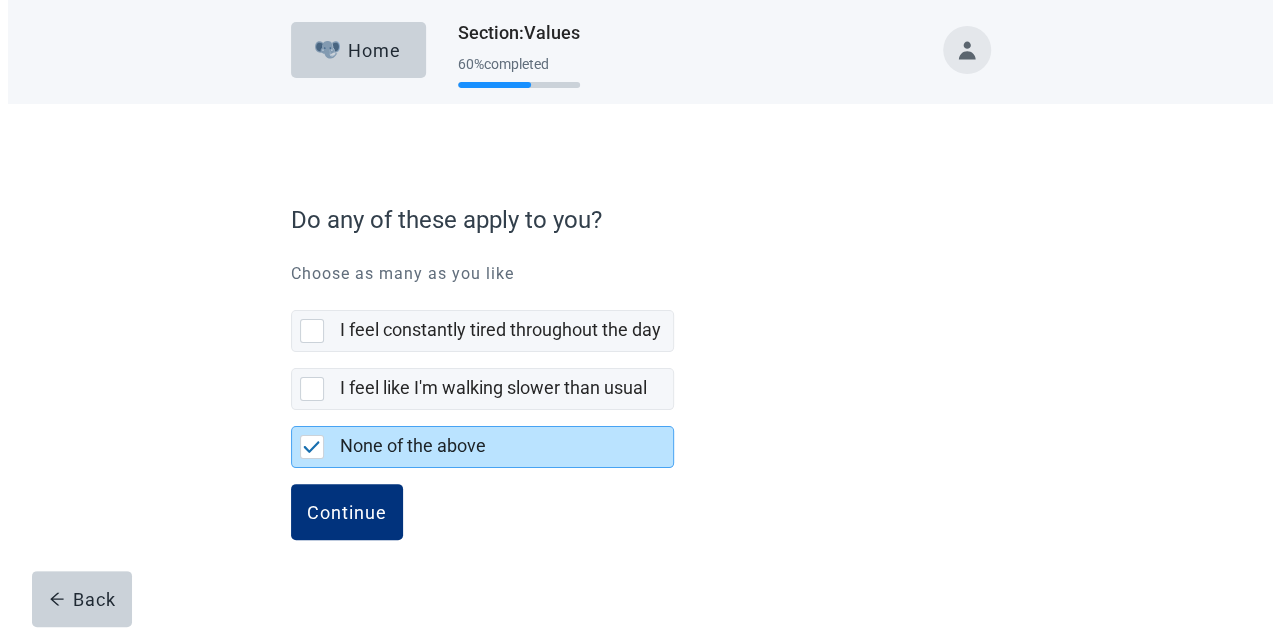 scroll, scrollTop: 0, scrollLeft: 0, axis: both 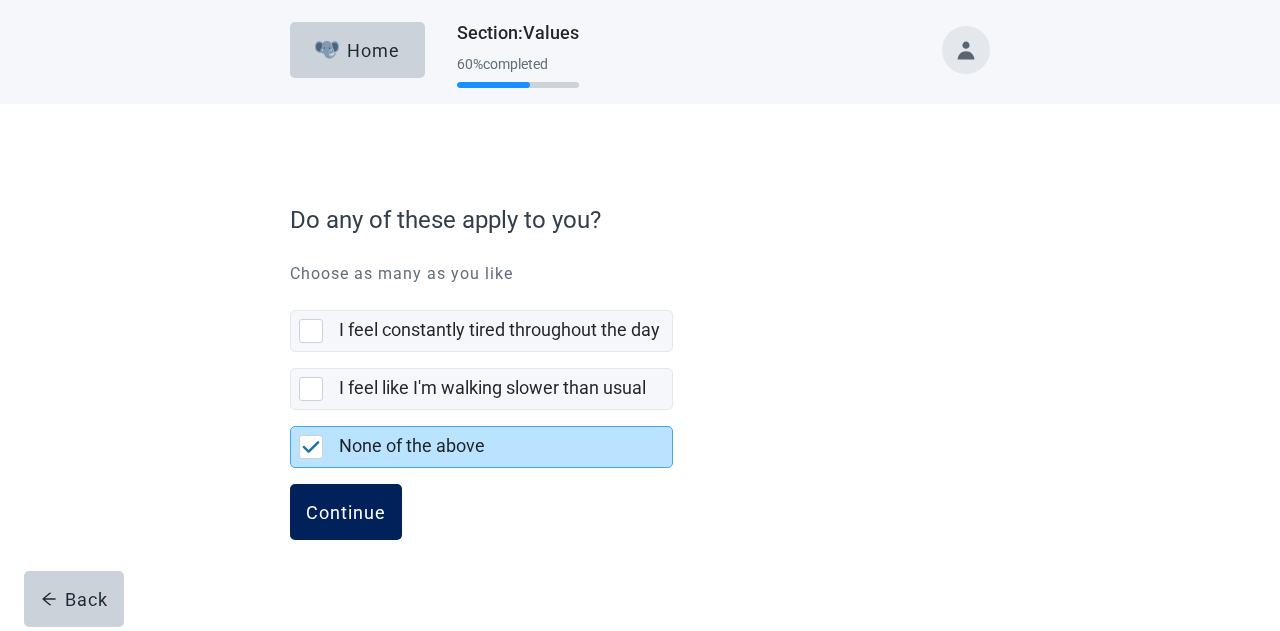 click on "Continue" at bounding box center (346, 512) 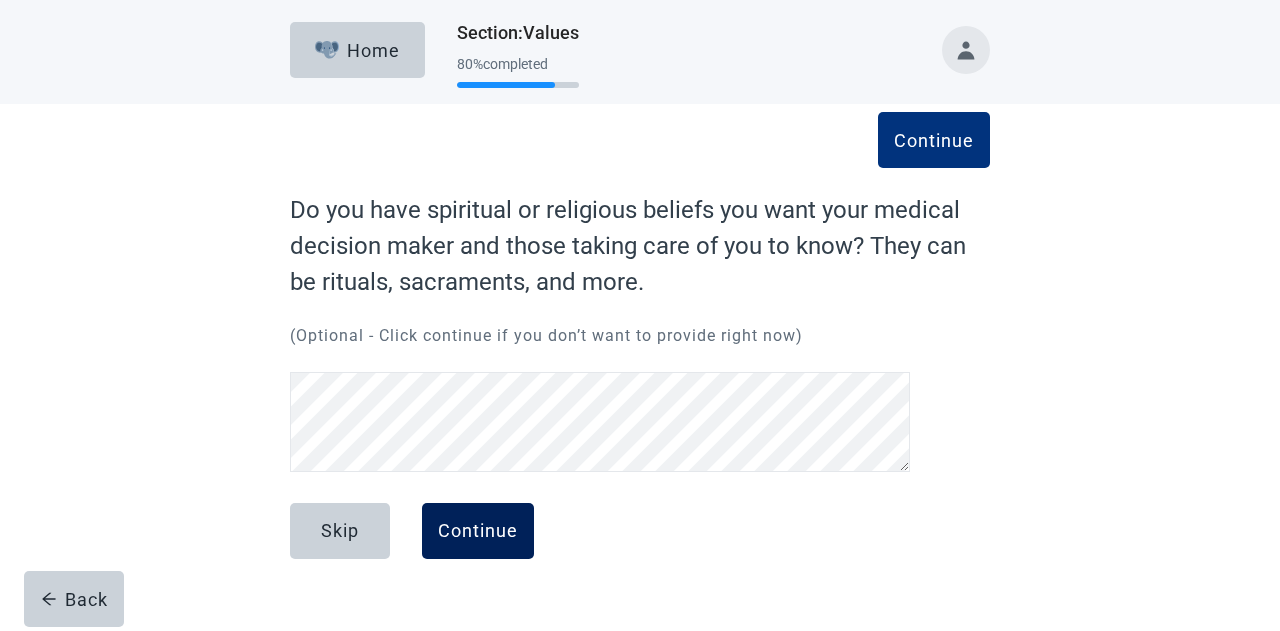 click on "Continue" at bounding box center [478, 531] 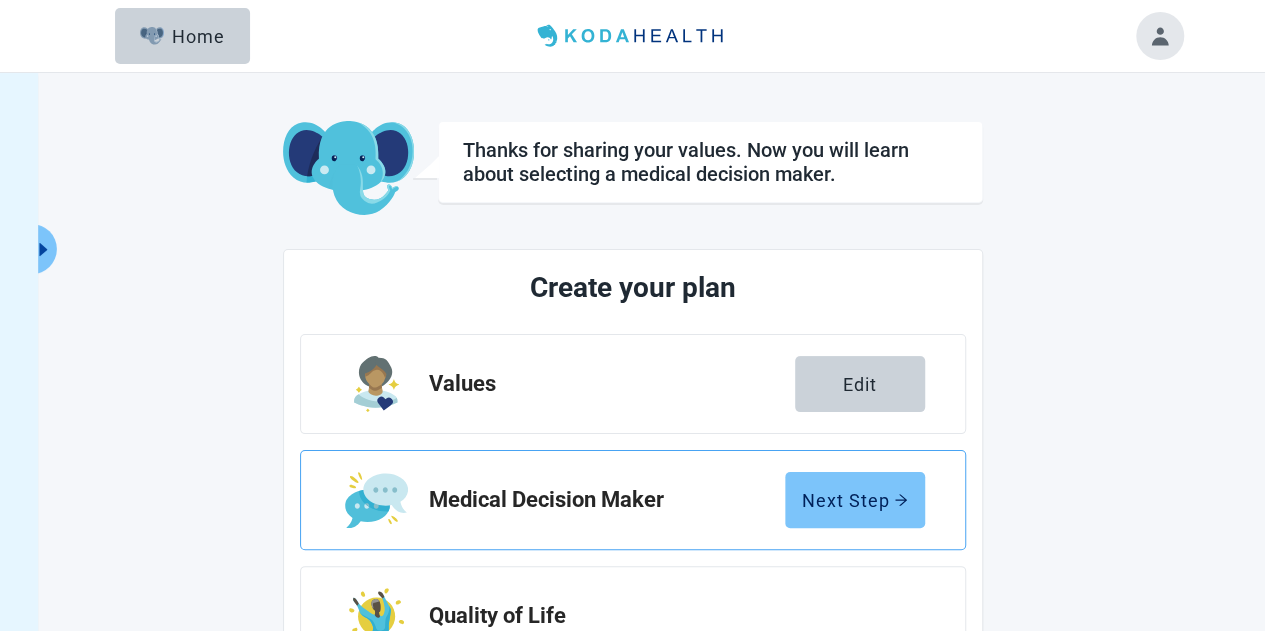 click on "Next Step" at bounding box center (855, 500) 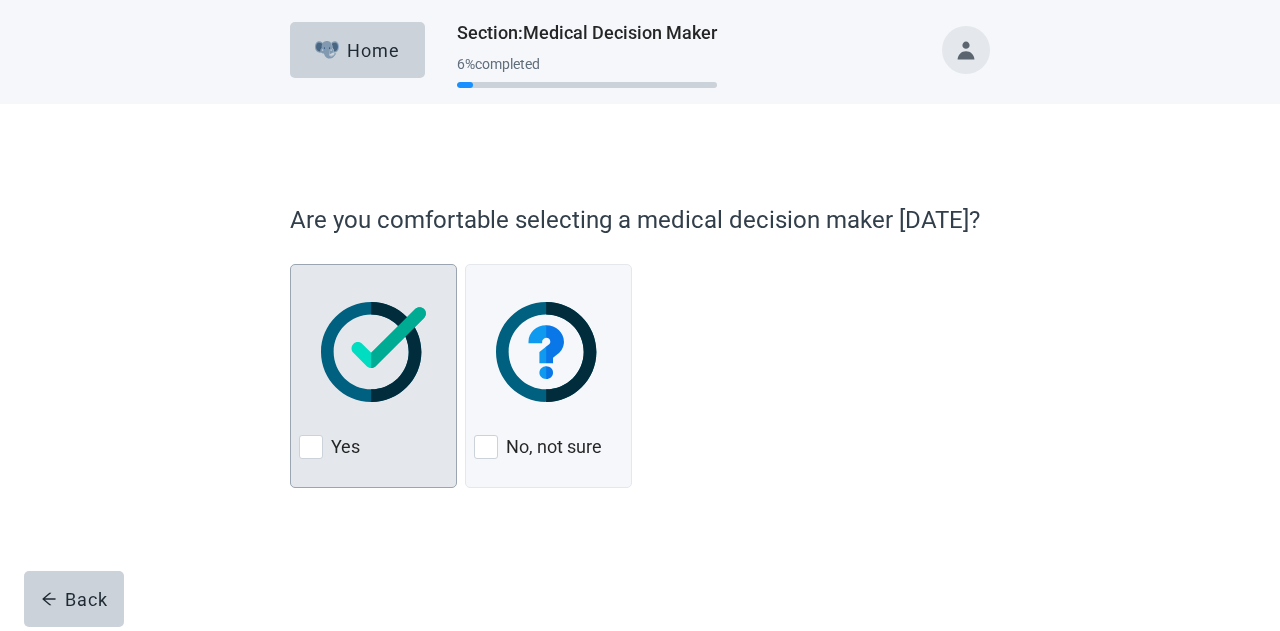 click at bounding box center (311, 447) 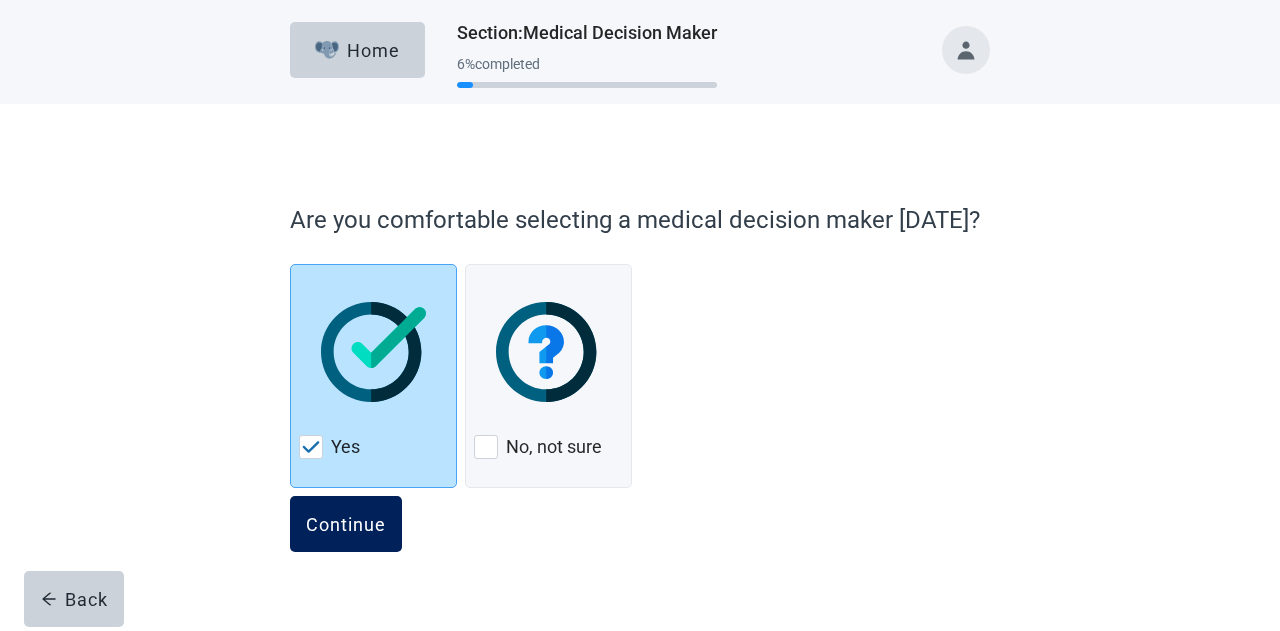 click on "Continue" at bounding box center (346, 524) 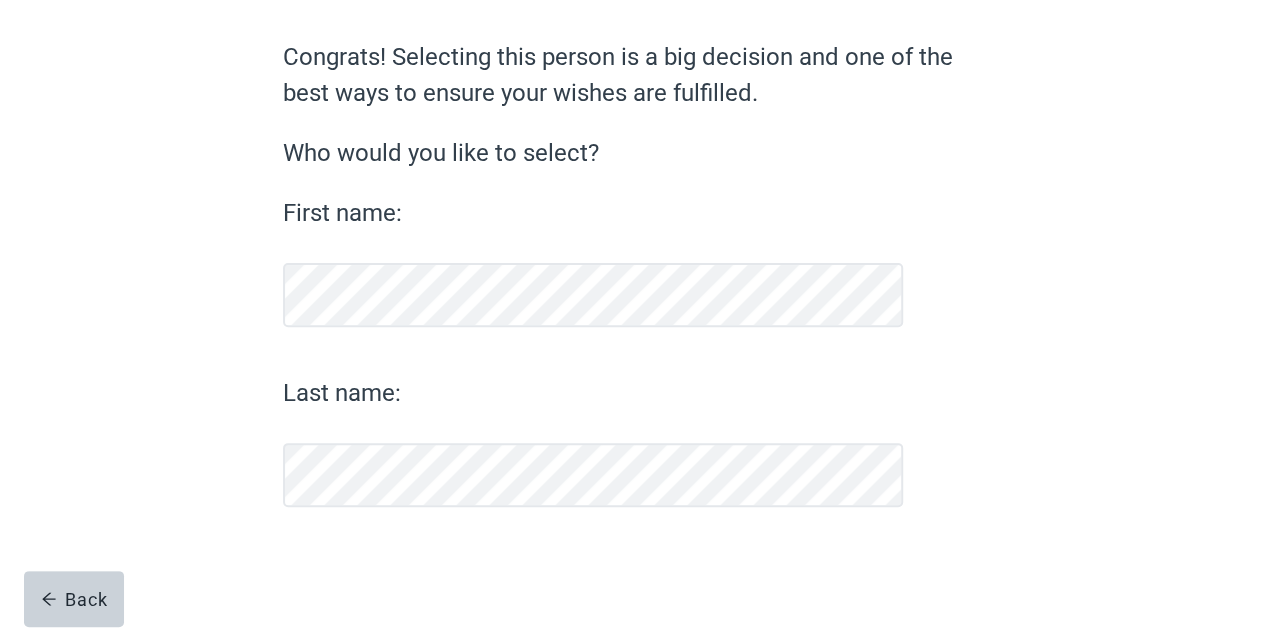scroll, scrollTop: 152, scrollLeft: 0, axis: vertical 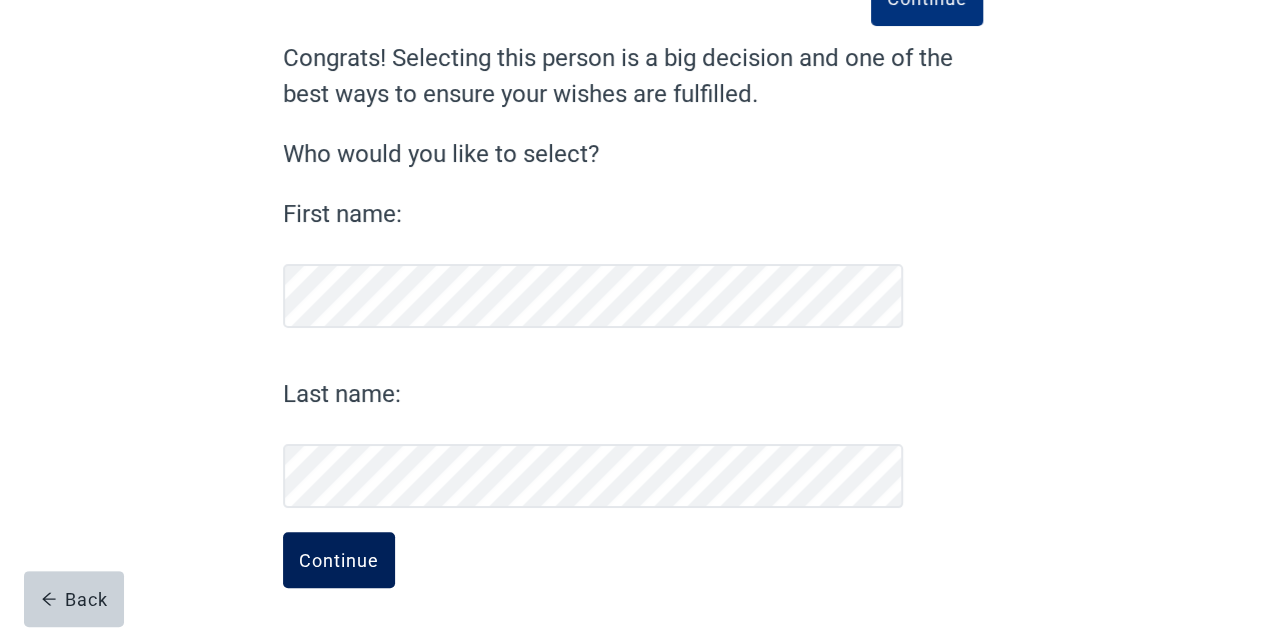click on "Continue" at bounding box center (339, 560) 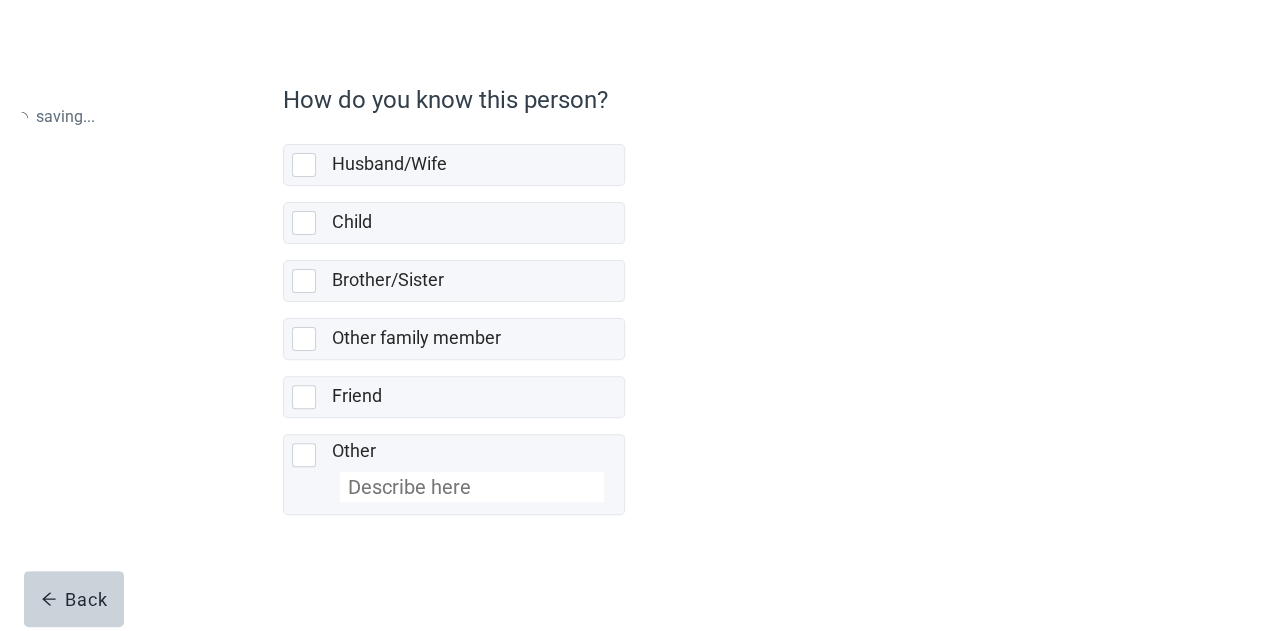 scroll, scrollTop: 0, scrollLeft: 0, axis: both 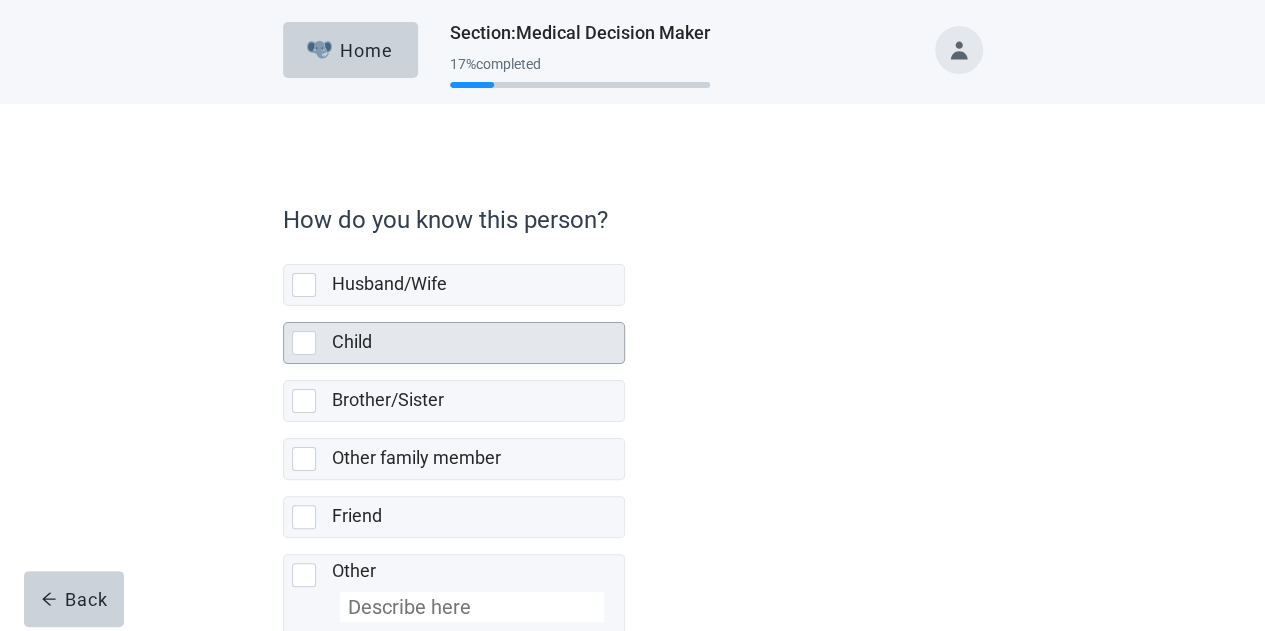 click at bounding box center (304, 343) 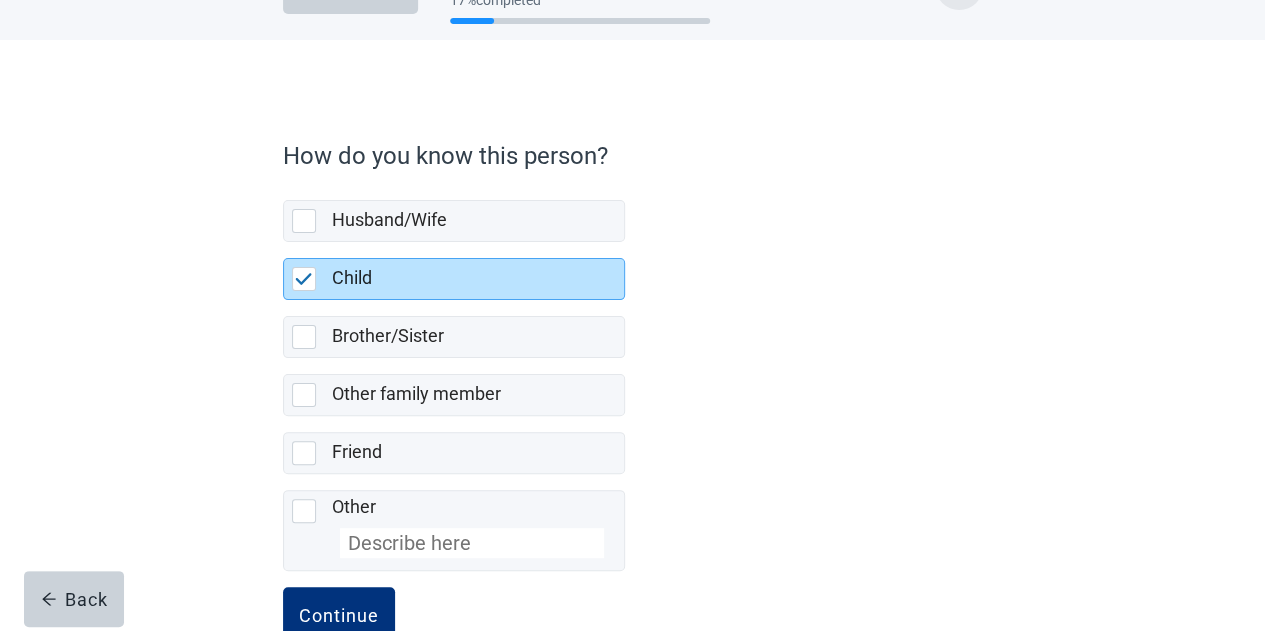 scroll, scrollTop: 116, scrollLeft: 0, axis: vertical 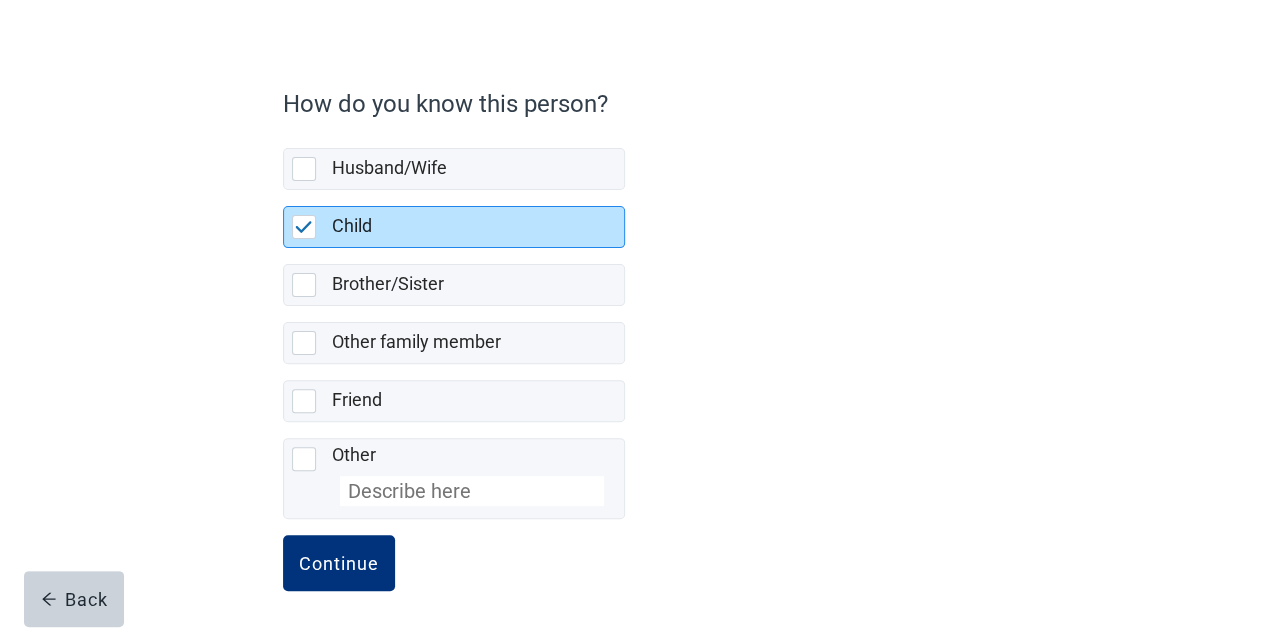 click at bounding box center [304, 227] 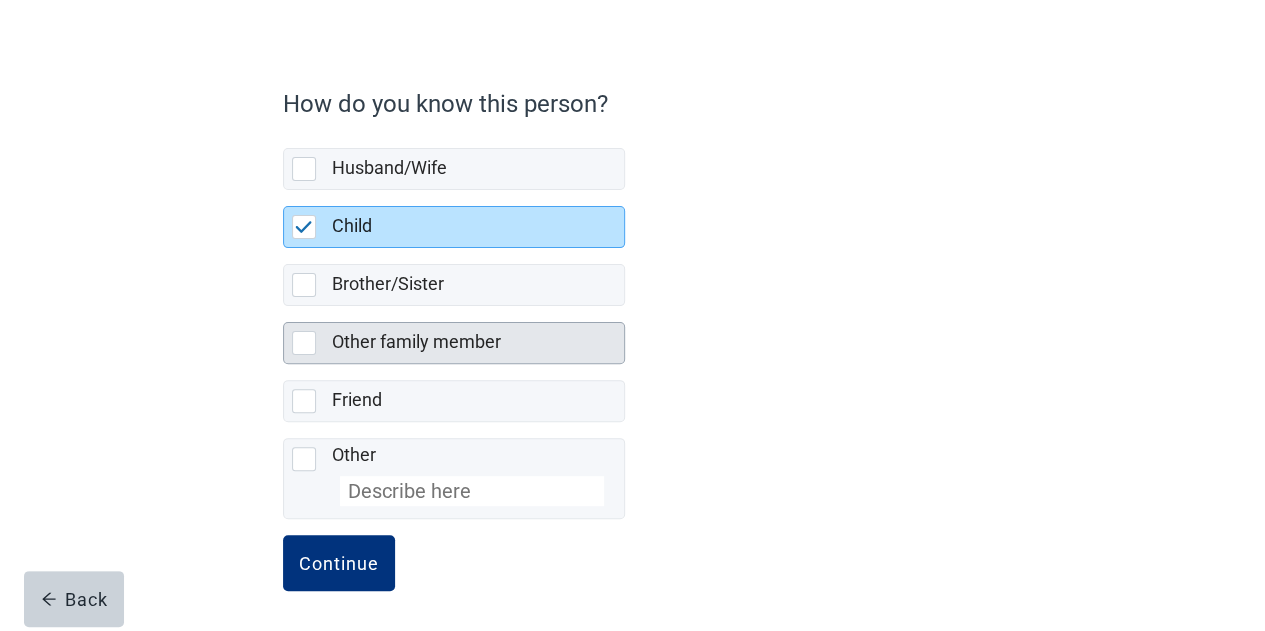 click at bounding box center (304, 343) 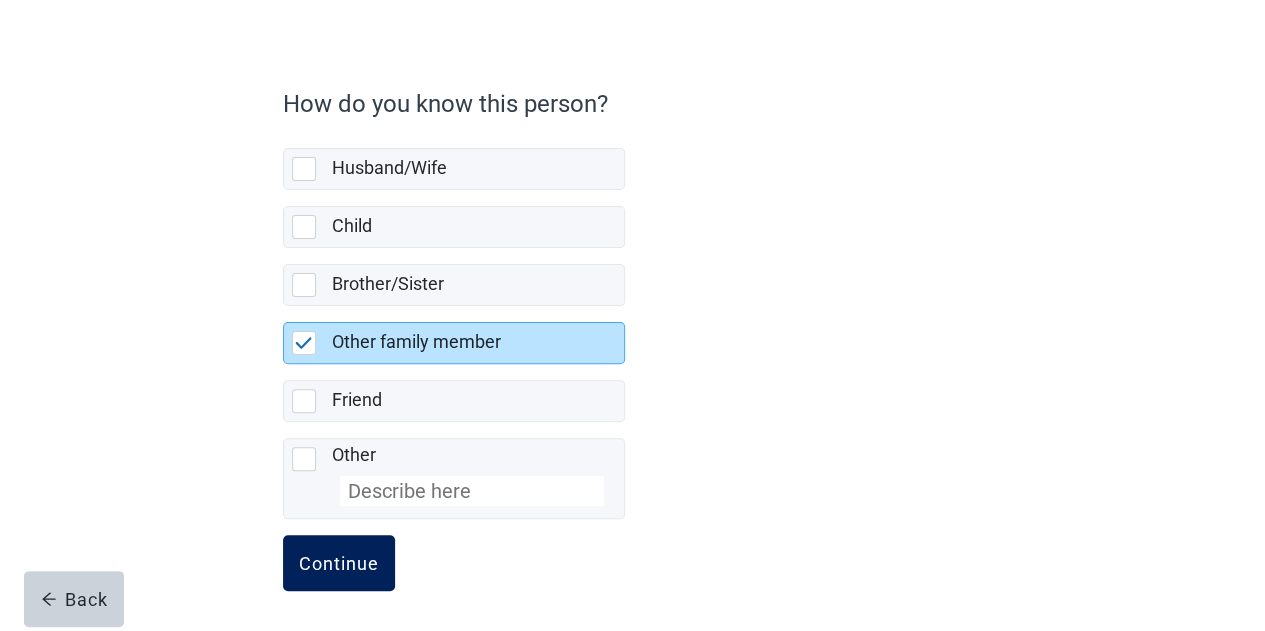 click on "Continue" at bounding box center (339, 563) 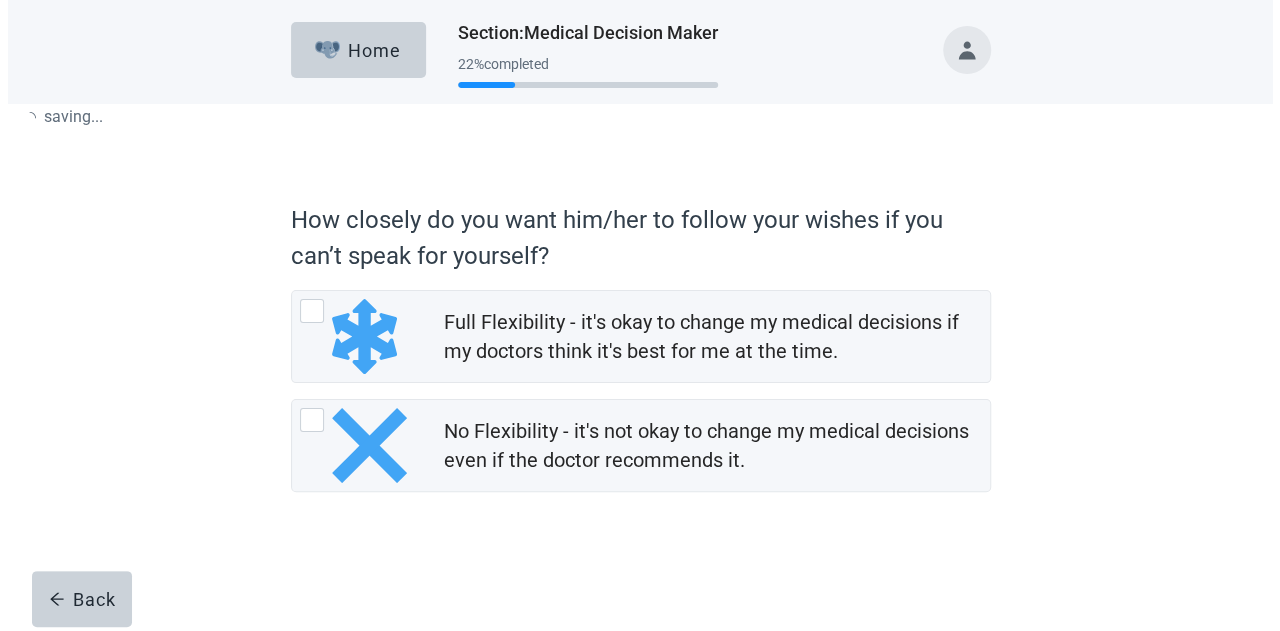 scroll, scrollTop: 0, scrollLeft: 0, axis: both 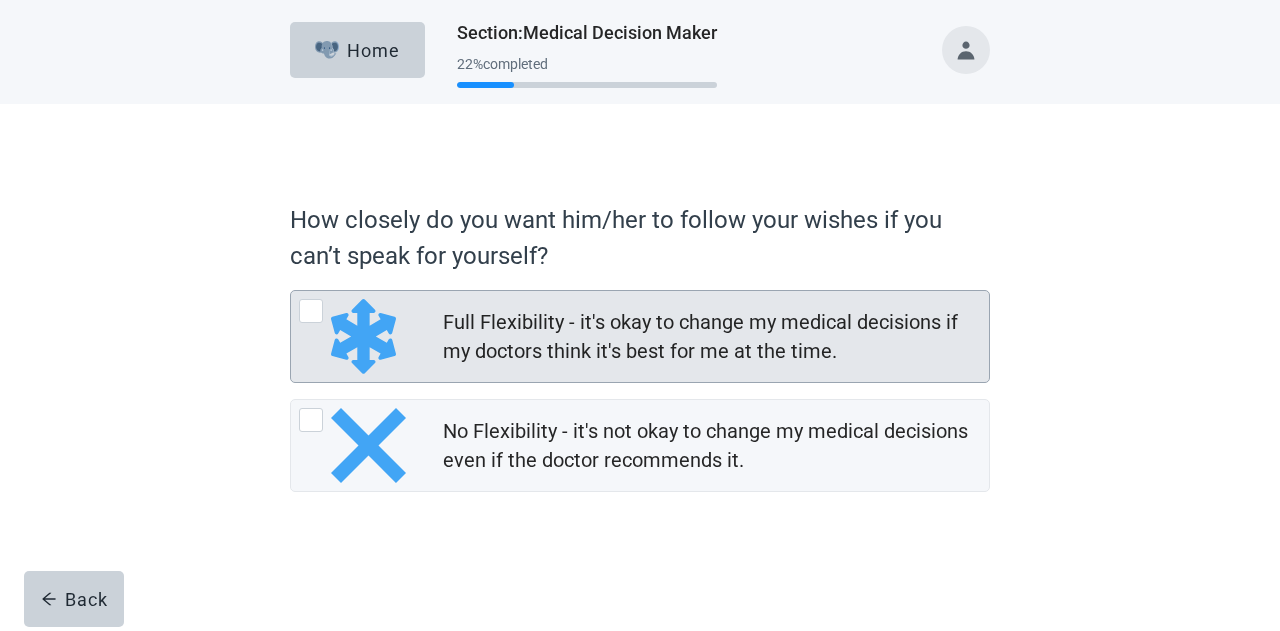 click at bounding box center (311, 311) 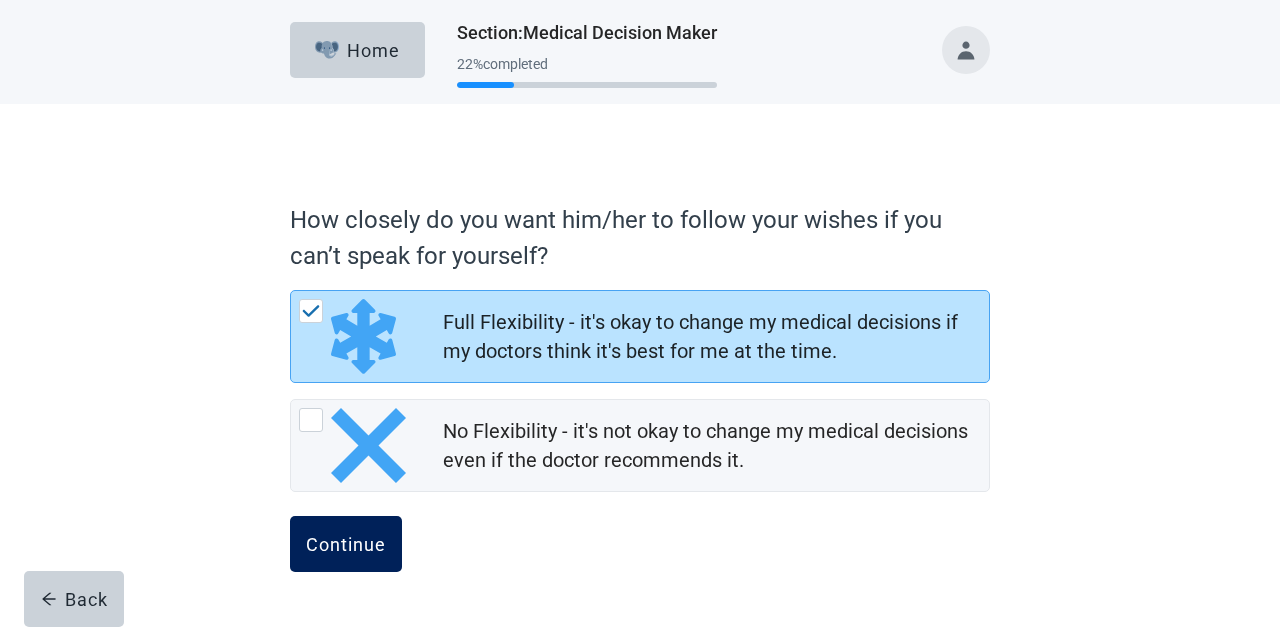 click on "Continue" at bounding box center (346, 544) 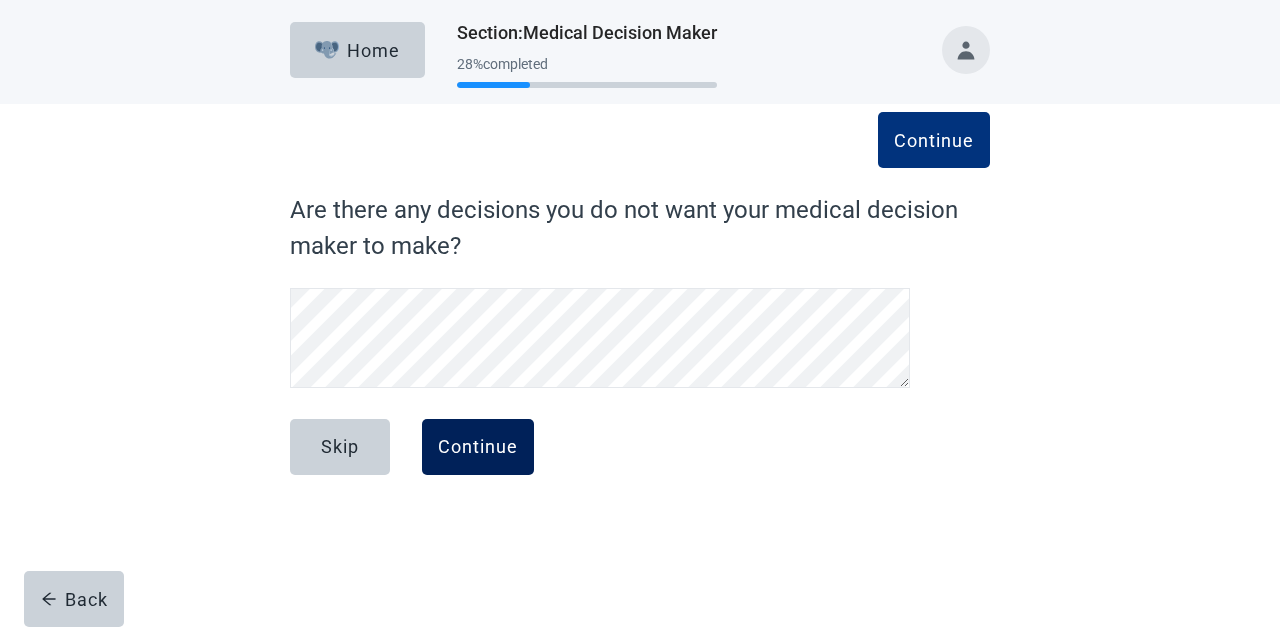 click on "Continue" at bounding box center [478, 447] 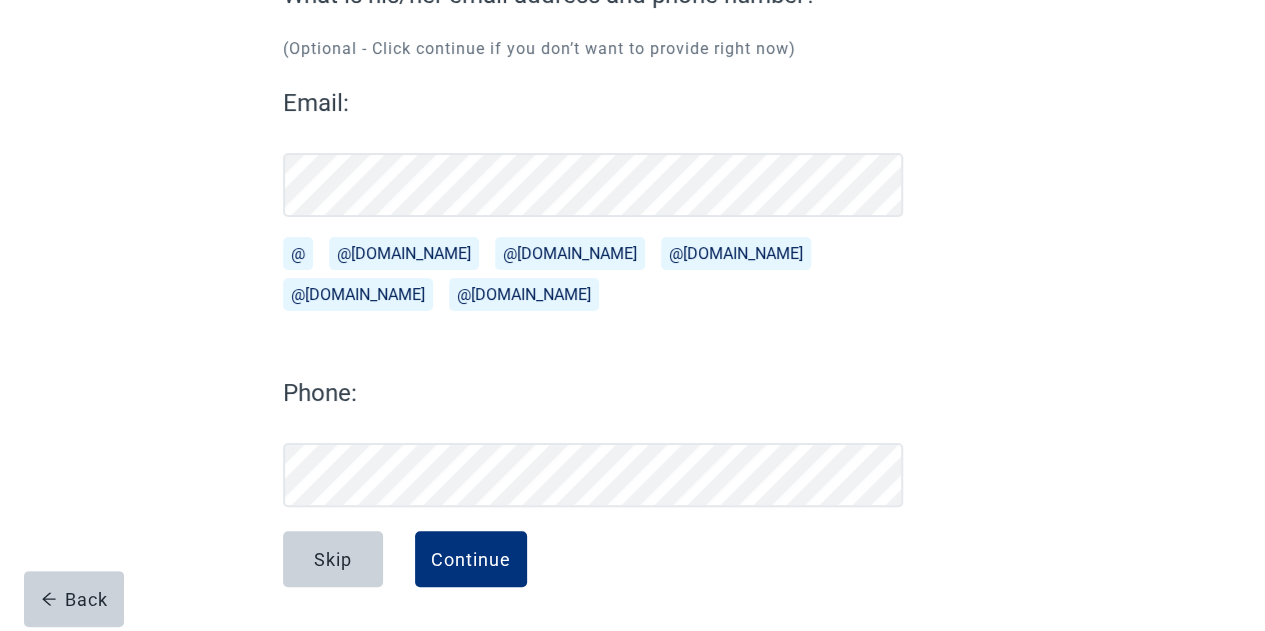 scroll, scrollTop: 214, scrollLeft: 0, axis: vertical 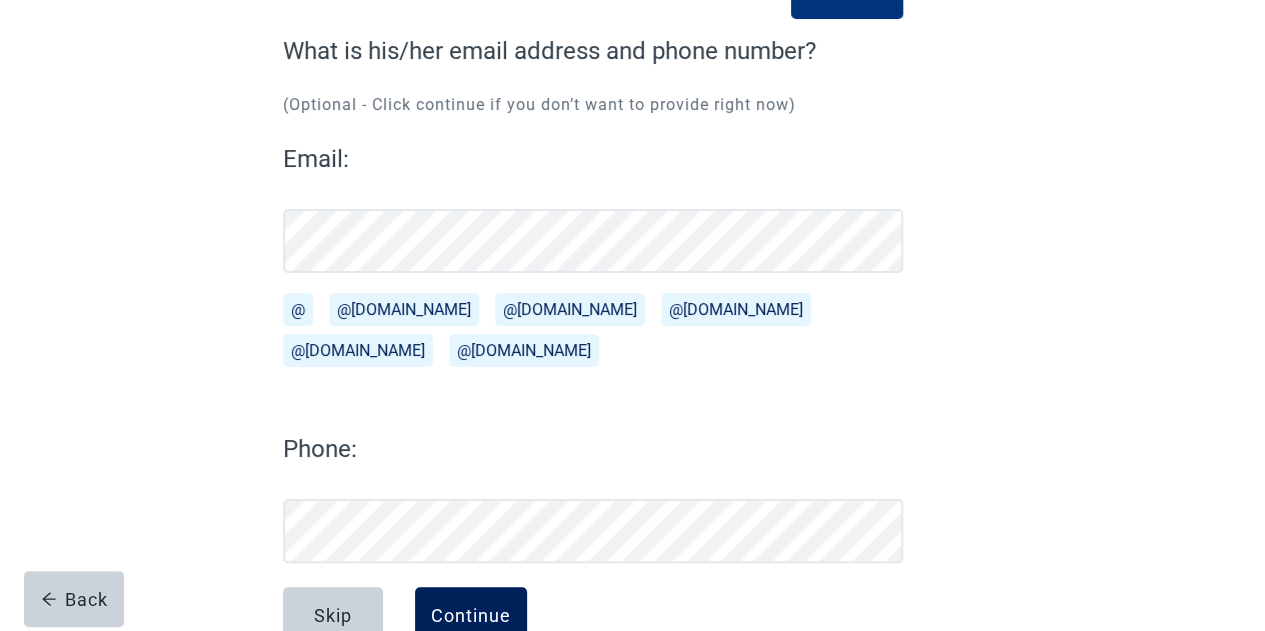click on "Continue" at bounding box center [471, 615] 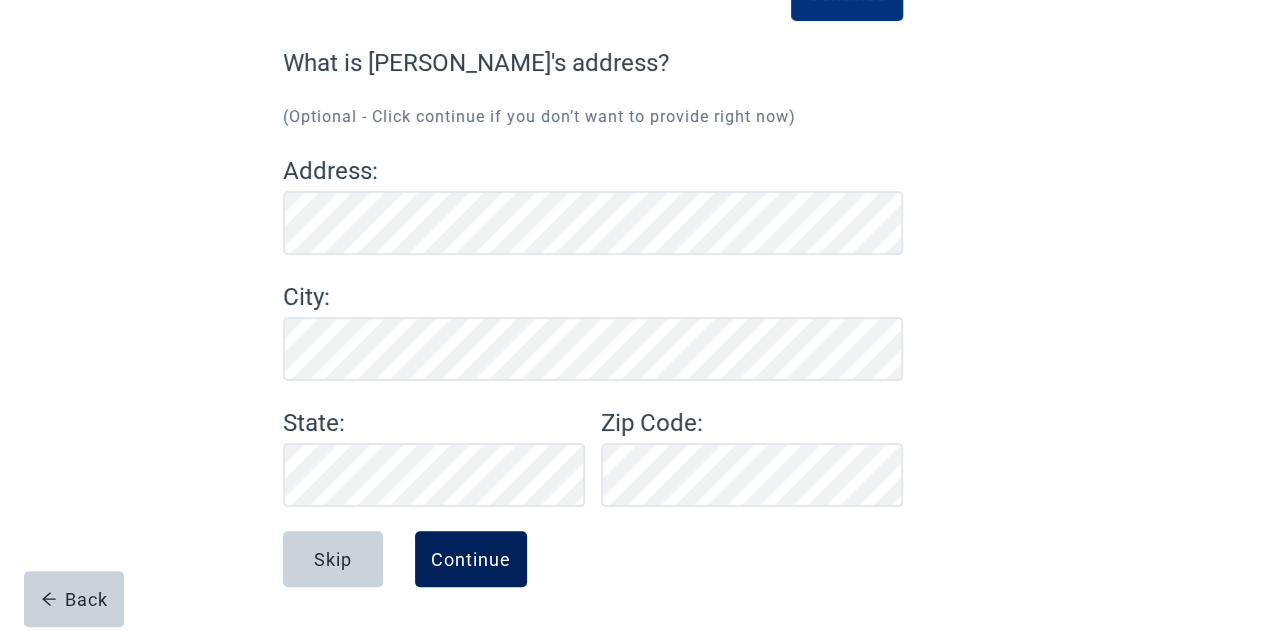 scroll, scrollTop: 146, scrollLeft: 0, axis: vertical 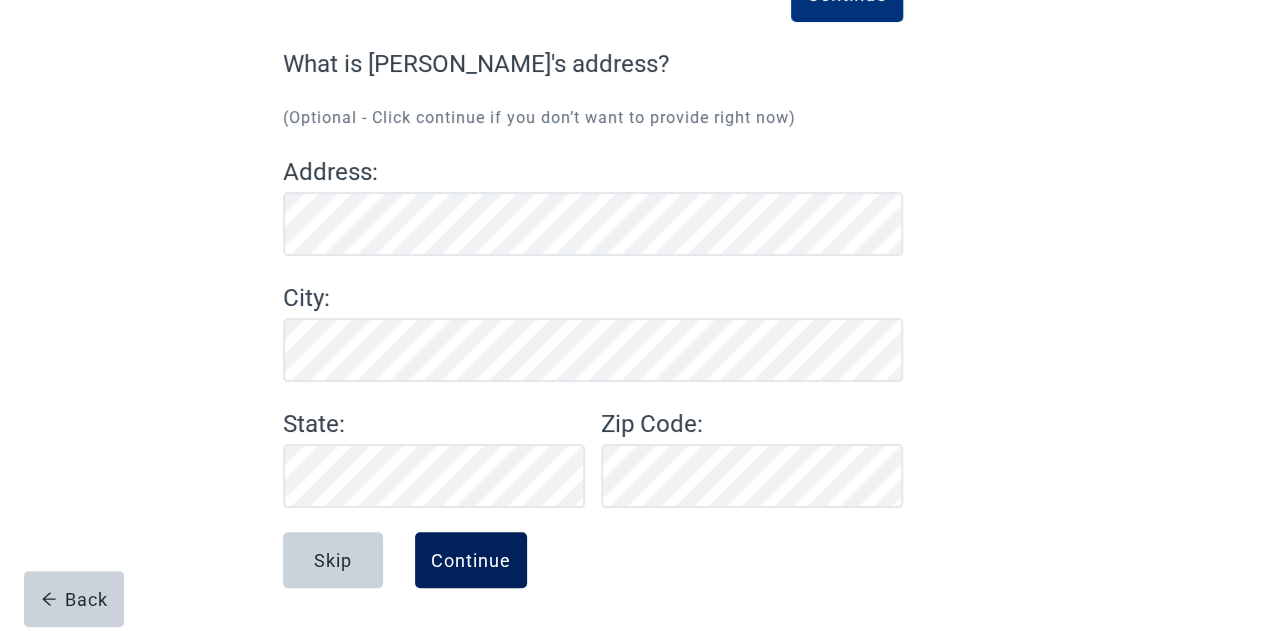 click on "Continue" at bounding box center (471, 560) 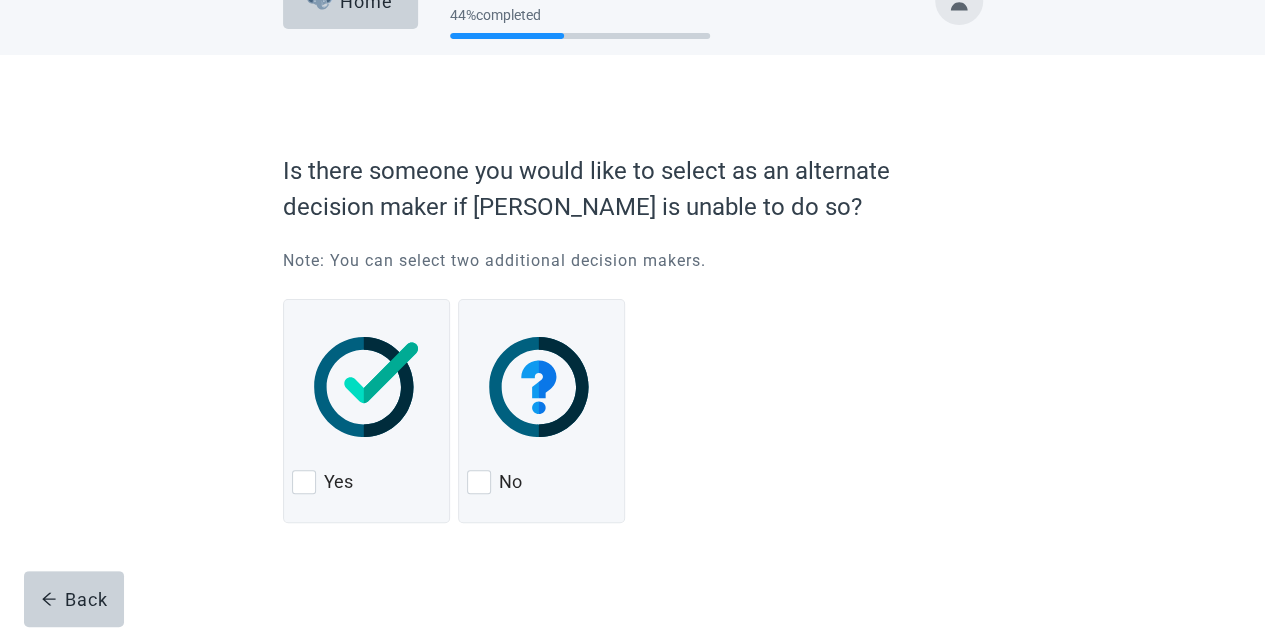 scroll, scrollTop: 0, scrollLeft: 0, axis: both 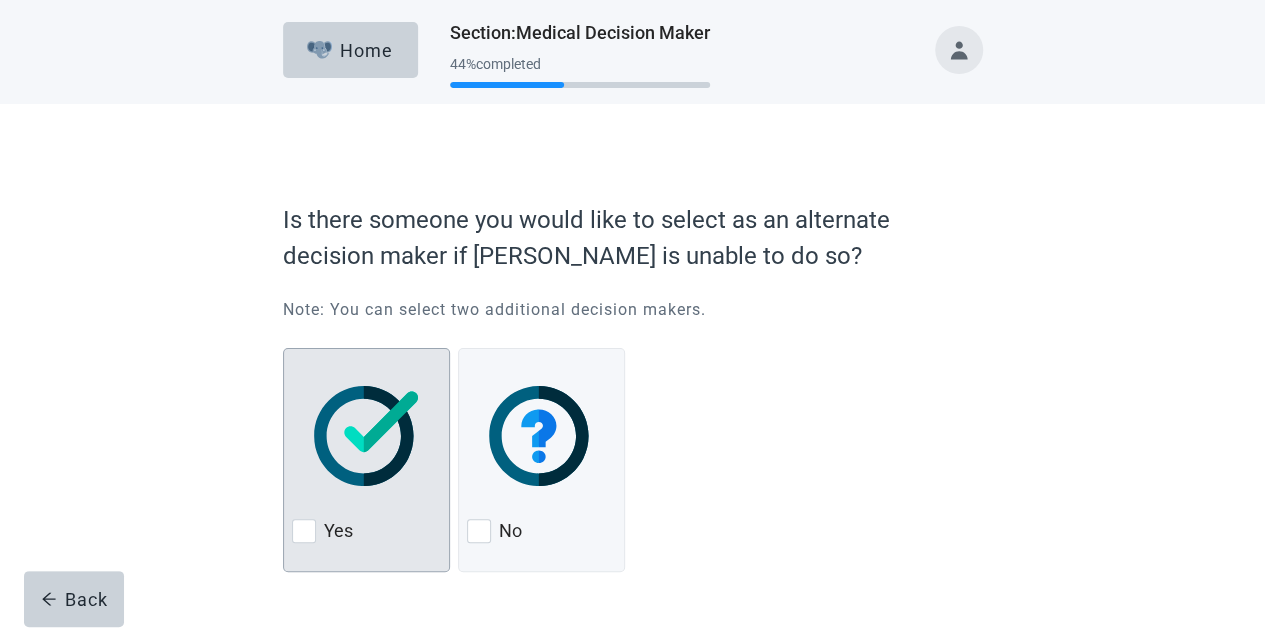 click at bounding box center [304, 531] 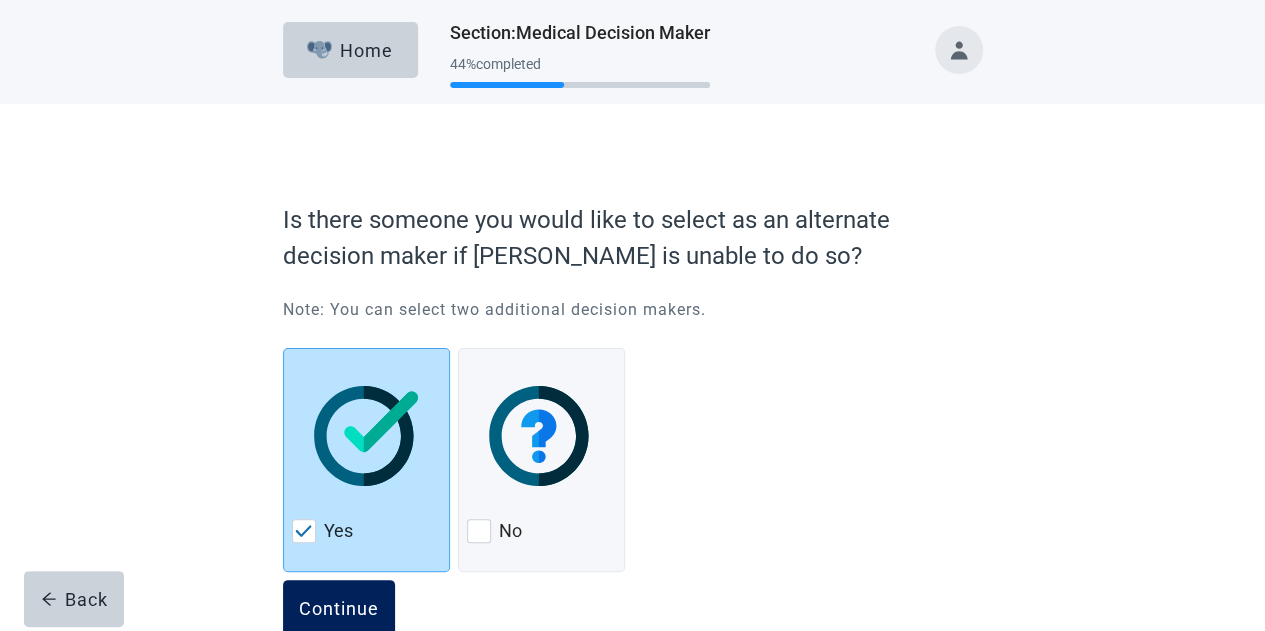click on "Continue" at bounding box center (339, 608) 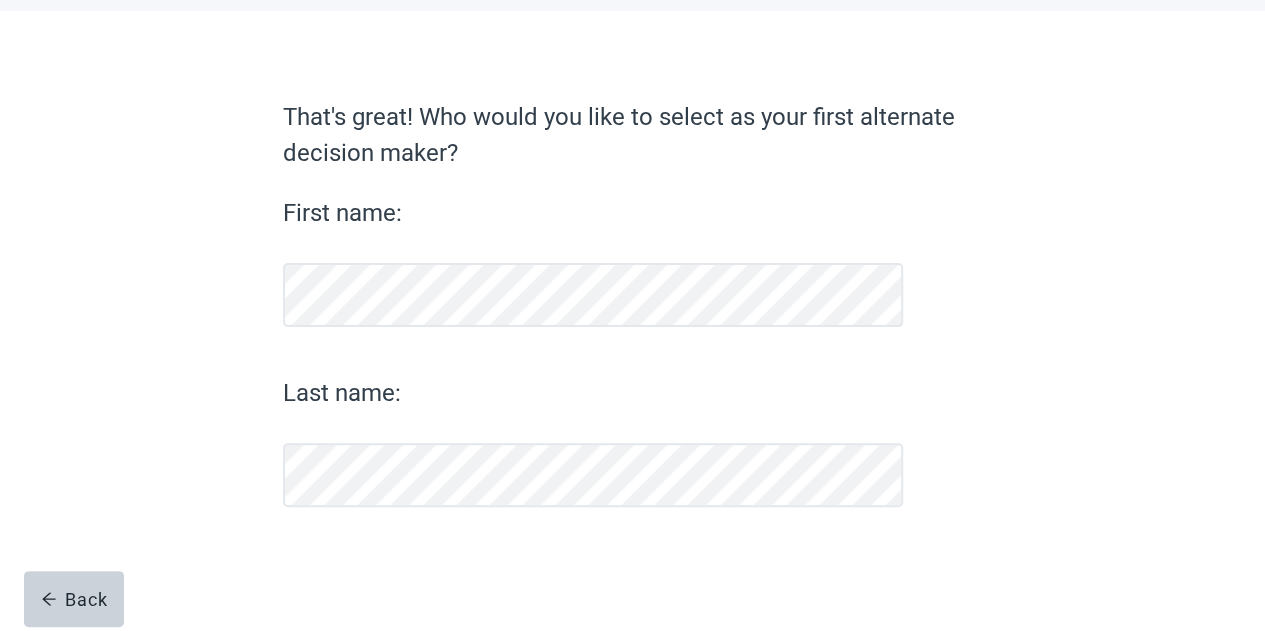 scroll, scrollTop: 92, scrollLeft: 0, axis: vertical 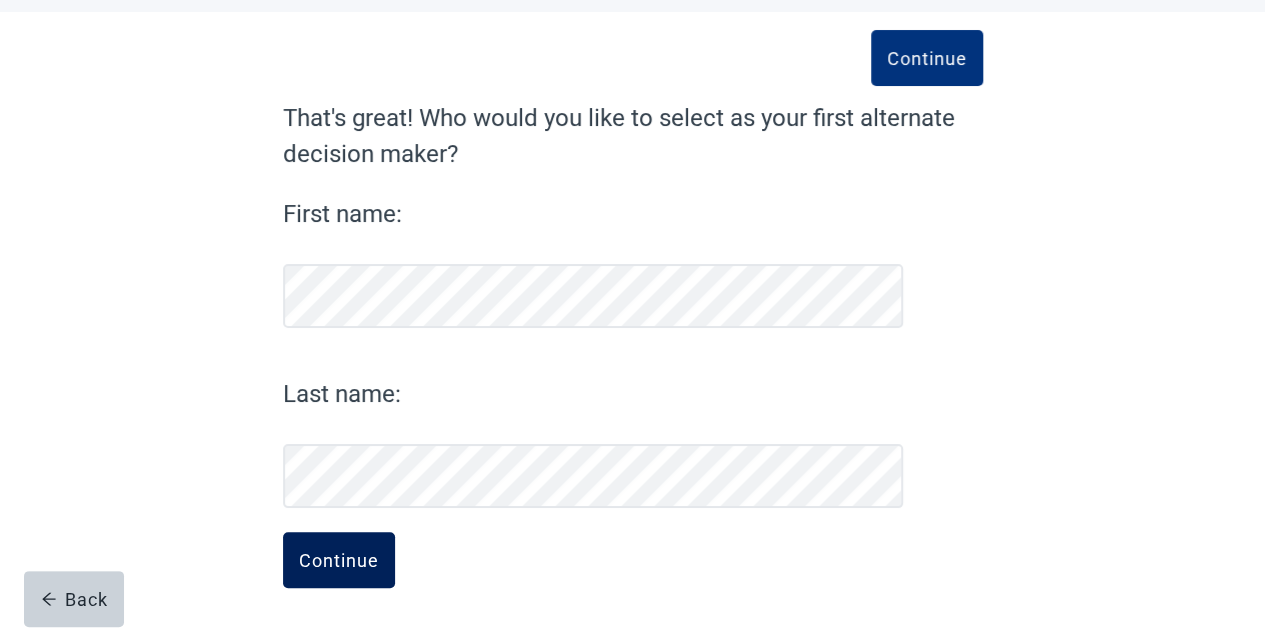 click on "Continue" at bounding box center [339, 560] 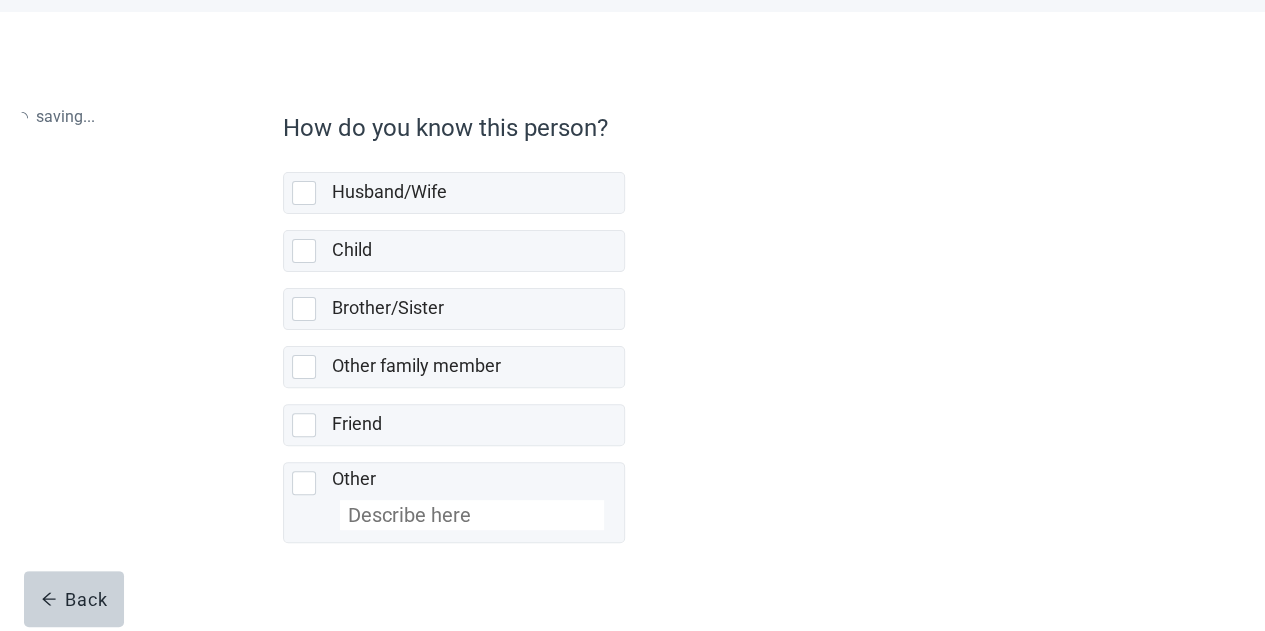 scroll, scrollTop: 0, scrollLeft: 0, axis: both 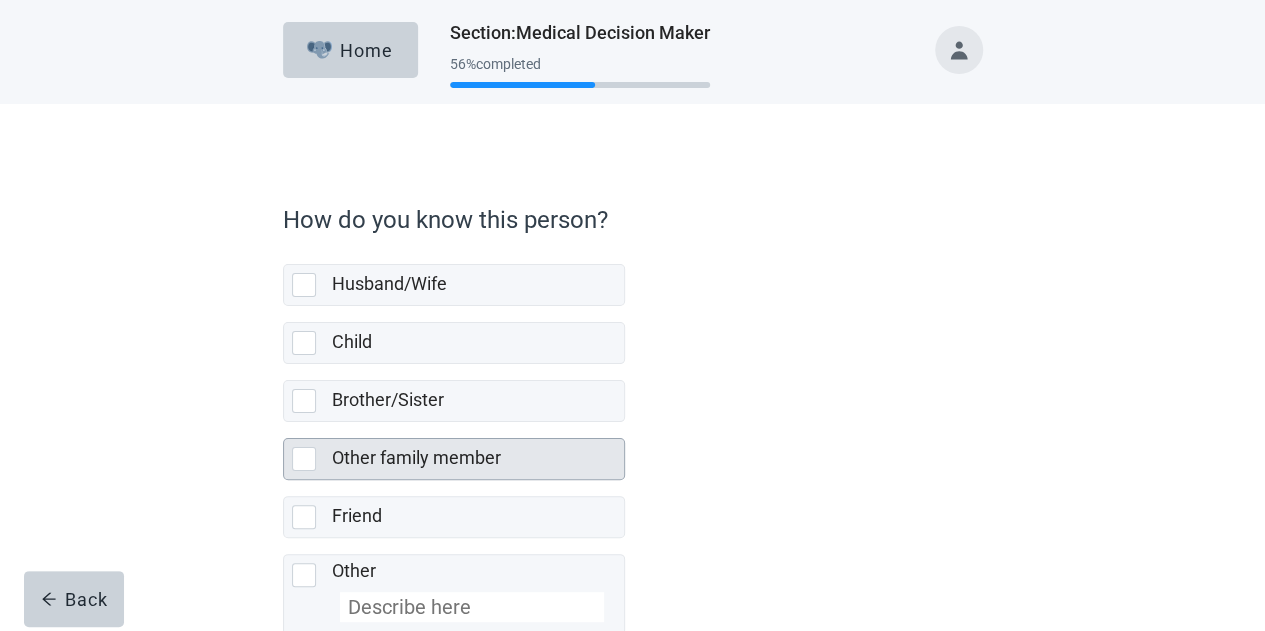 click at bounding box center [304, 459] 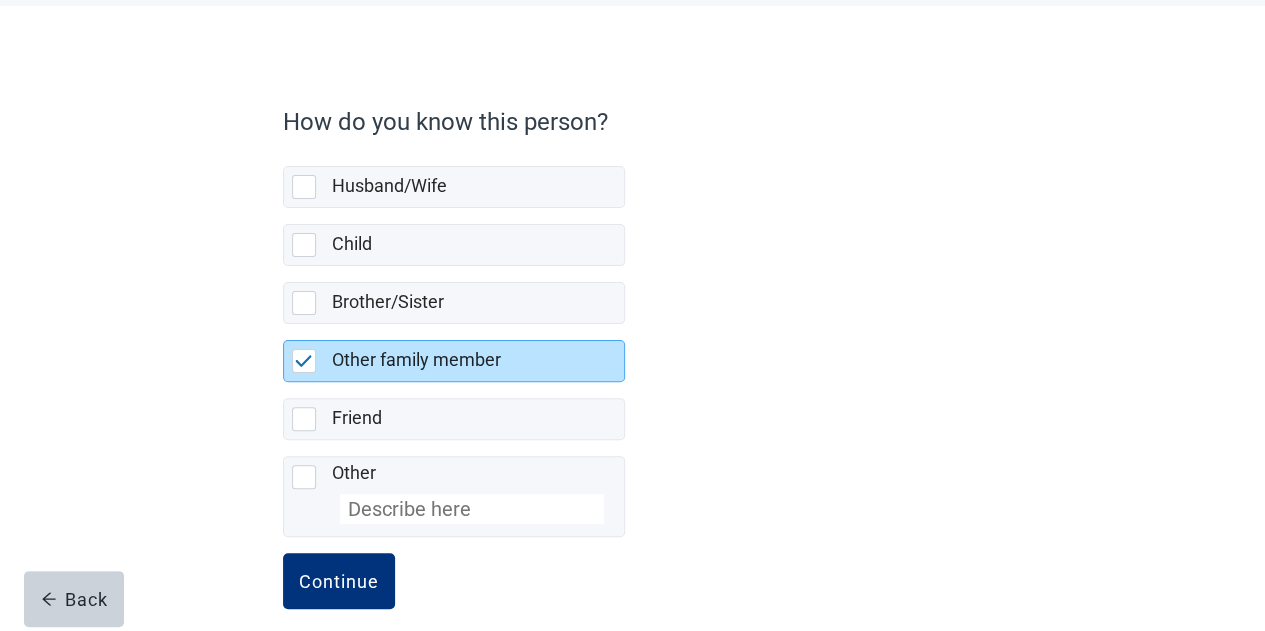 scroll, scrollTop: 116, scrollLeft: 0, axis: vertical 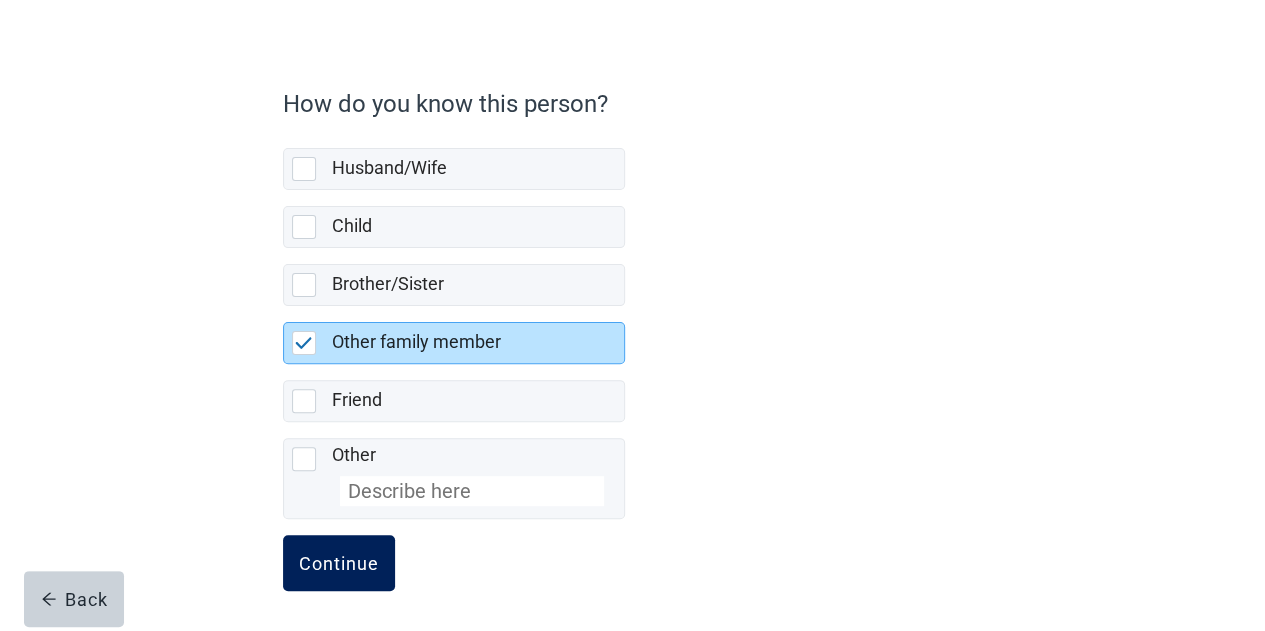 click on "Continue" at bounding box center [339, 563] 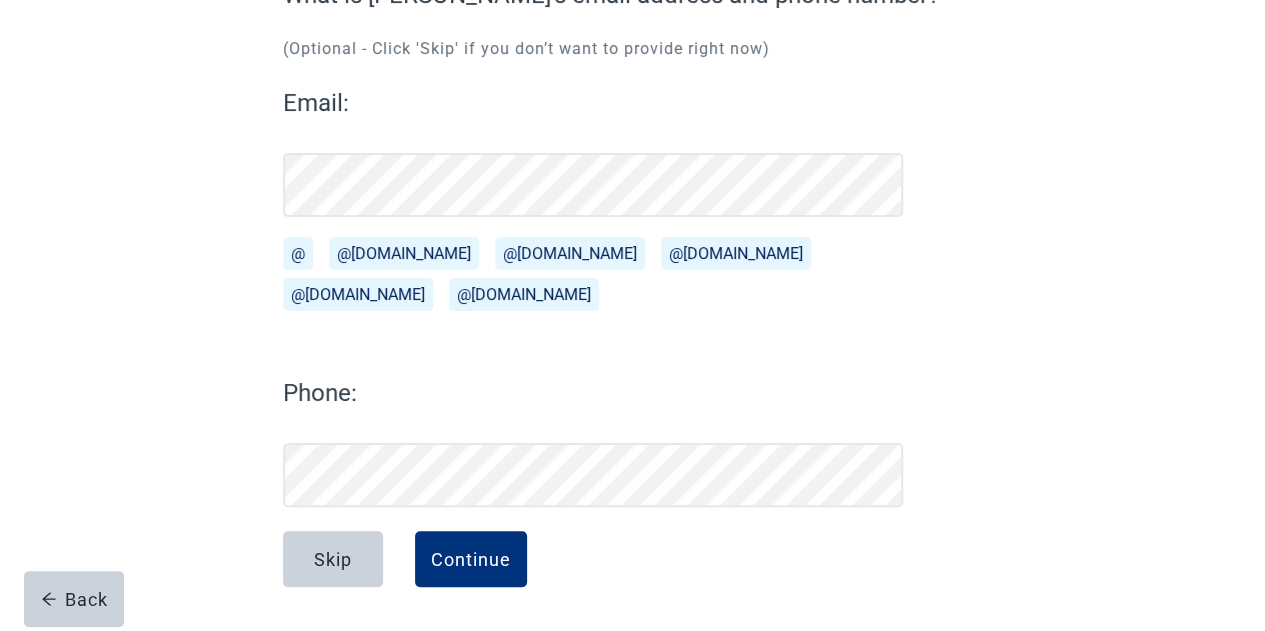 scroll, scrollTop: 214, scrollLeft: 0, axis: vertical 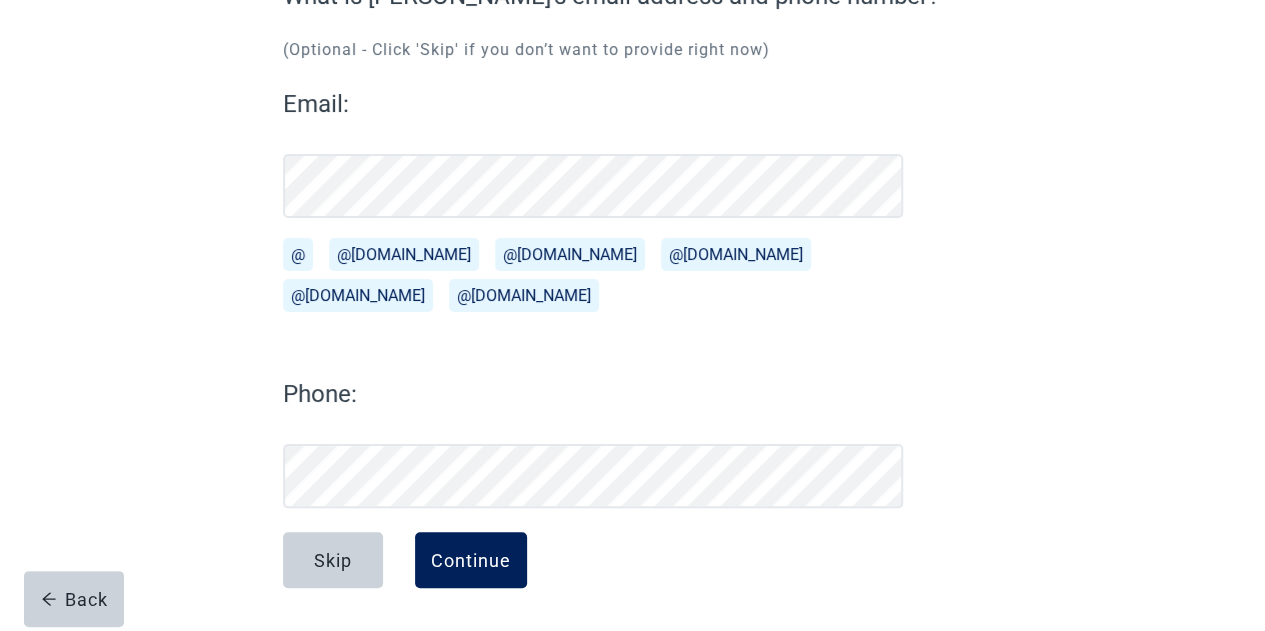 click on "Continue" at bounding box center (471, 560) 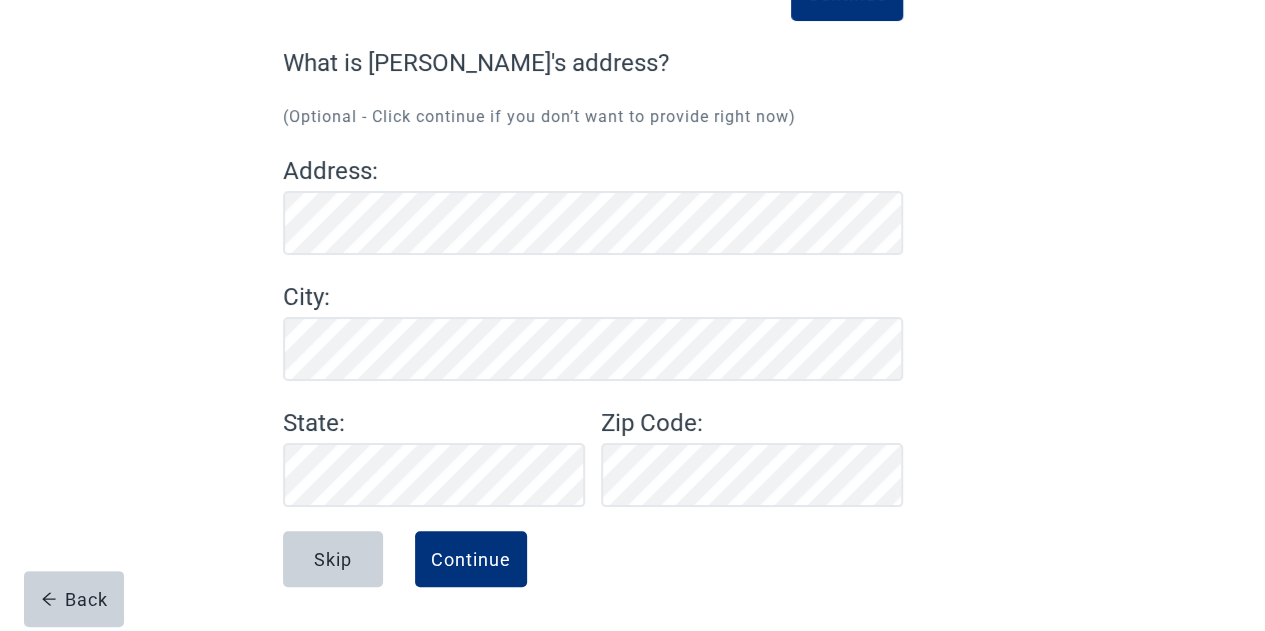 scroll, scrollTop: 146, scrollLeft: 0, axis: vertical 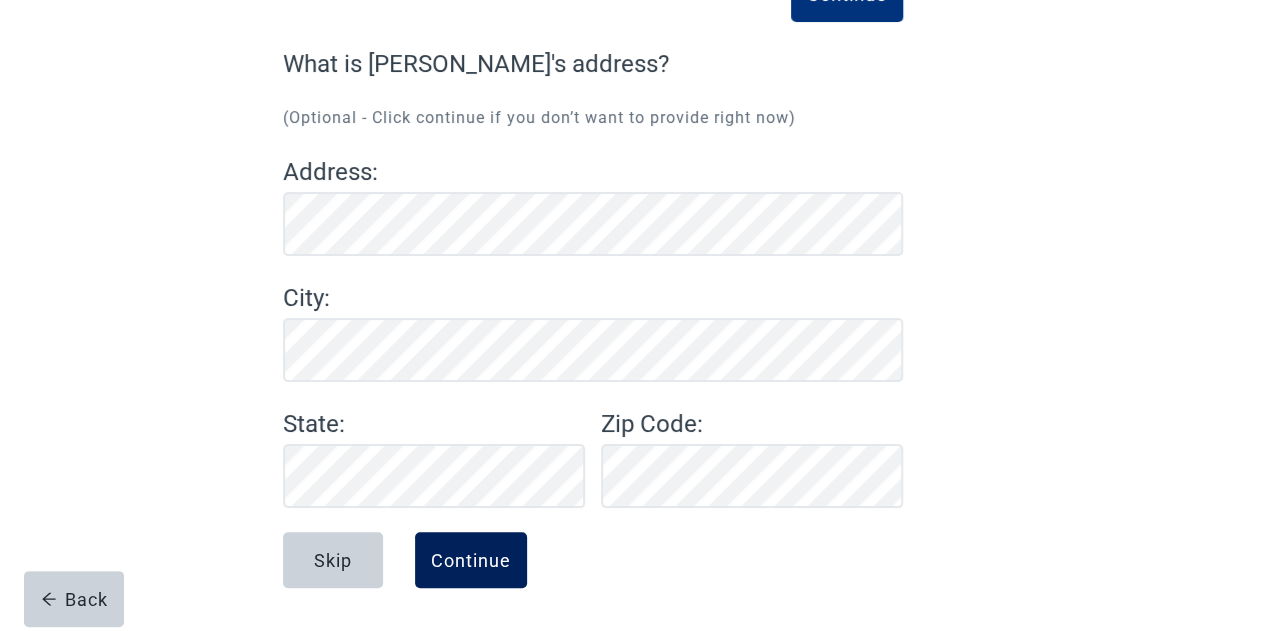 click on "Continue" at bounding box center [471, 560] 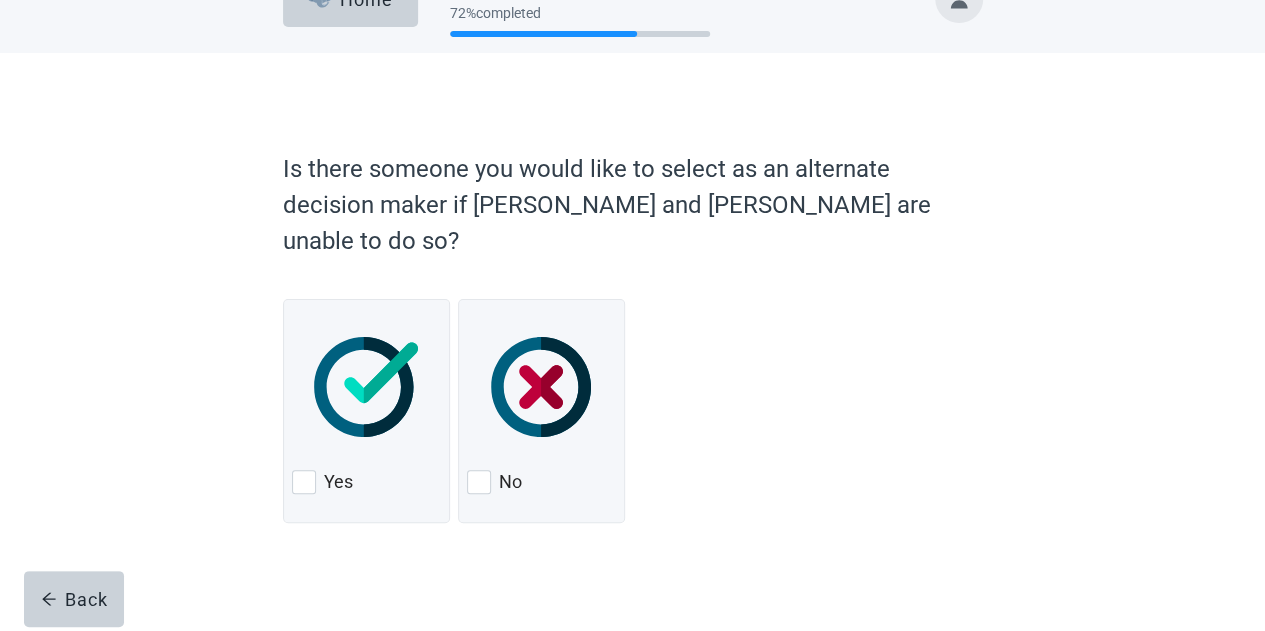 scroll, scrollTop: 0, scrollLeft: 0, axis: both 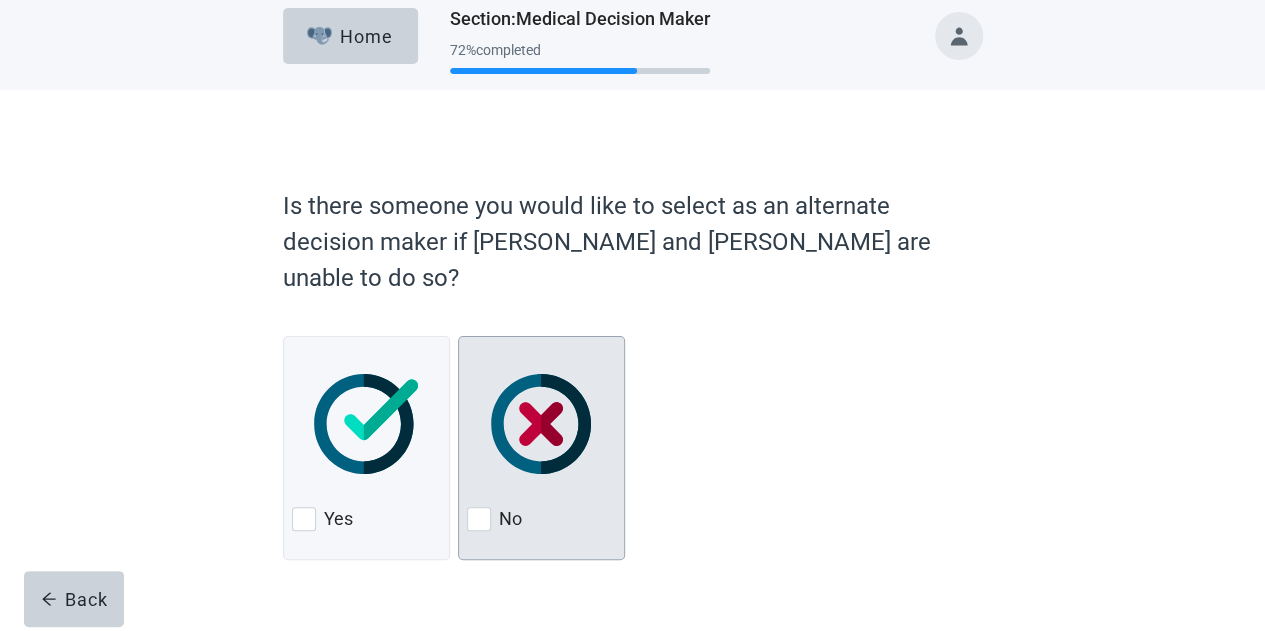 click at bounding box center (479, 519) 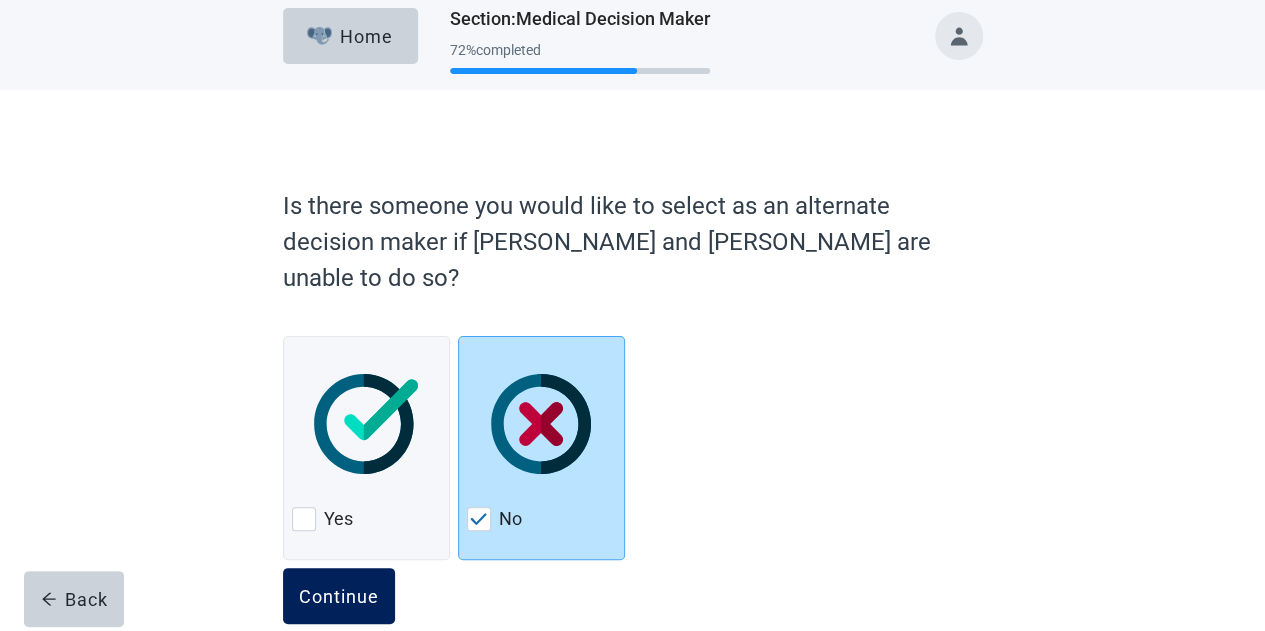click on "Continue" at bounding box center (339, 596) 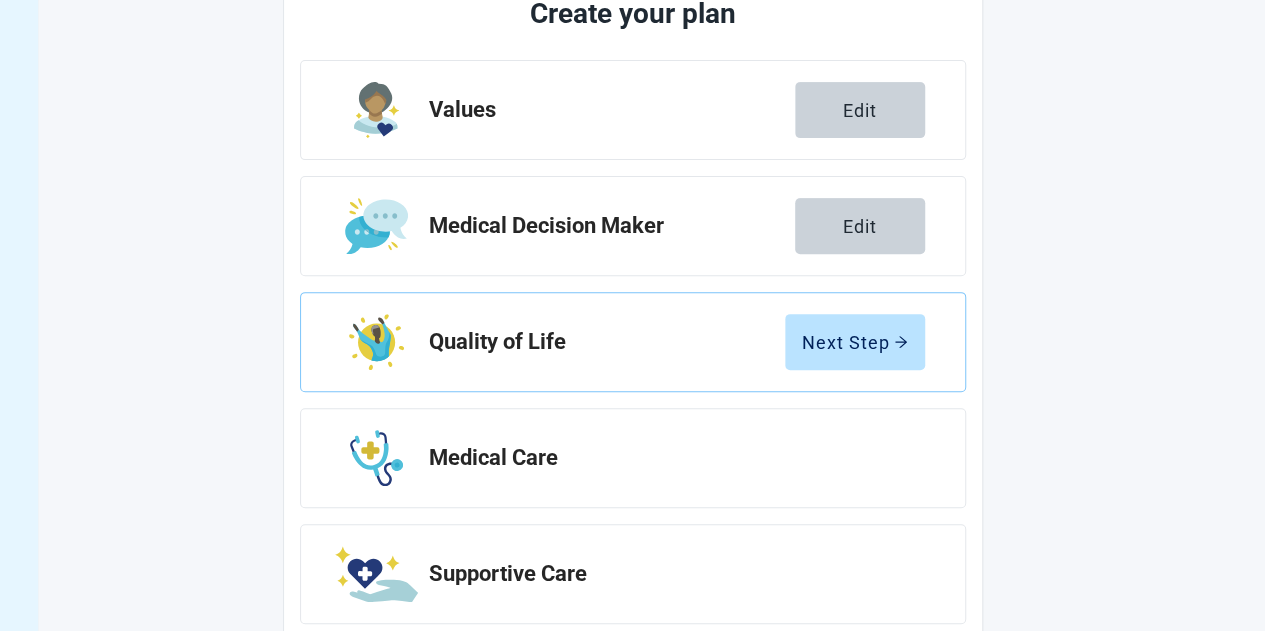 scroll, scrollTop: 282, scrollLeft: 0, axis: vertical 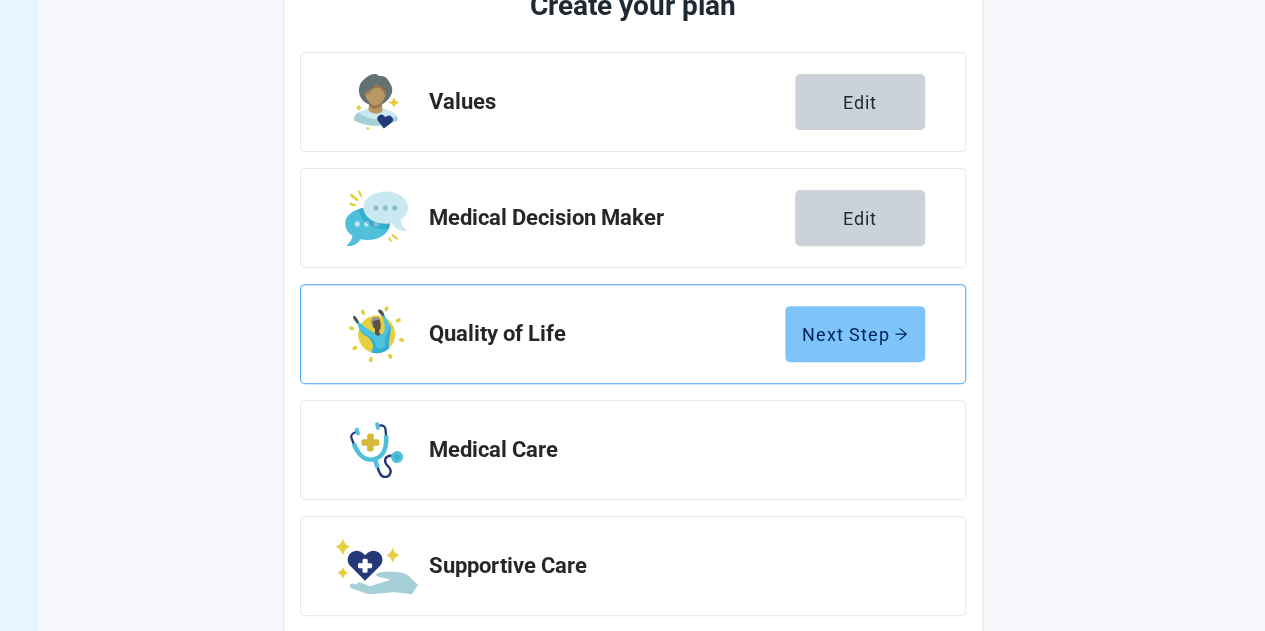 click on "Next Step" at bounding box center (855, 334) 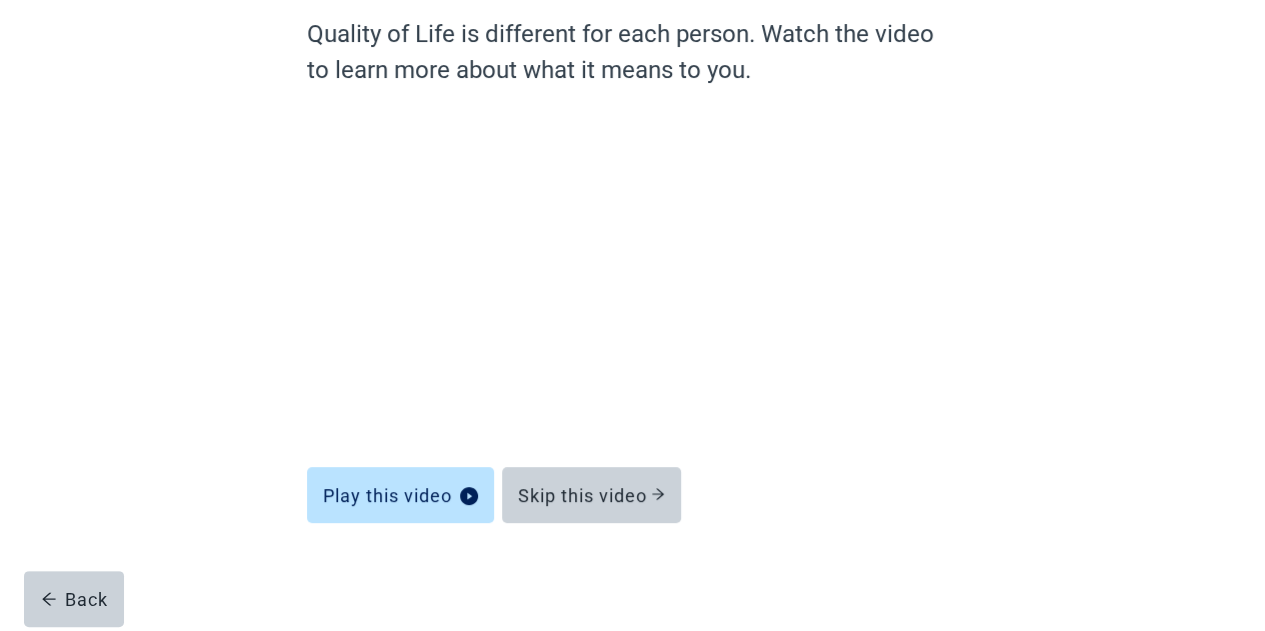 scroll, scrollTop: 176, scrollLeft: 0, axis: vertical 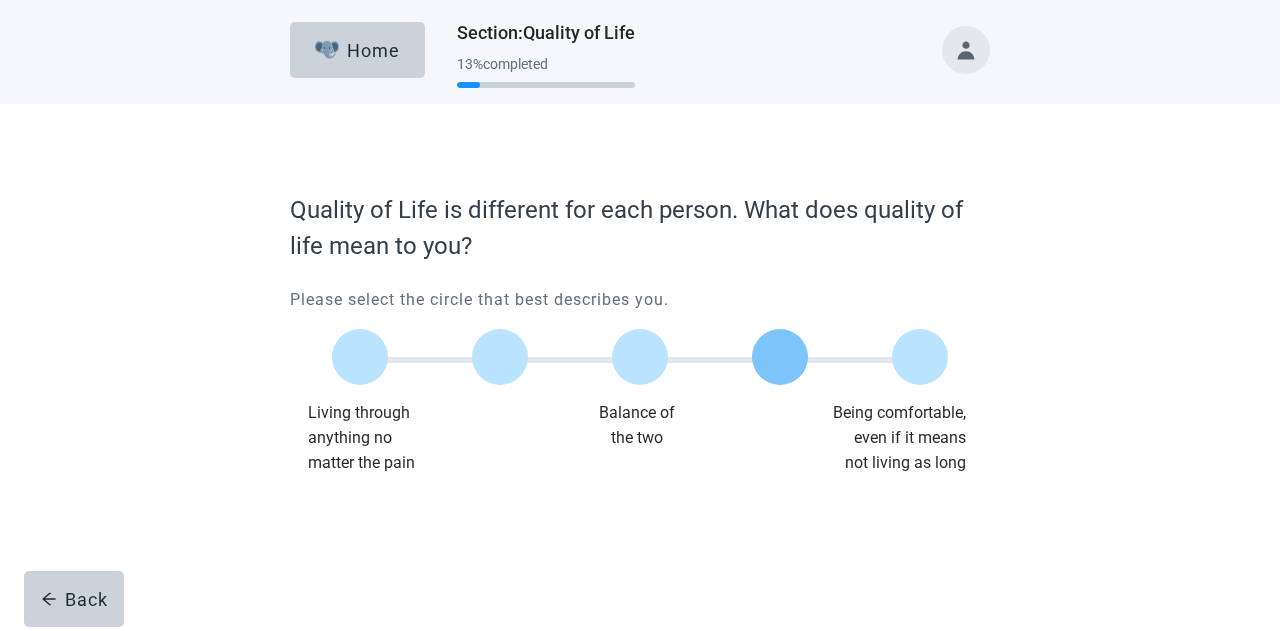 click at bounding box center [780, 357] 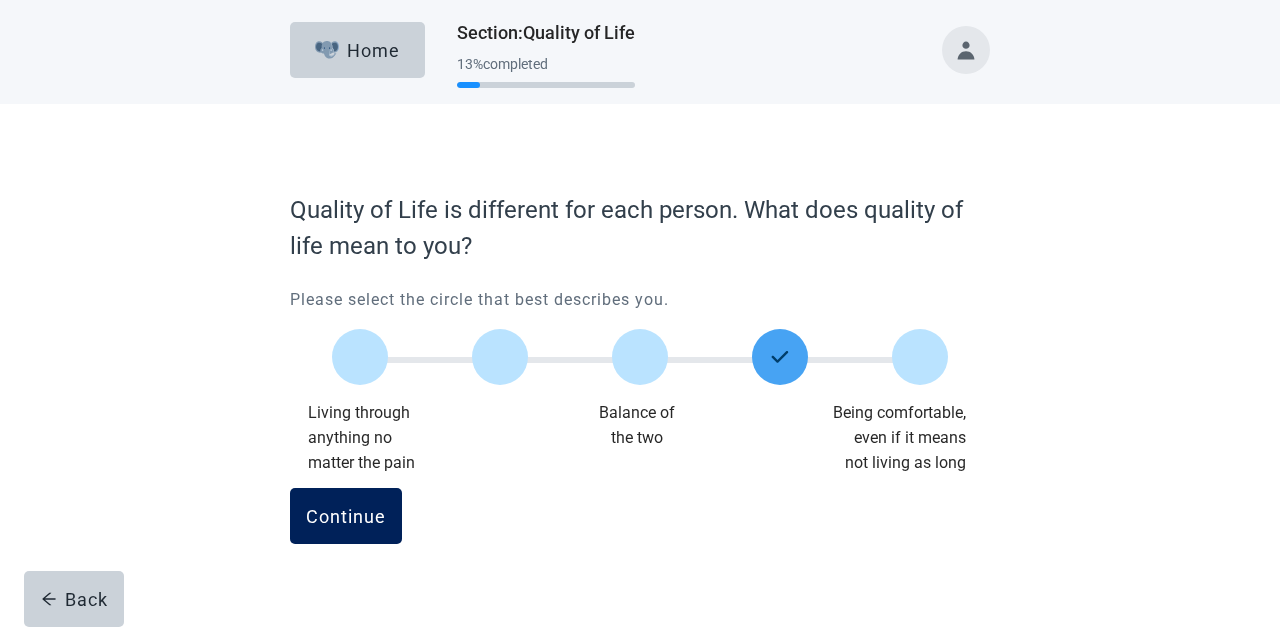 click on "Continue" at bounding box center (346, 516) 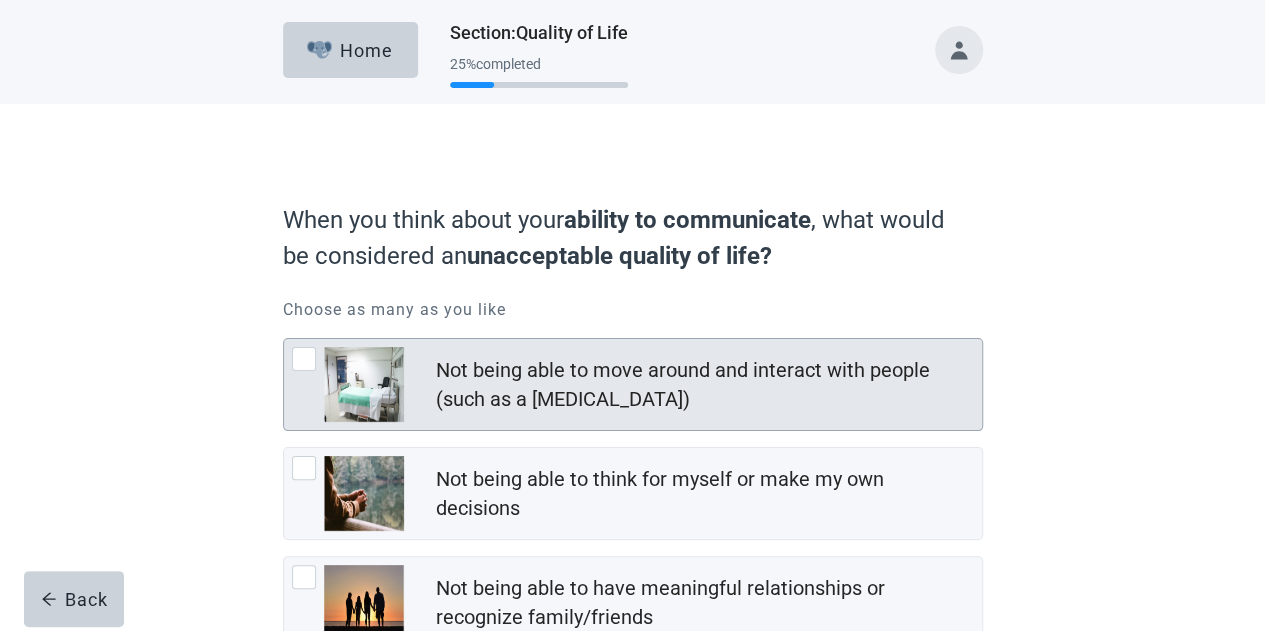 click at bounding box center (304, 359) 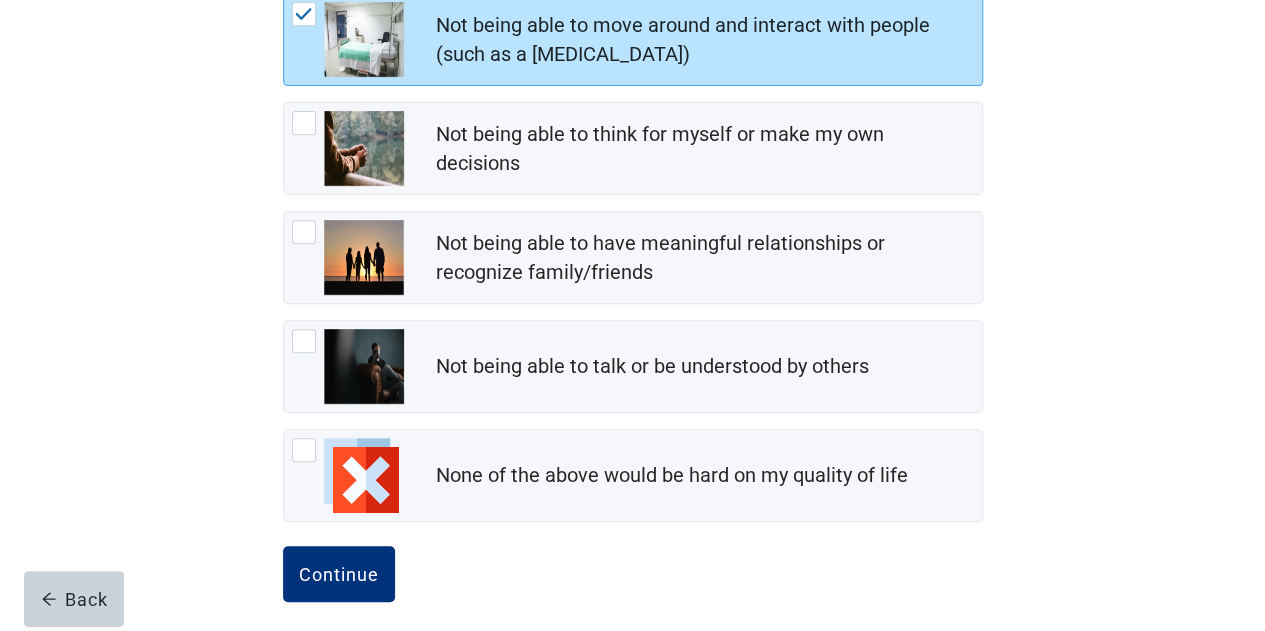 scroll, scrollTop: 349, scrollLeft: 0, axis: vertical 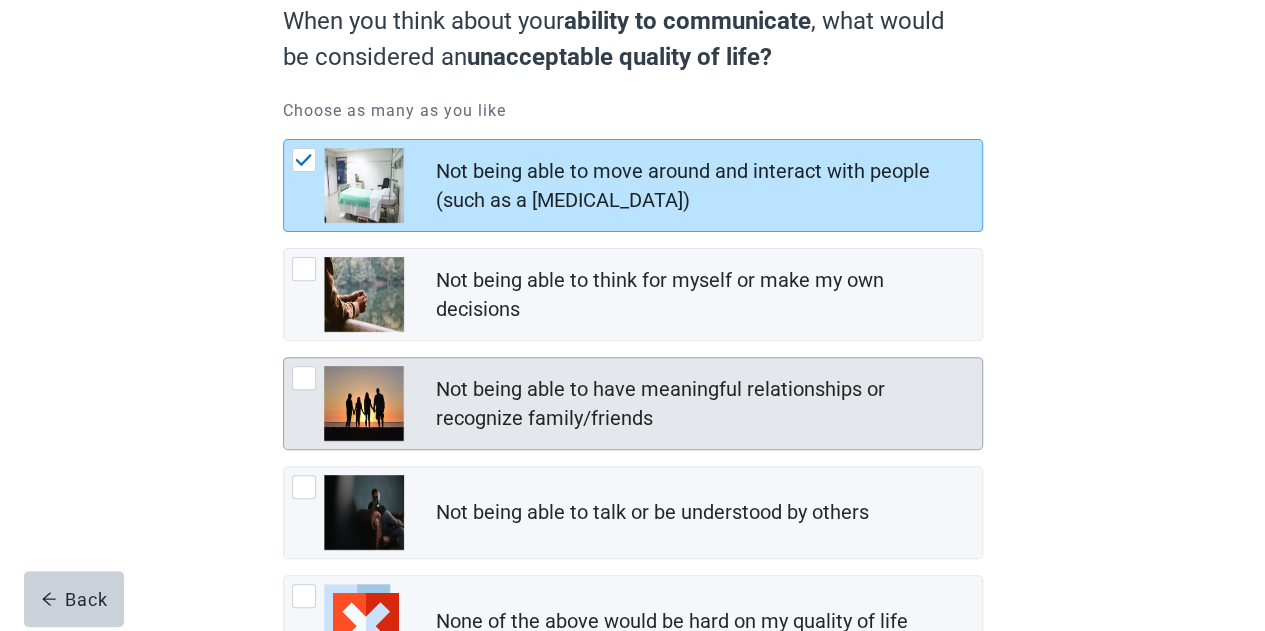 click at bounding box center [304, 378] 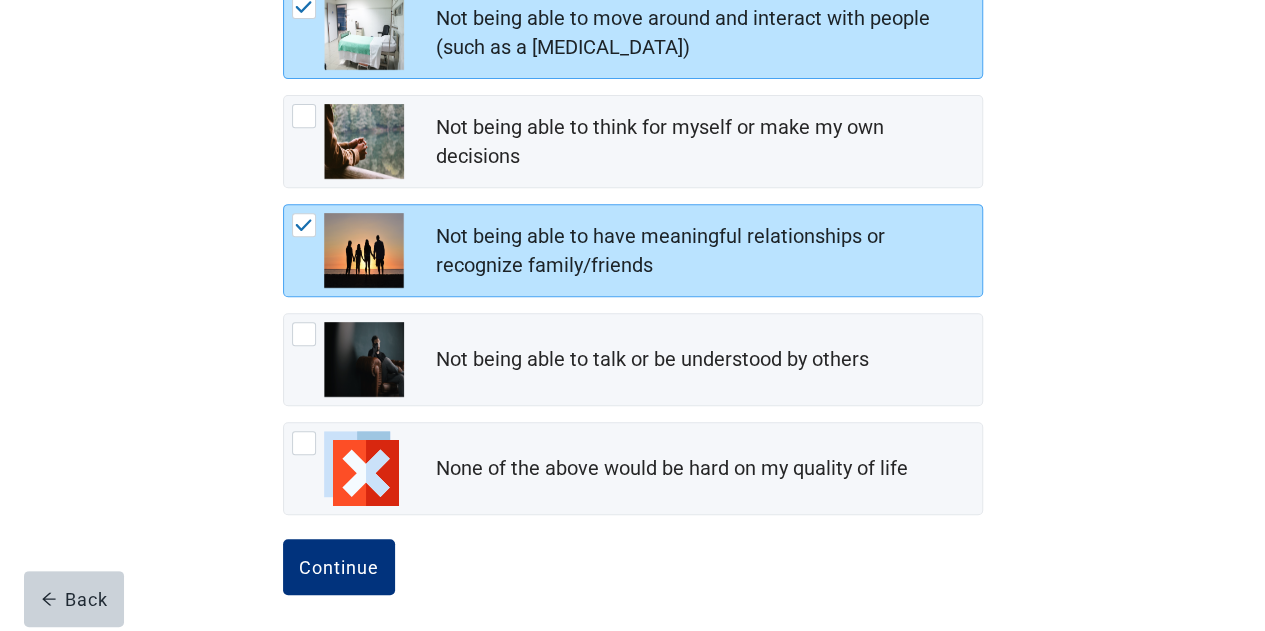 scroll, scrollTop: 356, scrollLeft: 0, axis: vertical 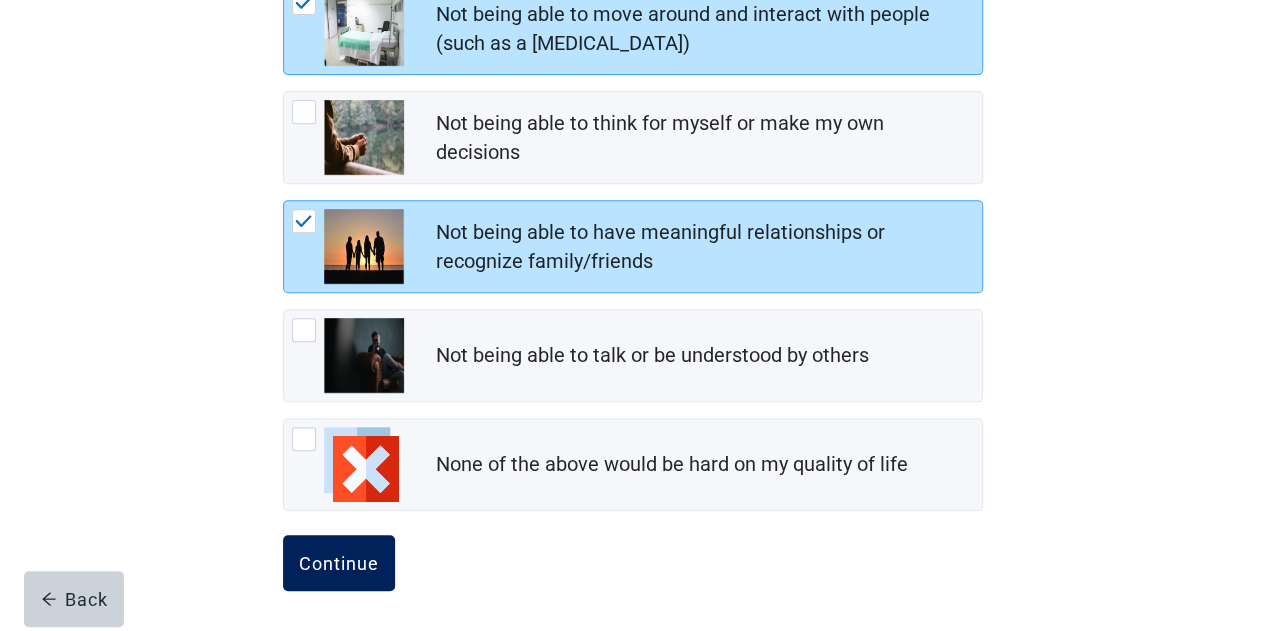 click on "Continue" at bounding box center (339, 563) 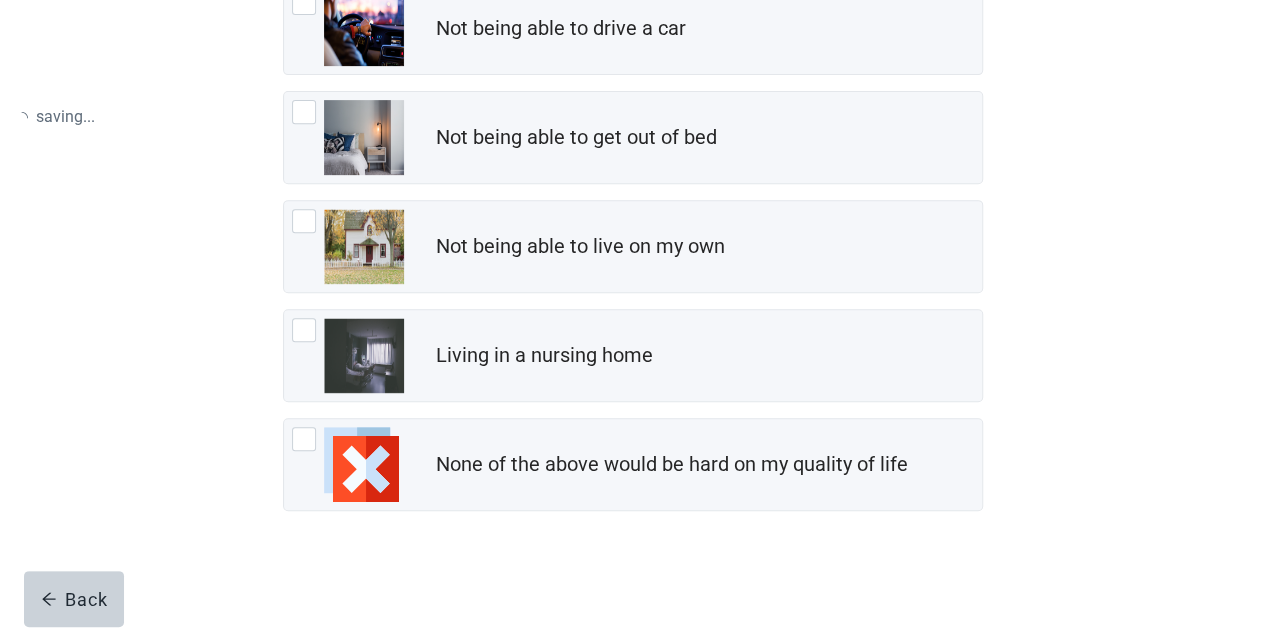 scroll, scrollTop: 0, scrollLeft: 0, axis: both 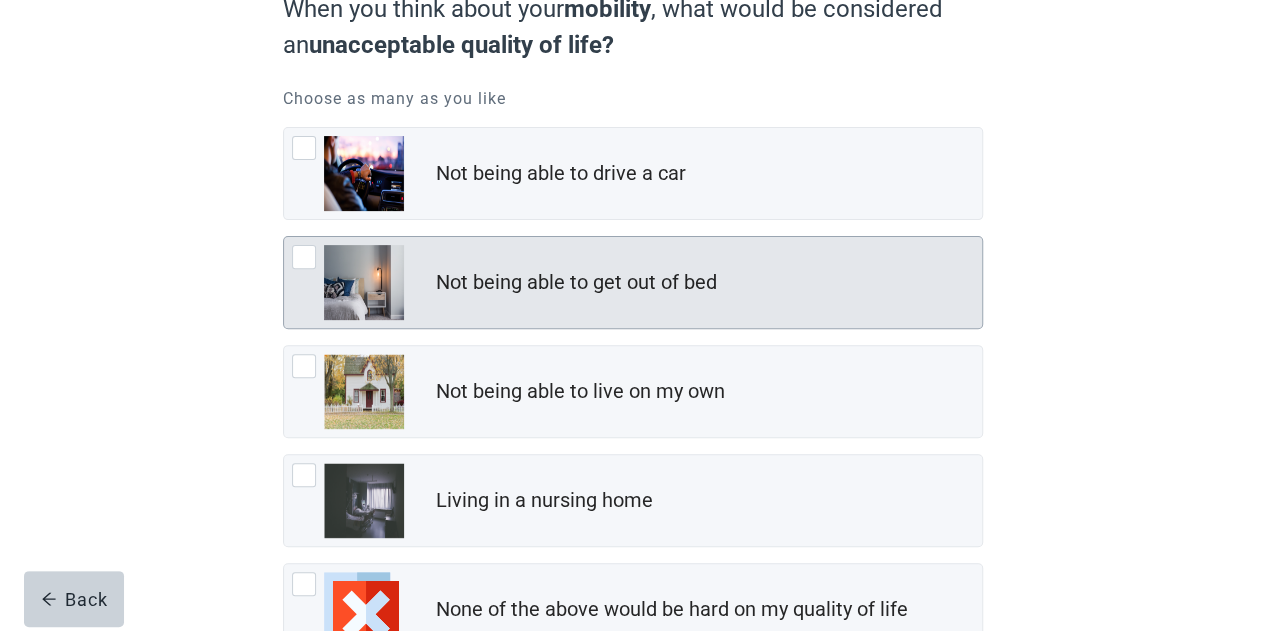 click at bounding box center (304, 257) 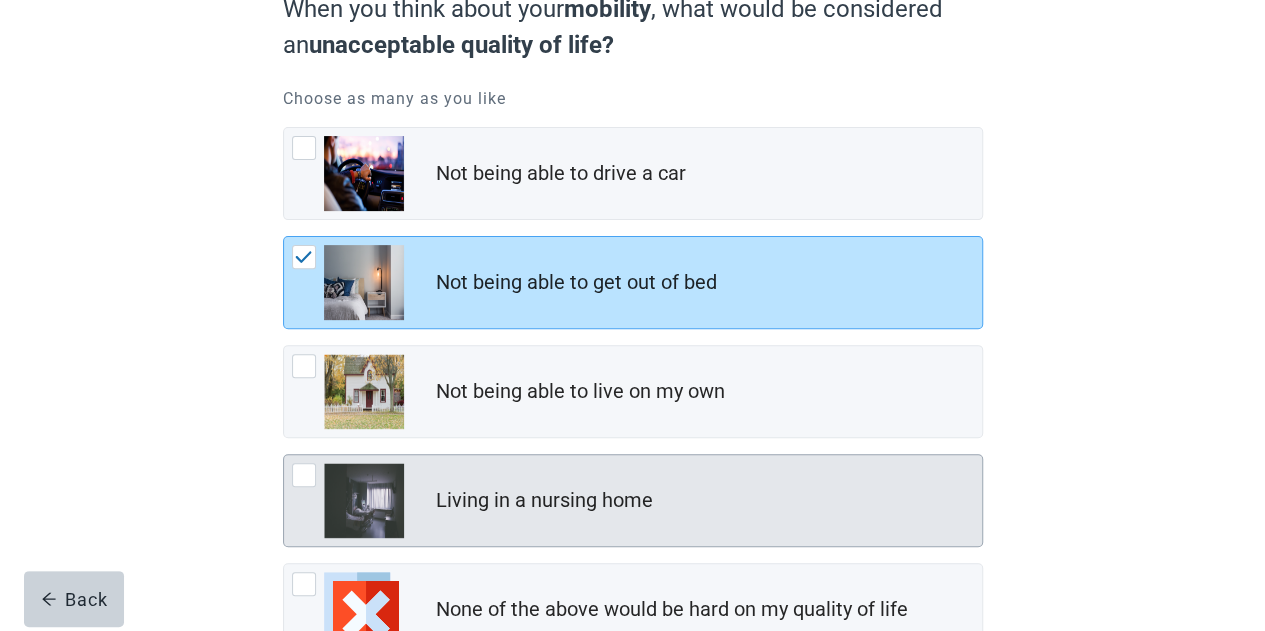 click at bounding box center (304, 475) 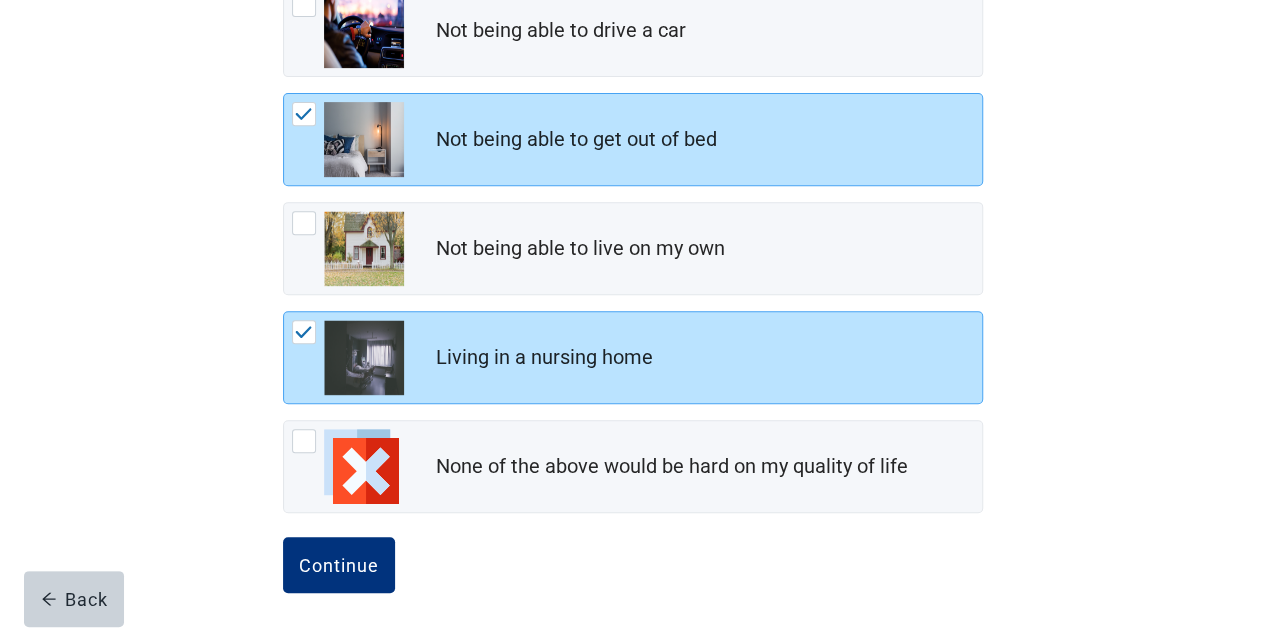 scroll, scrollTop: 356, scrollLeft: 0, axis: vertical 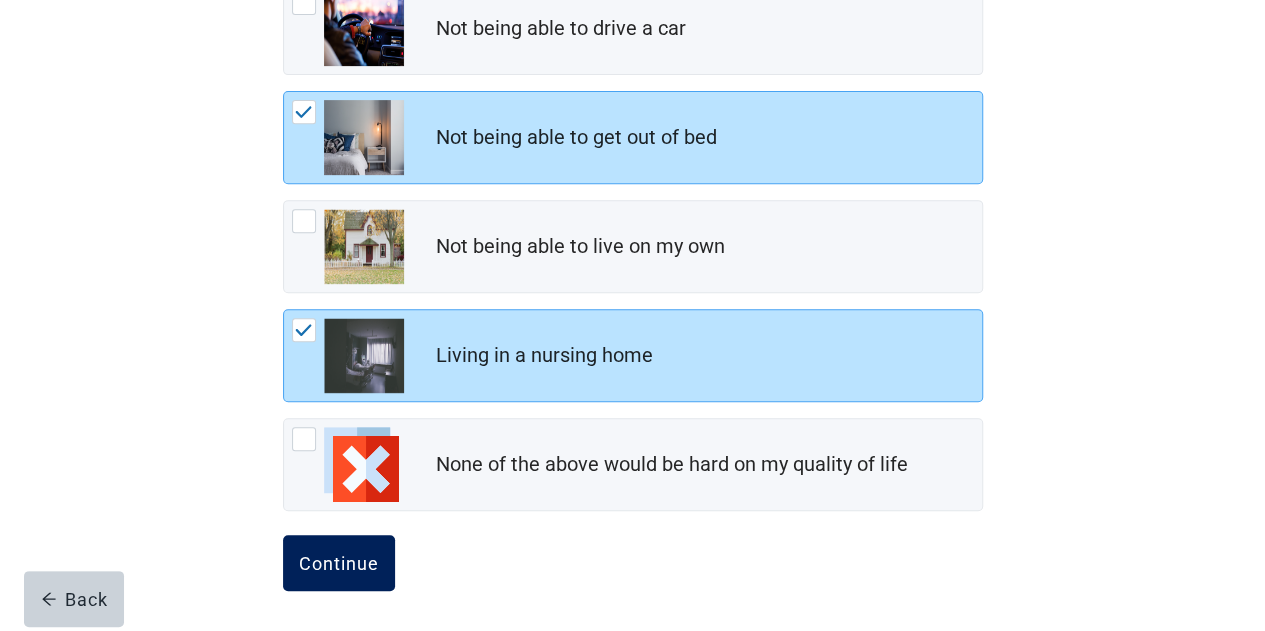 click on "Continue" at bounding box center [339, 563] 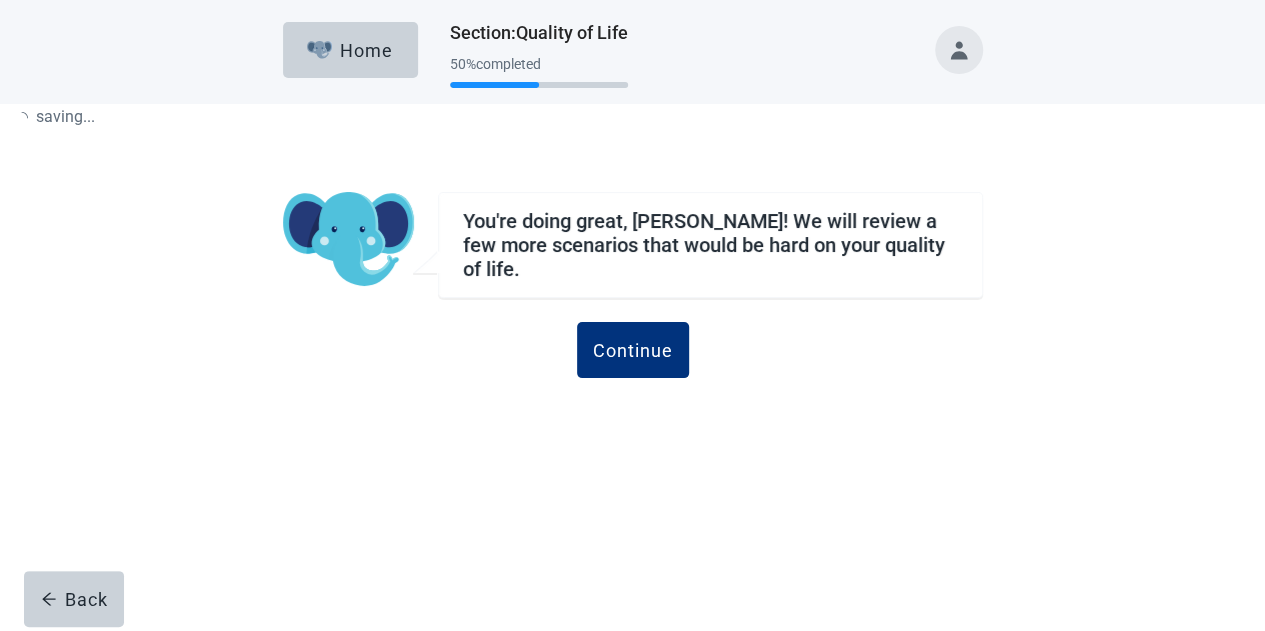 scroll, scrollTop: 0, scrollLeft: 0, axis: both 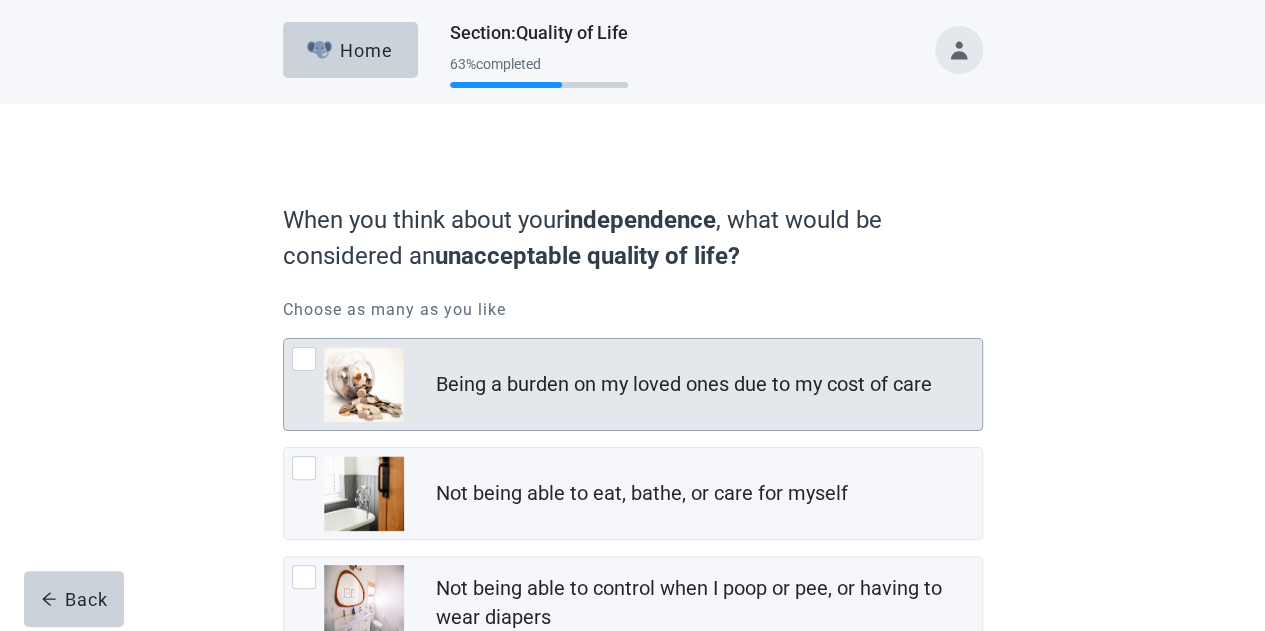 click at bounding box center [304, 359] 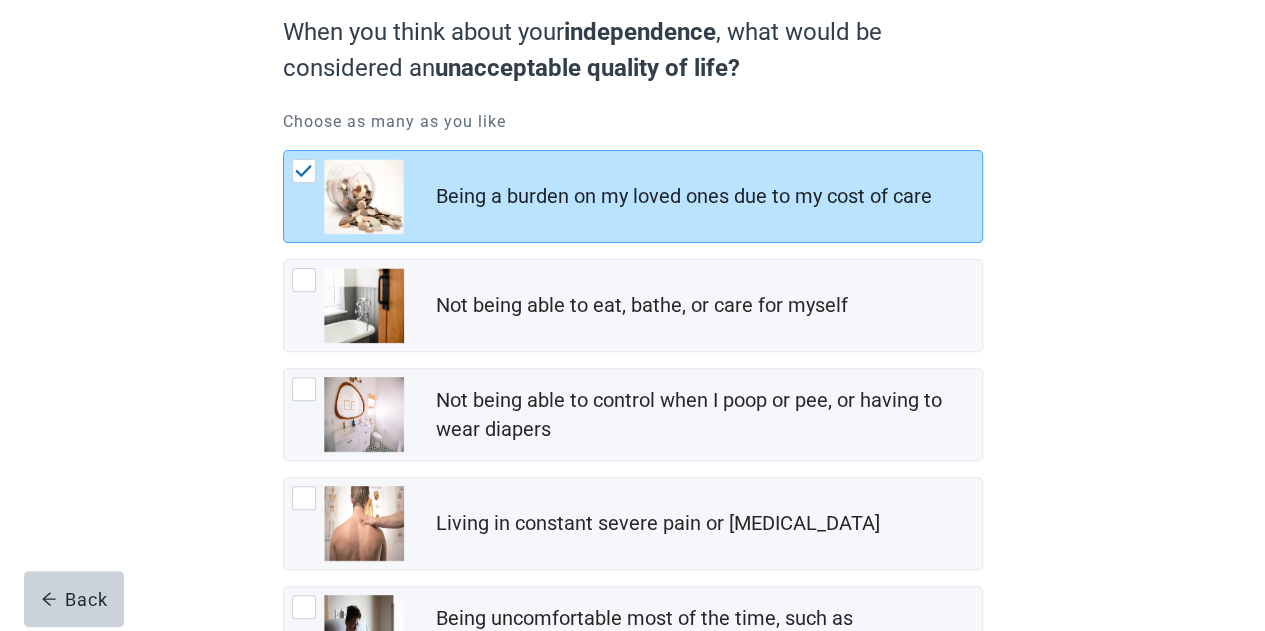 scroll, scrollTop: 195, scrollLeft: 0, axis: vertical 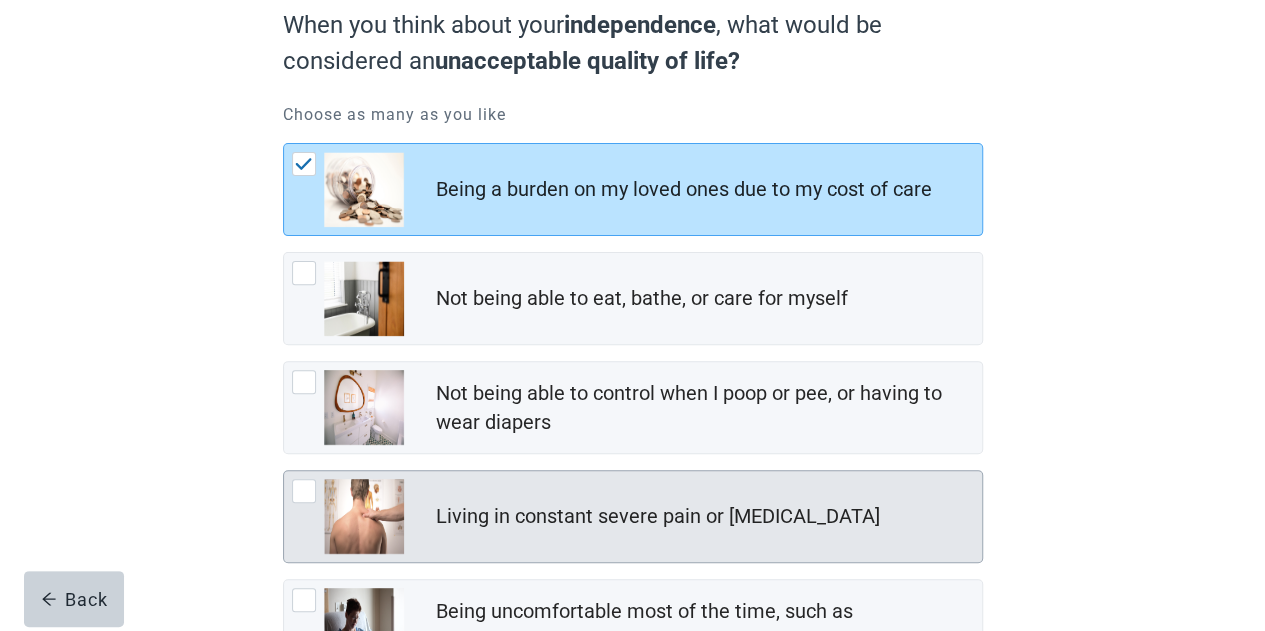 click at bounding box center [348, 516] 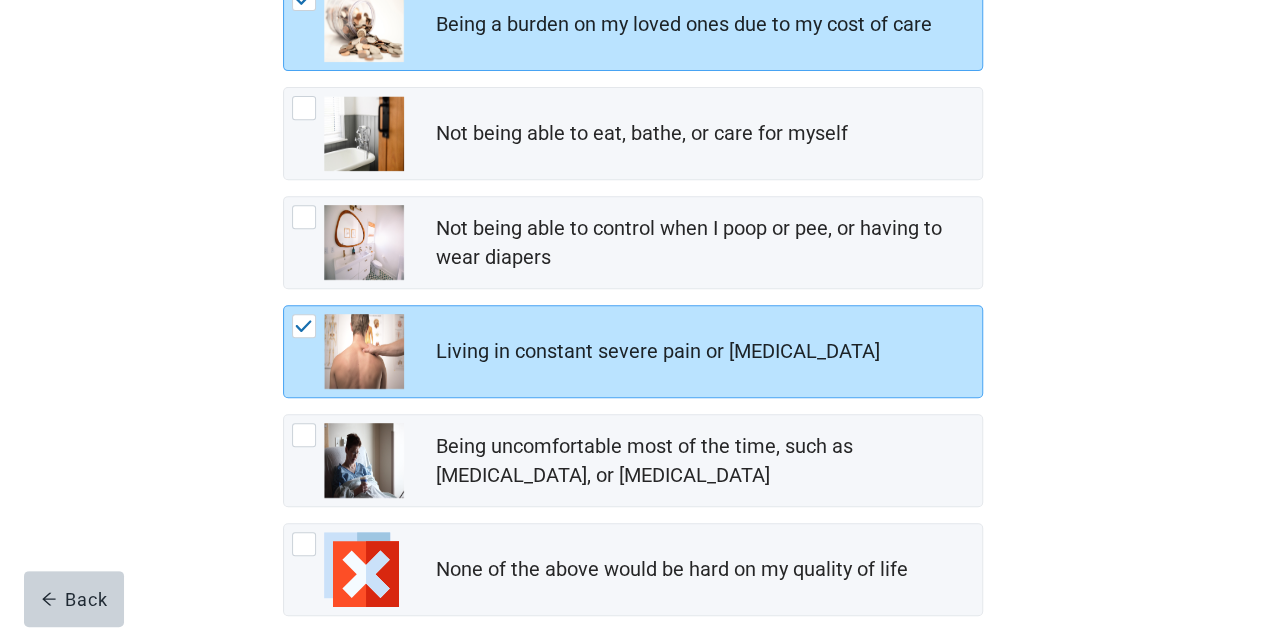 scroll, scrollTop: 364, scrollLeft: 0, axis: vertical 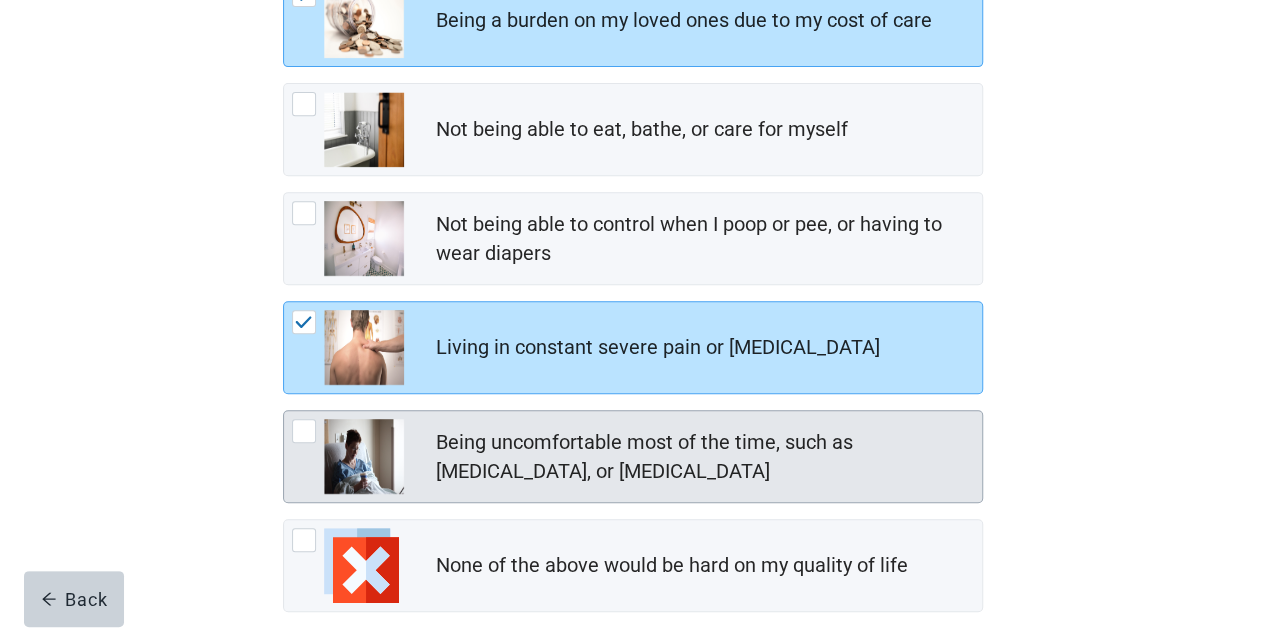 click at bounding box center (304, 431) 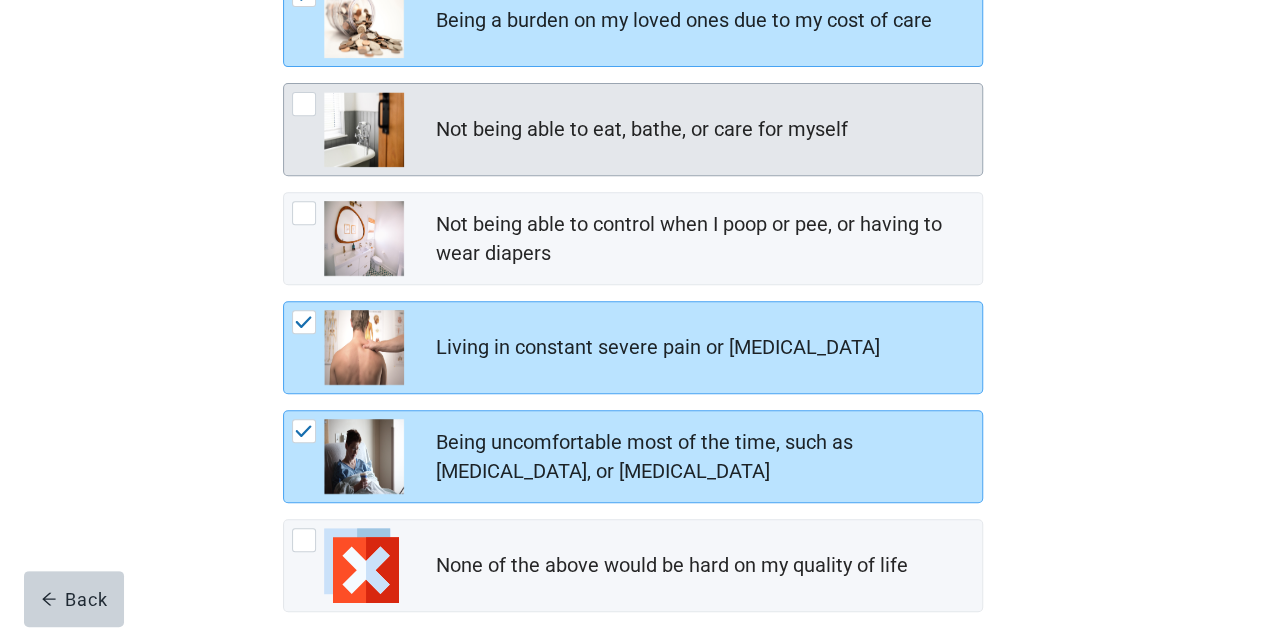 click at bounding box center [304, 104] 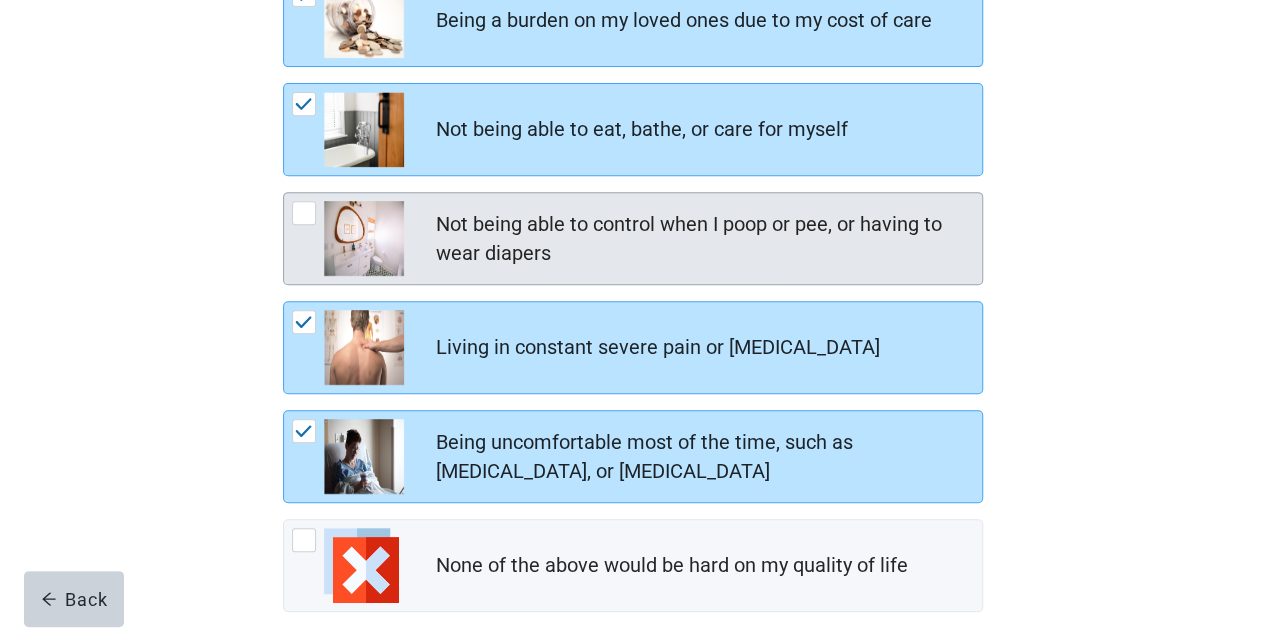 click at bounding box center (304, 213) 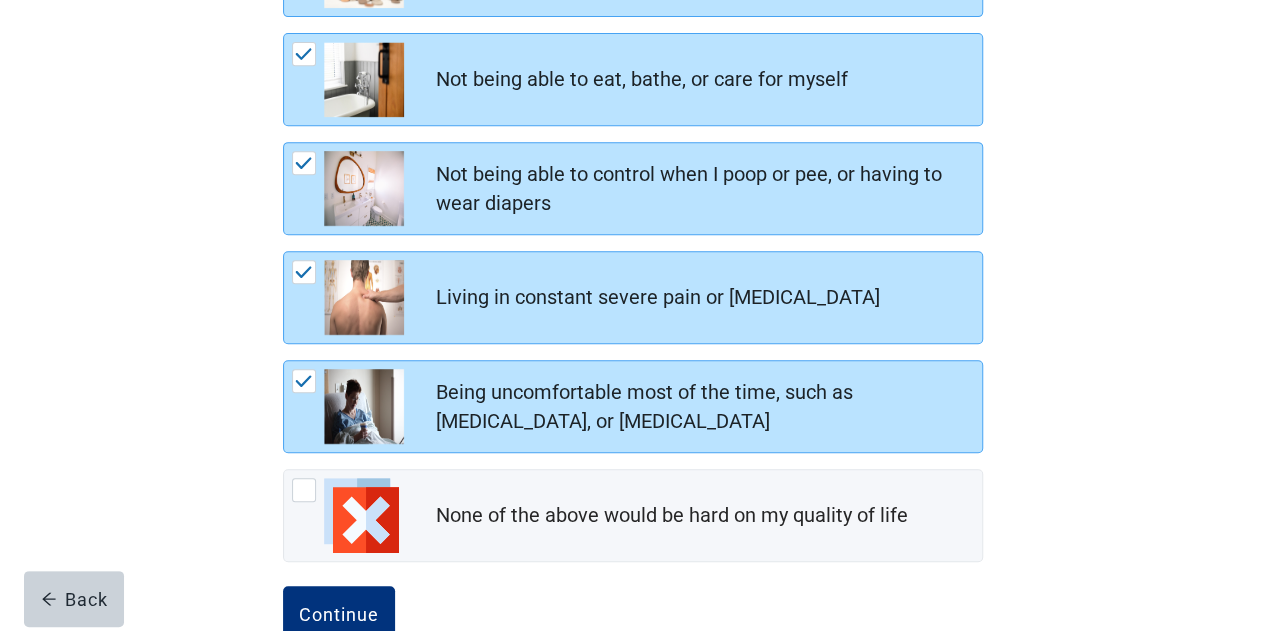 scroll, scrollTop: 464, scrollLeft: 0, axis: vertical 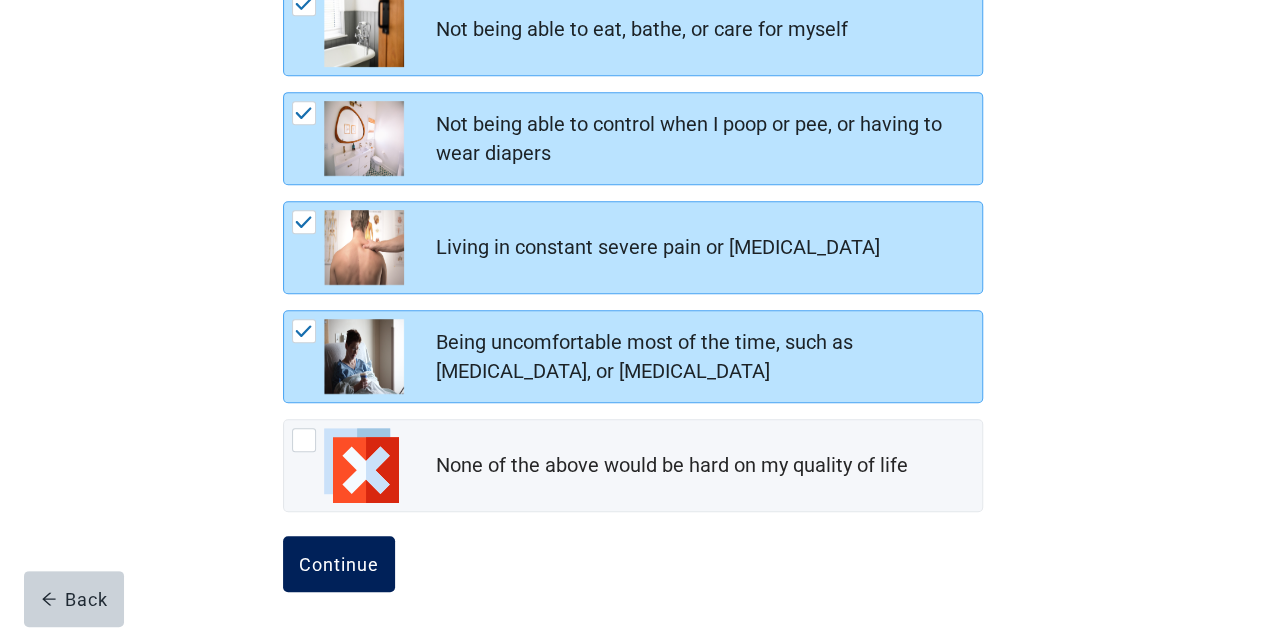 click on "Continue" at bounding box center (339, 564) 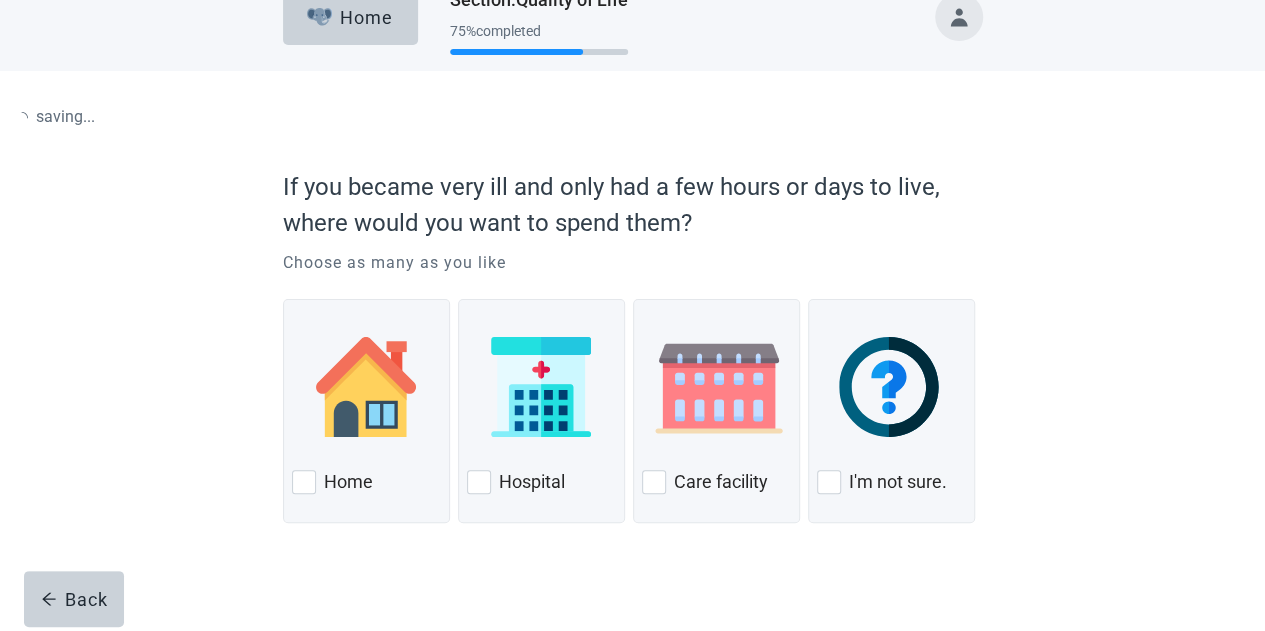 scroll, scrollTop: 0, scrollLeft: 0, axis: both 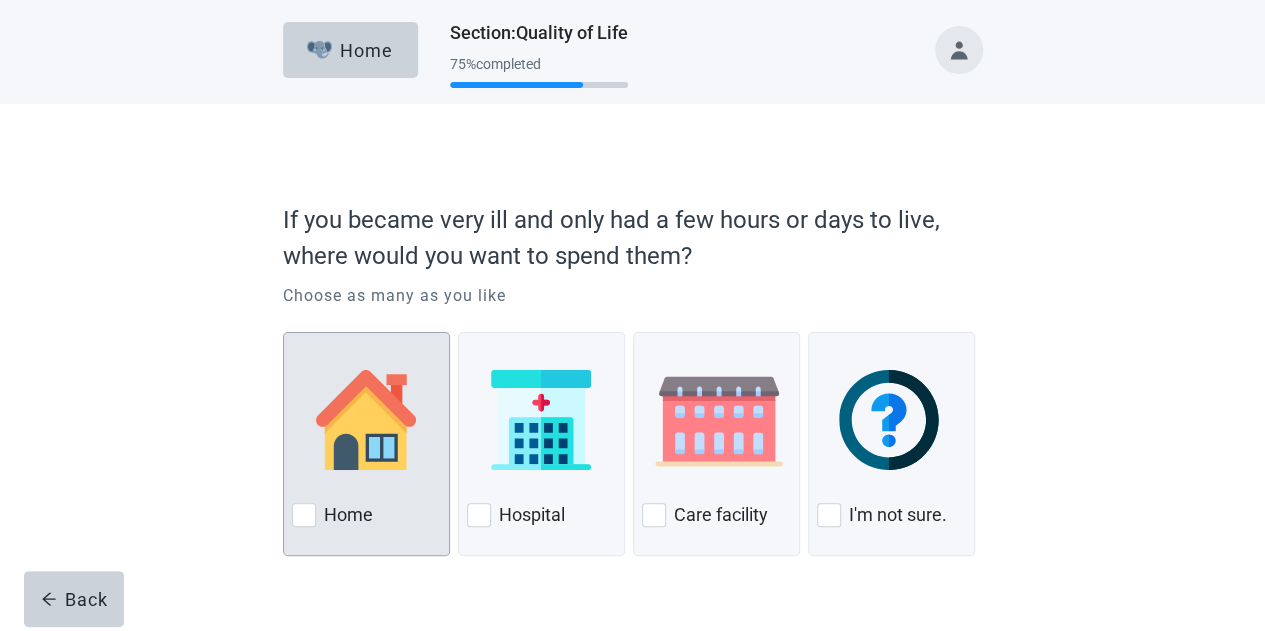 click at bounding box center (304, 515) 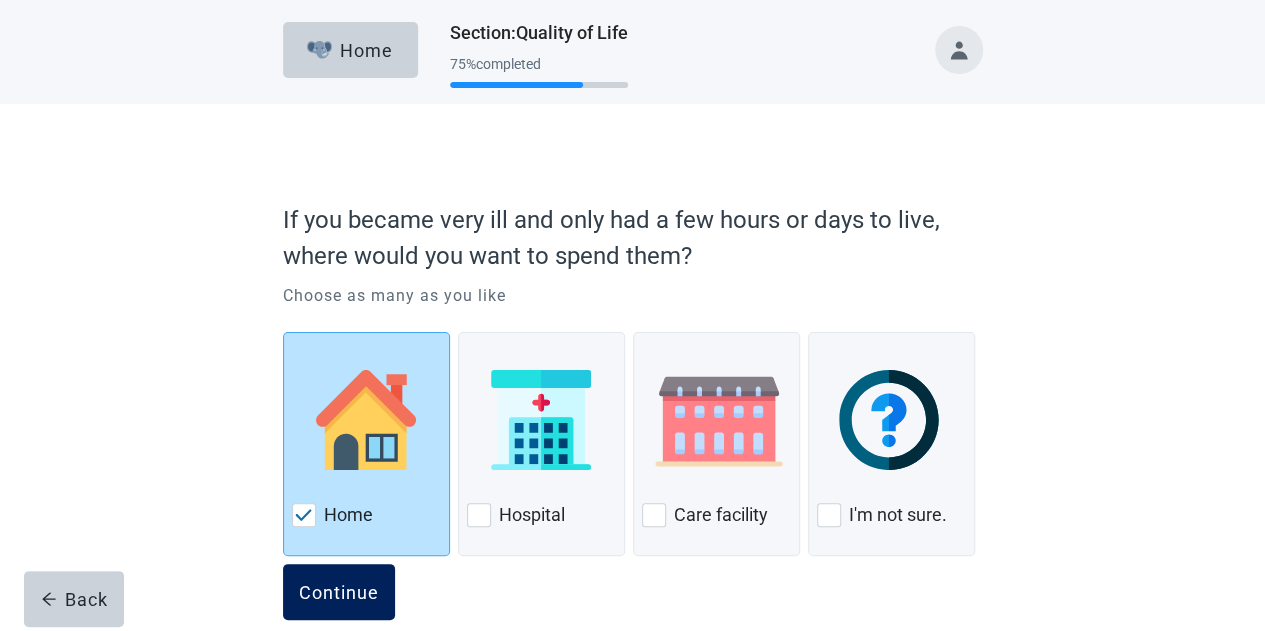 click on "Continue" at bounding box center (339, 592) 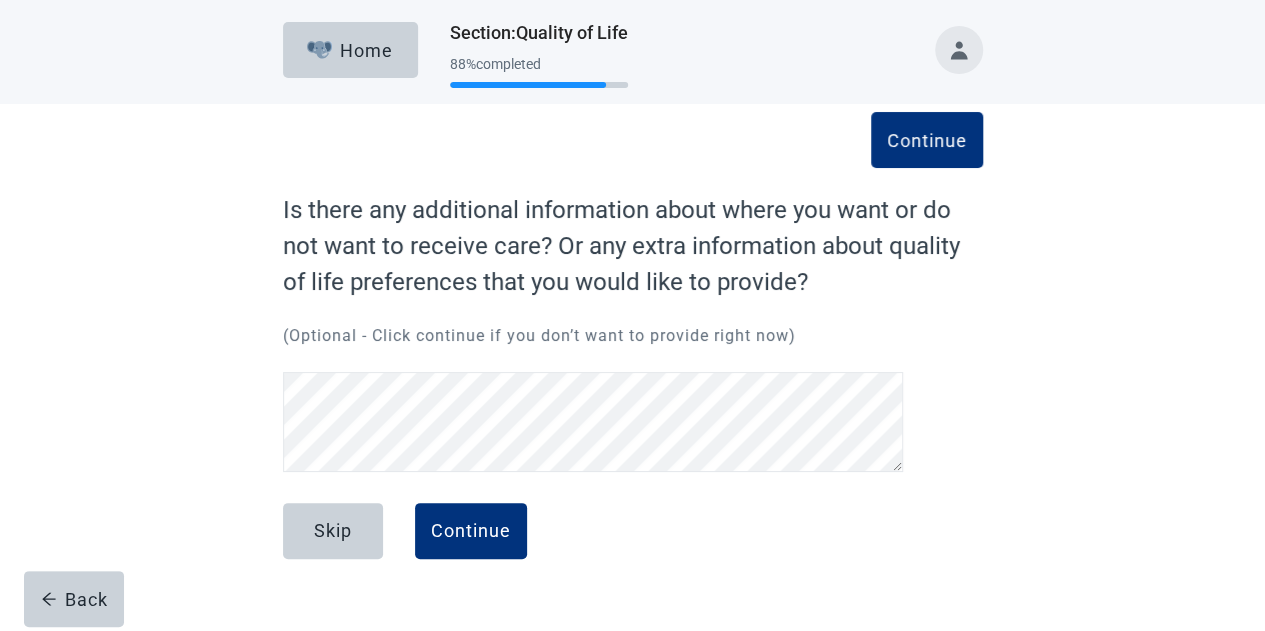 scroll, scrollTop: 0, scrollLeft: 0, axis: both 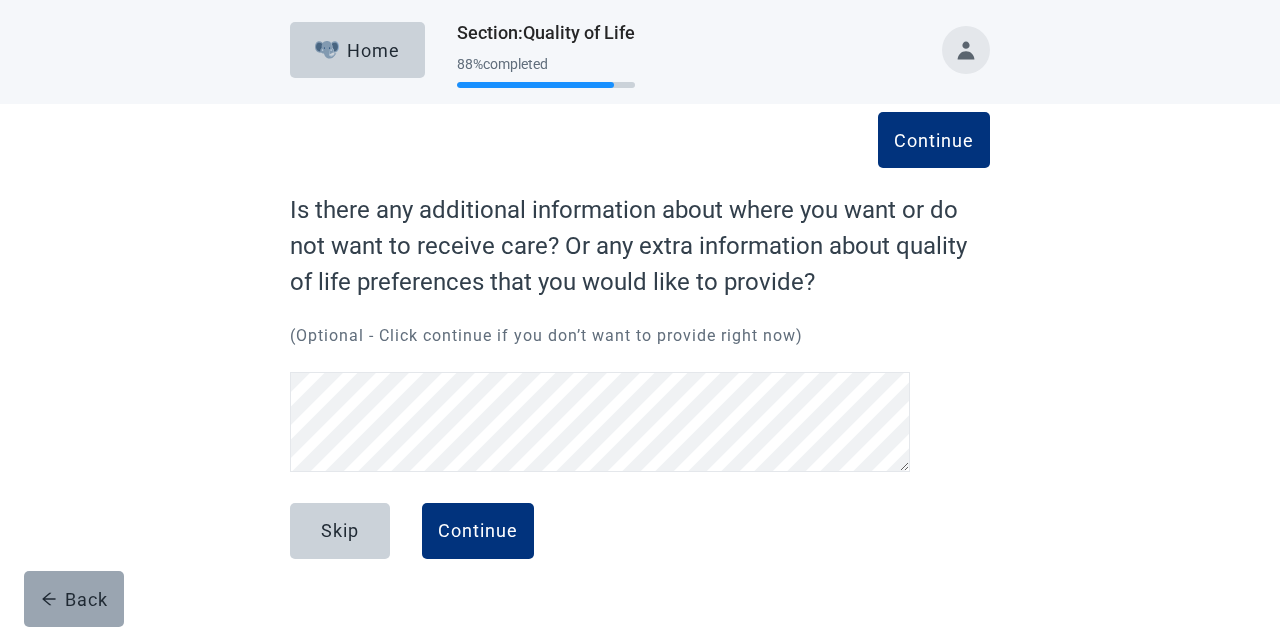 click on "Back" at bounding box center [74, 599] 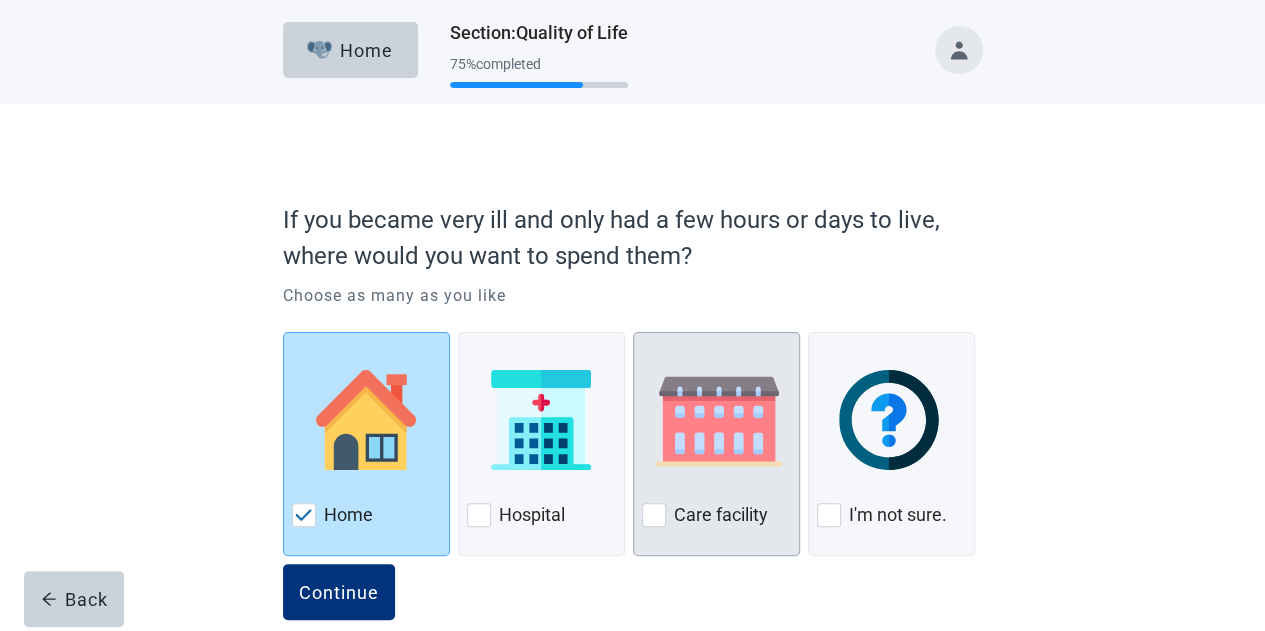 click at bounding box center [654, 515] 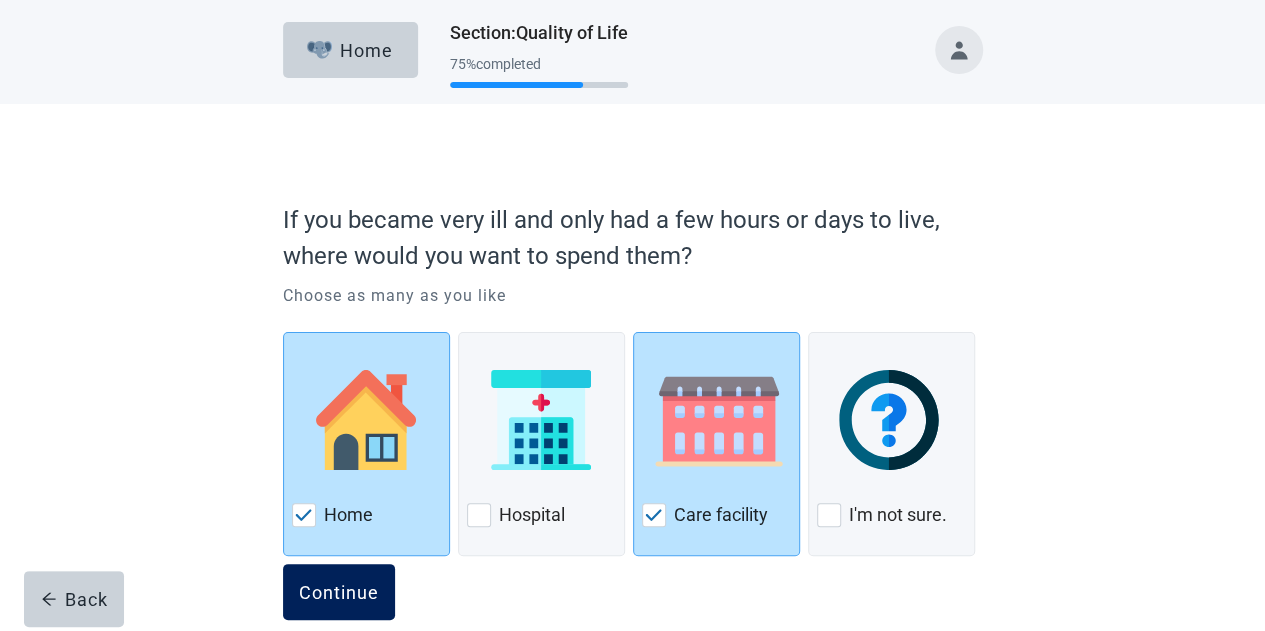 click on "Continue" at bounding box center (339, 592) 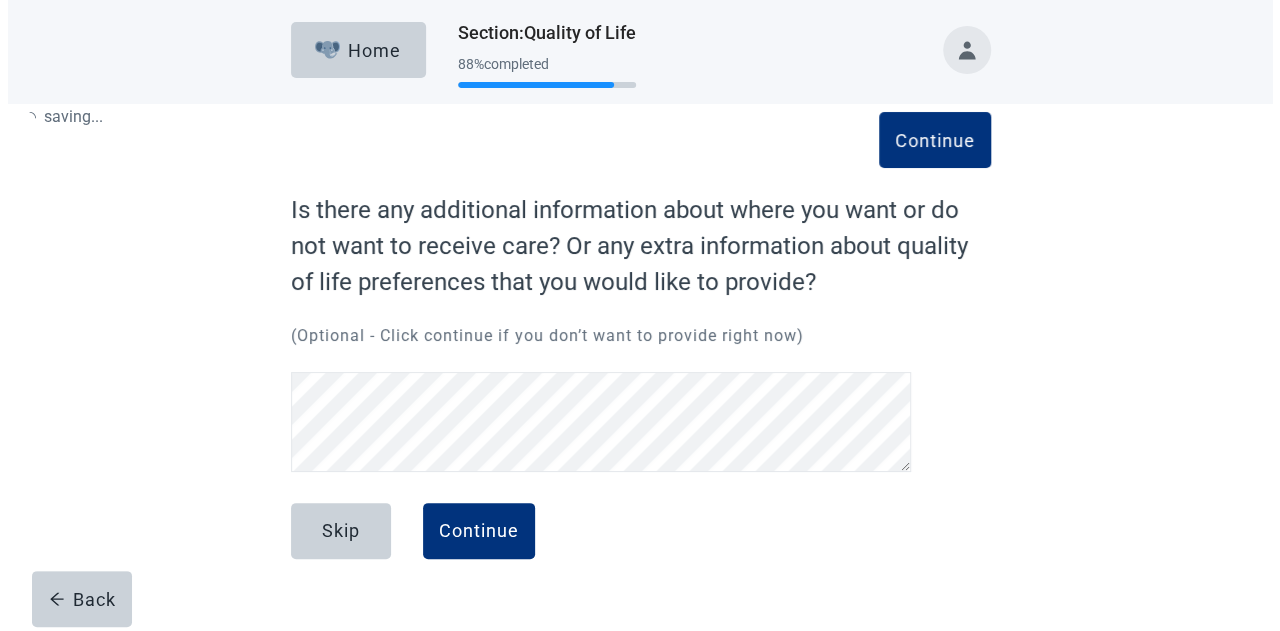 scroll, scrollTop: 0, scrollLeft: 0, axis: both 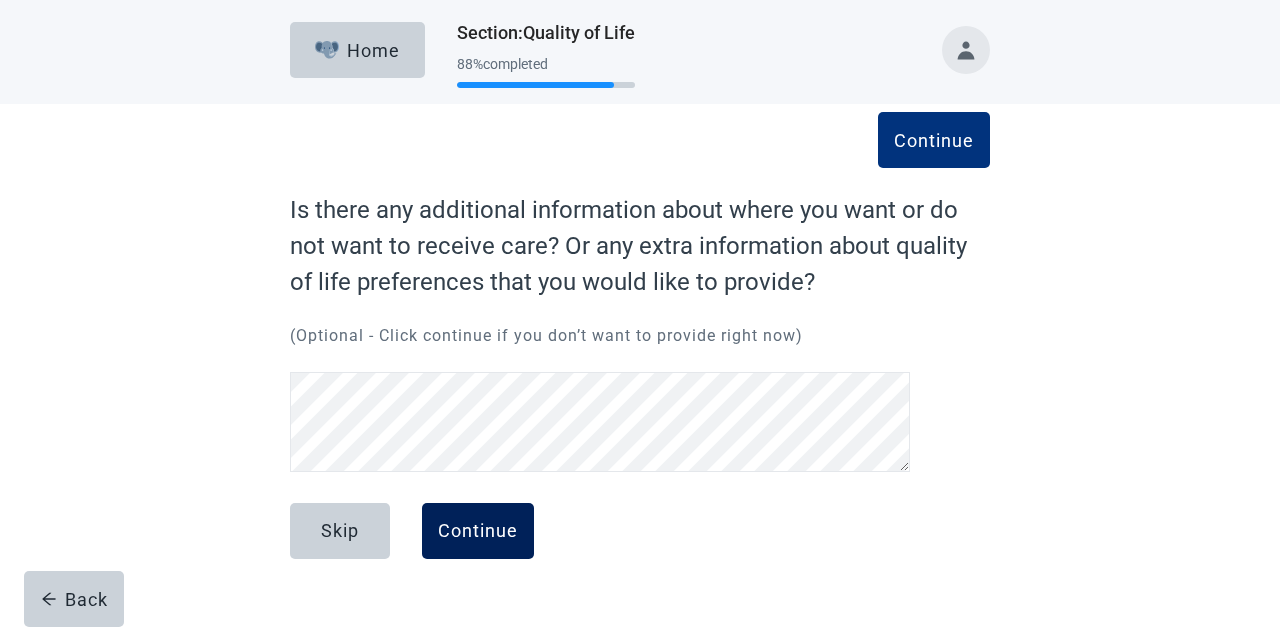 click on "Continue" at bounding box center (478, 531) 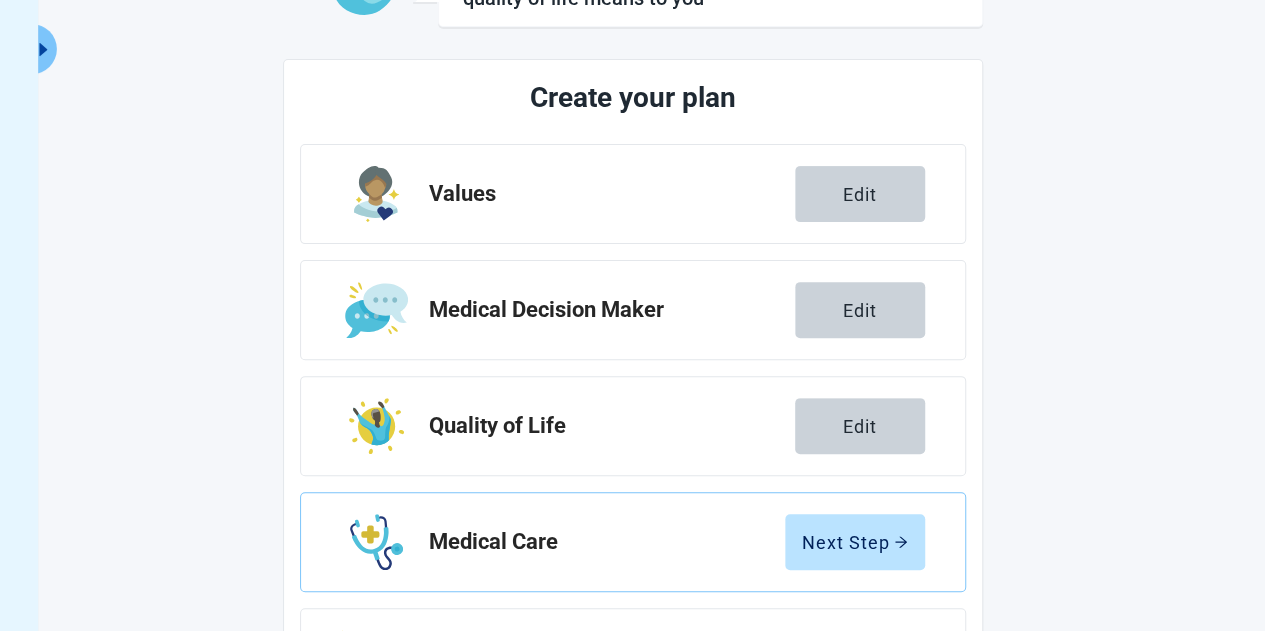 scroll, scrollTop: 203, scrollLeft: 0, axis: vertical 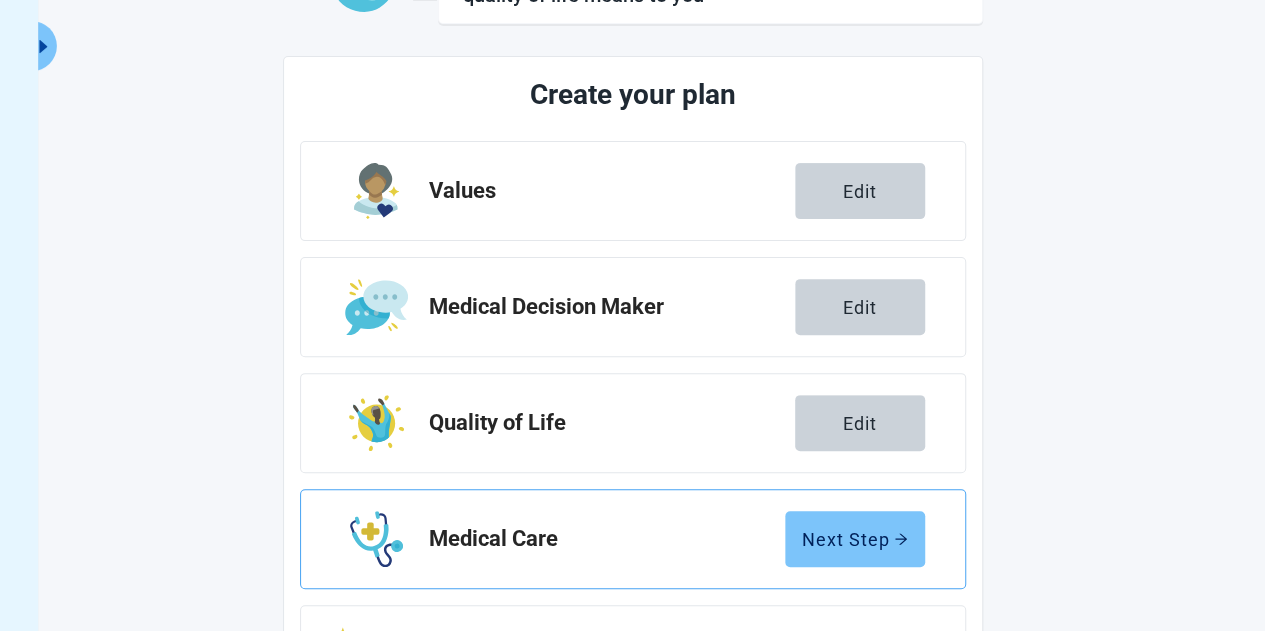 click on "Next Step" at bounding box center [855, 539] 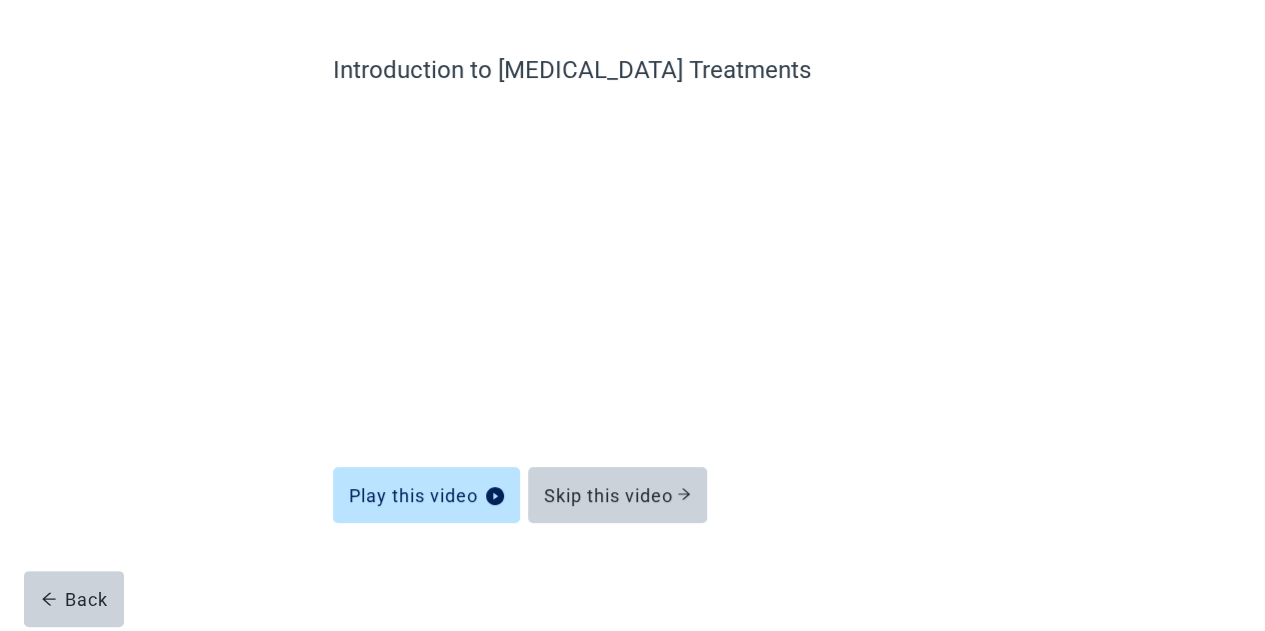 scroll, scrollTop: 140, scrollLeft: 0, axis: vertical 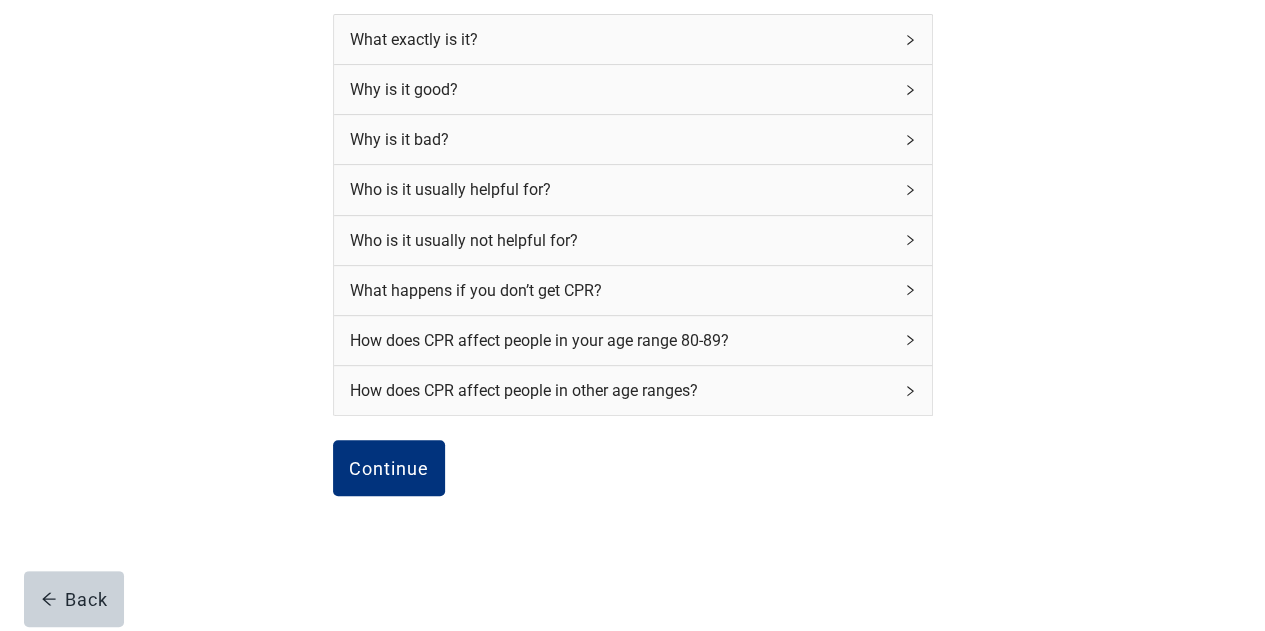 click 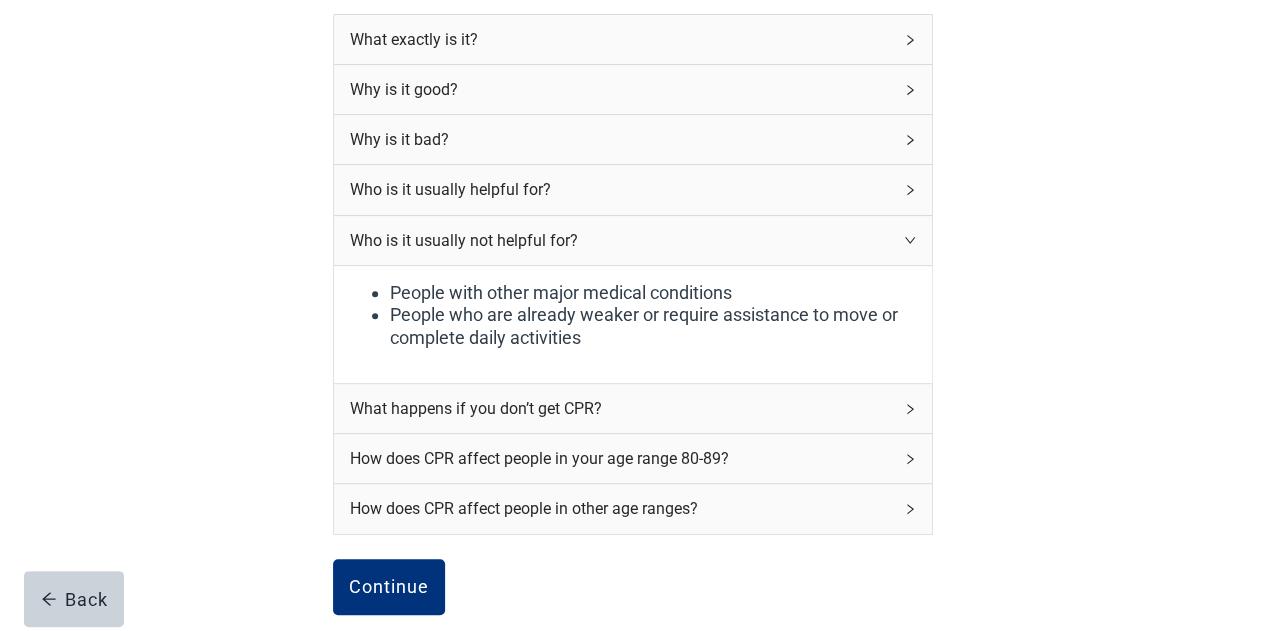 click 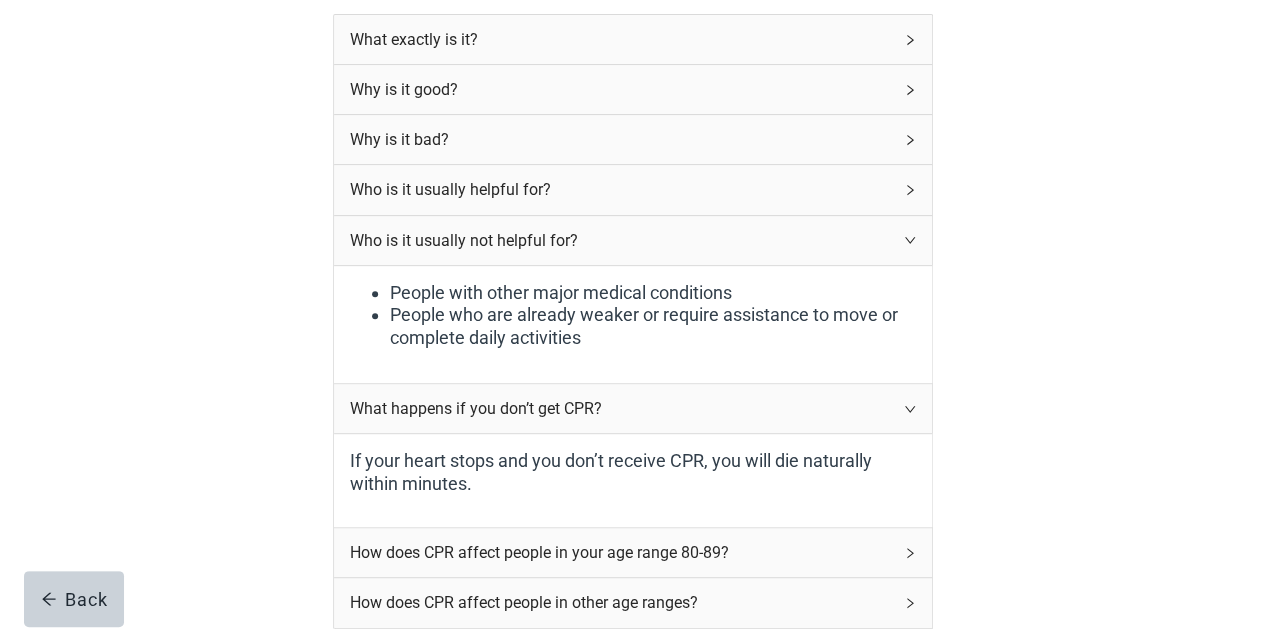 click 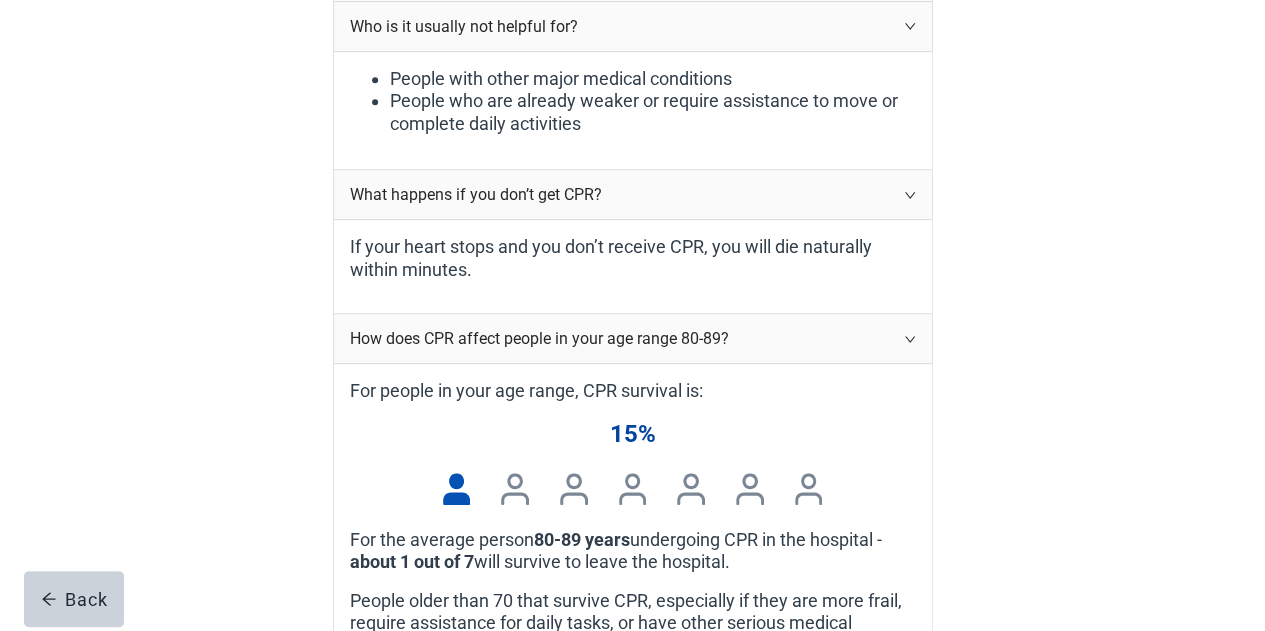 scroll, scrollTop: 494, scrollLeft: 0, axis: vertical 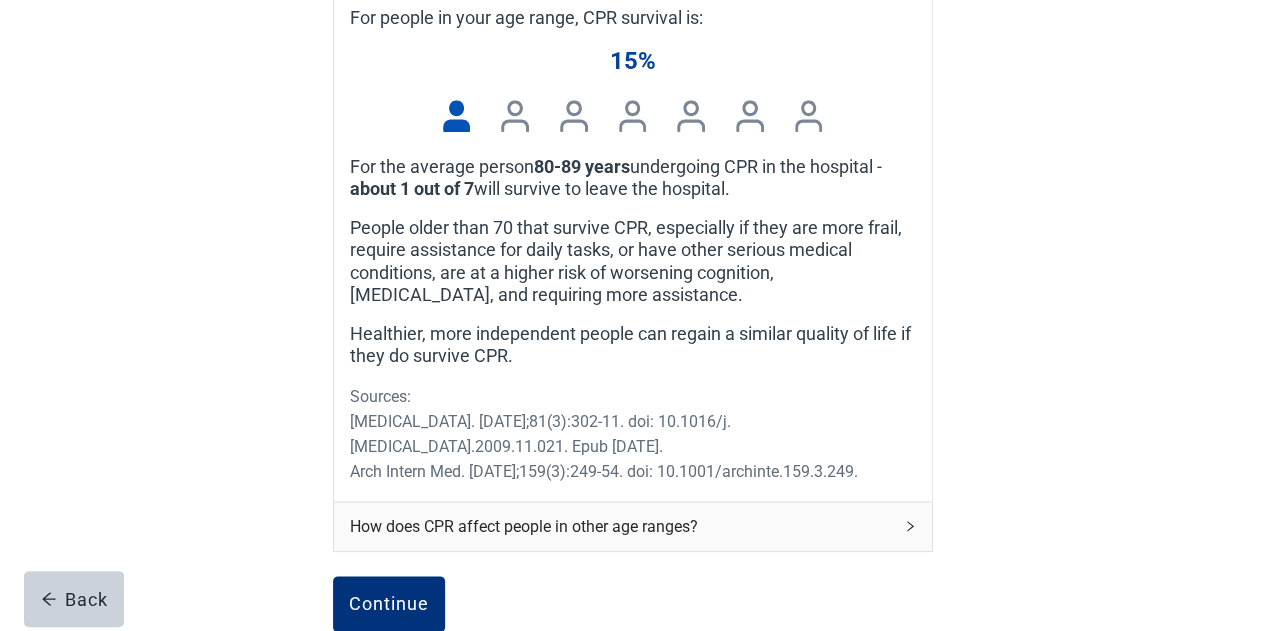 click 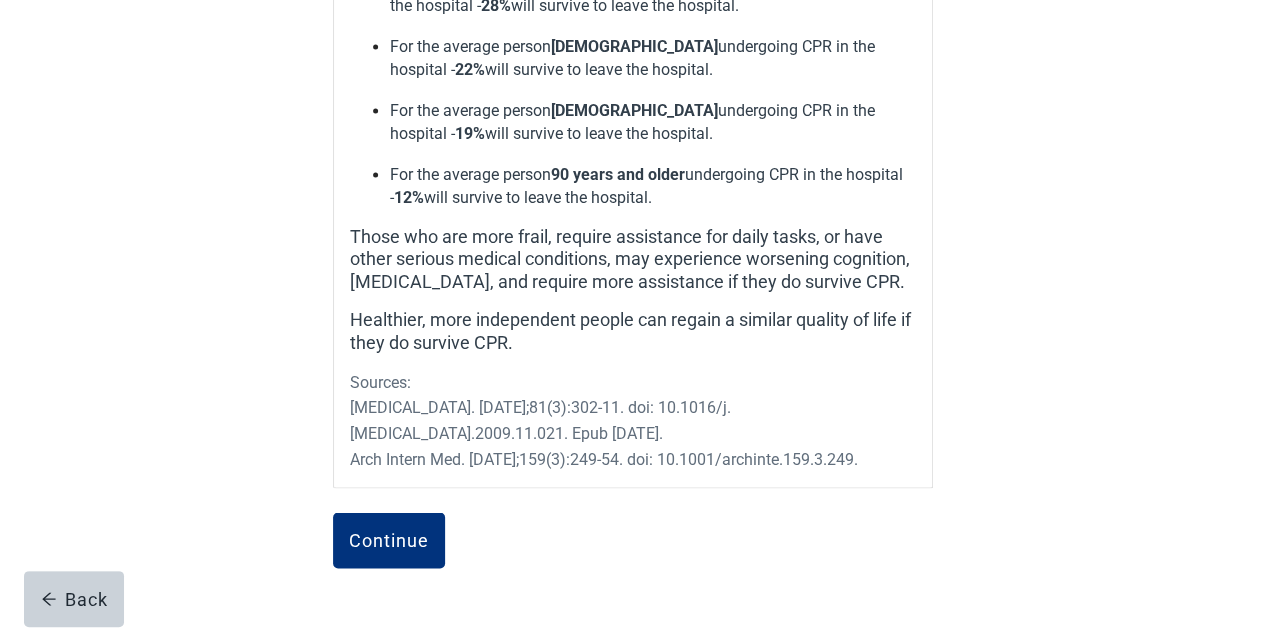 scroll, scrollTop: 1462, scrollLeft: 0, axis: vertical 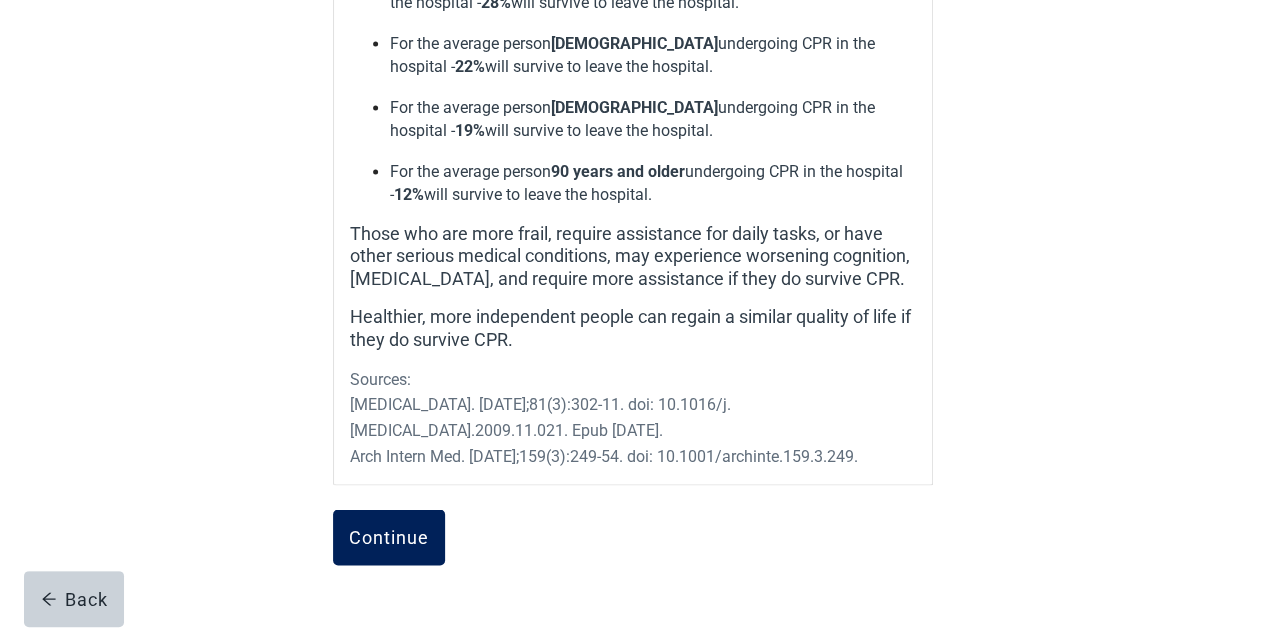 click on "Continue" at bounding box center (389, 537) 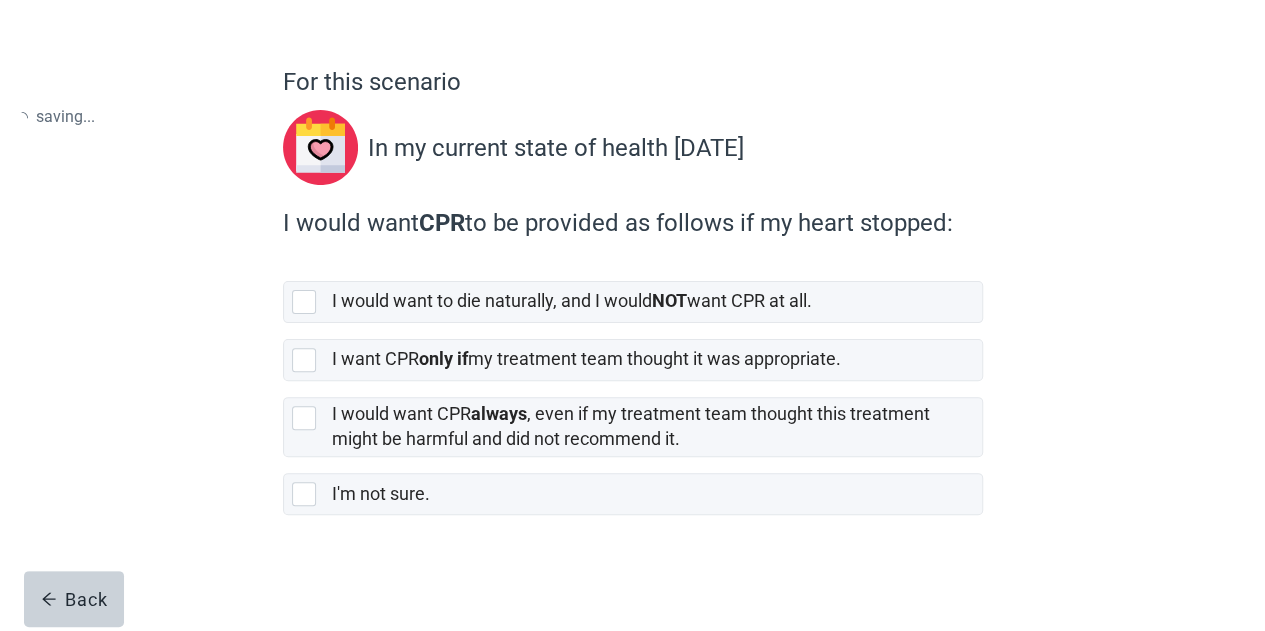 scroll, scrollTop: 0, scrollLeft: 0, axis: both 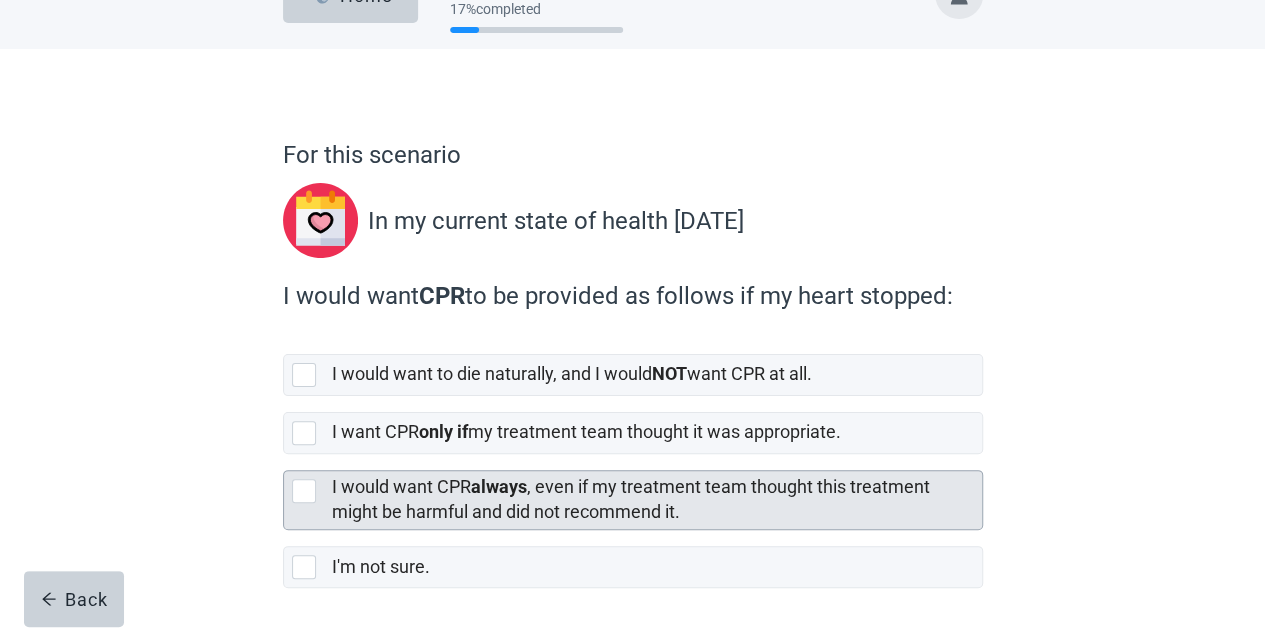 click at bounding box center (304, 491) 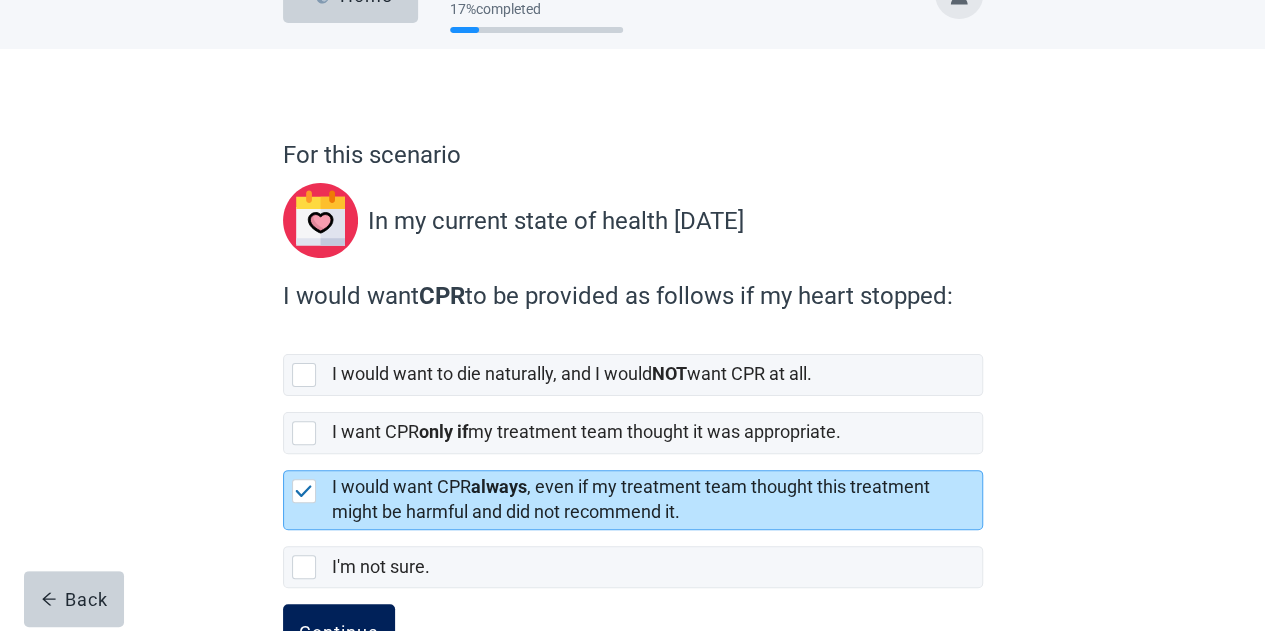 click on "Continue" at bounding box center (339, 632) 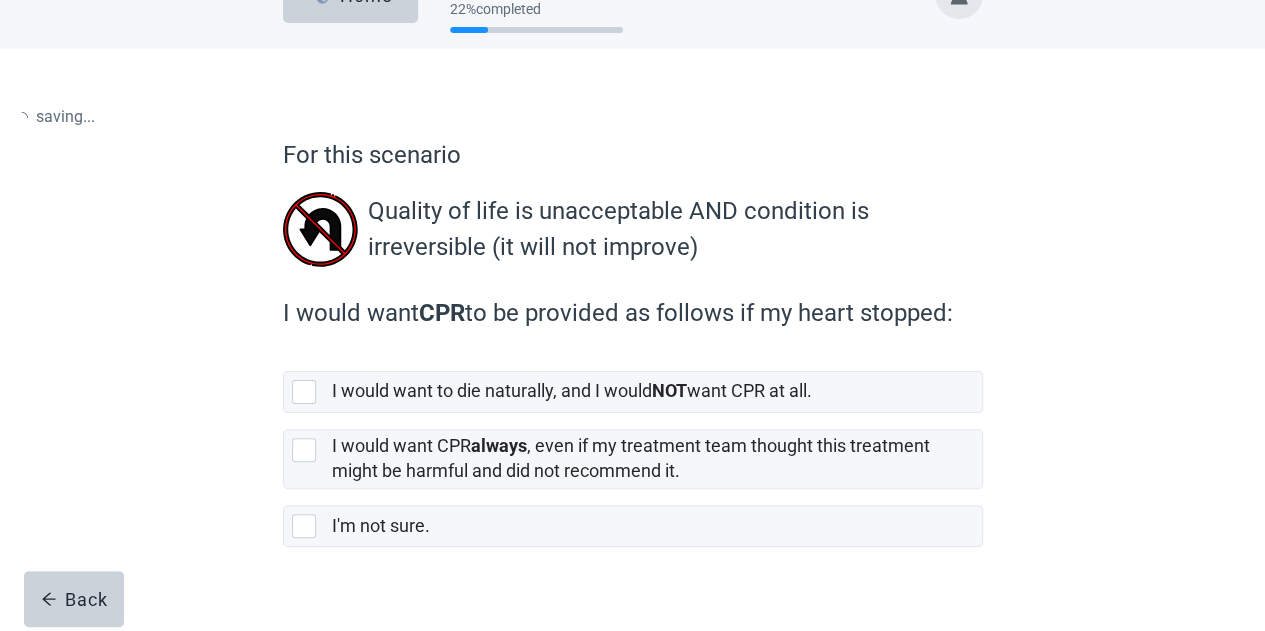 scroll, scrollTop: 0, scrollLeft: 0, axis: both 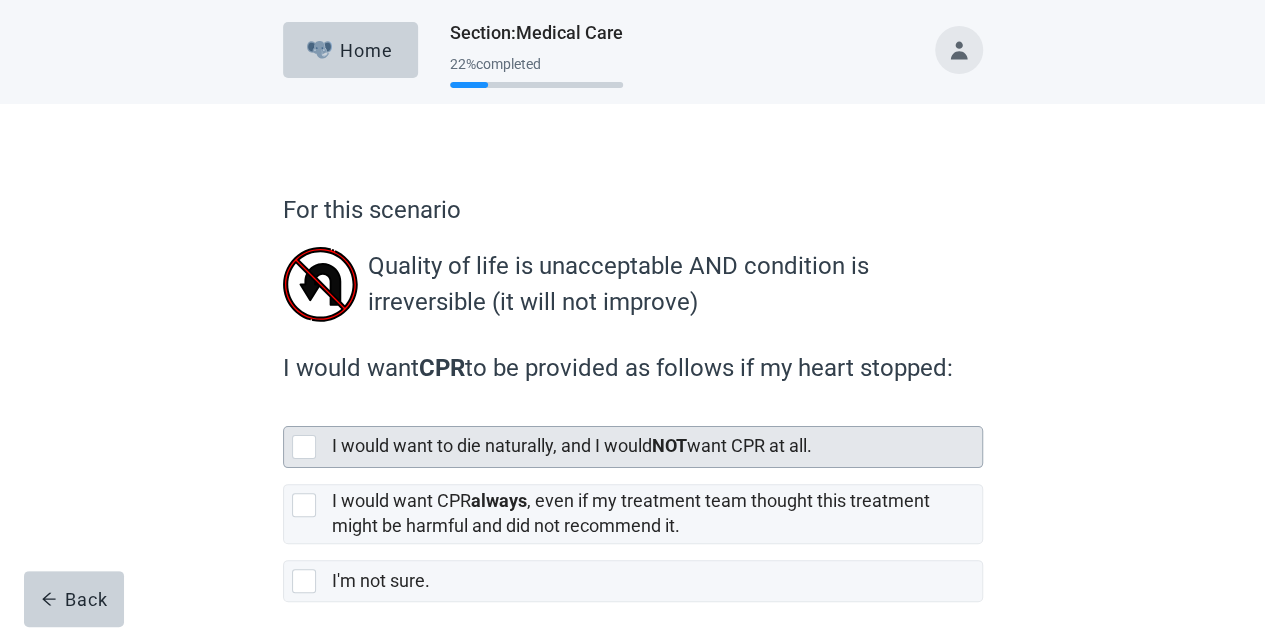 click at bounding box center [304, 447] 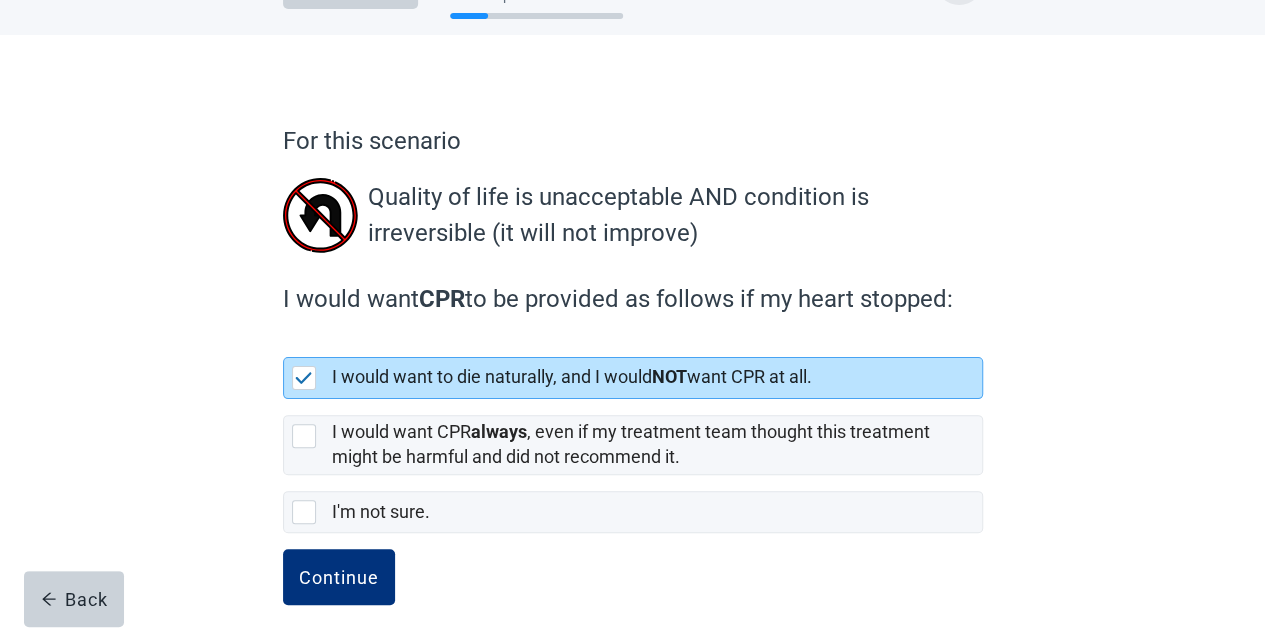 scroll, scrollTop: 84, scrollLeft: 0, axis: vertical 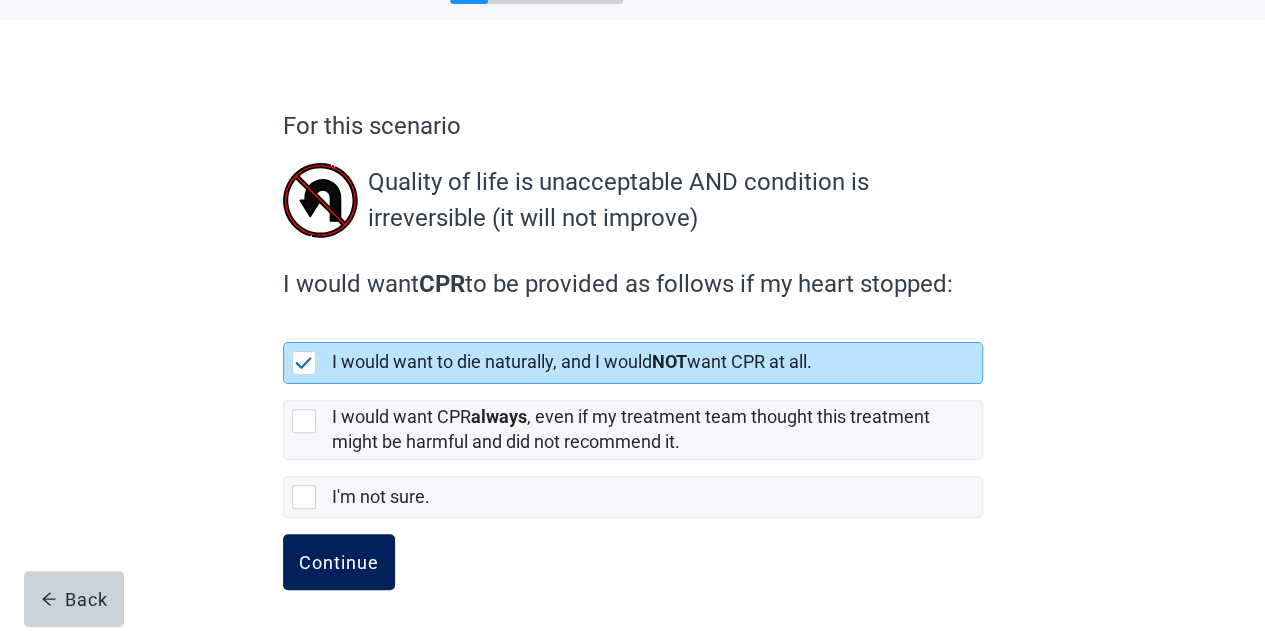 click on "Continue" at bounding box center (339, 562) 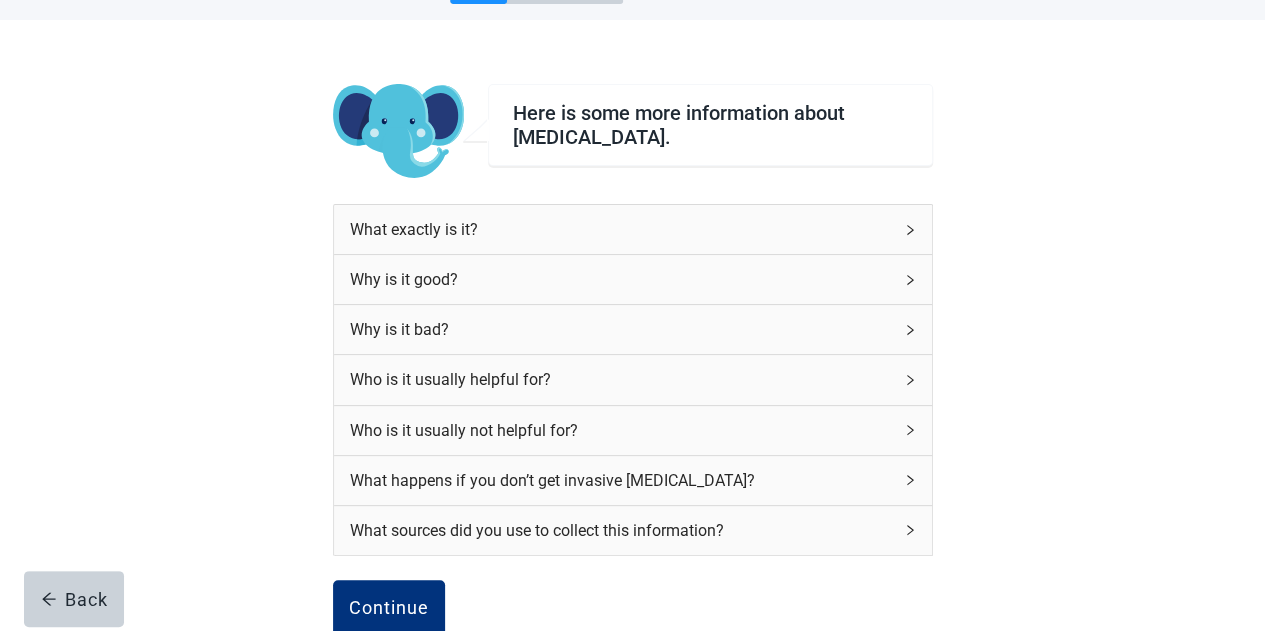 click 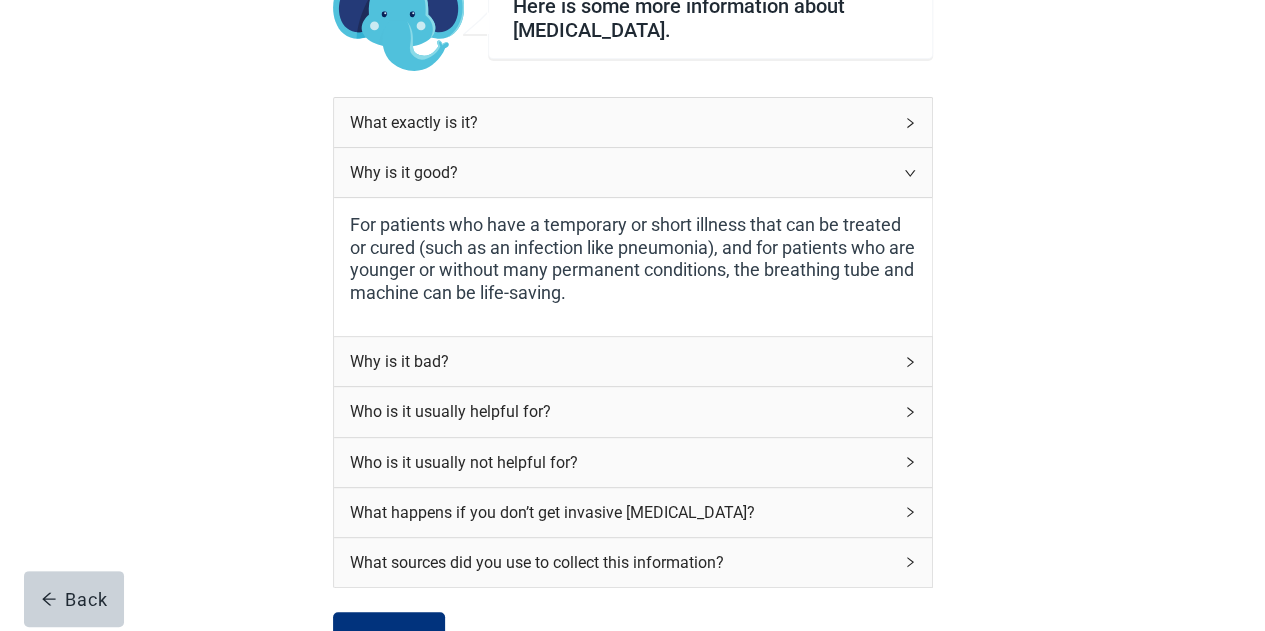 scroll, scrollTop: 198, scrollLeft: 0, axis: vertical 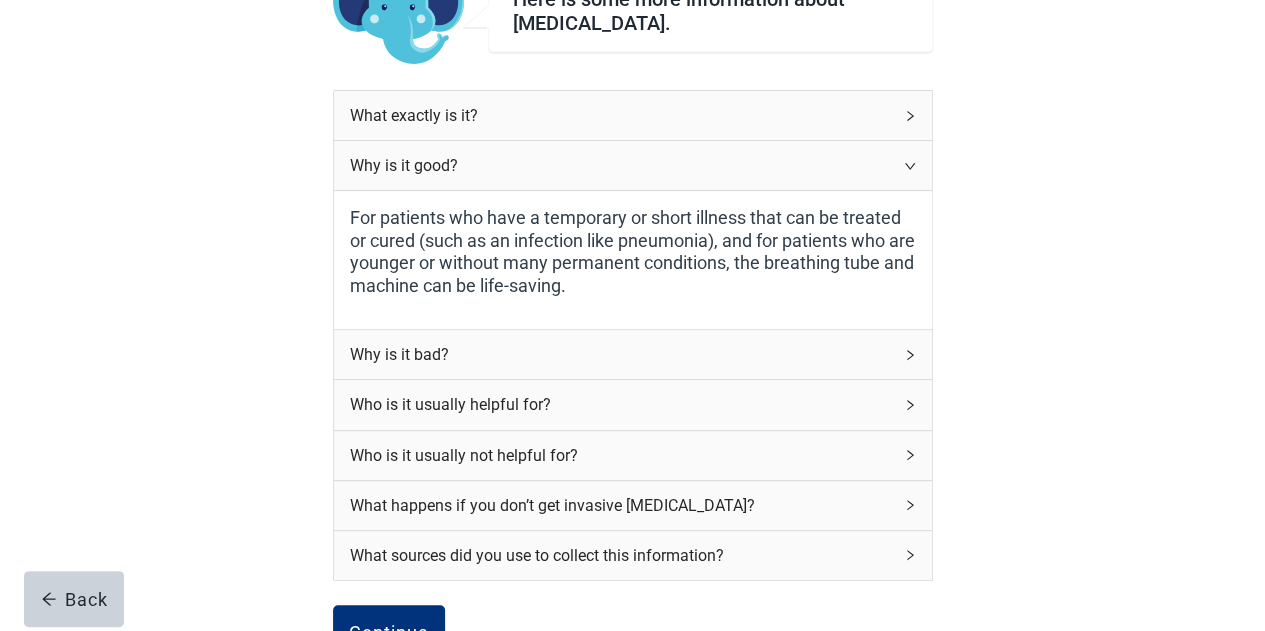 click 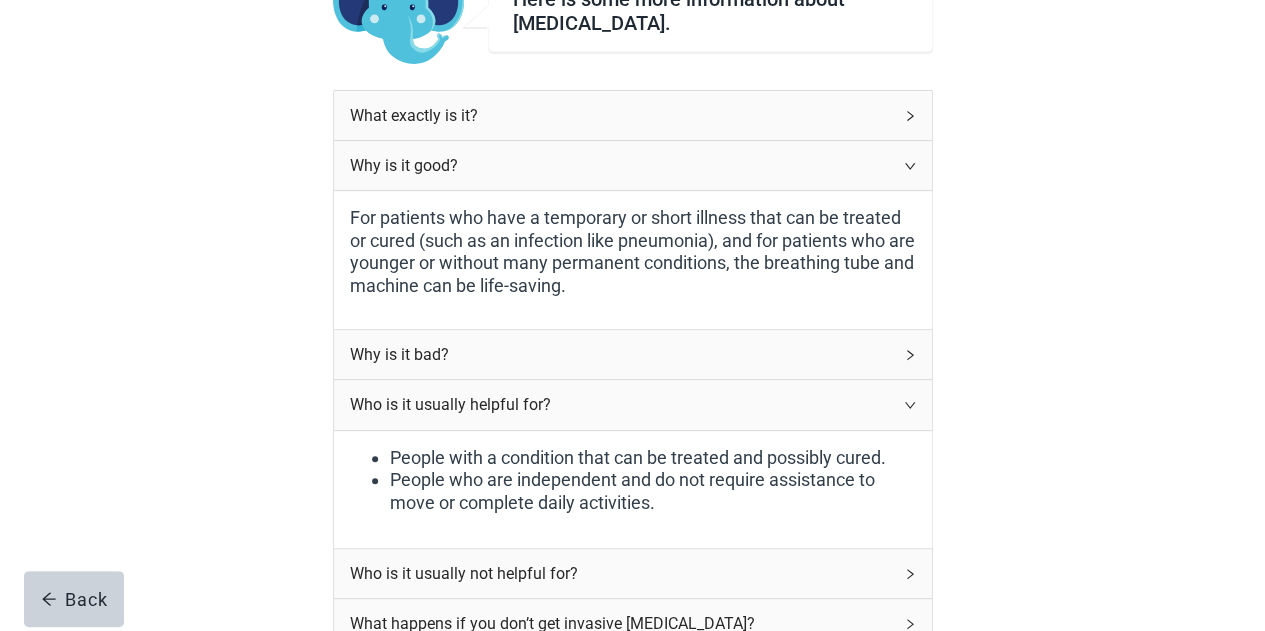 click 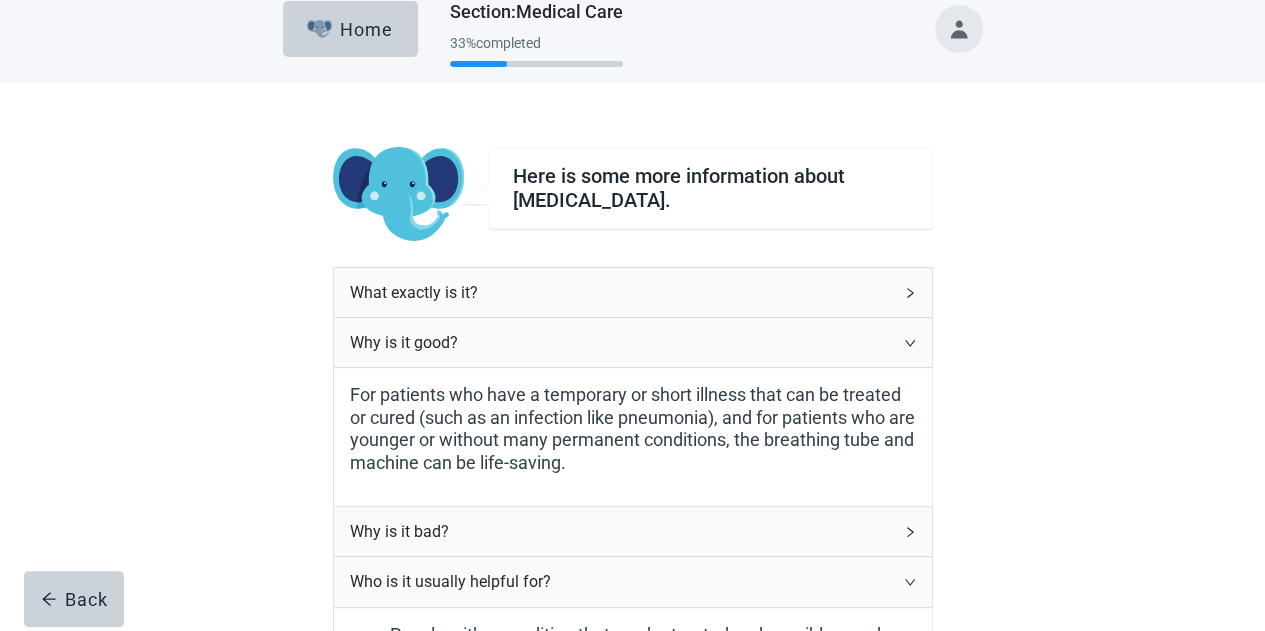 scroll, scrollTop: 0, scrollLeft: 0, axis: both 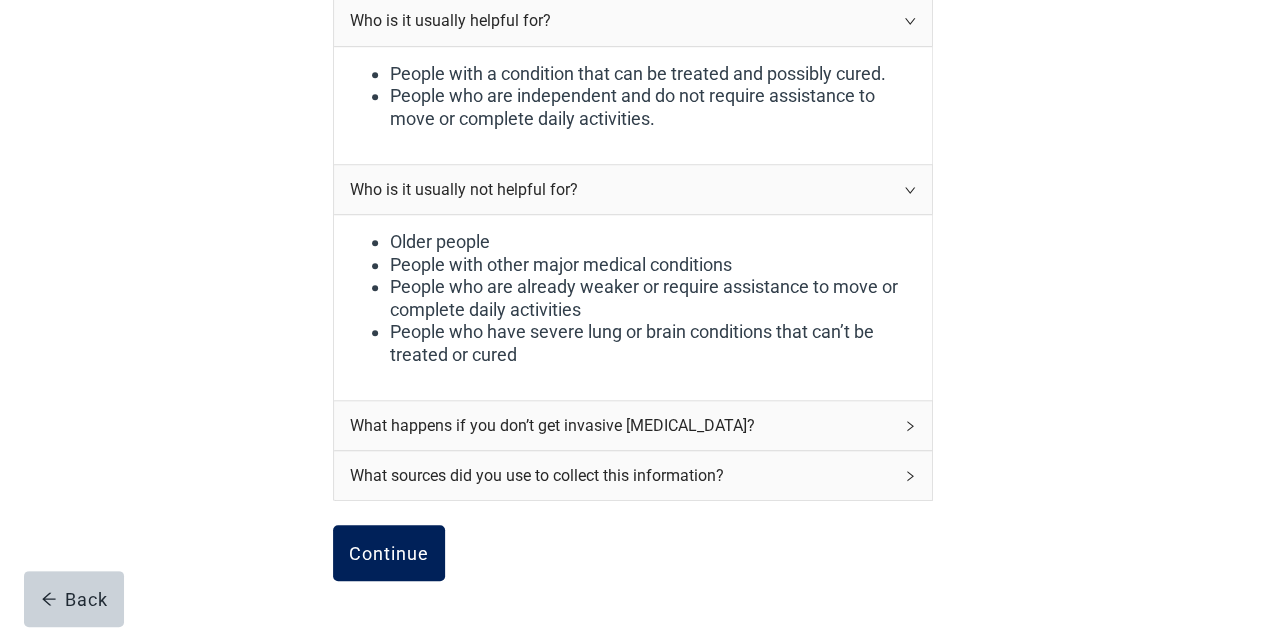 click on "Continue" at bounding box center [389, 553] 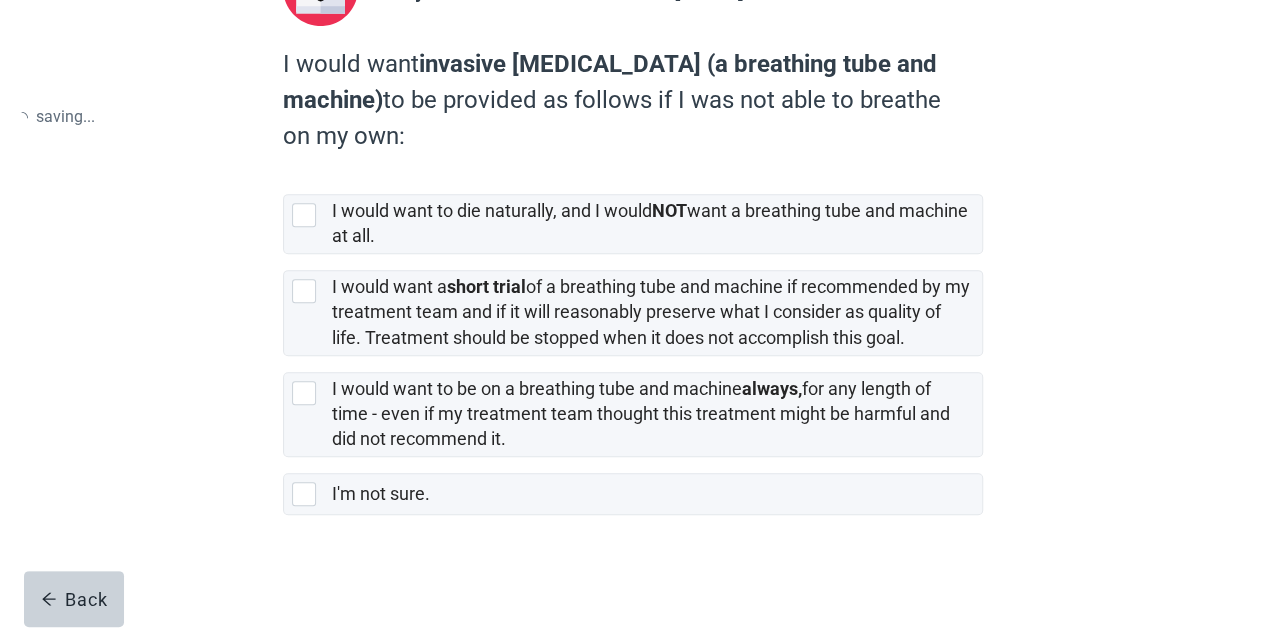 scroll, scrollTop: 0, scrollLeft: 0, axis: both 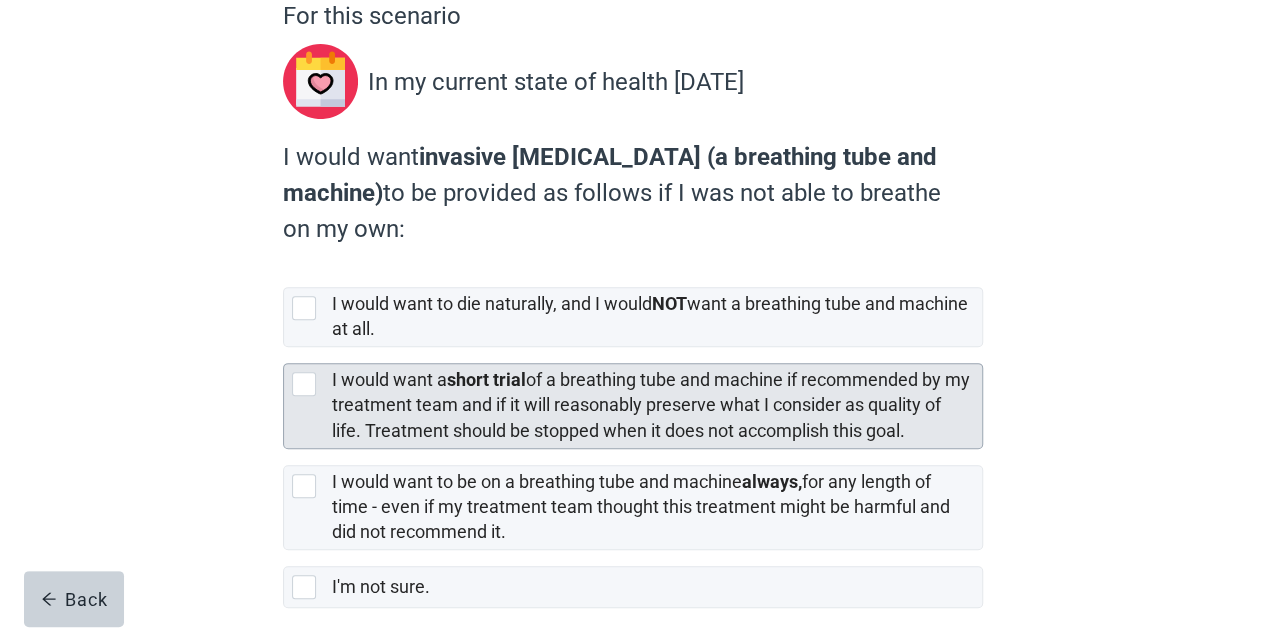click at bounding box center (304, 384) 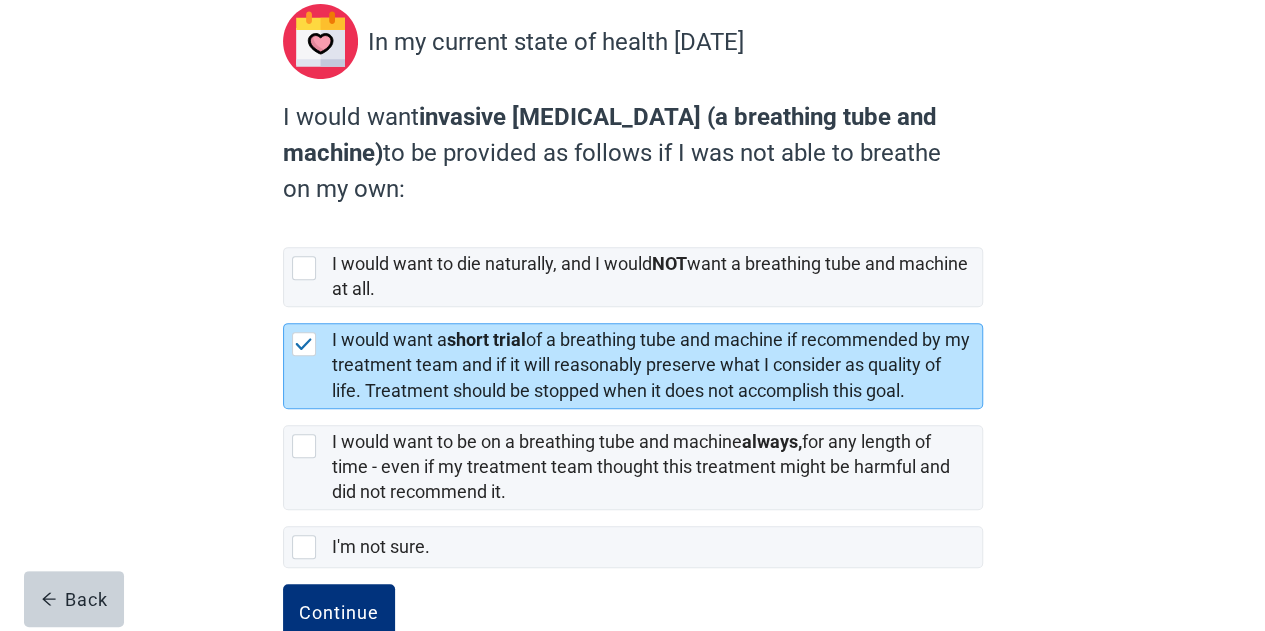 scroll, scrollTop: 284, scrollLeft: 0, axis: vertical 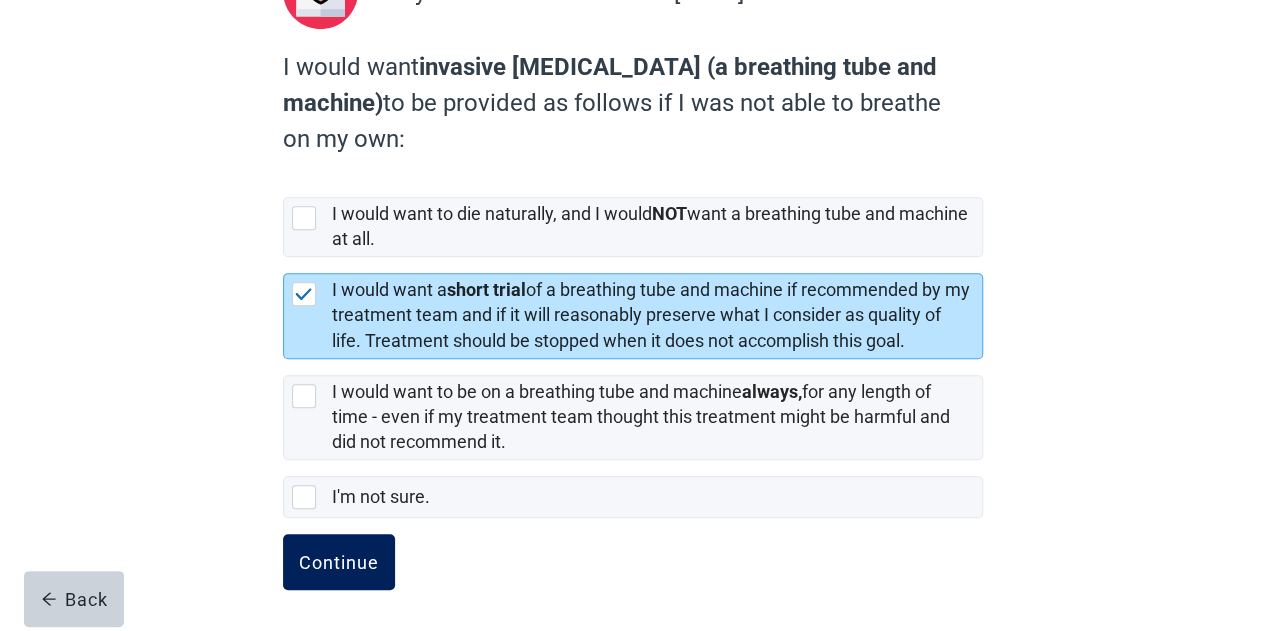 click on "Continue" at bounding box center [339, 562] 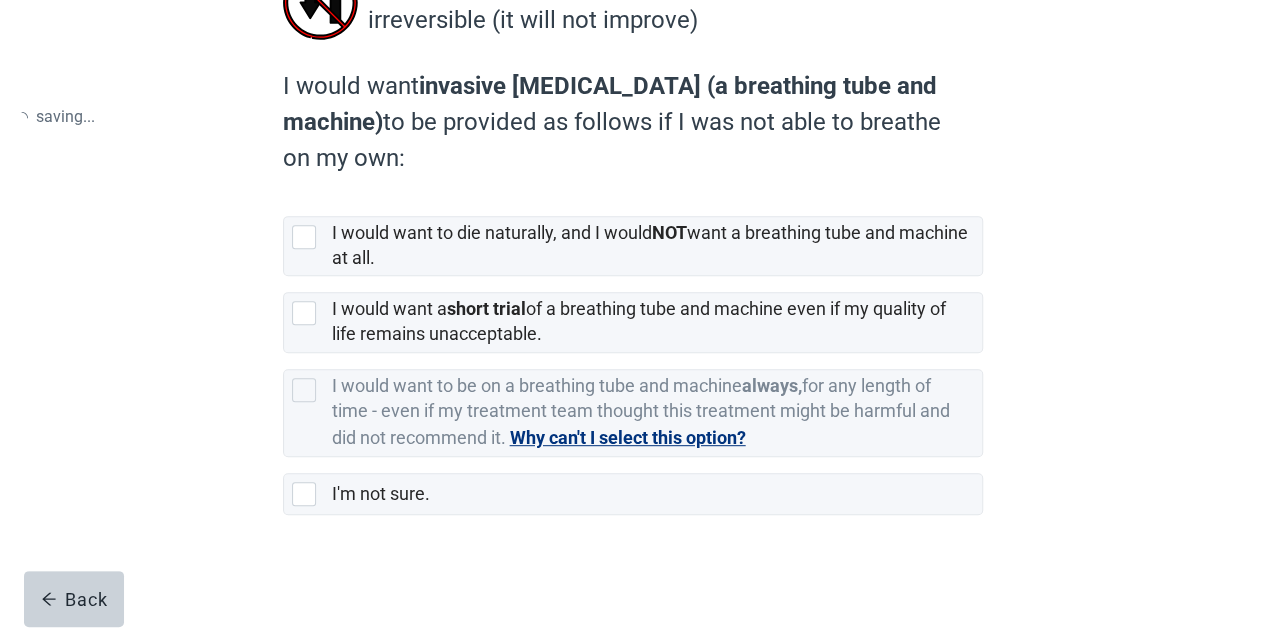 scroll, scrollTop: 0, scrollLeft: 0, axis: both 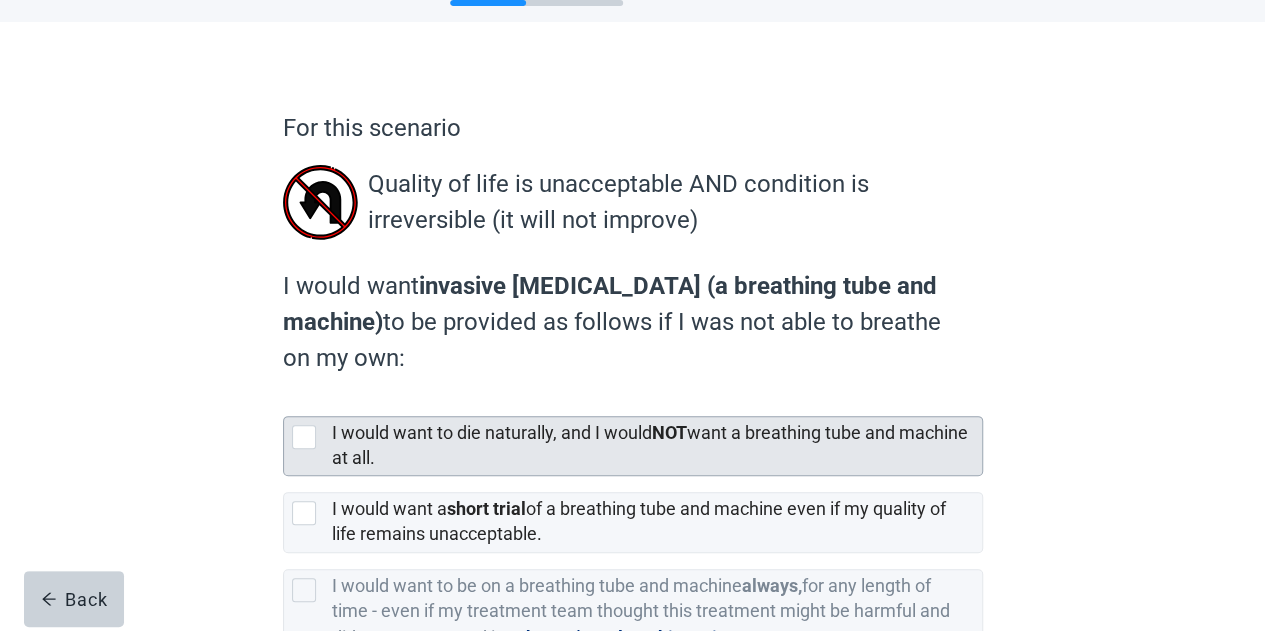 click at bounding box center (304, 437) 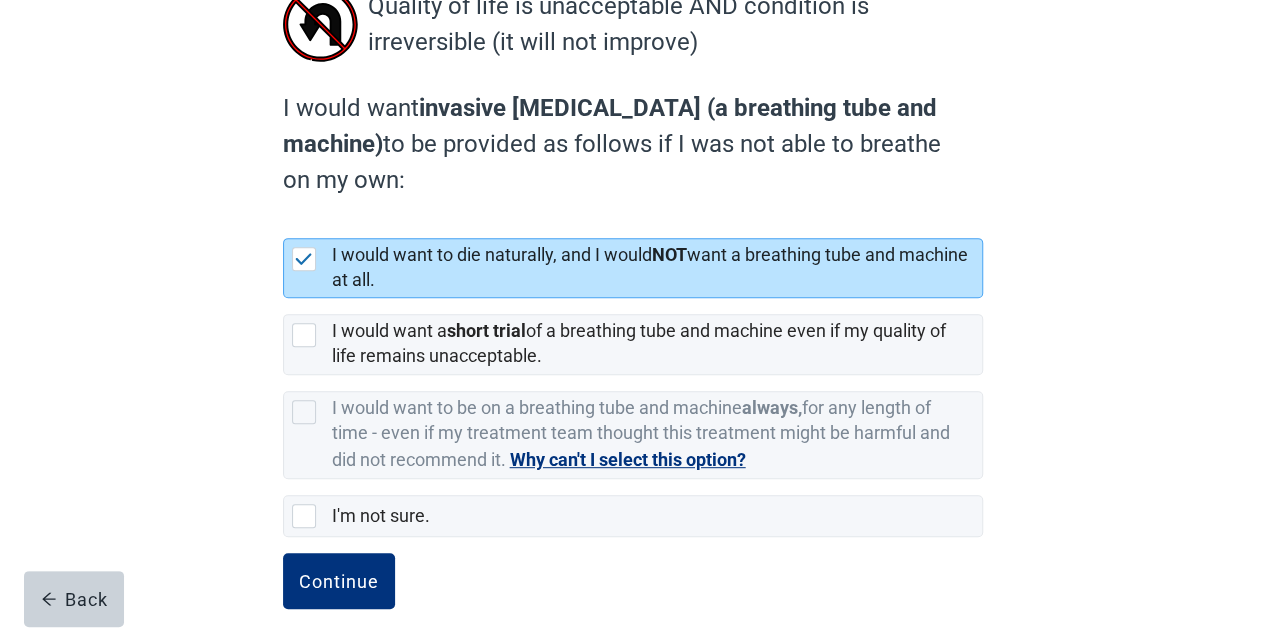 scroll, scrollTop: 279, scrollLeft: 0, axis: vertical 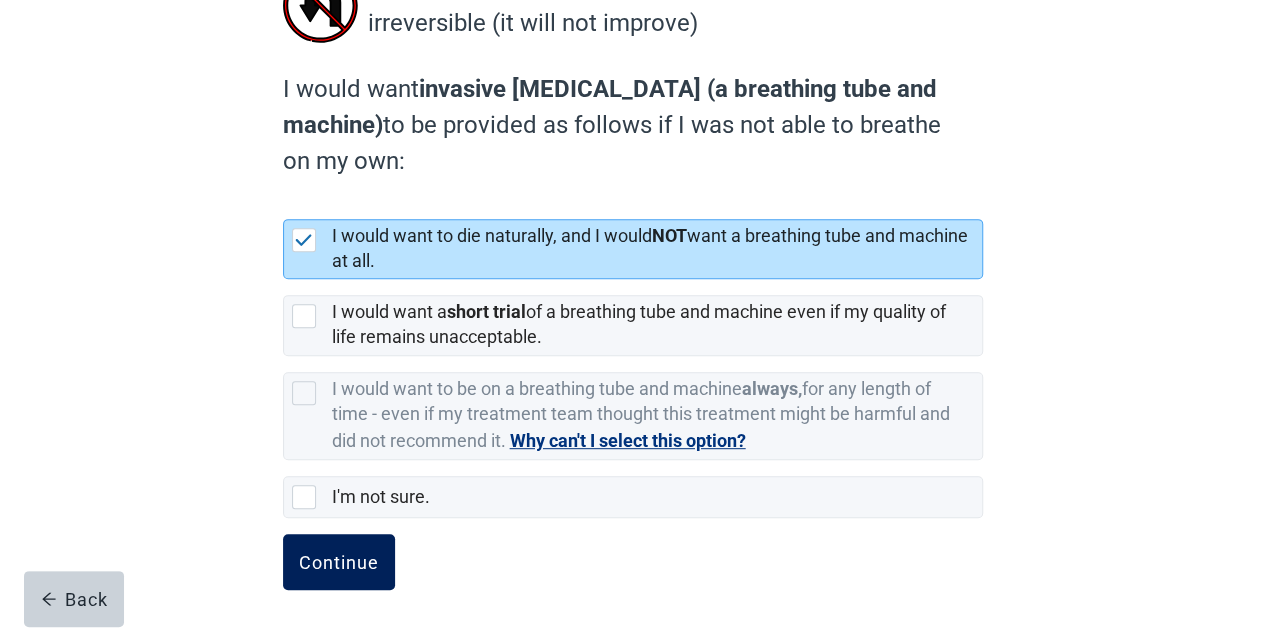 click on "Continue" at bounding box center [339, 562] 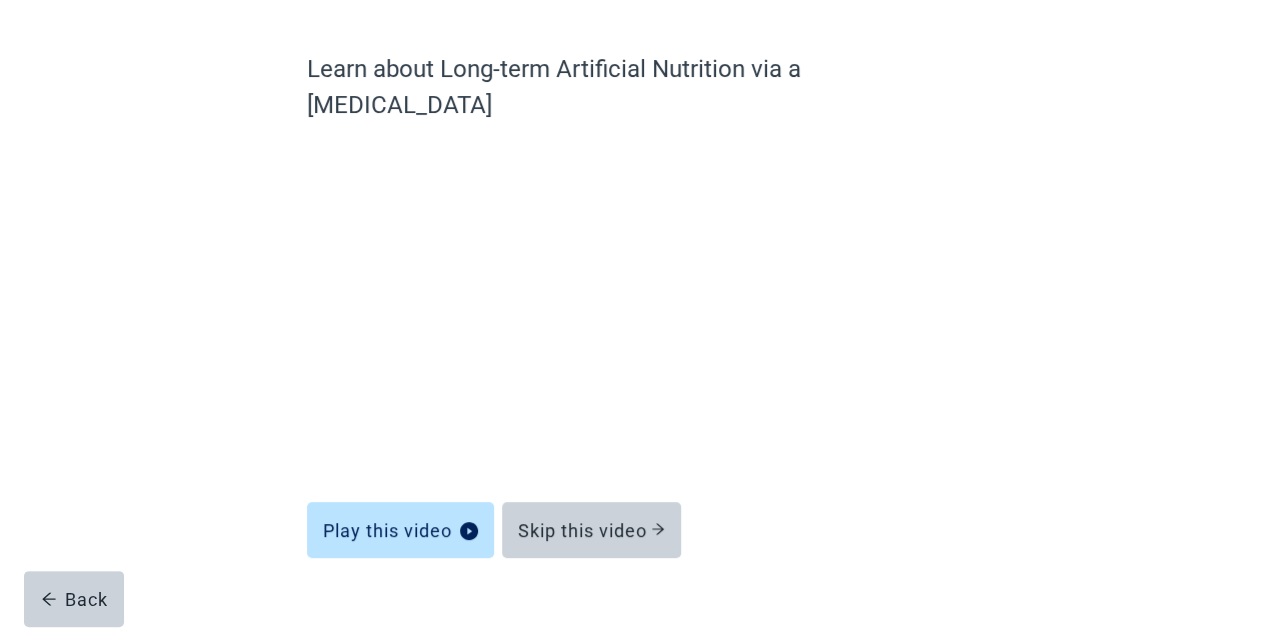 scroll, scrollTop: 140, scrollLeft: 0, axis: vertical 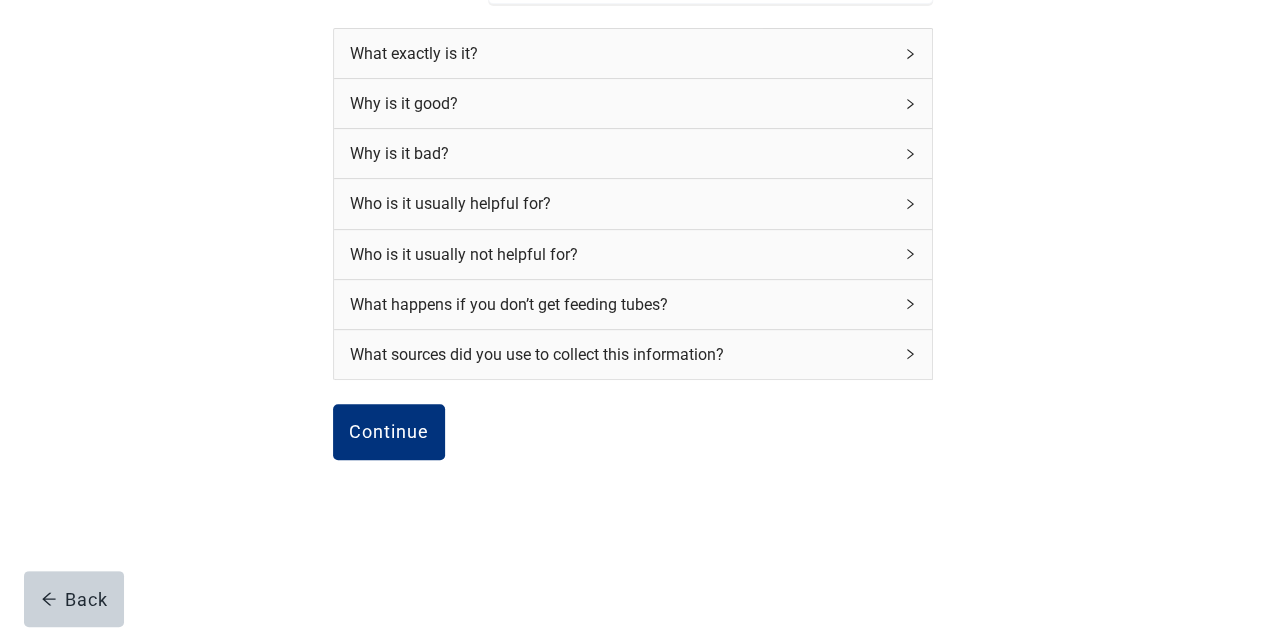 click 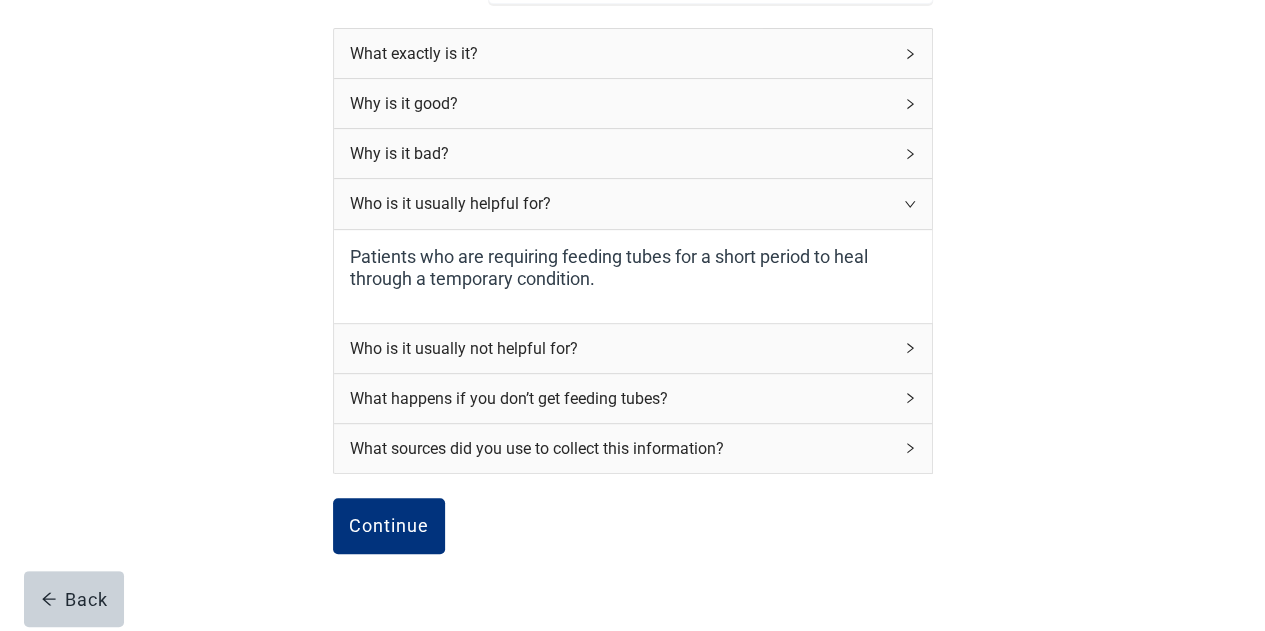 click 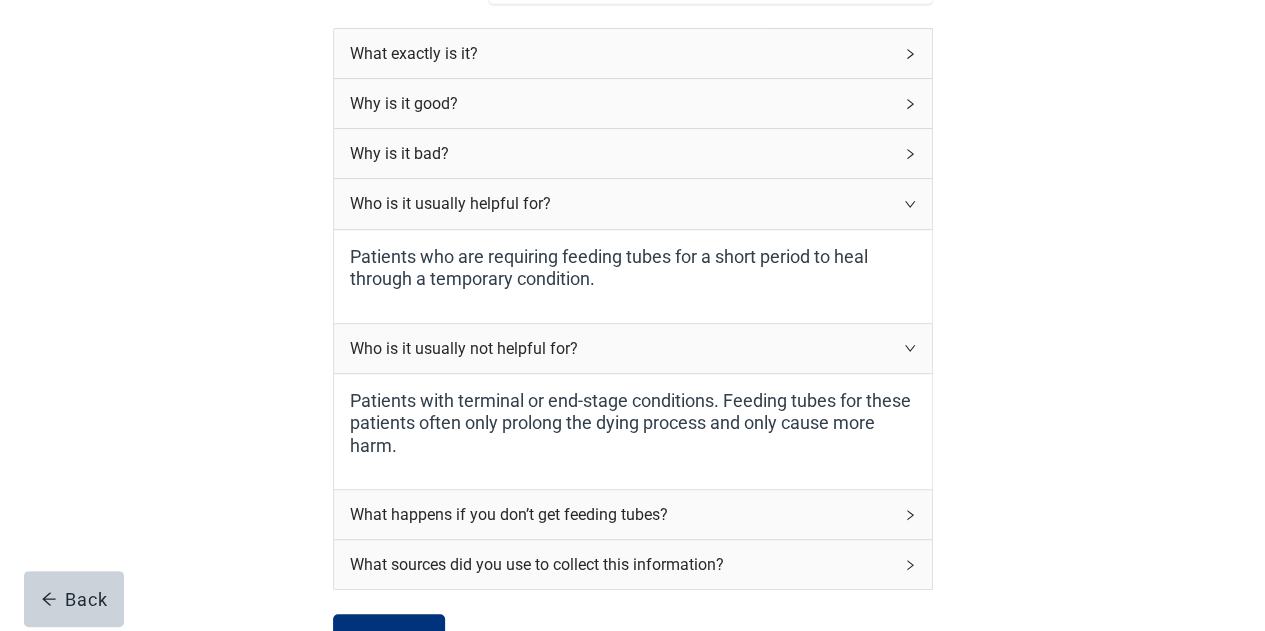 click 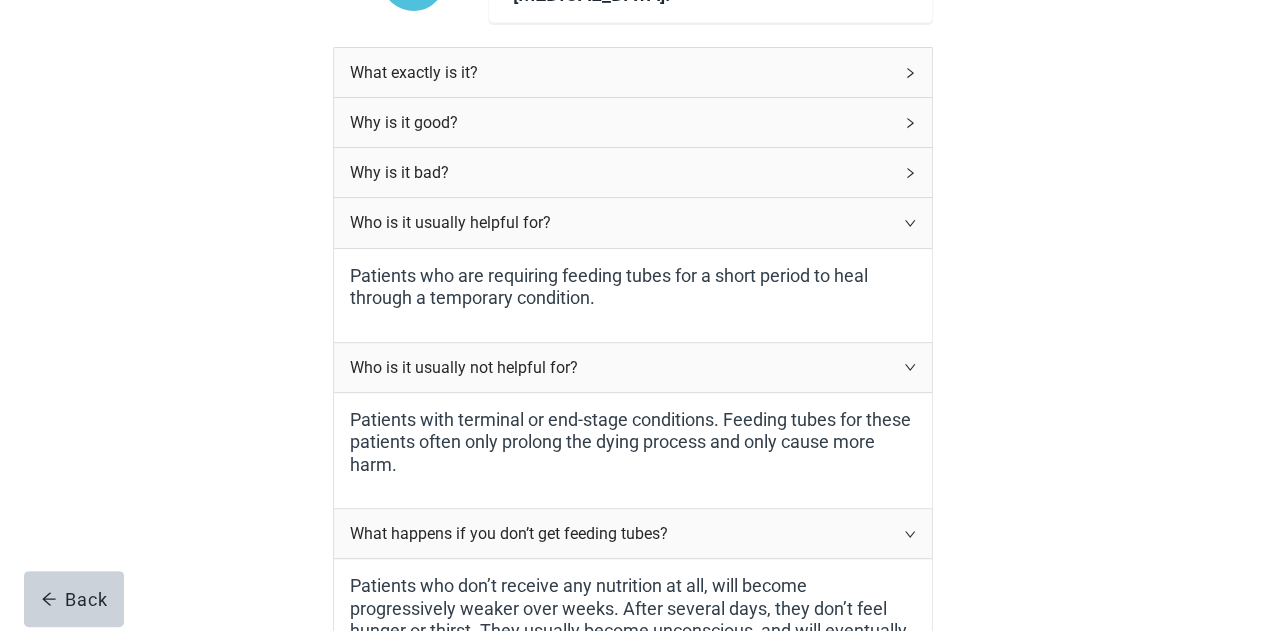 scroll, scrollTop: 250, scrollLeft: 0, axis: vertical 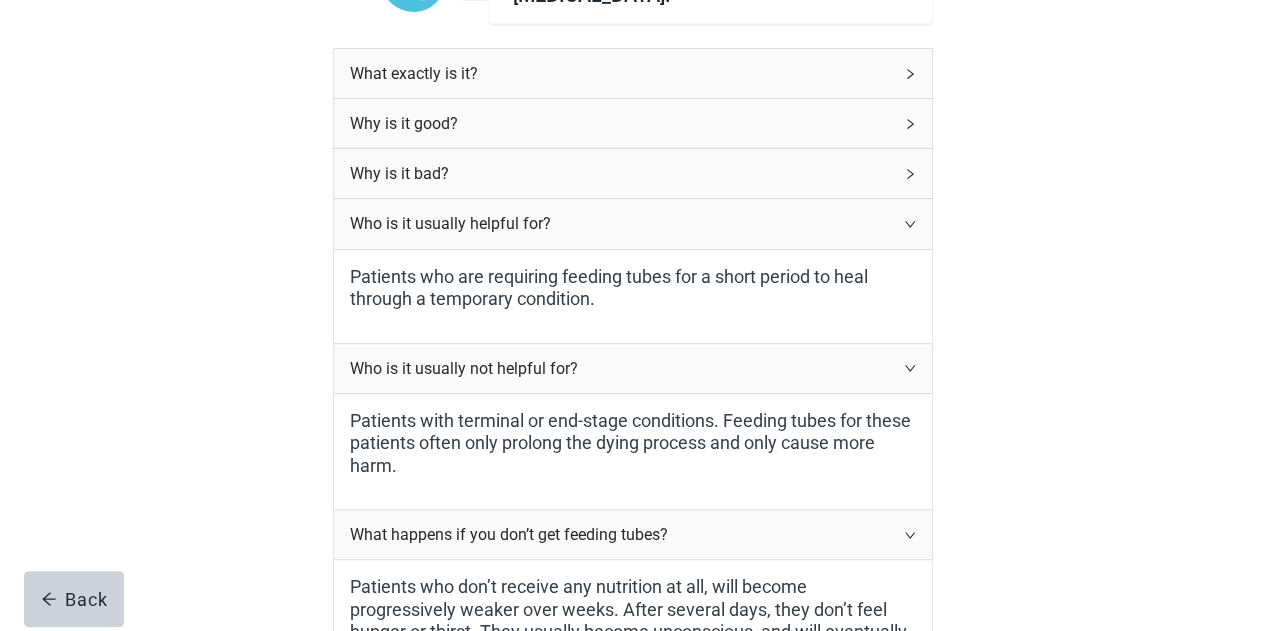 click 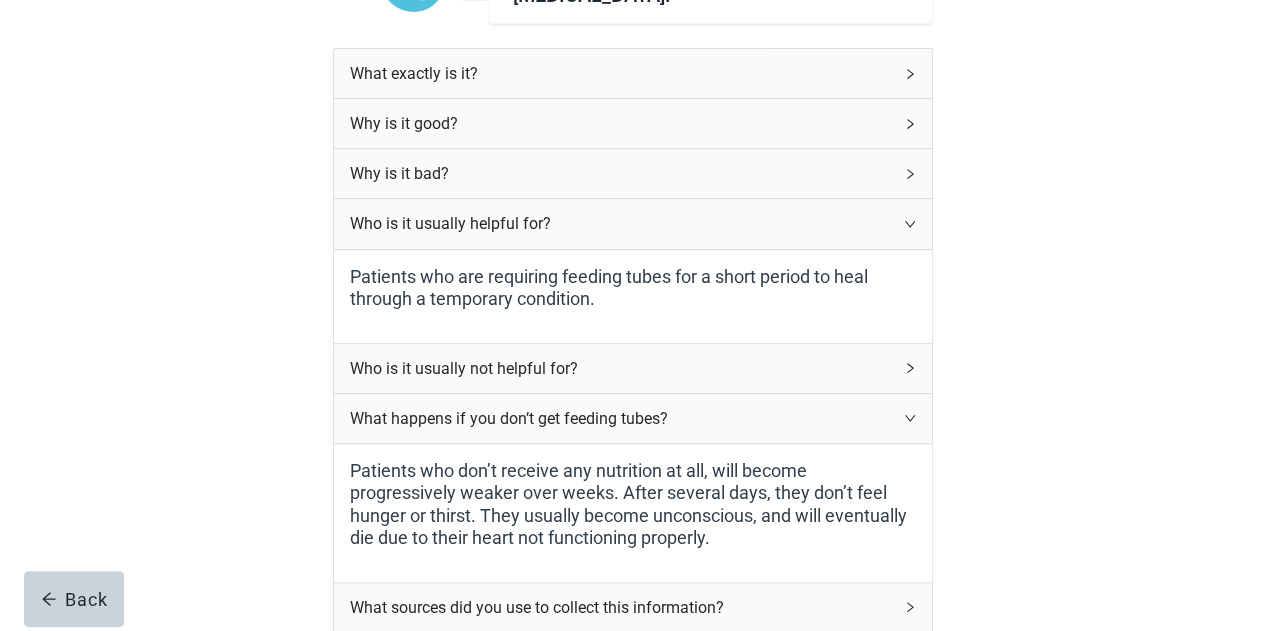click 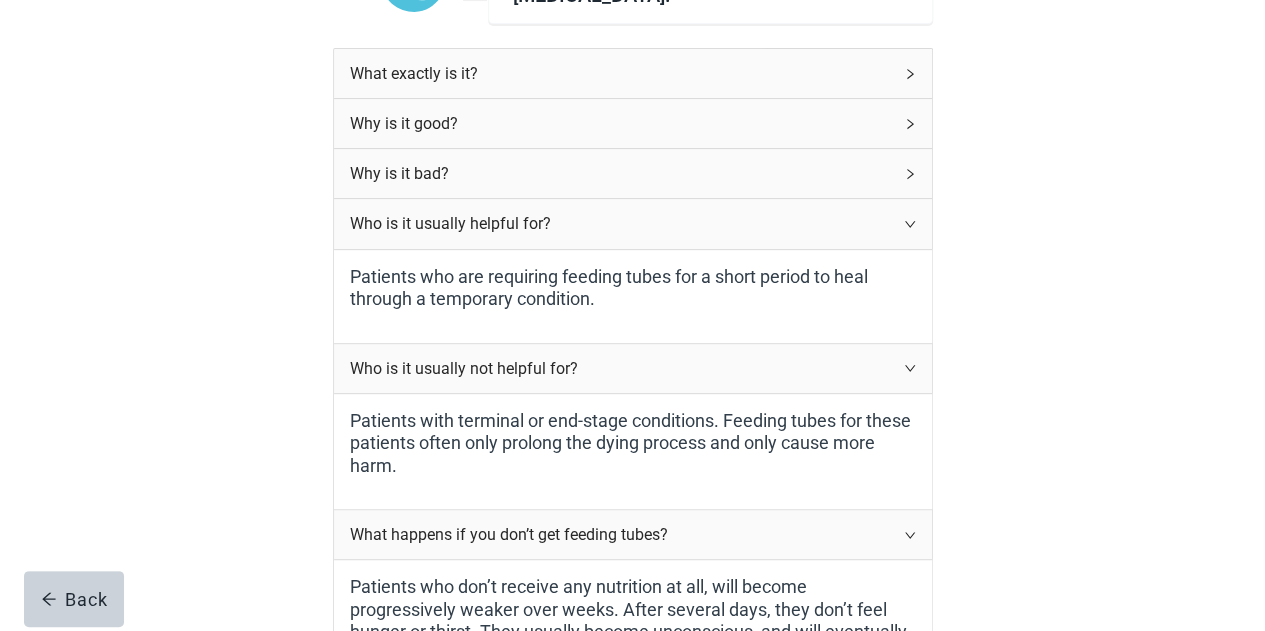 click 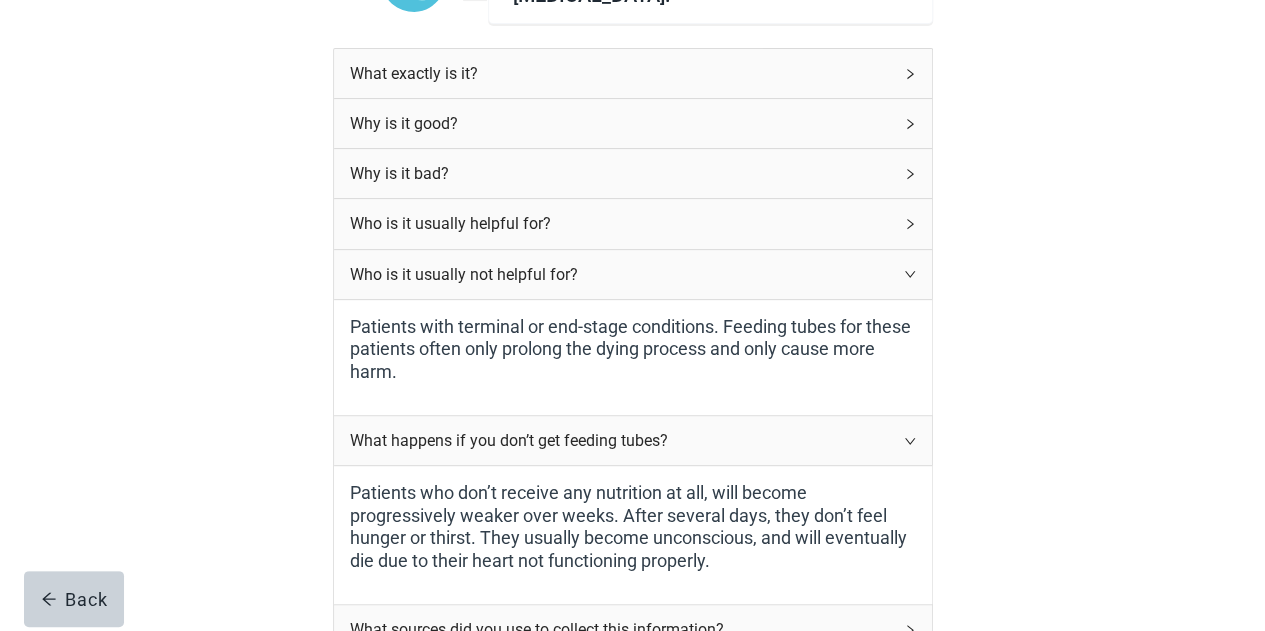 click 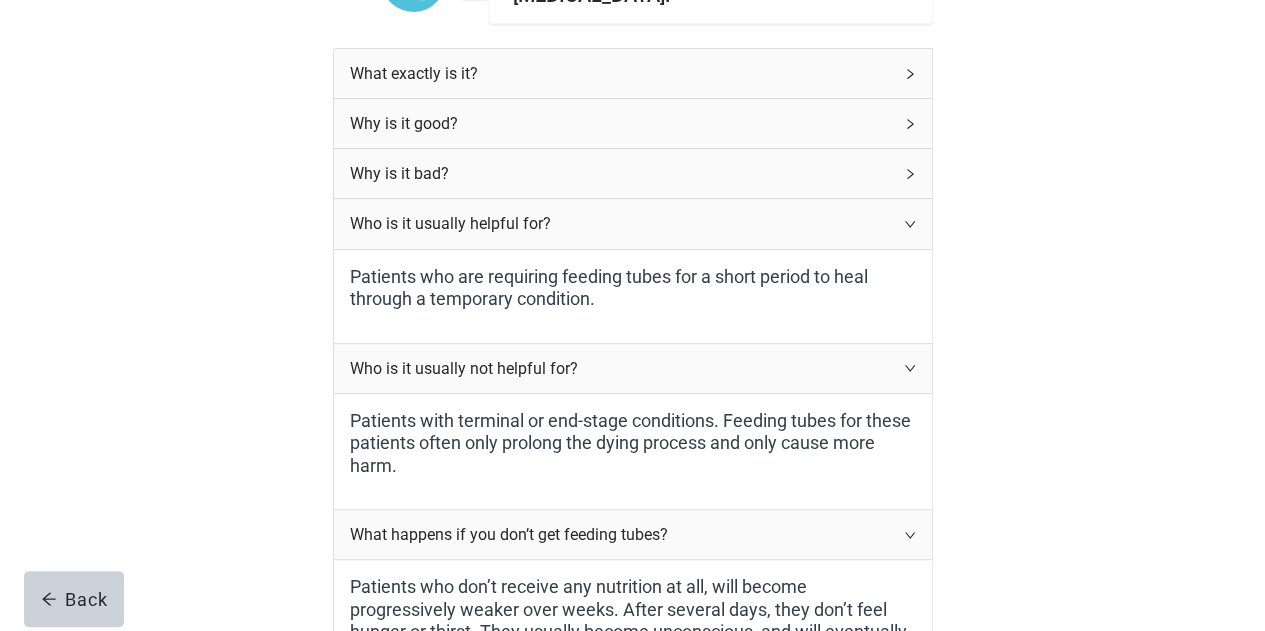 click 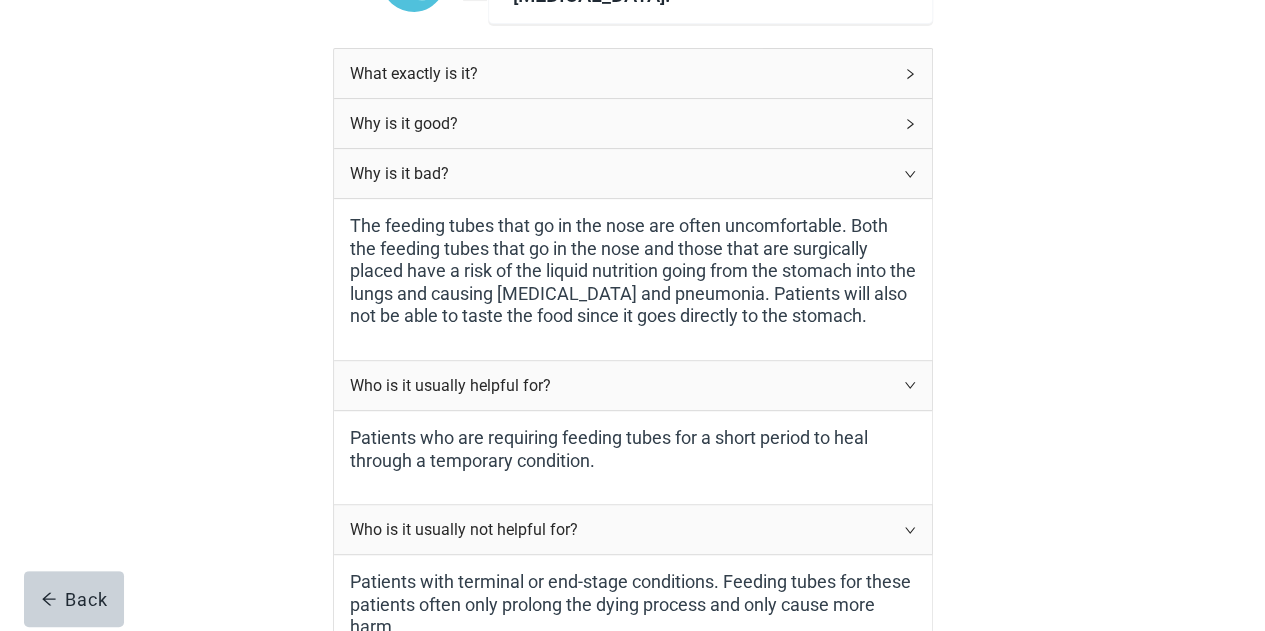 click 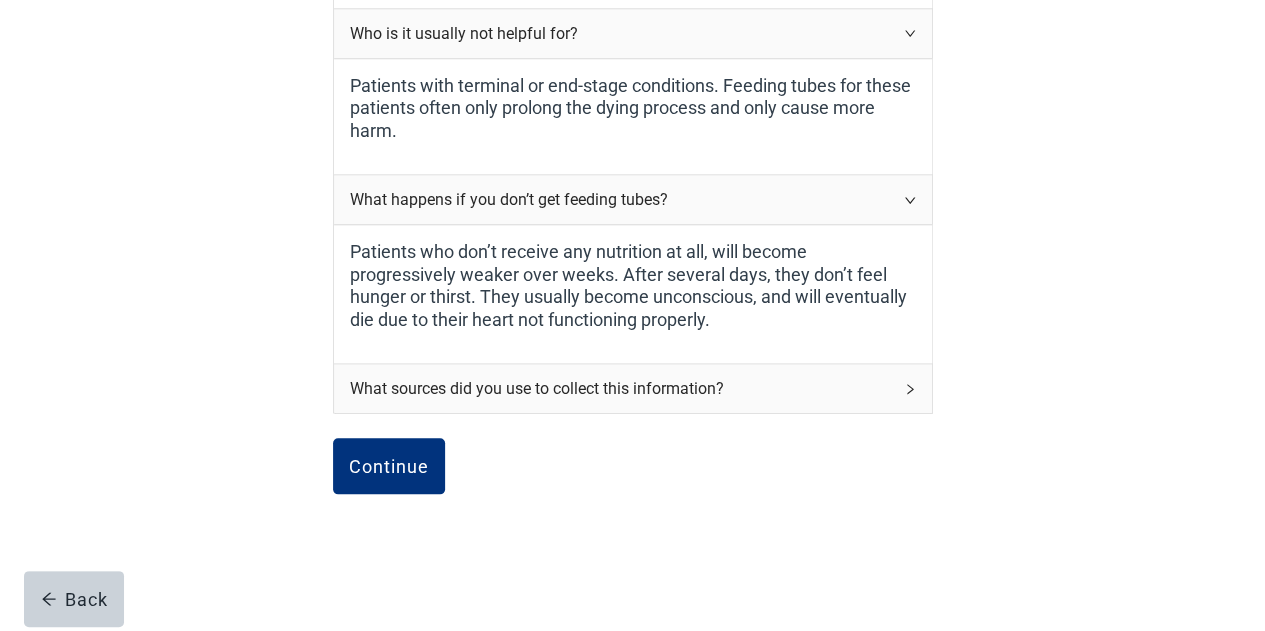 scroll, scrollTop: 886, scrollLeft: 0, axis: vertical 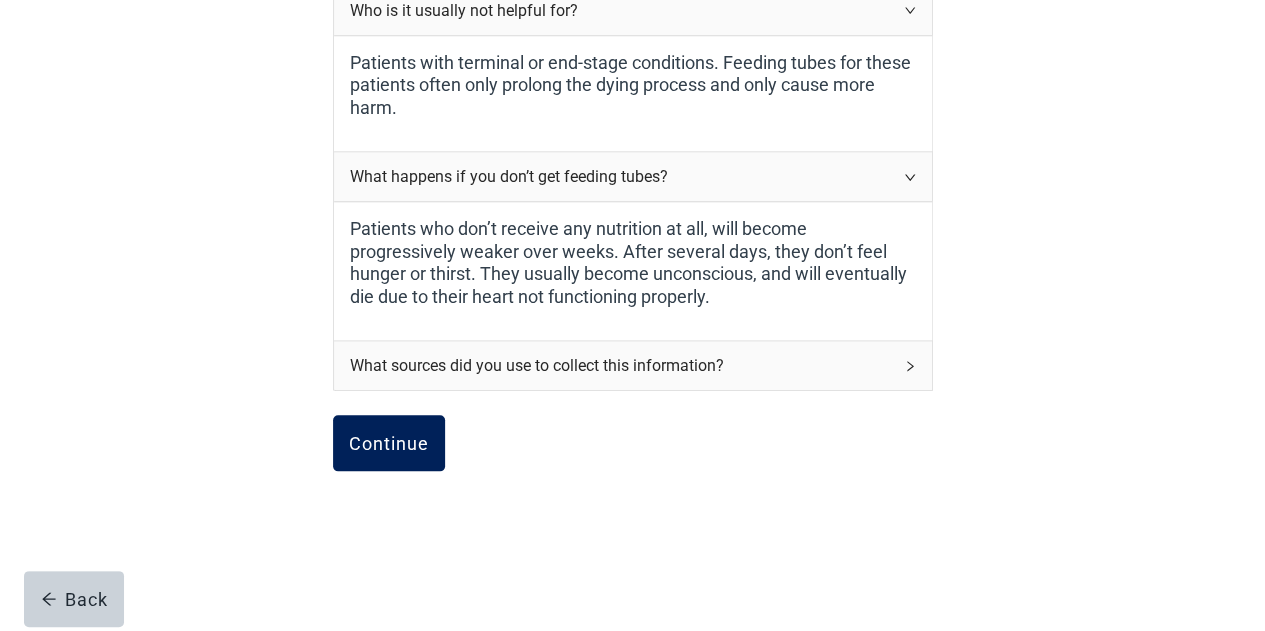 click on "Continue" at bounding box center (389, 443) 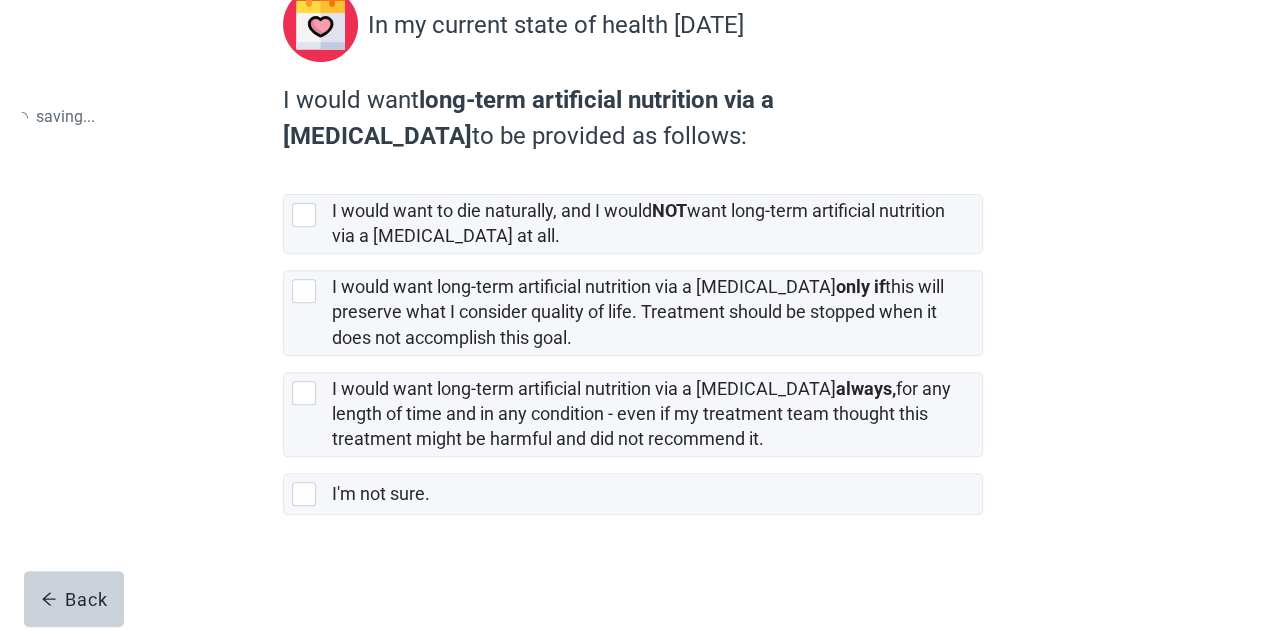 scroll, scrollTop: 0, scrollLeft: 0, axis: both 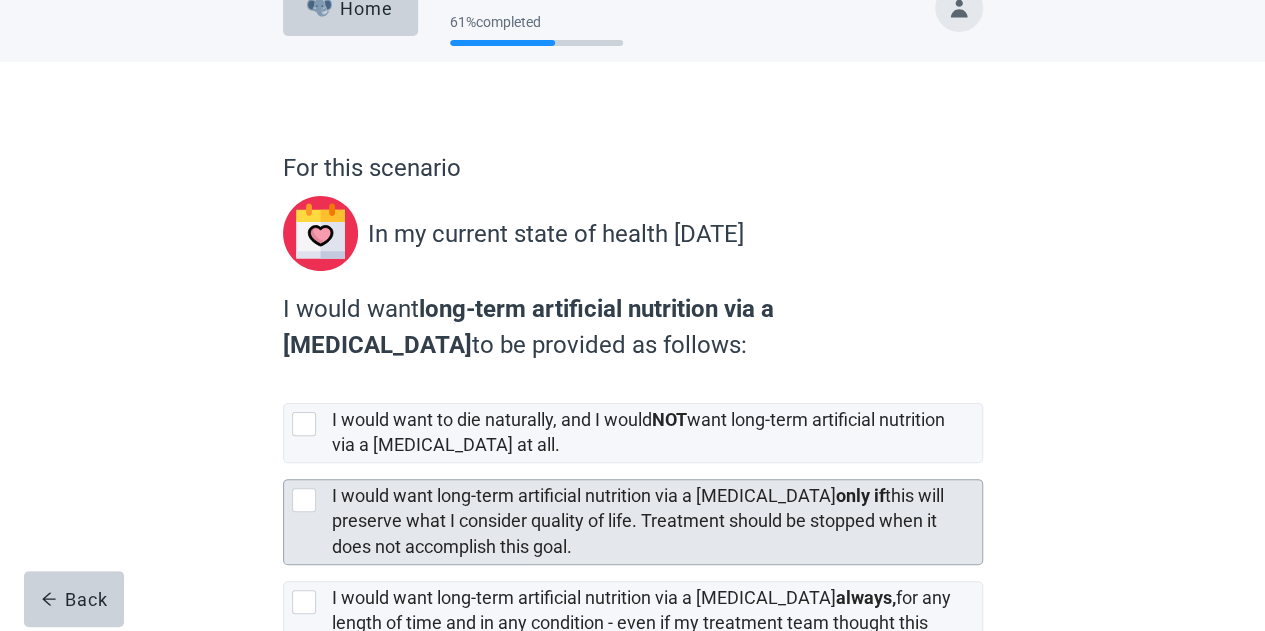 click at bounding box center [304, 500] 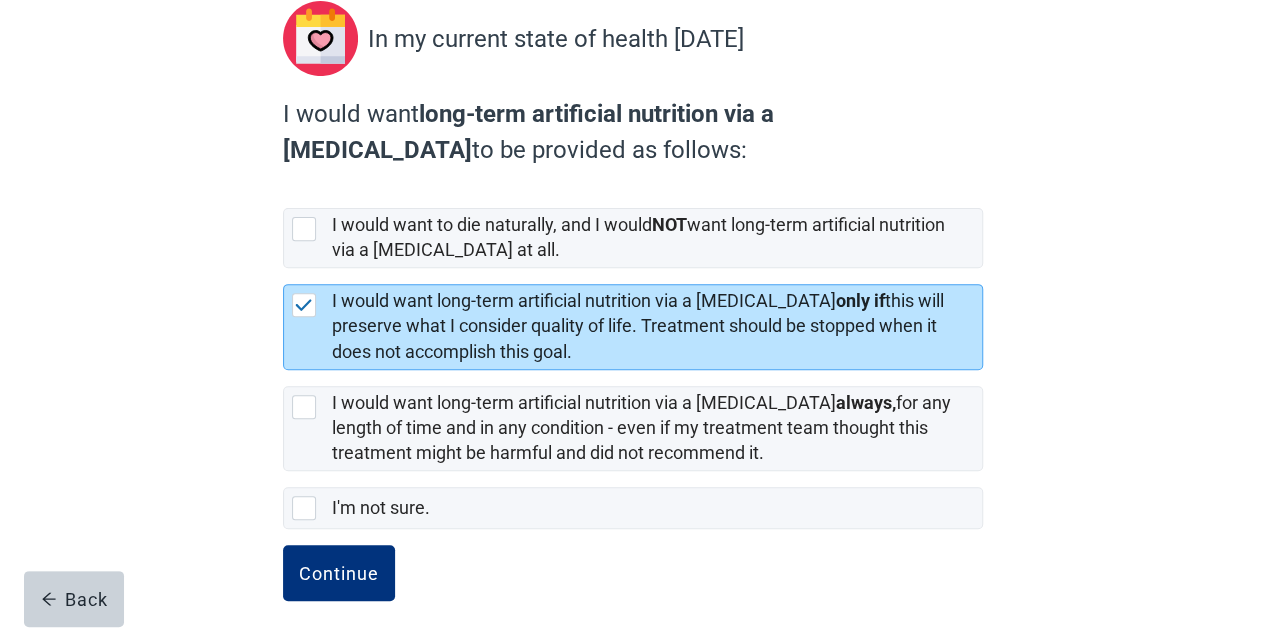 scroll, scrollTop: 248, scrollLeft: 0, axis: vertical 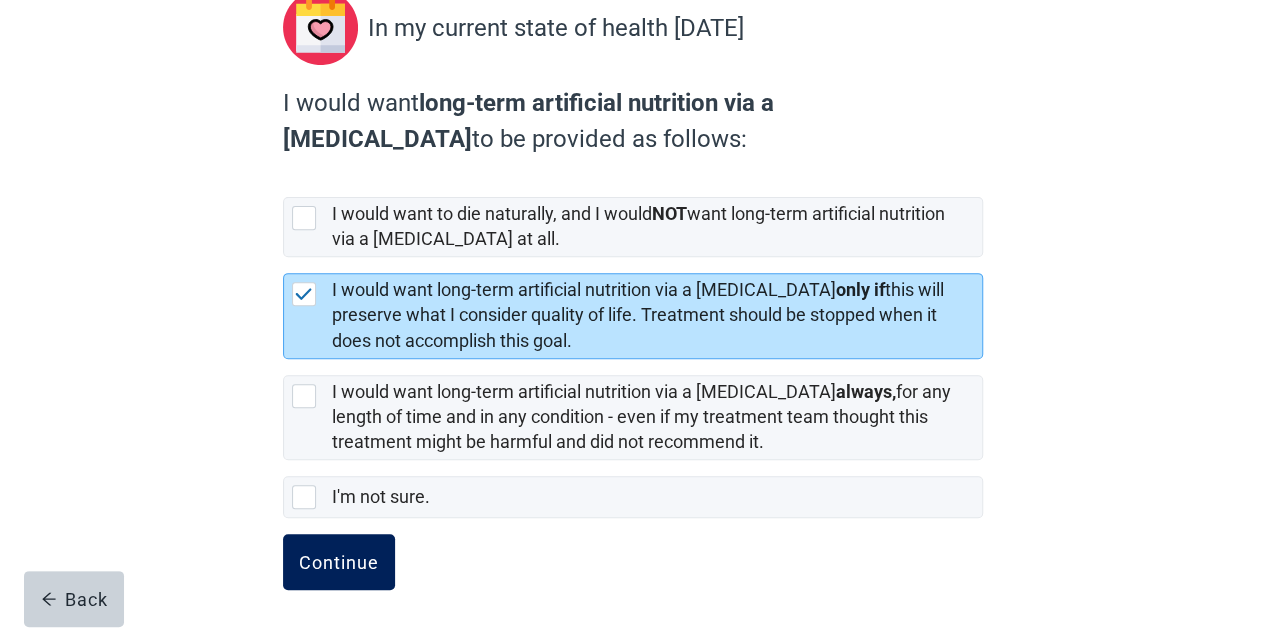 click on "Continue" at bounding box center [339, 562] 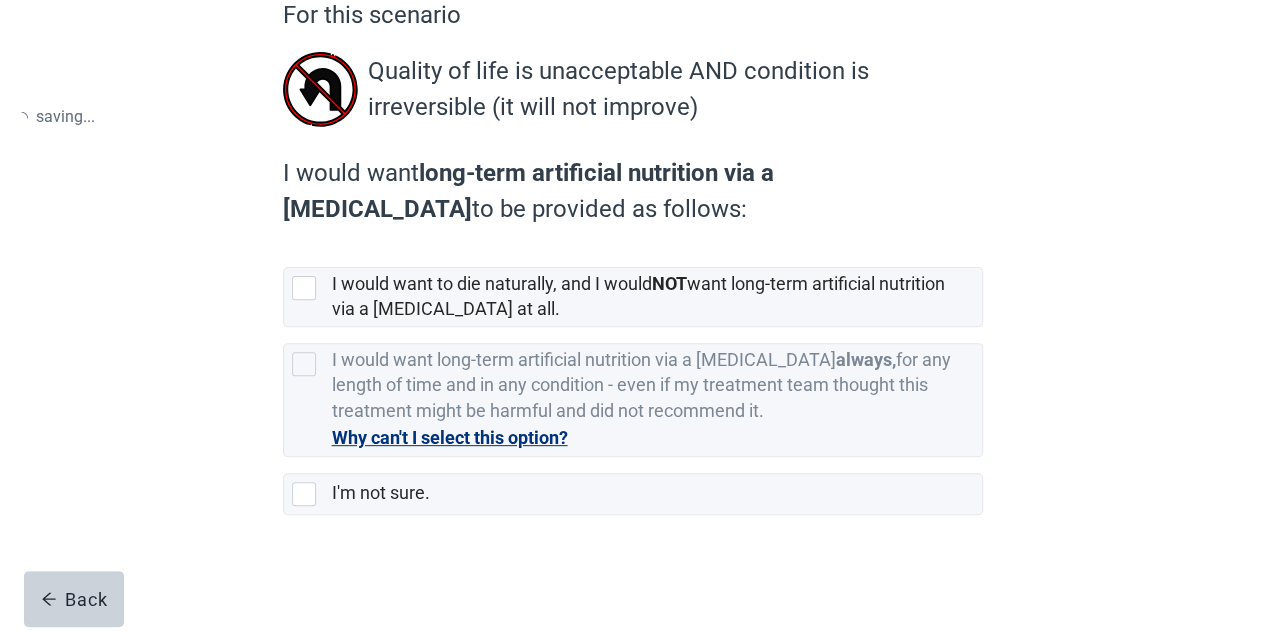 scroll, scrollTop: 0, scrollLeft: 0, axis: both 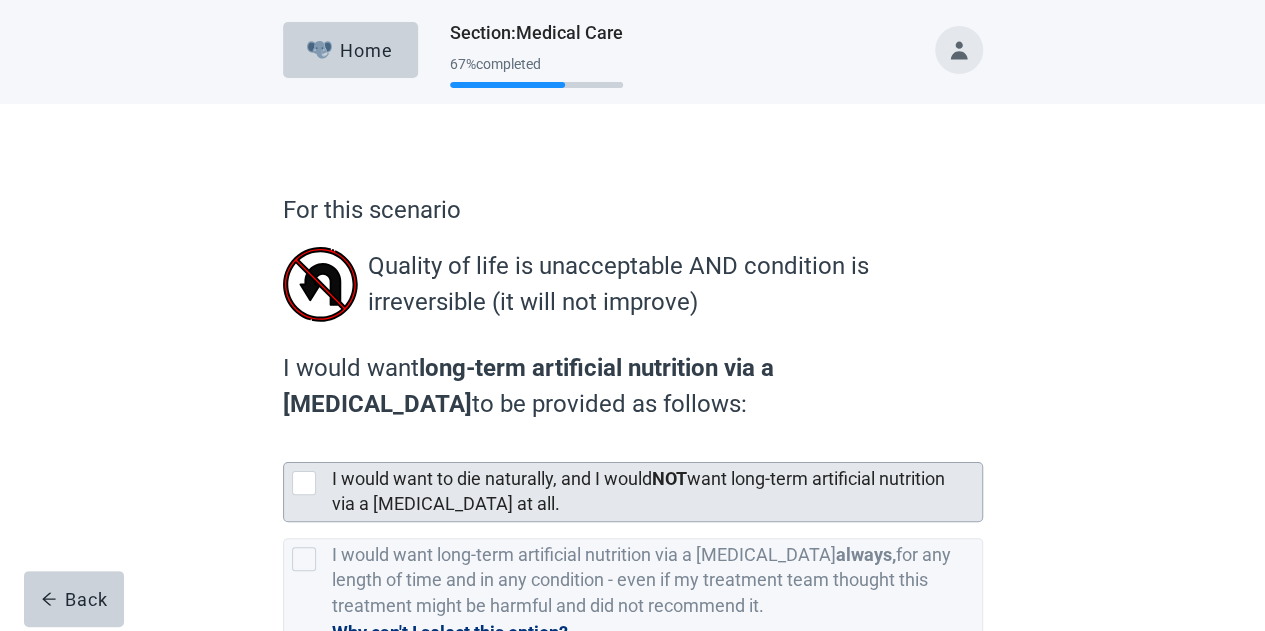 click at bounding box center (304, 483) 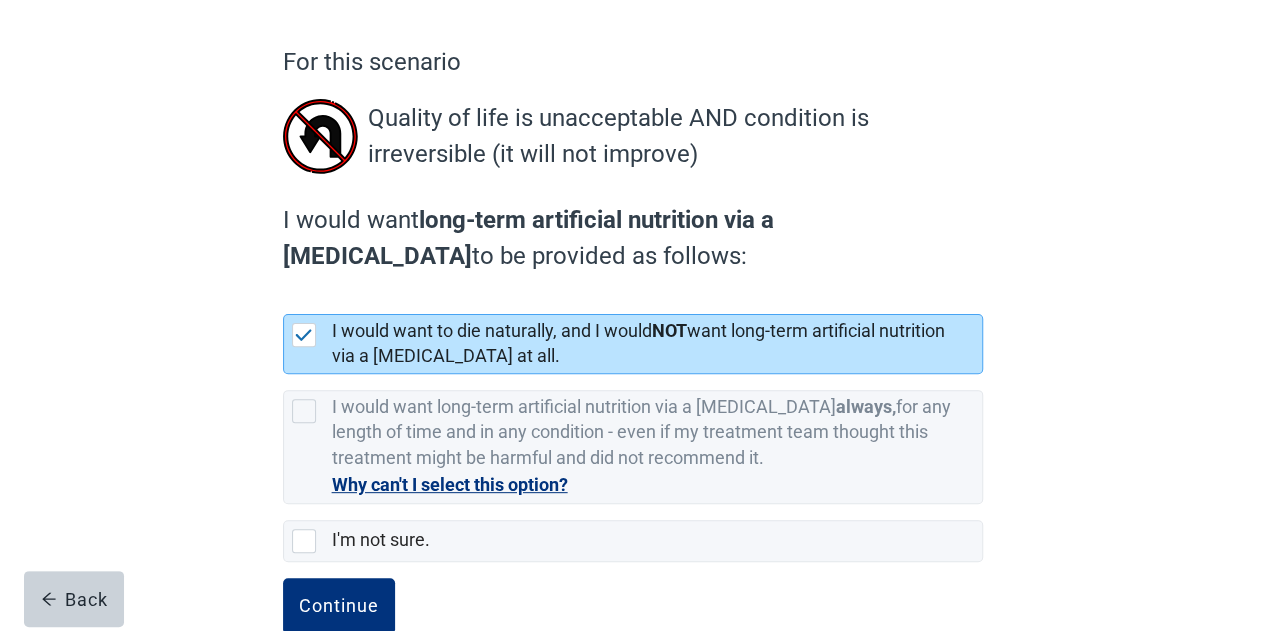 scroll, scrollTop: 192, scrollLeft: 0, axis: vertical 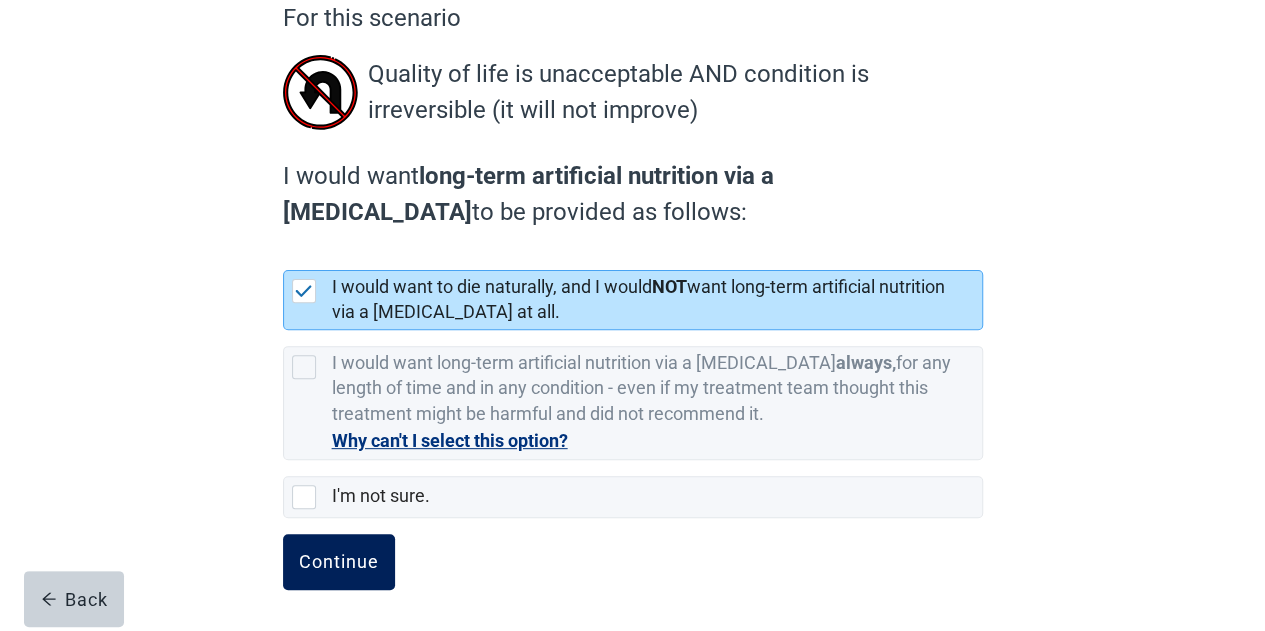 click on "Continue" at bounding box center (339, 562) 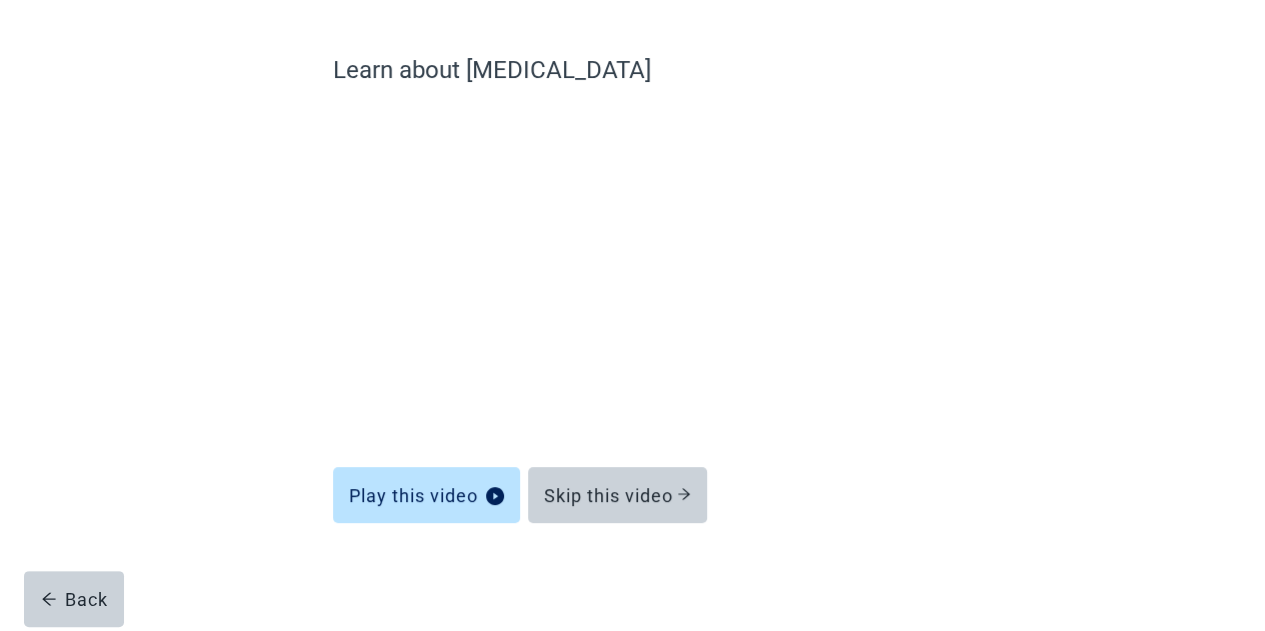 scroll, scrollTop: 140, scrollLeft: 0, axis: vertical 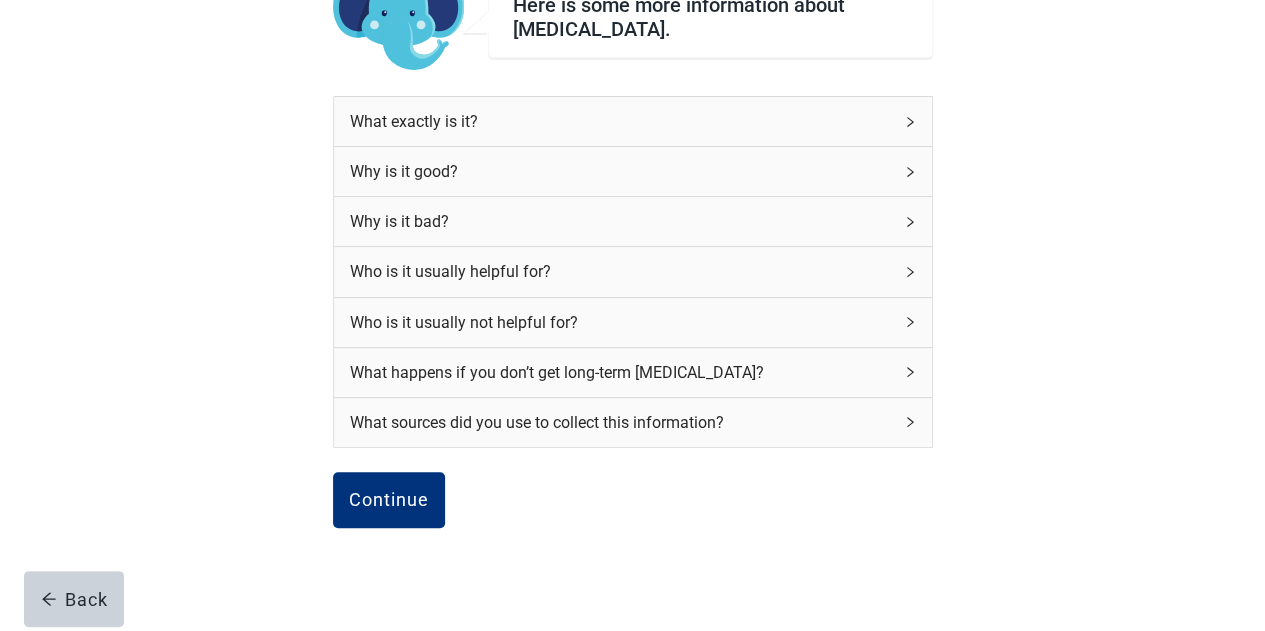 click 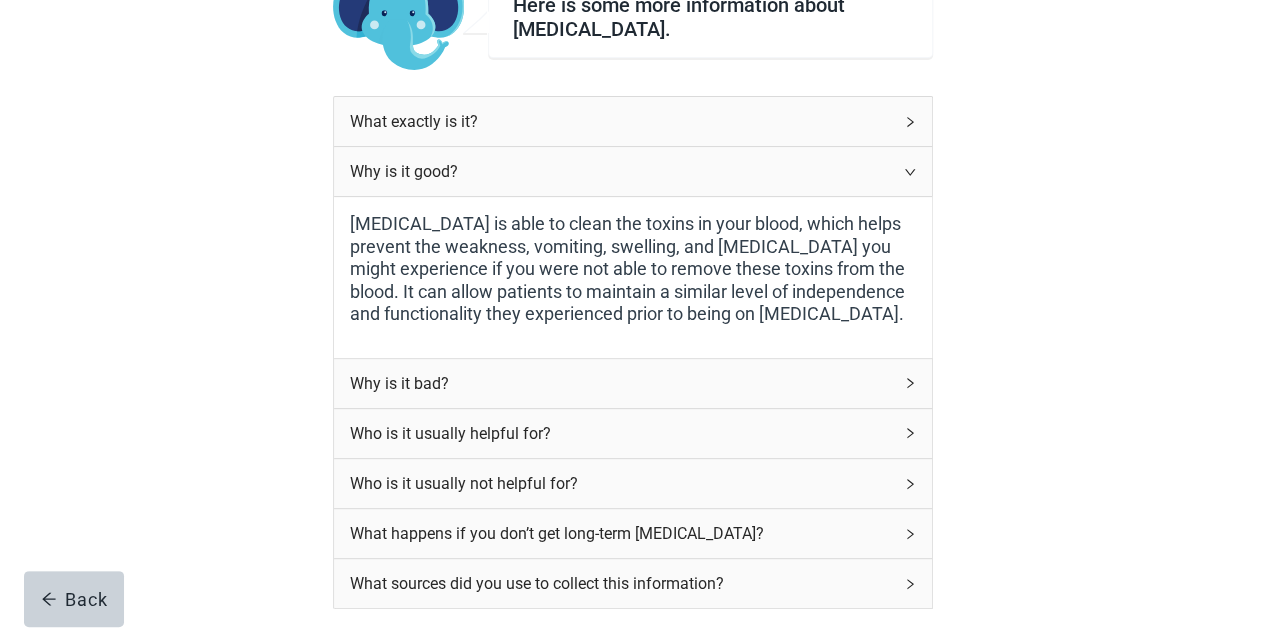 click 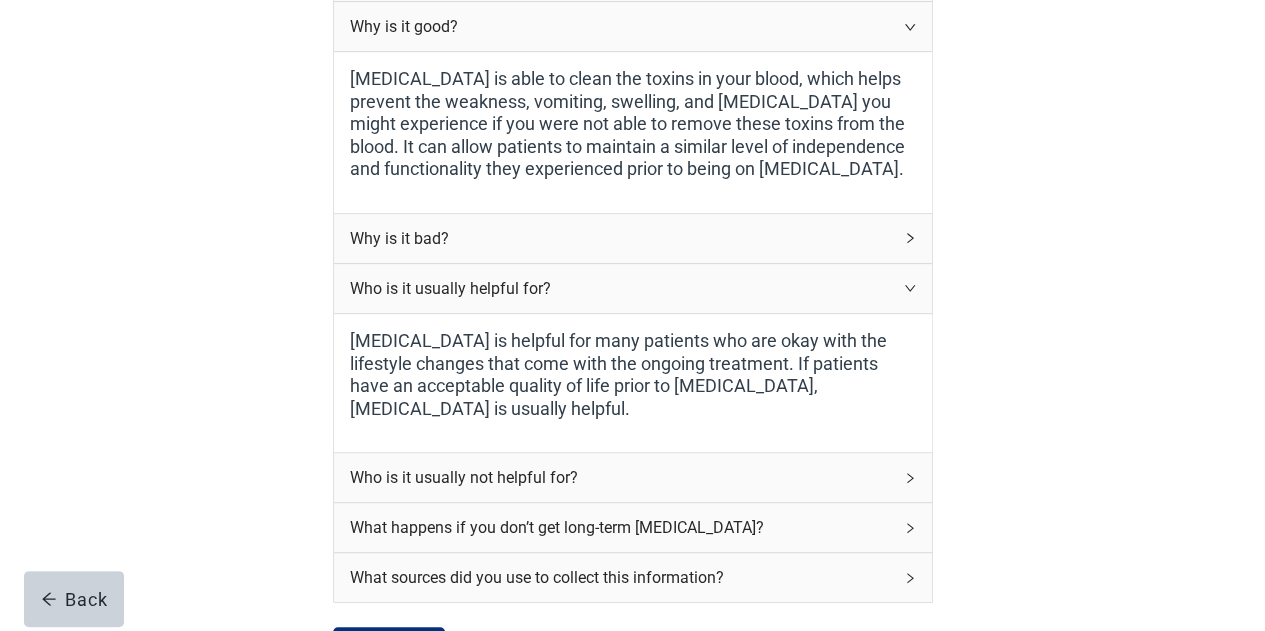 scroll, scrollTop: 338, scrollLeft: 0, axis: vertical 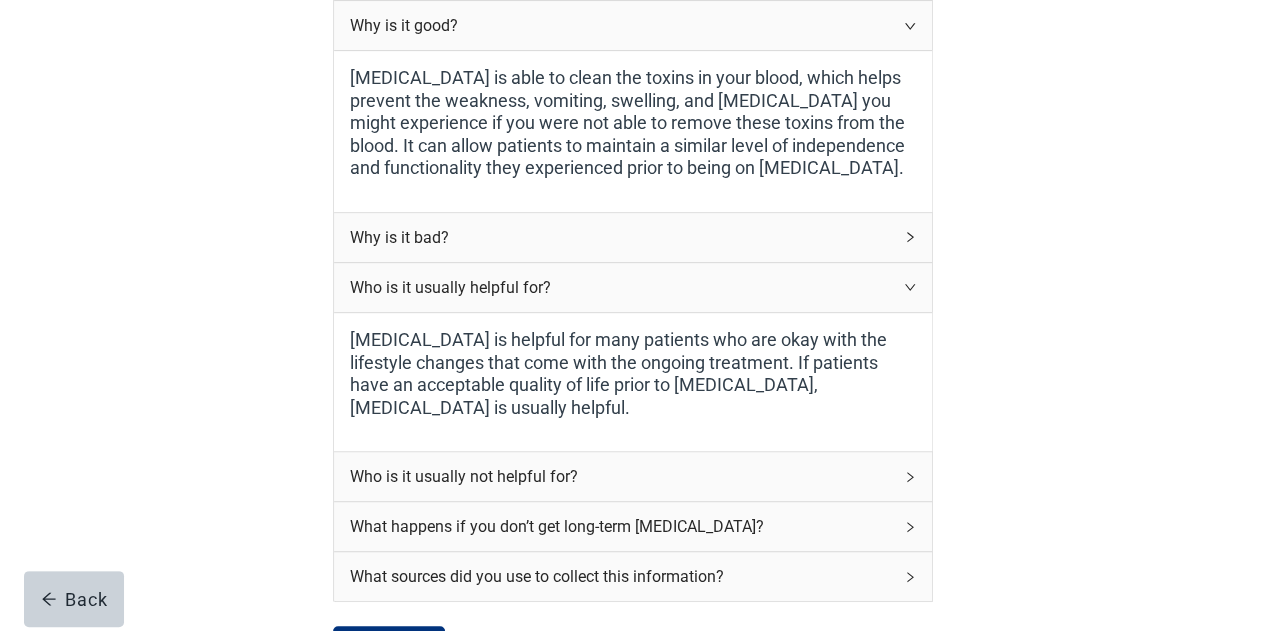 click 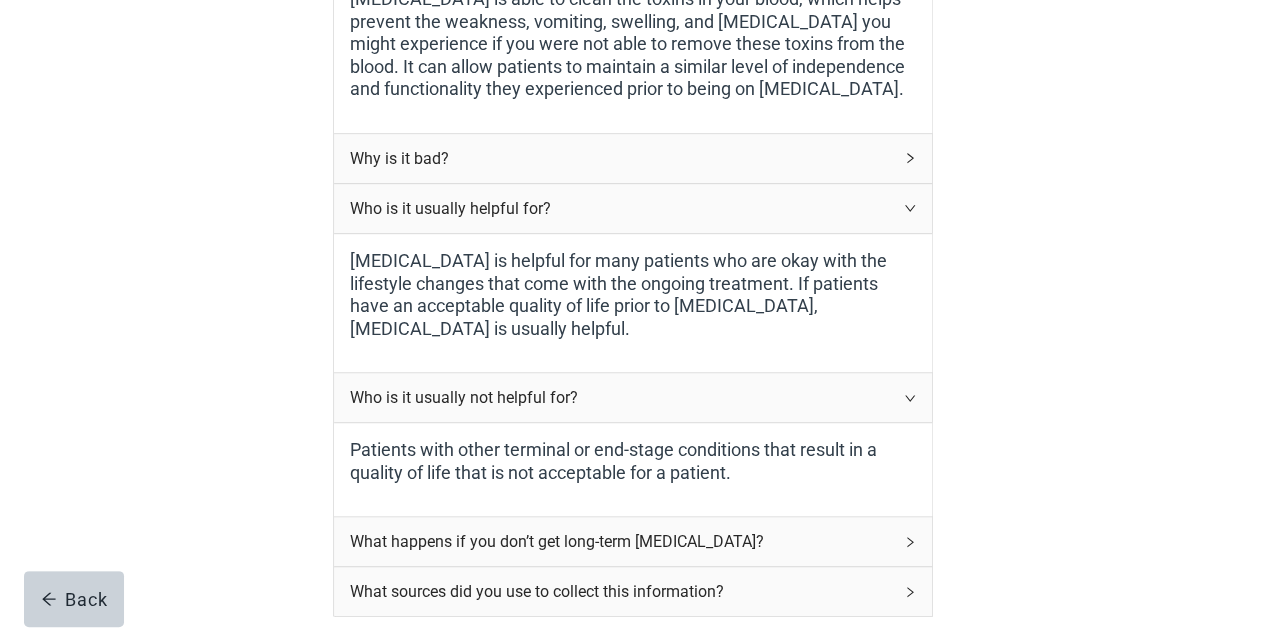scroll, scrollTop: 441, scrollLeft: 0, axis: vertical 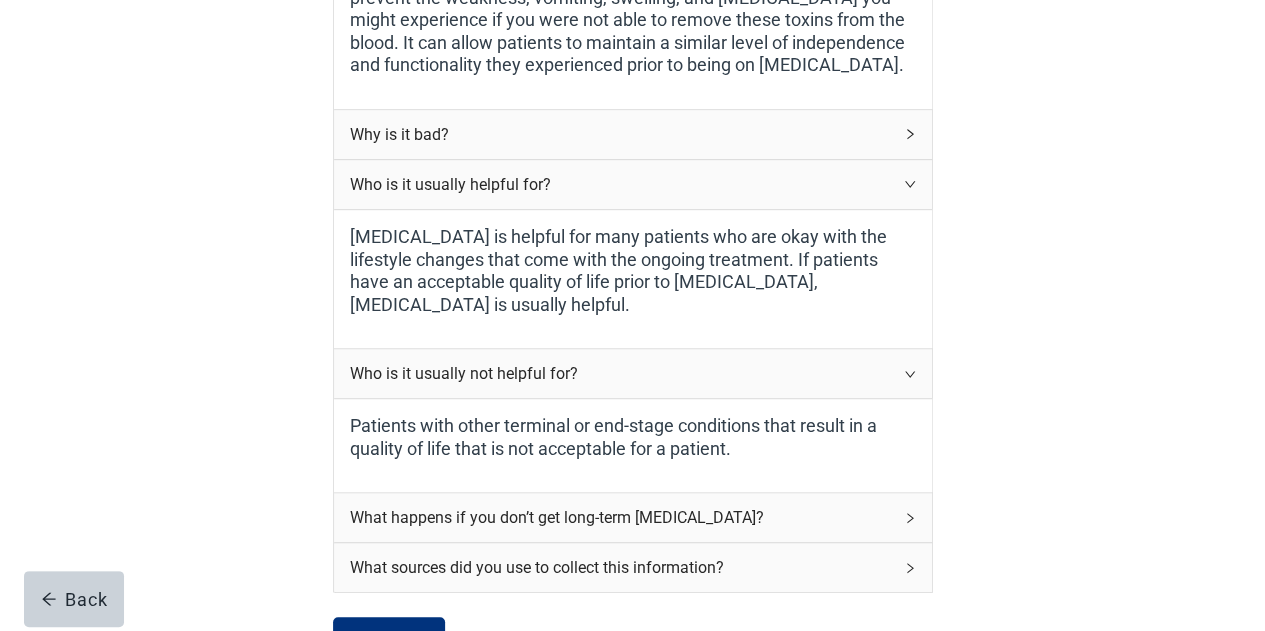 click 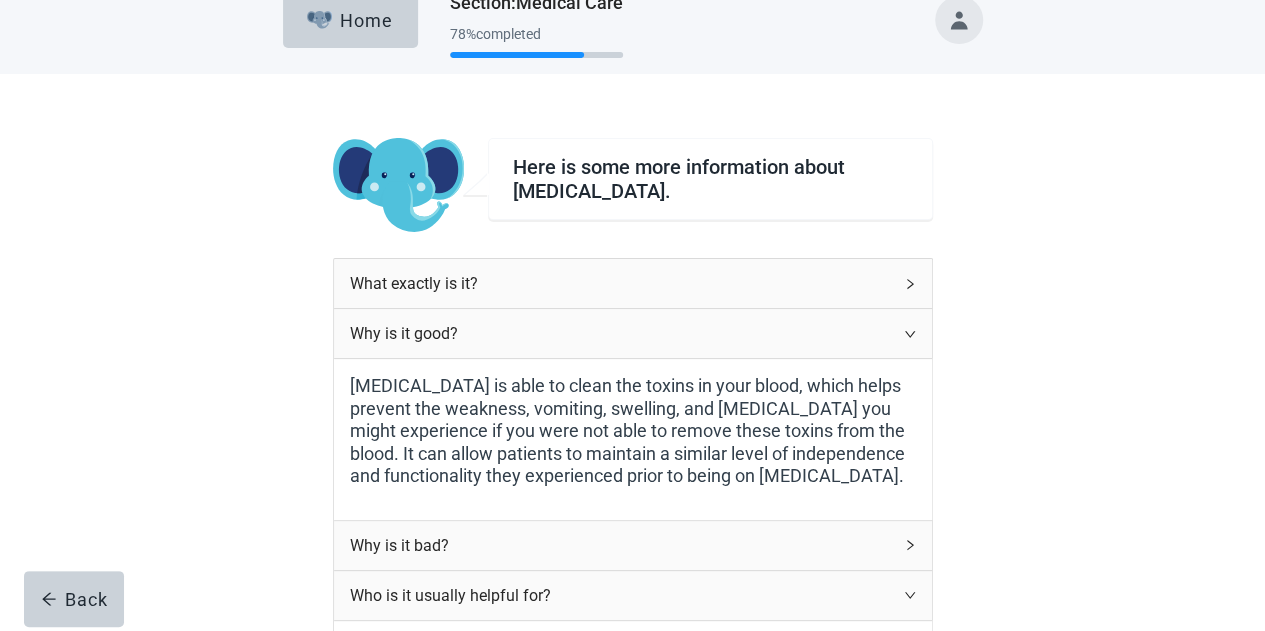 scroll, scrollTop: 0, scrollLeft: 0, axis: both 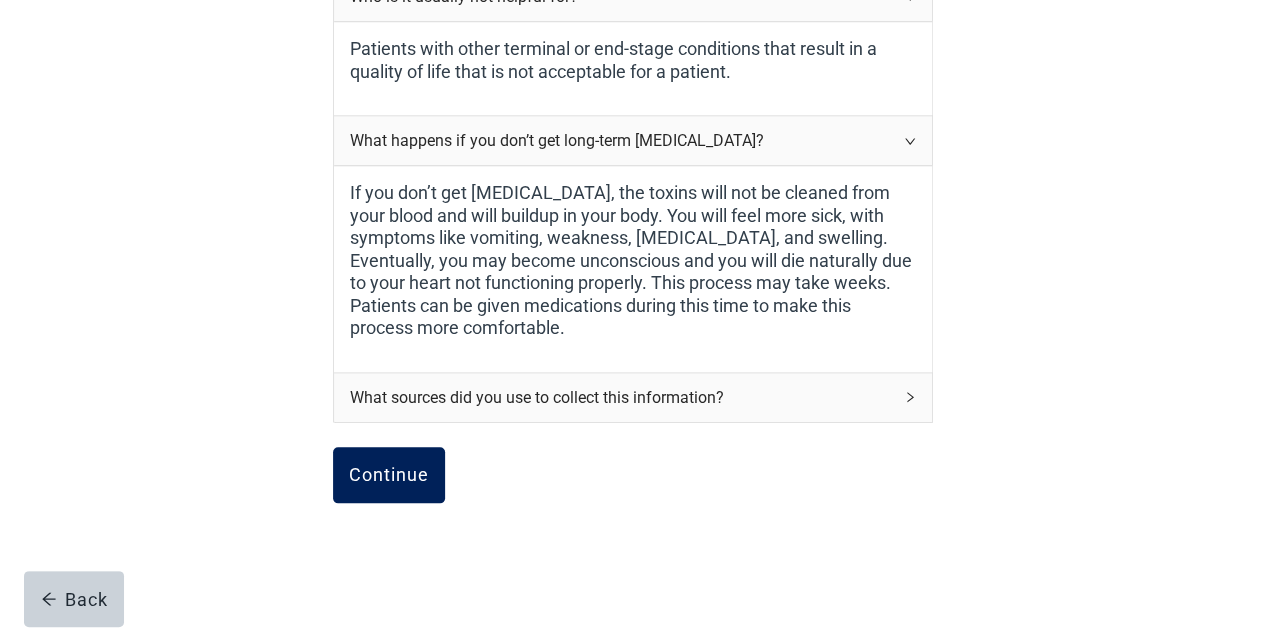 click on "Continue" at bounding box center [389, 475] 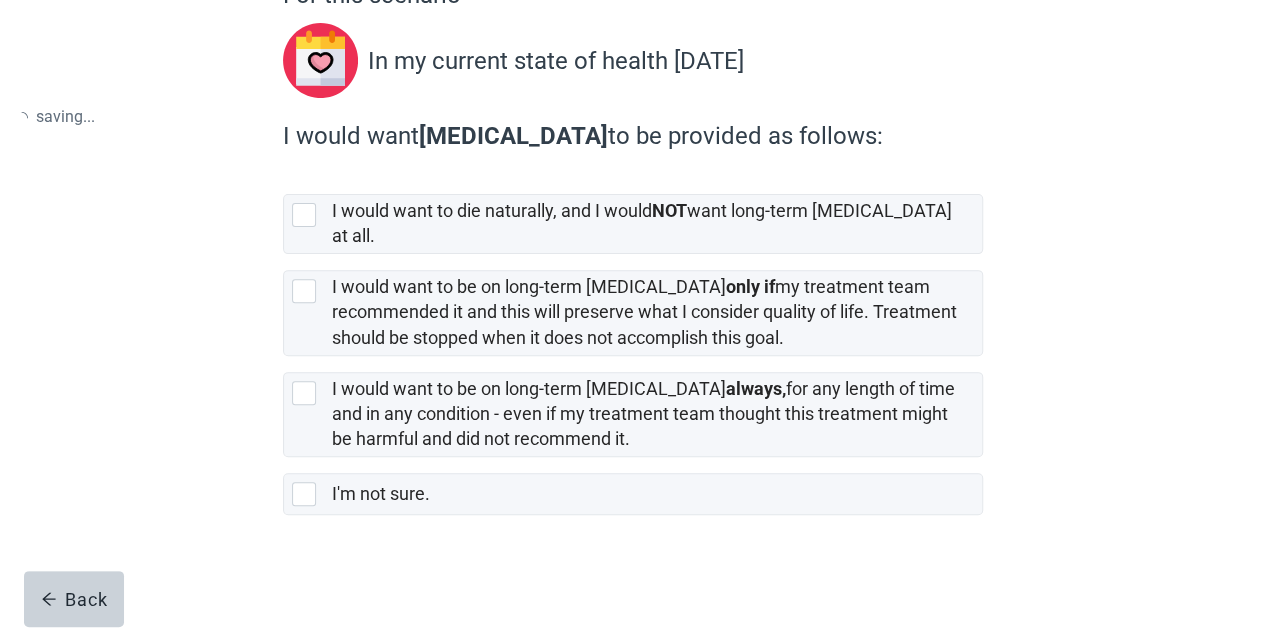 scroll, scrollTop: 0, scrollLeft: 0, axis: both 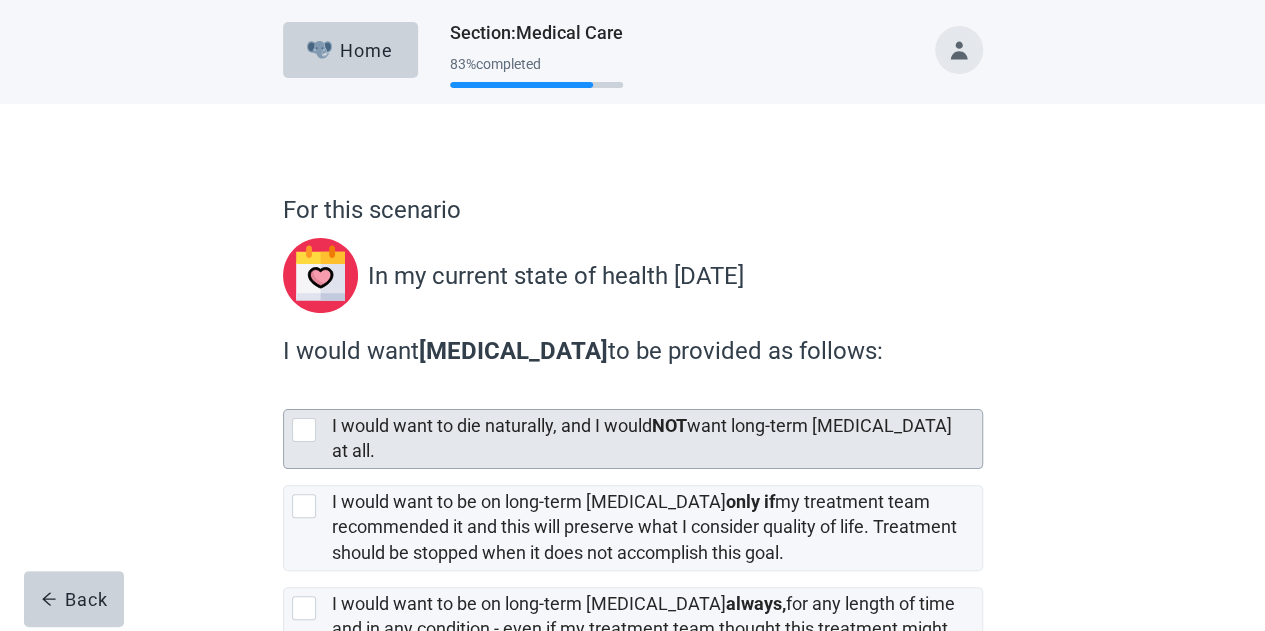 click at bounding box center [304, 430] 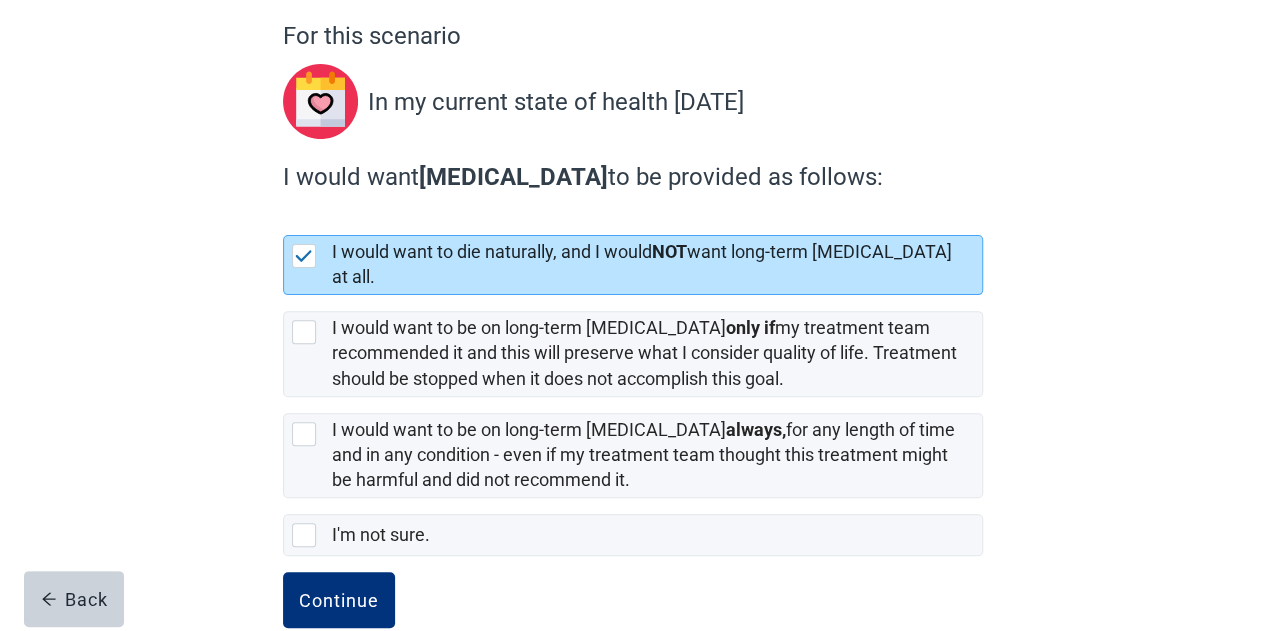 scroll, scrollTop: 194, scrollLeft: 0, axis: vertical 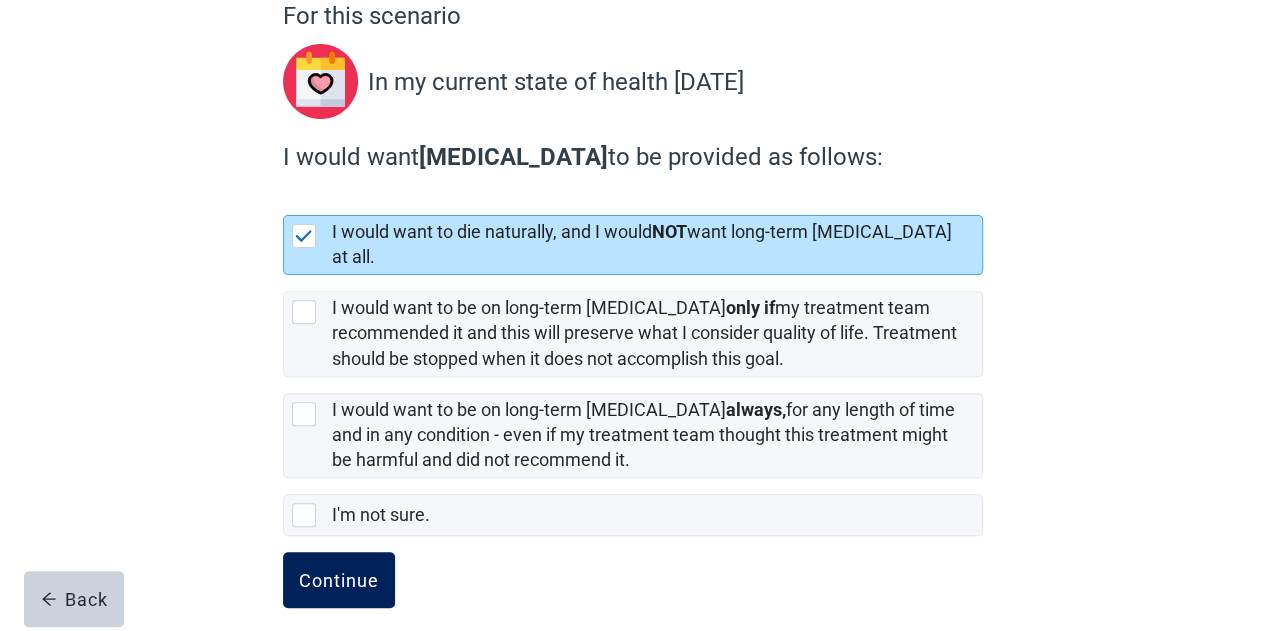 click on "Continue" at bounding box center [339, 580] 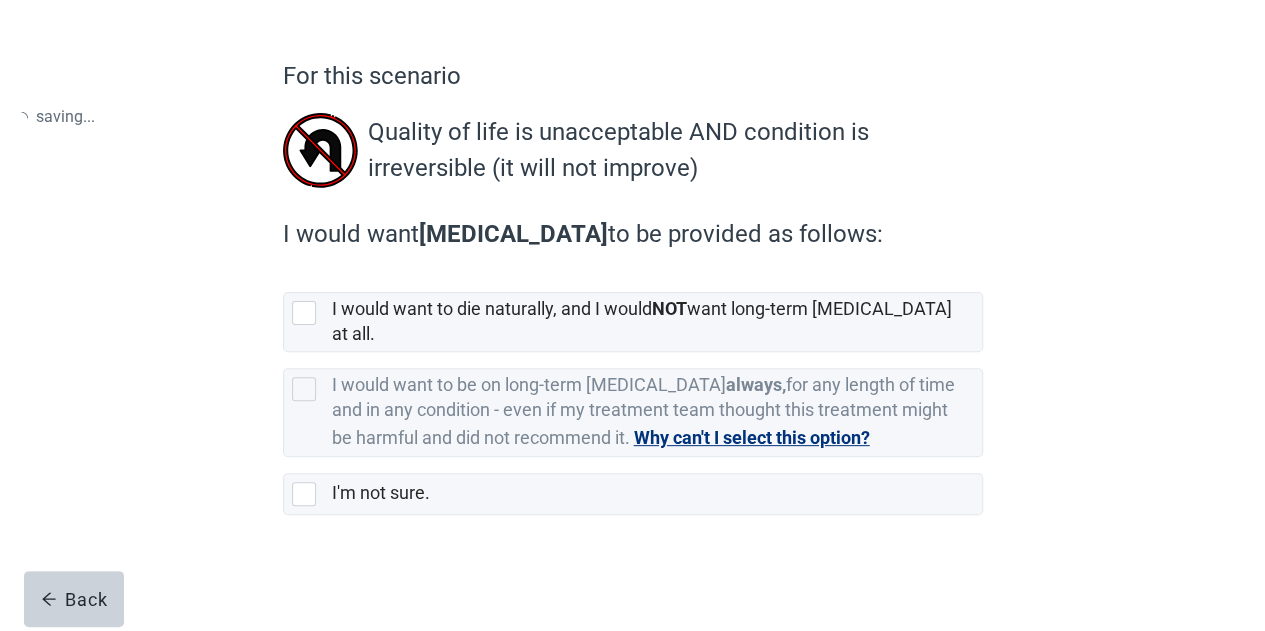 scroll, scrollTop: 0, scrollLeft: 0, axis: both 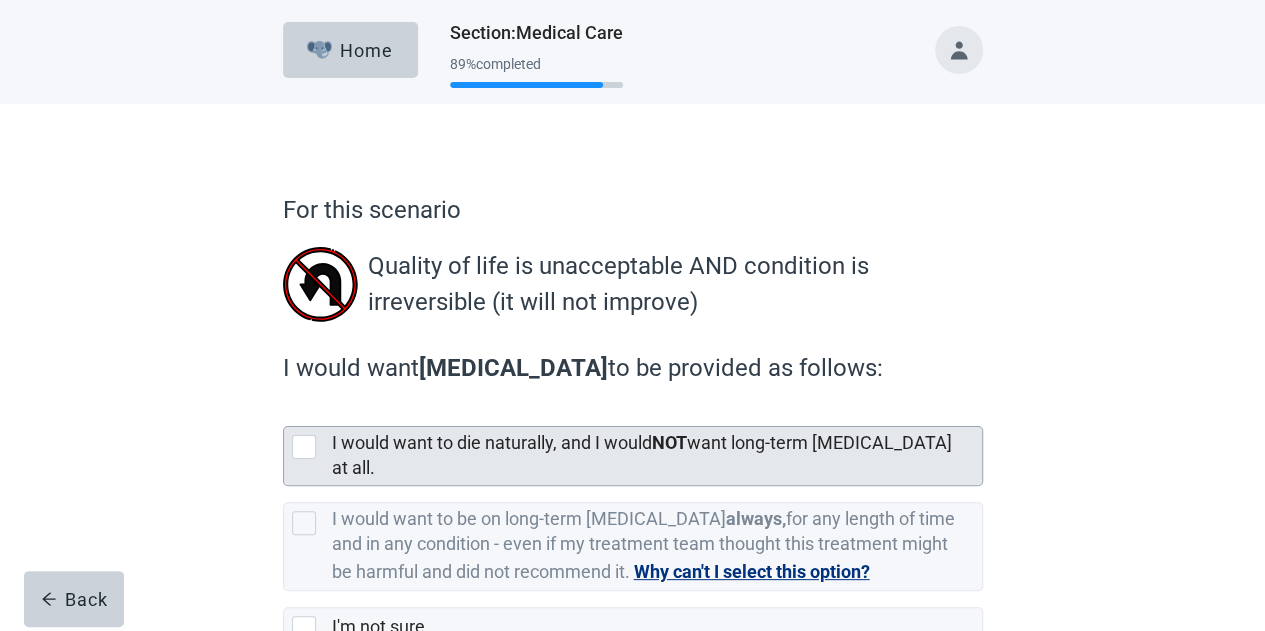 click at bounding box center (304, 447) 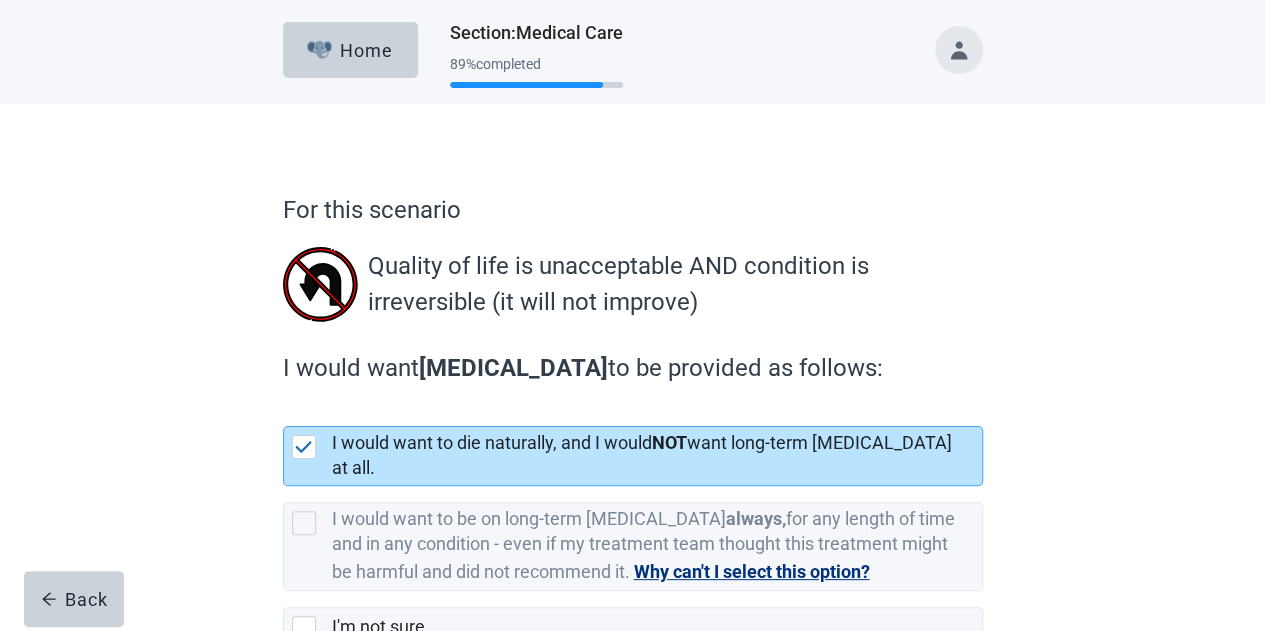 scroll, scrollTop: 113, scrollLeft: 0, axis: vertical 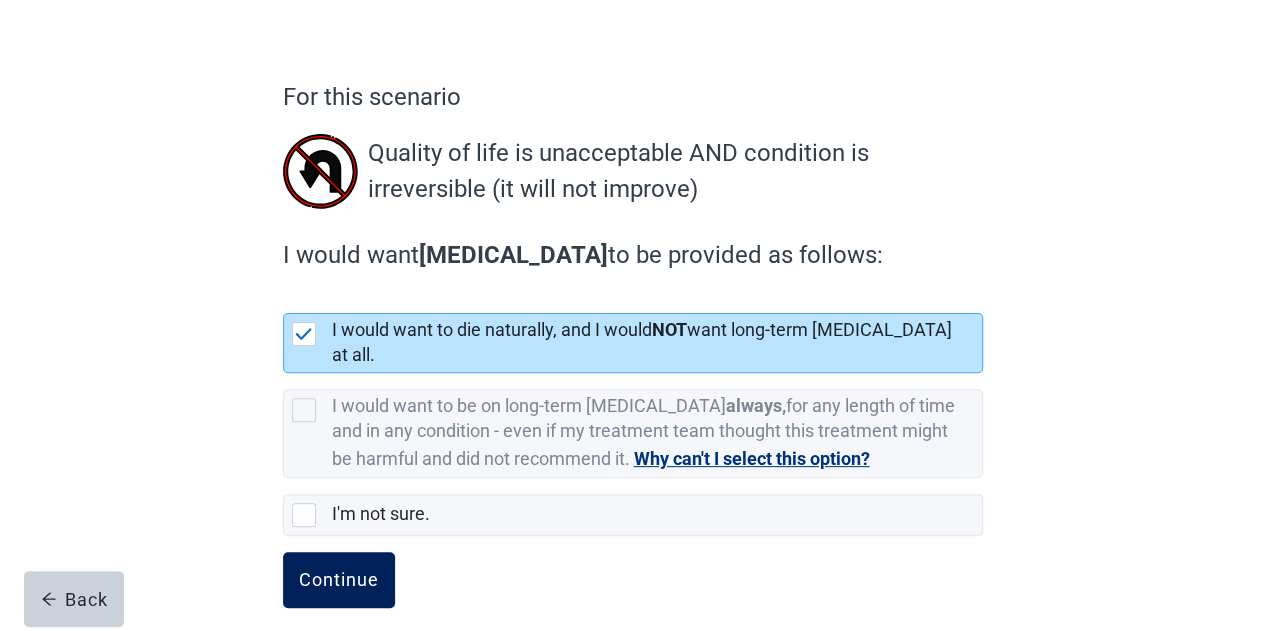 click on "Continue" at bounding box center [339, 580] 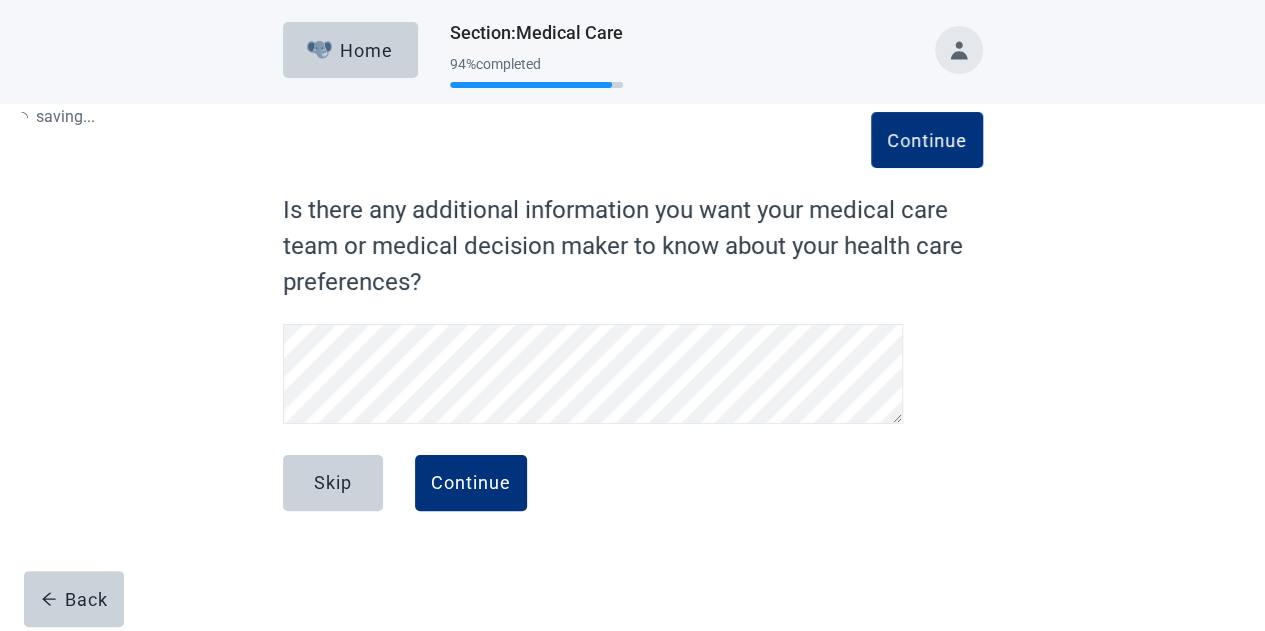 scroll, scrollTop: 0, scrollLeft: 0, axis: both 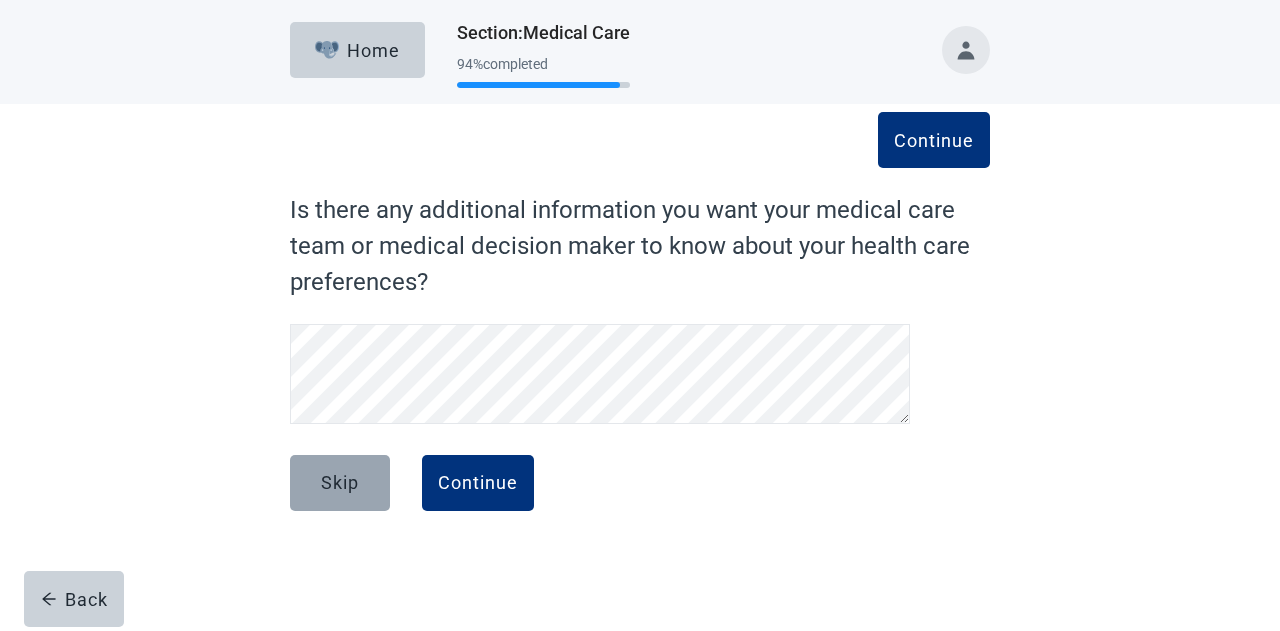 click on "Skip" at bounding box center (340, 483) 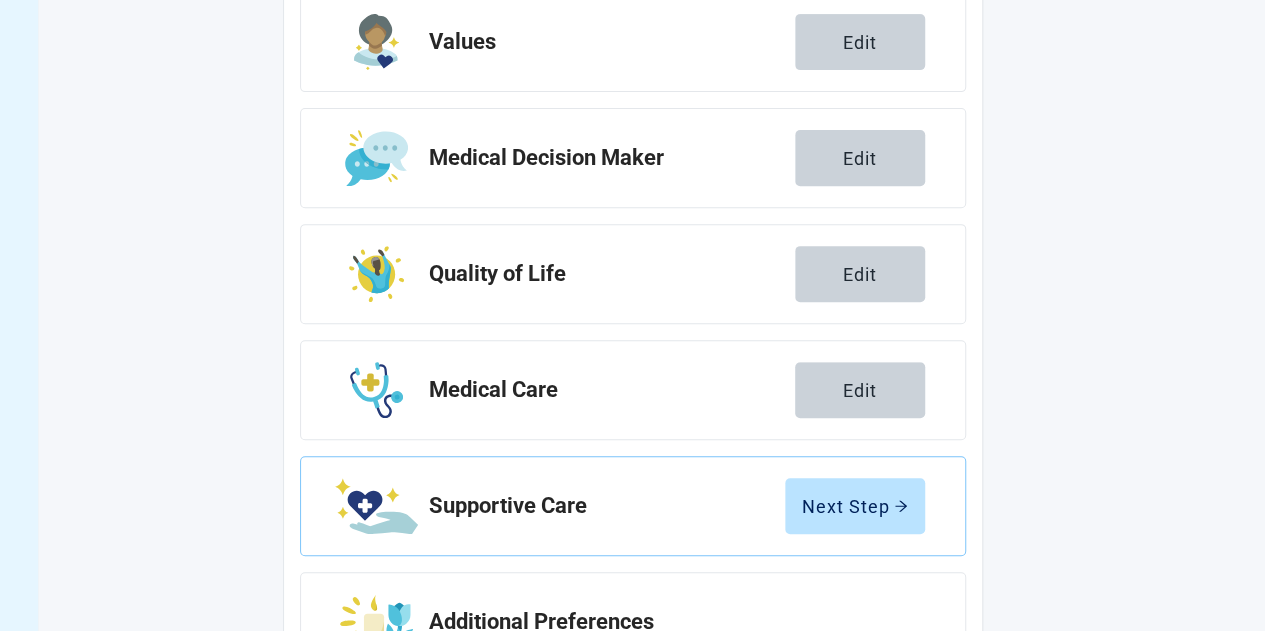 scroll, scrollTop: 346, scrollLeft: 0, axis: vertical 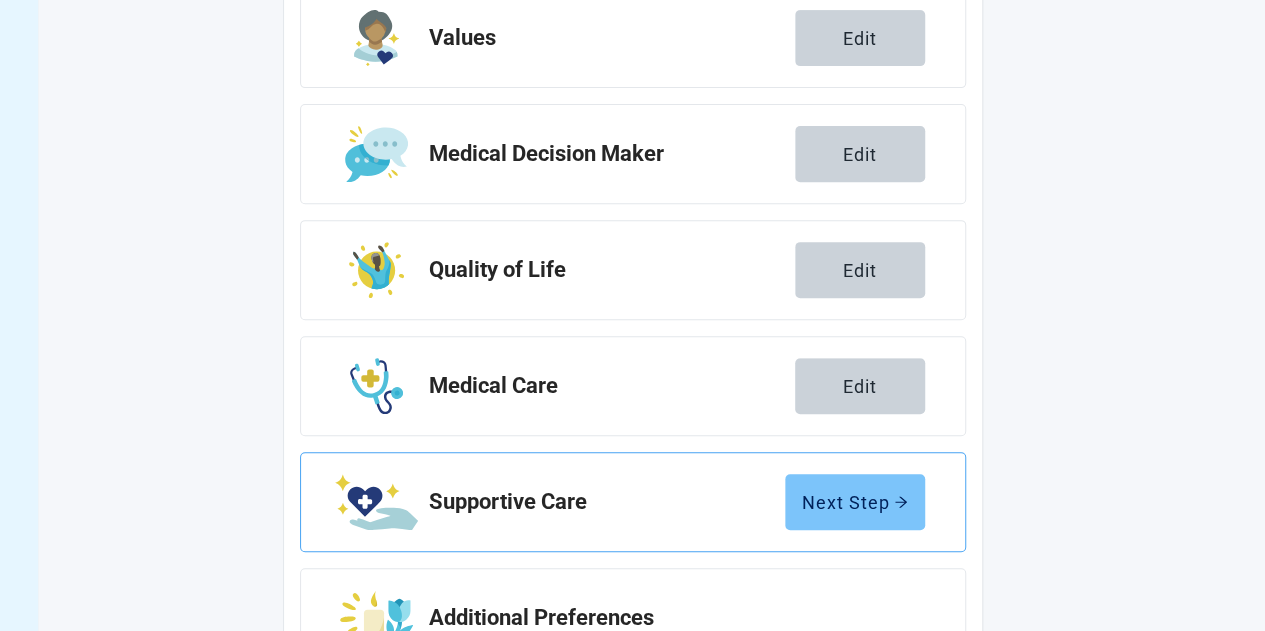 click on "Next Step" at bounding box center [855, 502] 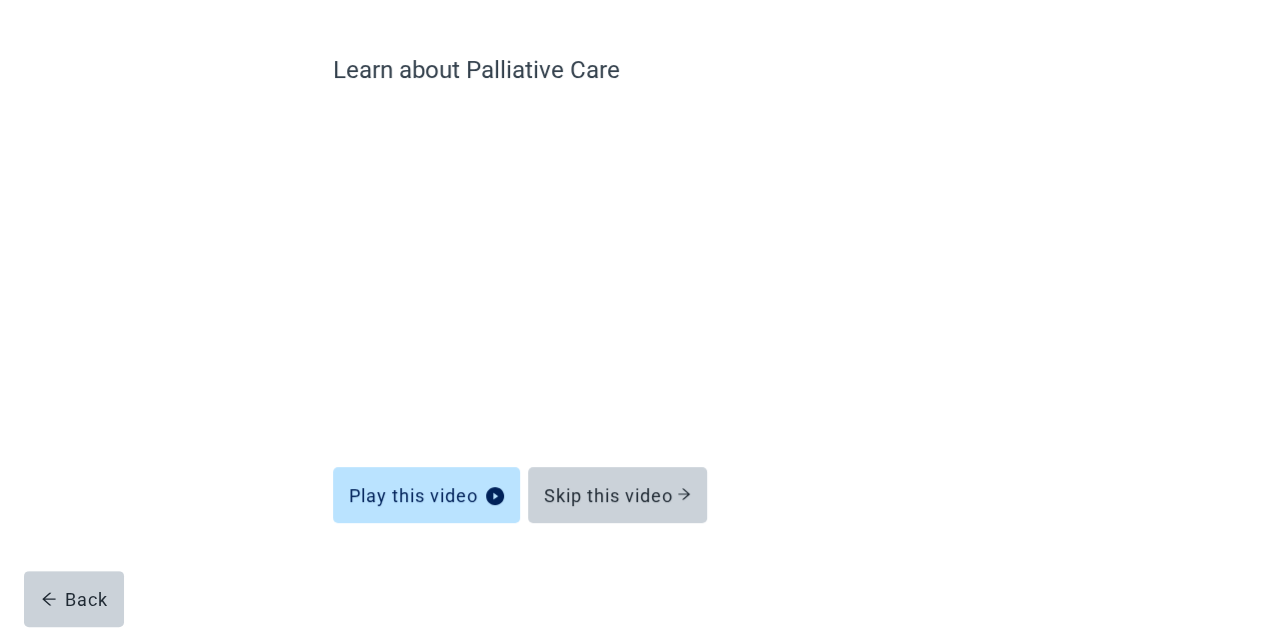 scroll, scrollTop: 140, scrollLeft: 0, axis: vertical 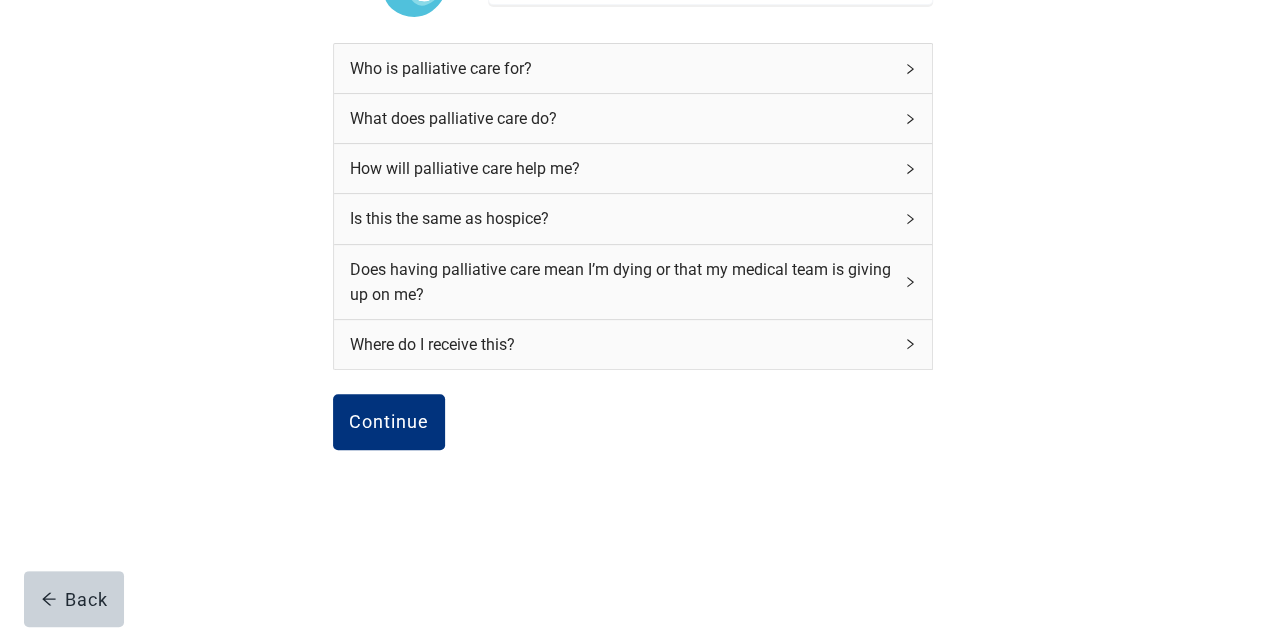 click 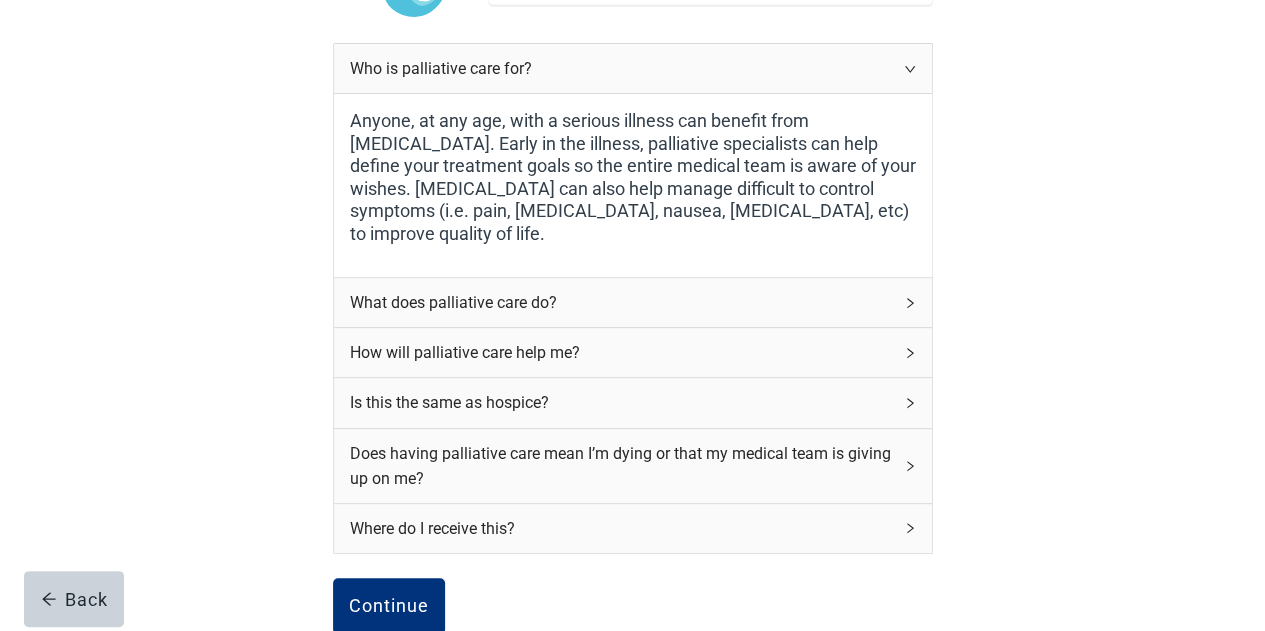 click 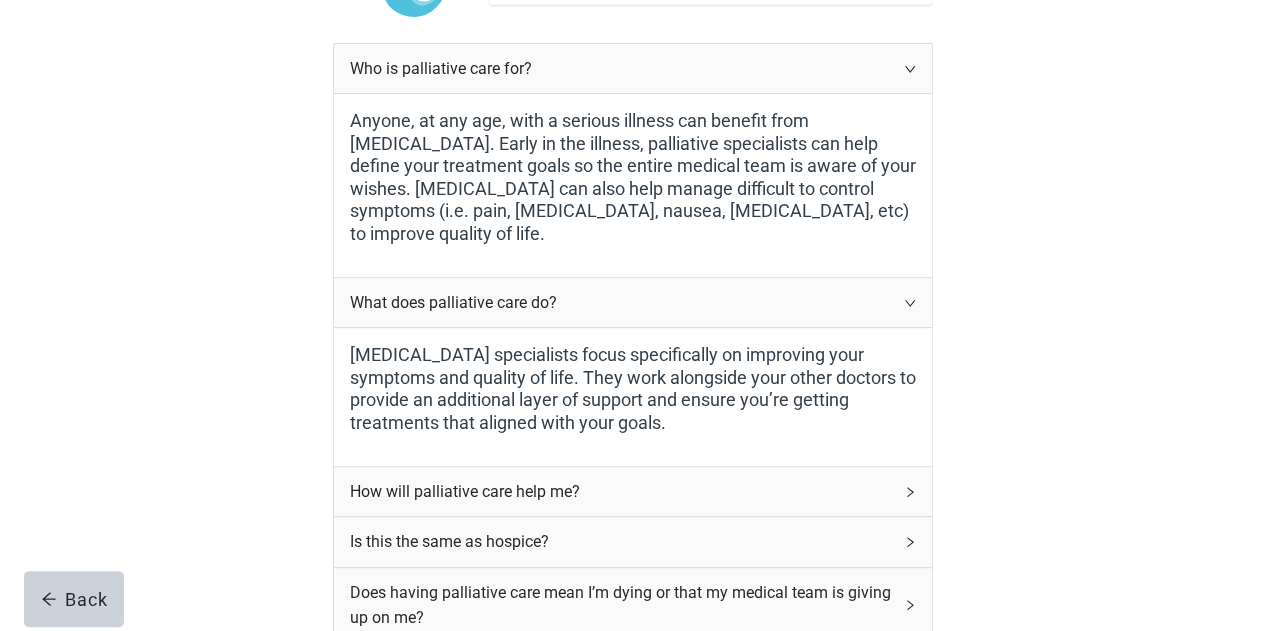 click 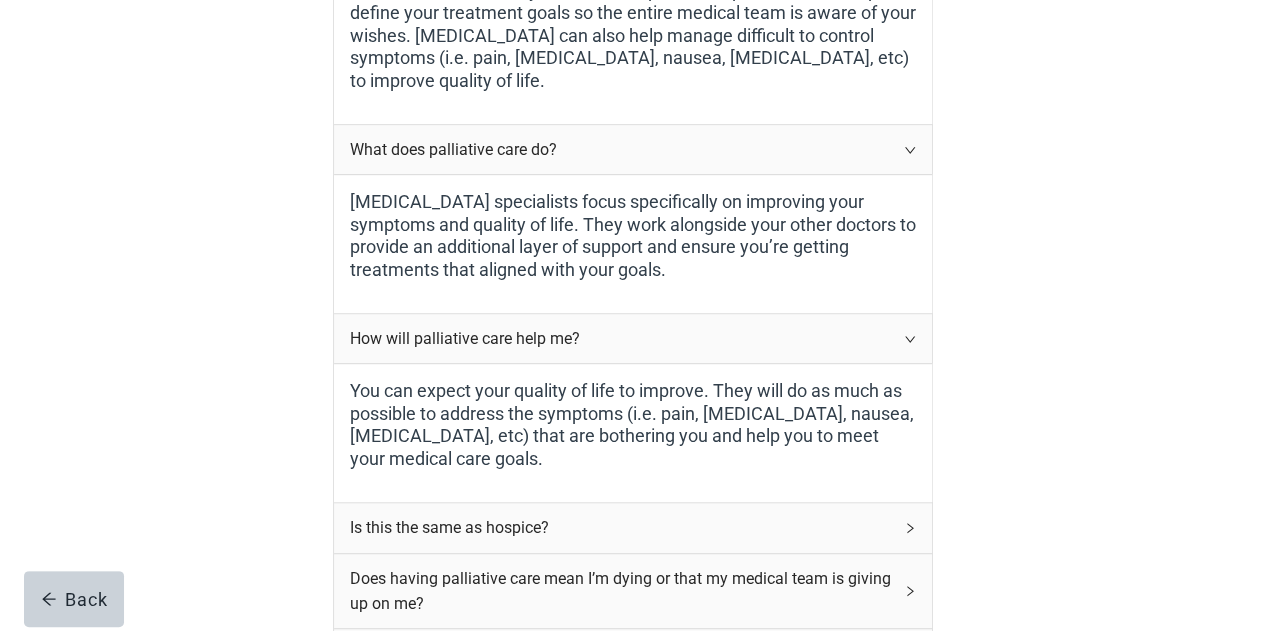 scroll, scrollTop: 442, scrollLeft: 0, axis: vertical 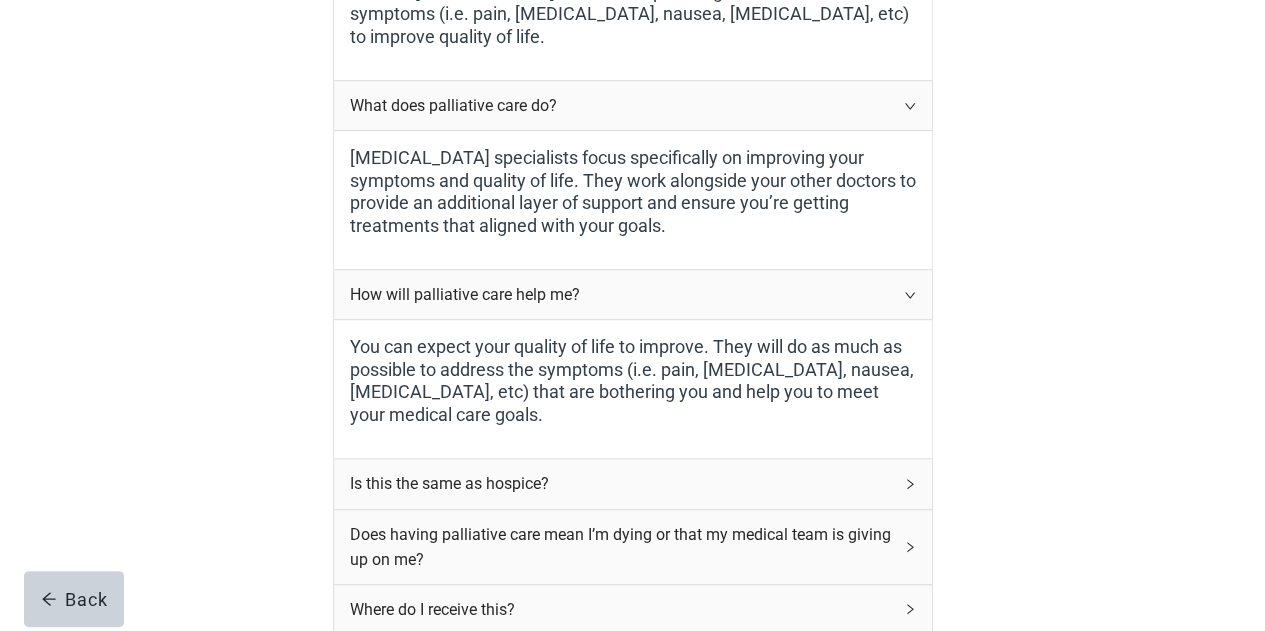 click 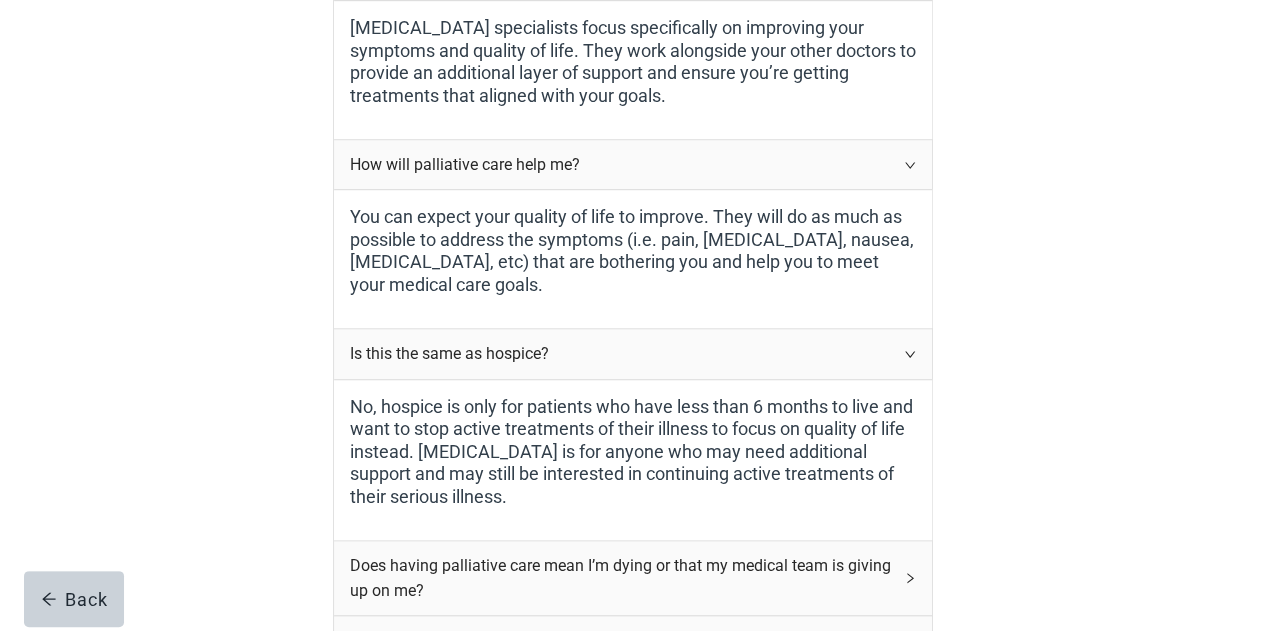 scroll, scrollTop: 592, scrollLeft: 0, axis: vertical 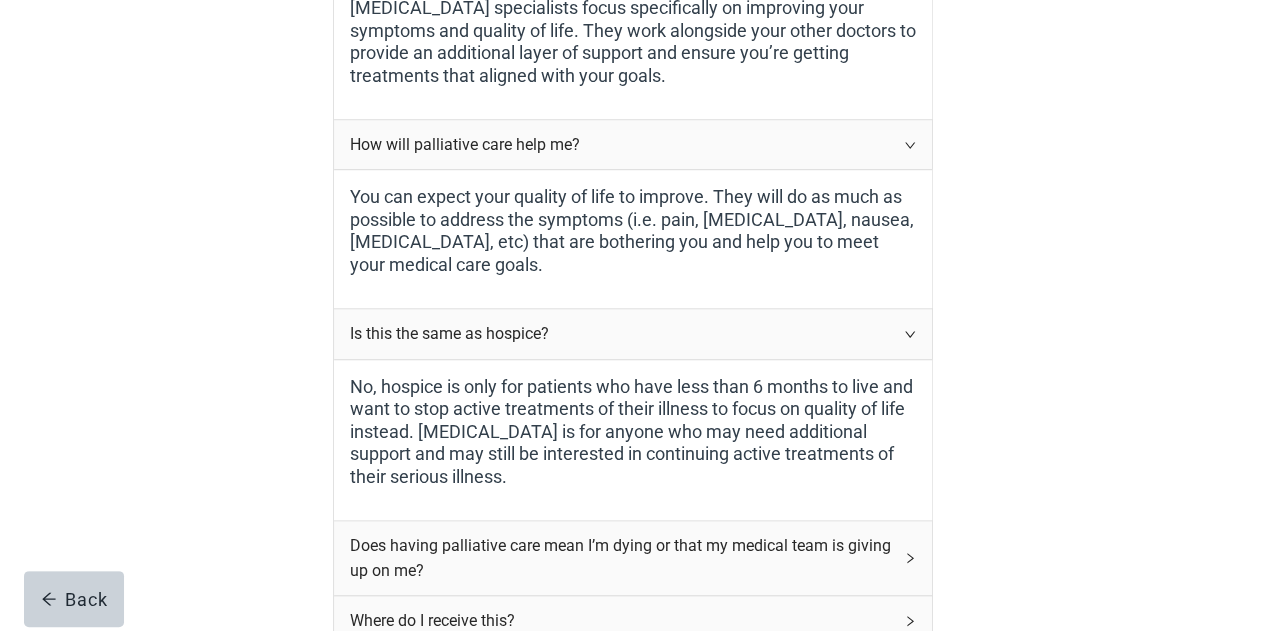 click 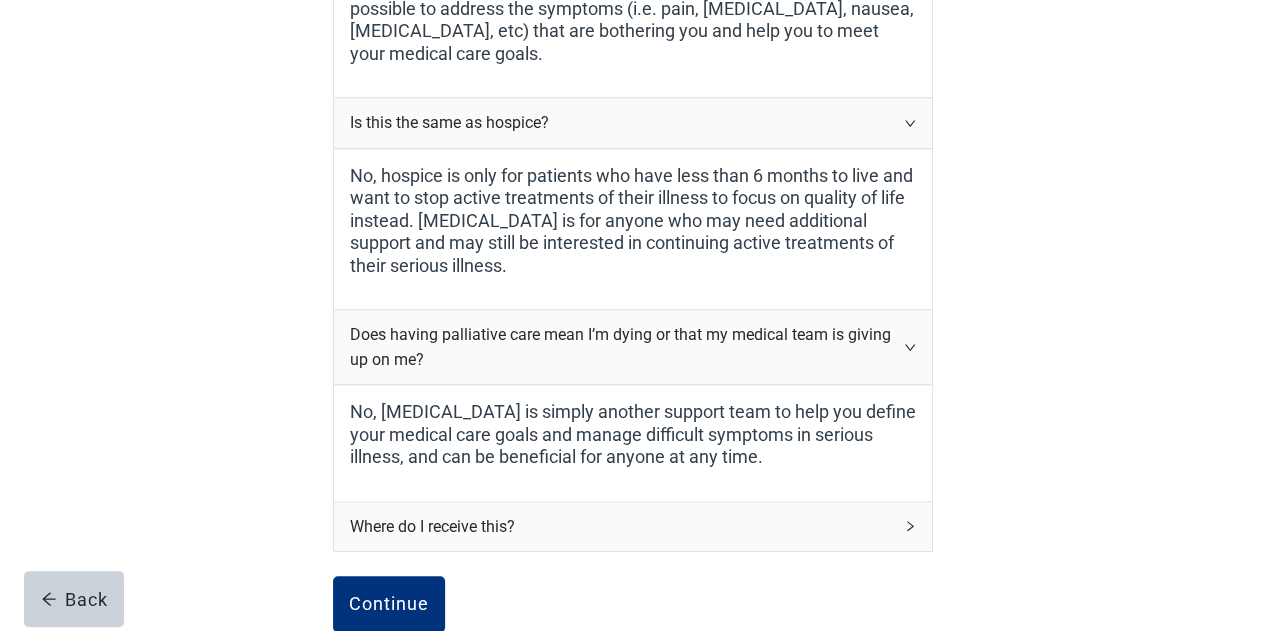 scroll, scrollTop: 804, scrollLeft: 0, axis: vertical 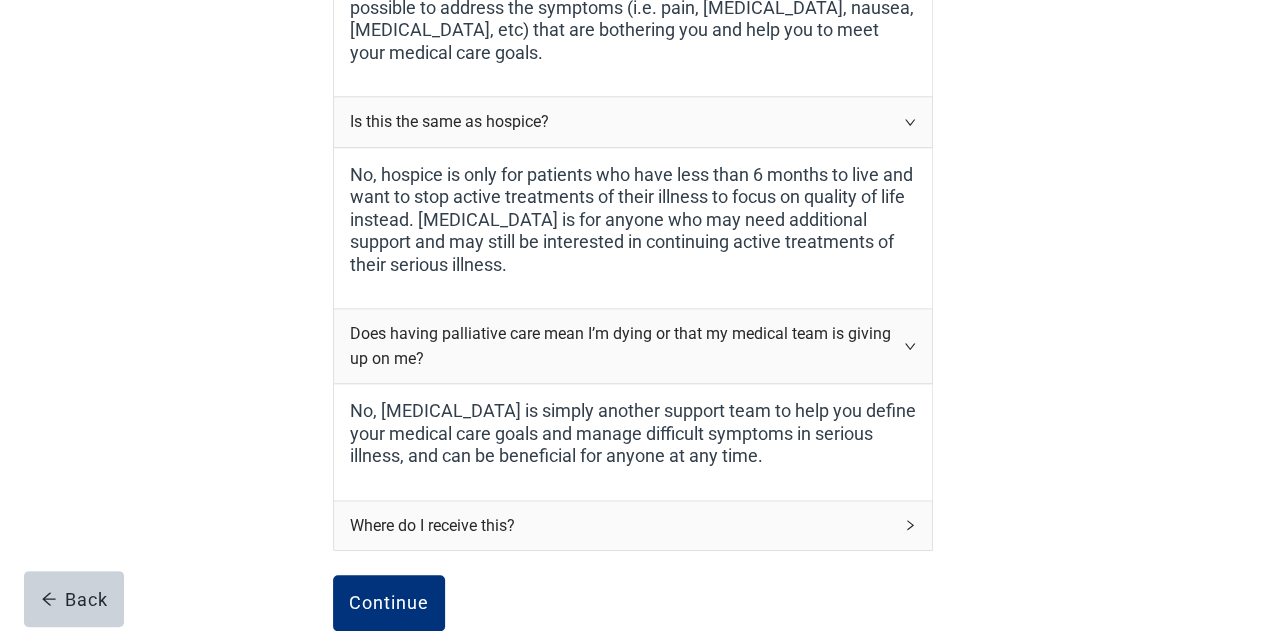 click 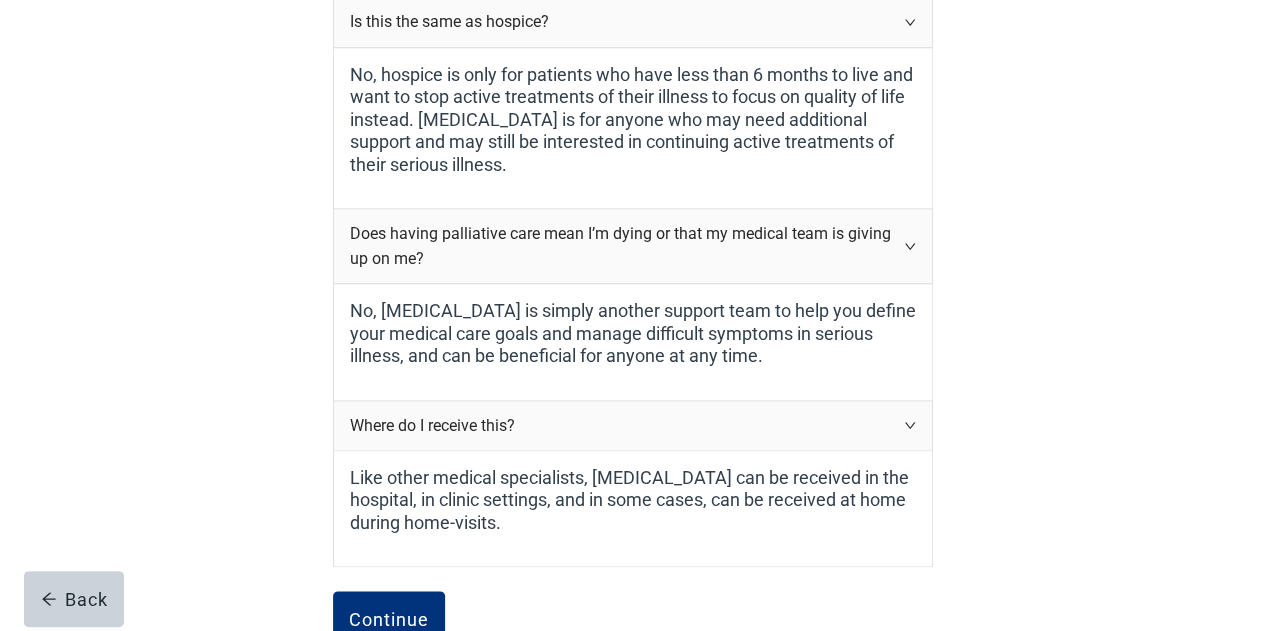 scroll, scrollTop: 955, scrollLeft: 0, axis: vertical 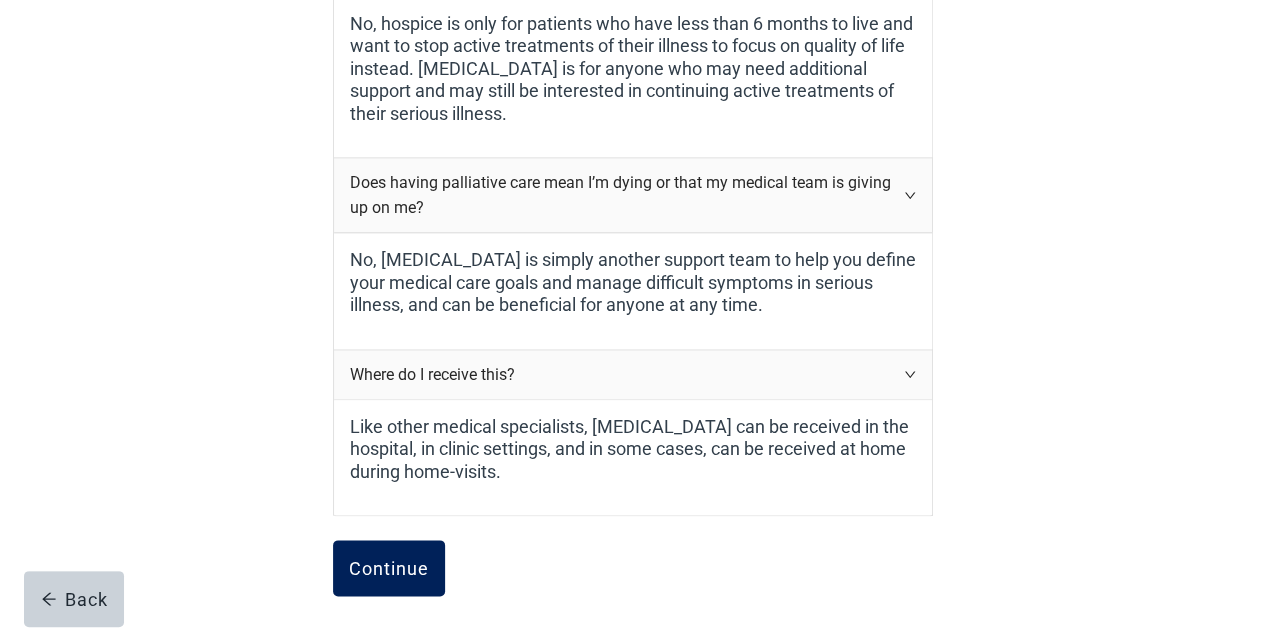 click on "Continue" at bounding box center [389, 568] 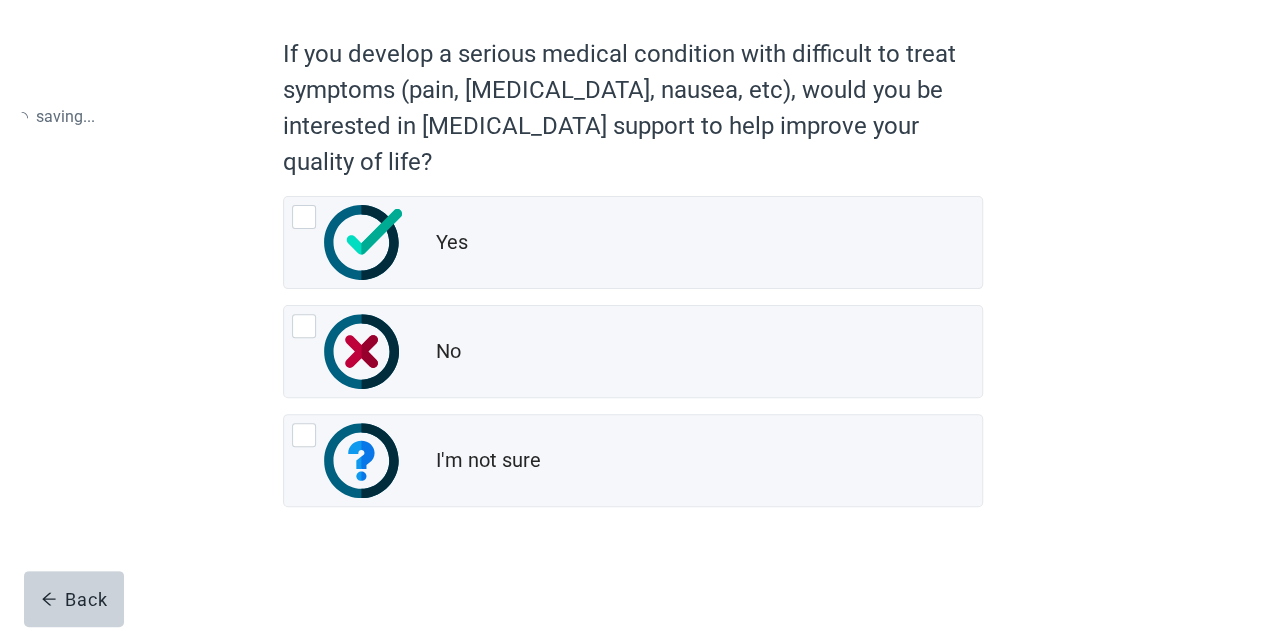 scroll, scrollTop: 0, scrollLeft: 0, axis: both 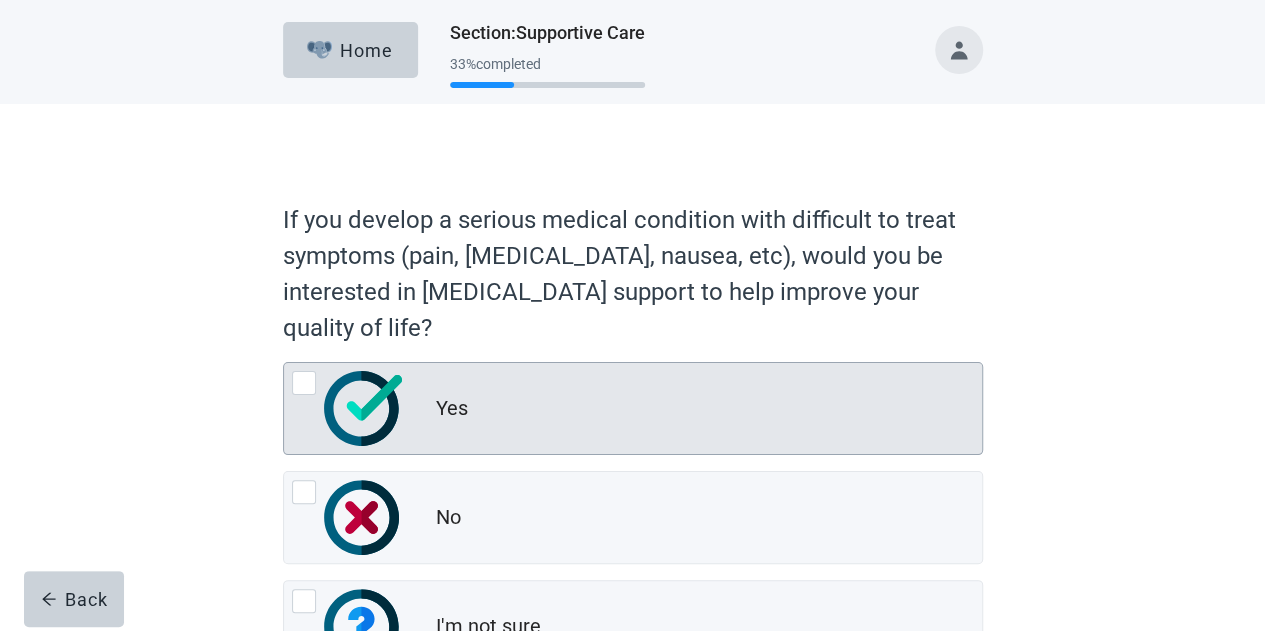 click at bounding box center (304, 383) 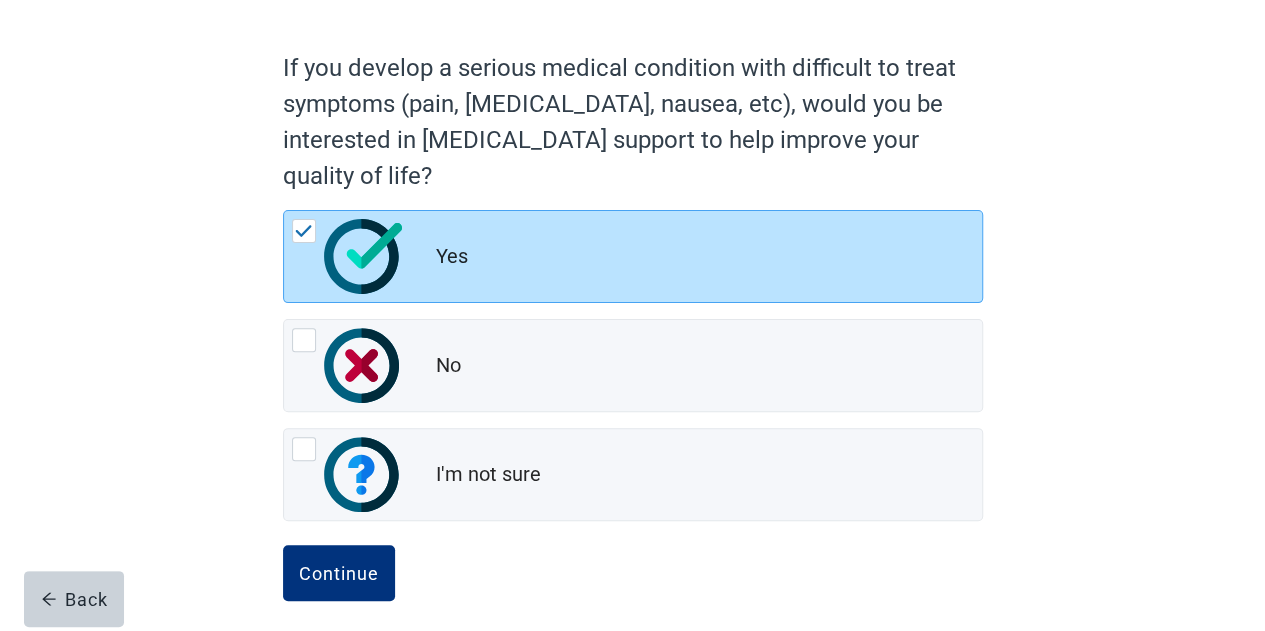 scroll, scrollTop: 164, scrollLeft: 0, axis: vertical 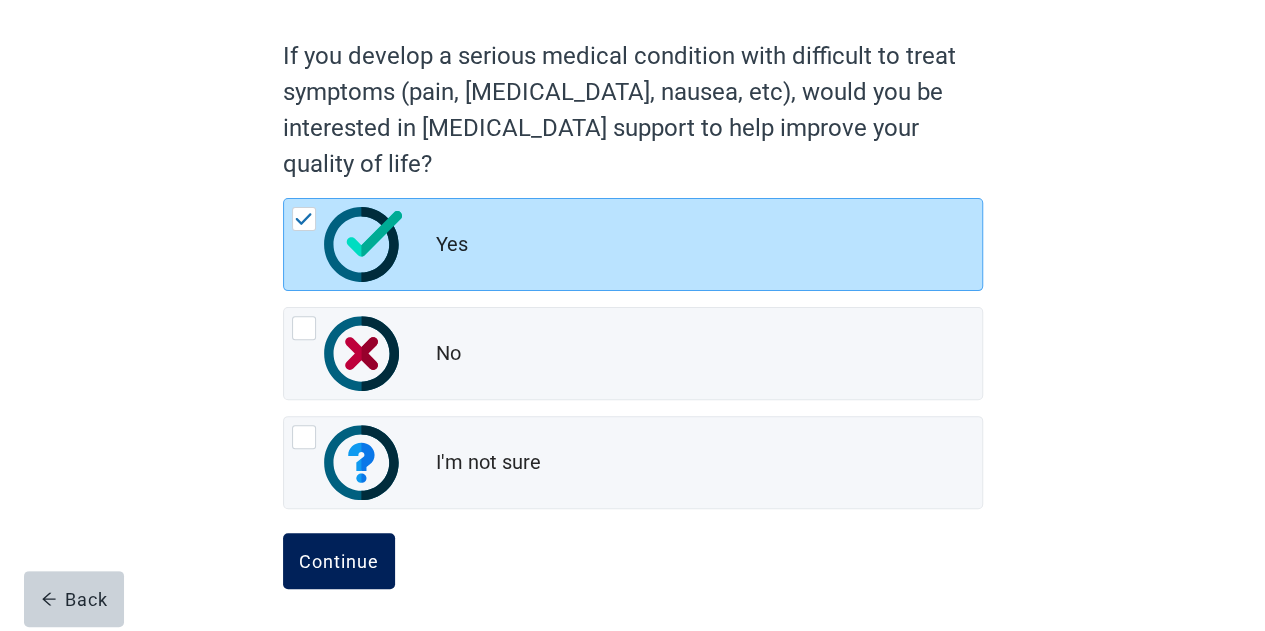 click on "Continue" at bounding box center (339, 561) 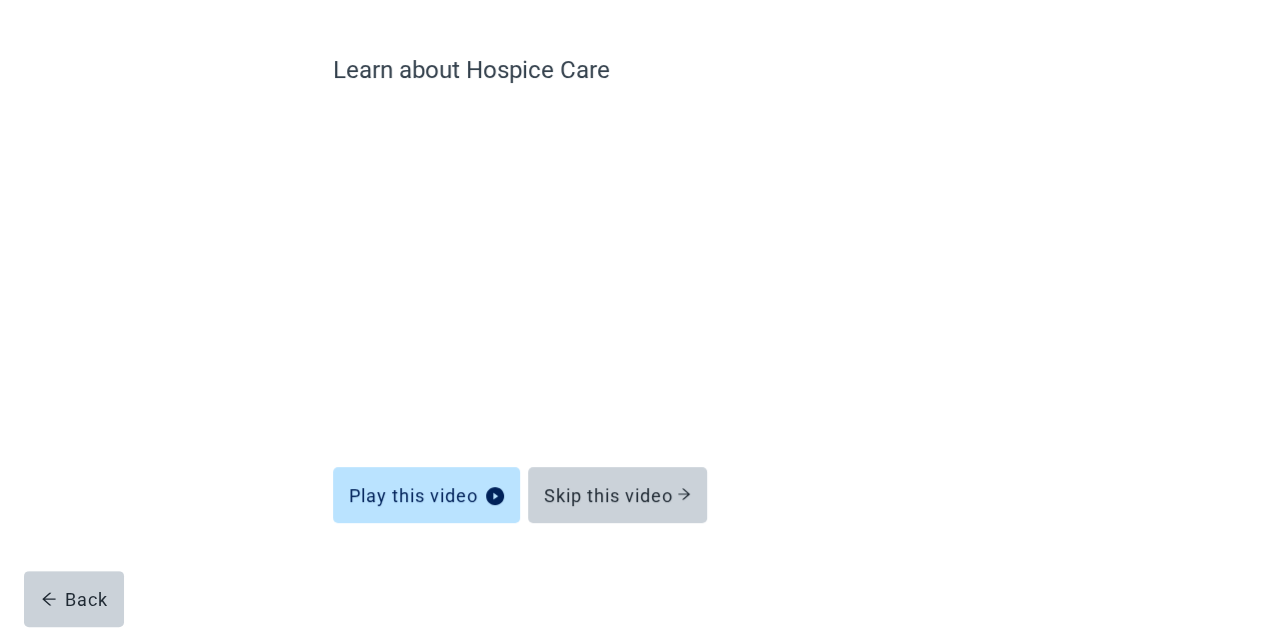 scroll, scrollTop: 140, scrollLeft: 0, axis: vertical 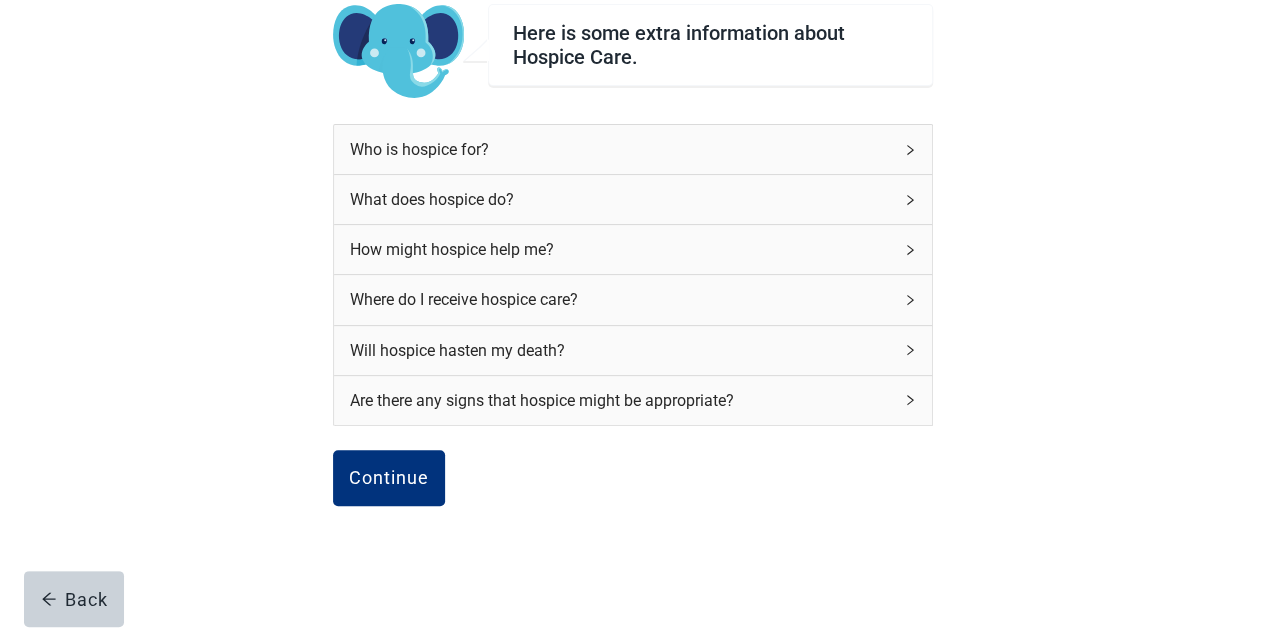 click 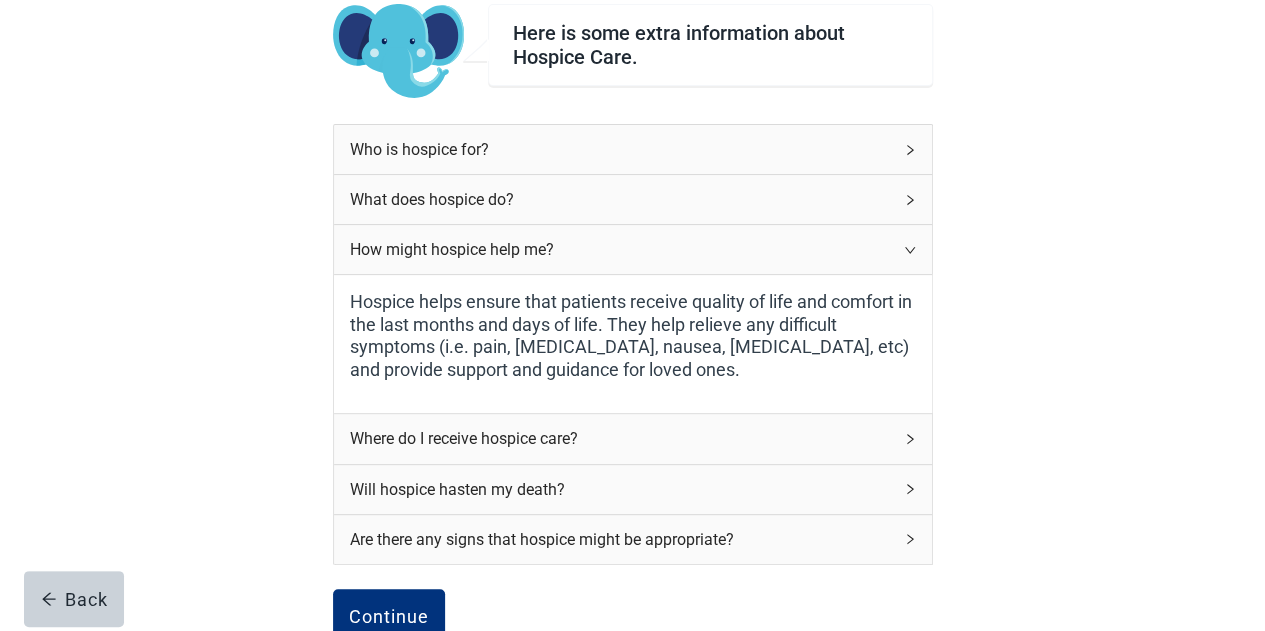 click 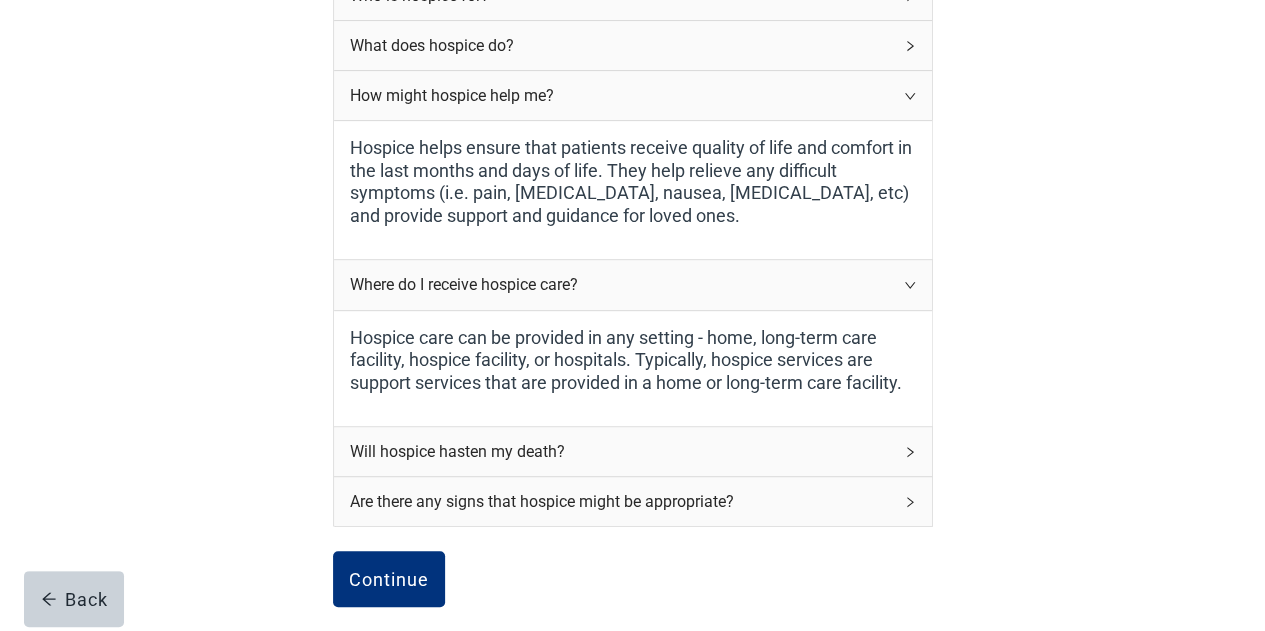 scroll, scrollTop: 319, scrollLeft: 0, axis: vertical 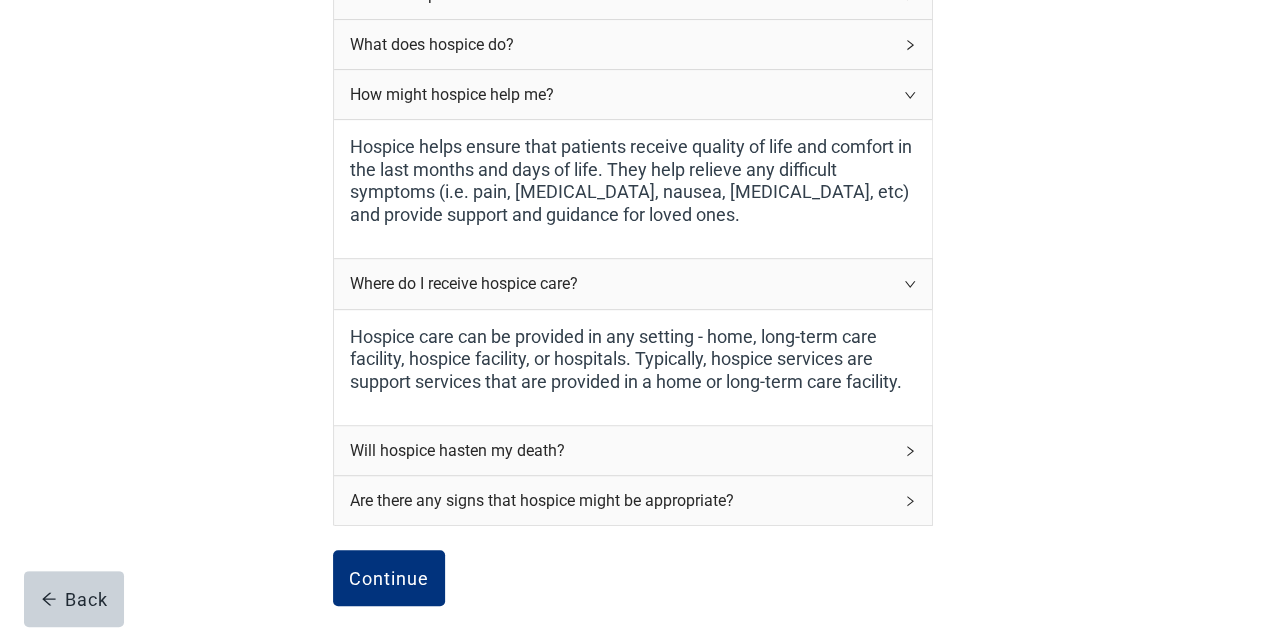 click 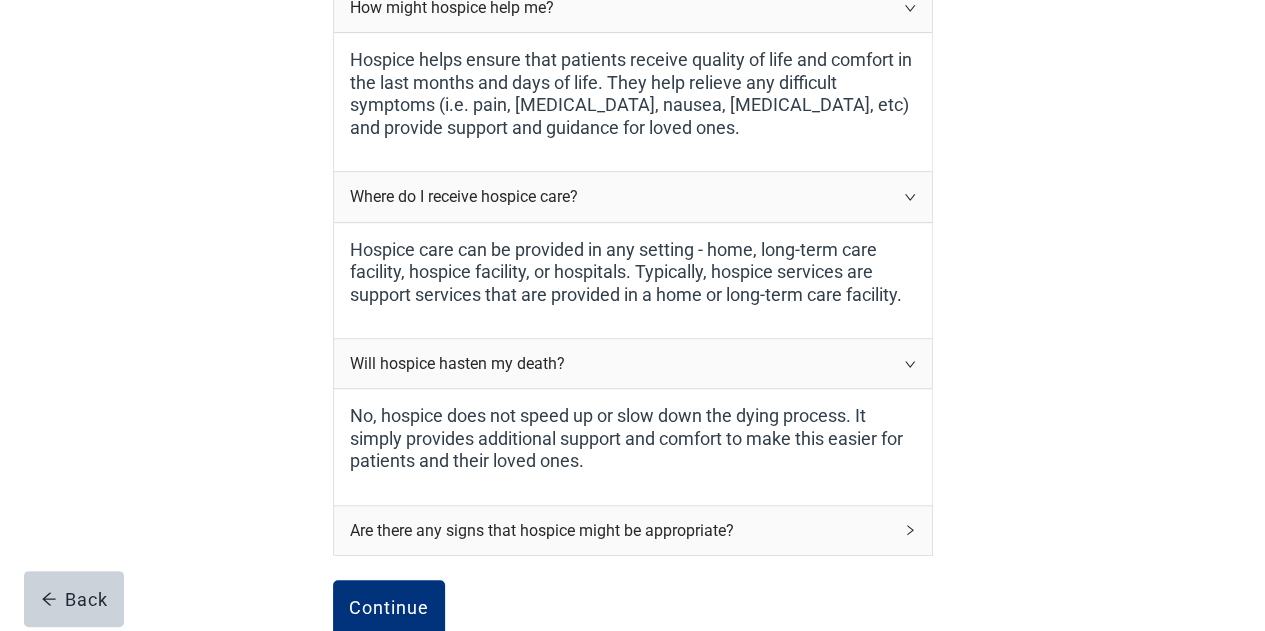 scroll, scrollTop: 421, scrollLeft: 0, axis: vertical 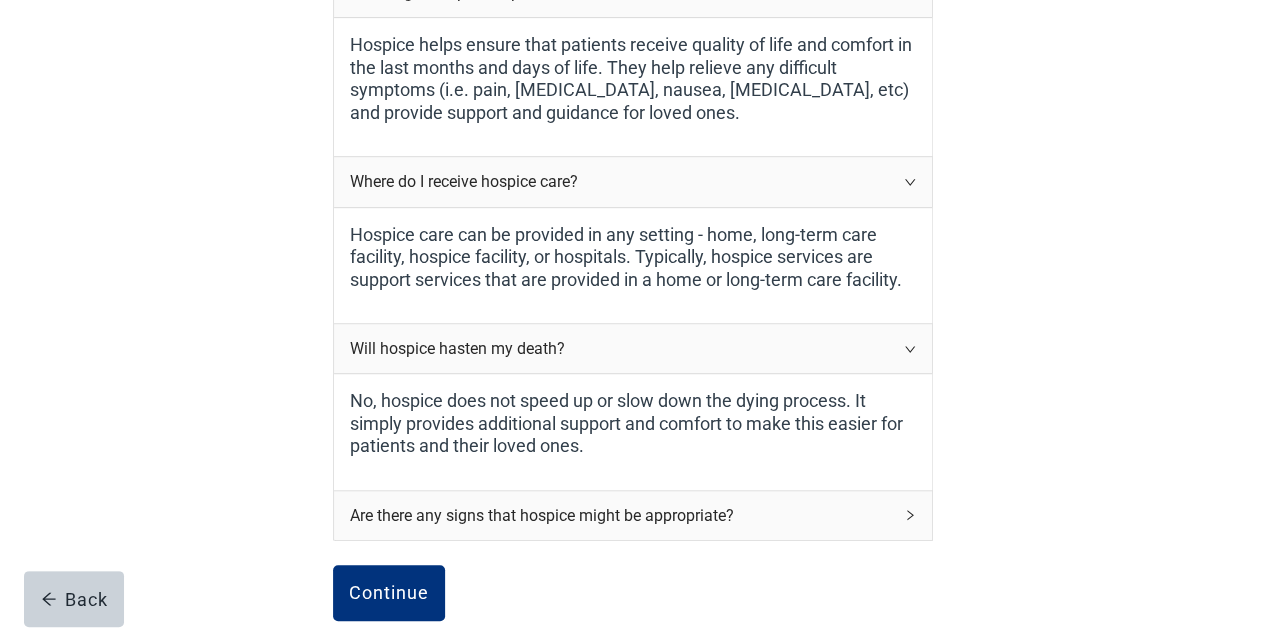 click 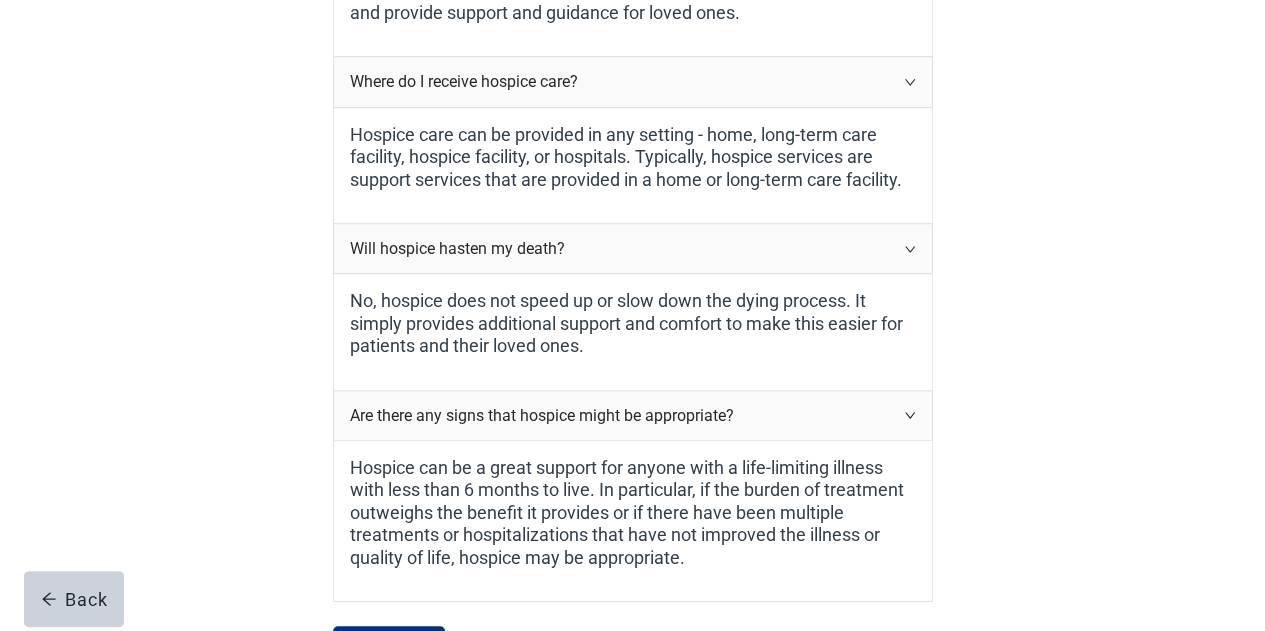 scroll, scrollTop: 534, scrollLeft: 0, axis: vertical 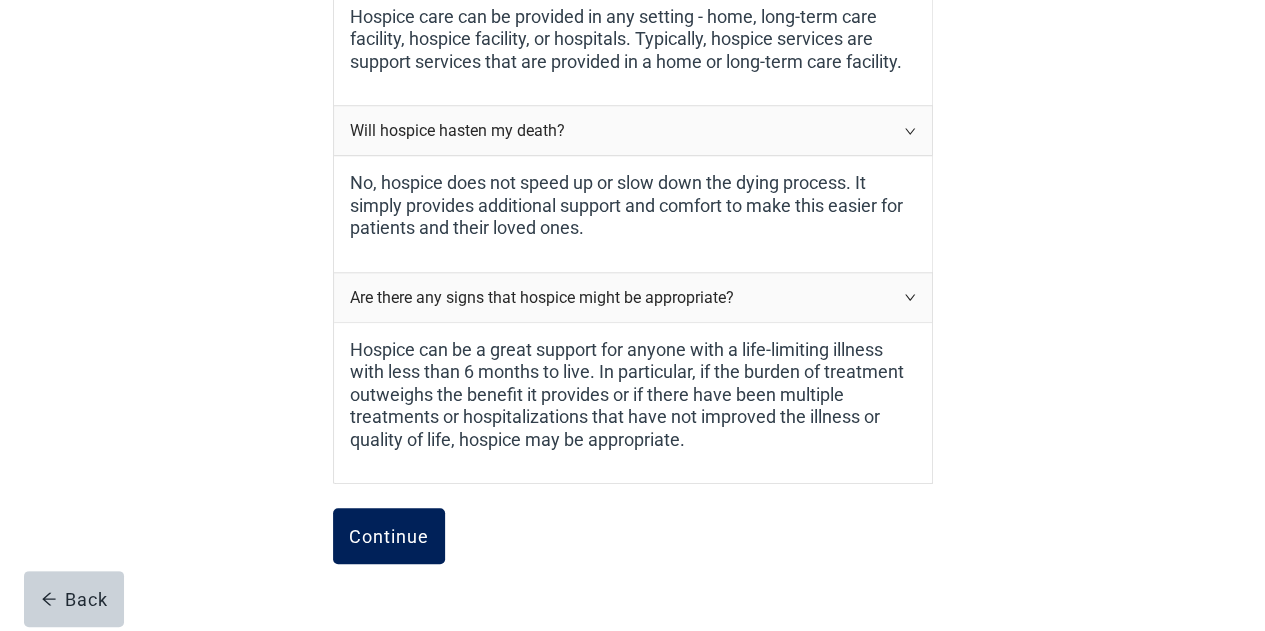 click on "Continue" at bounding box center (389, 536) 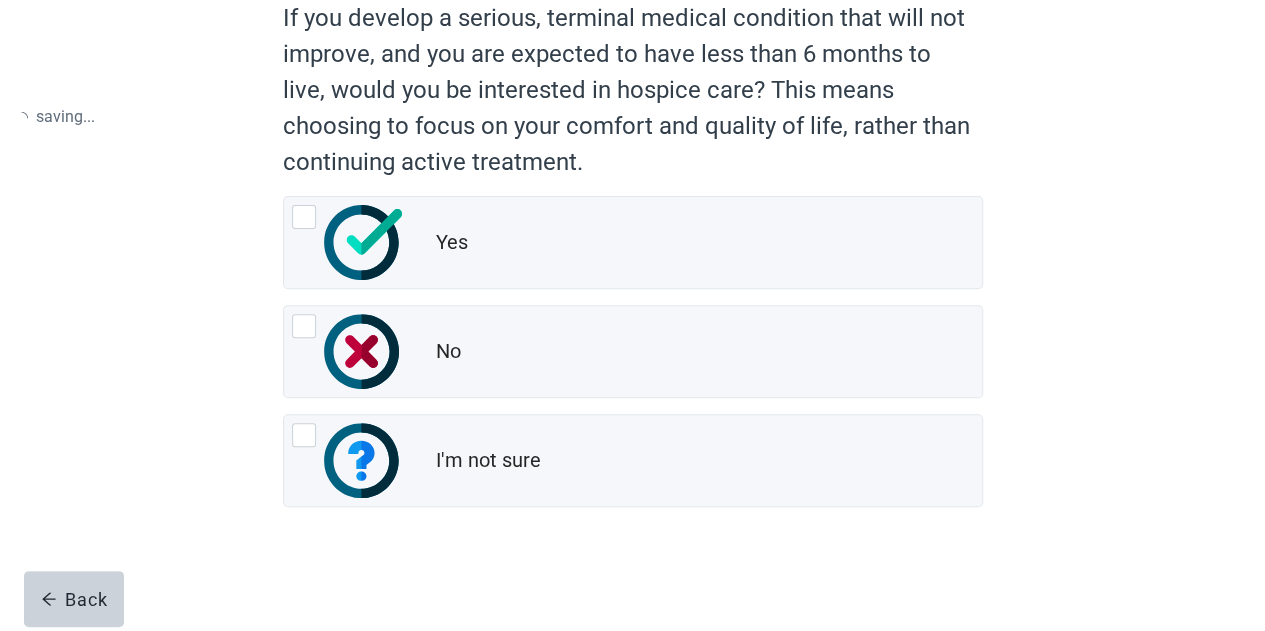scroll, scrollTop: 0, scrollLeft: 0, axis: both 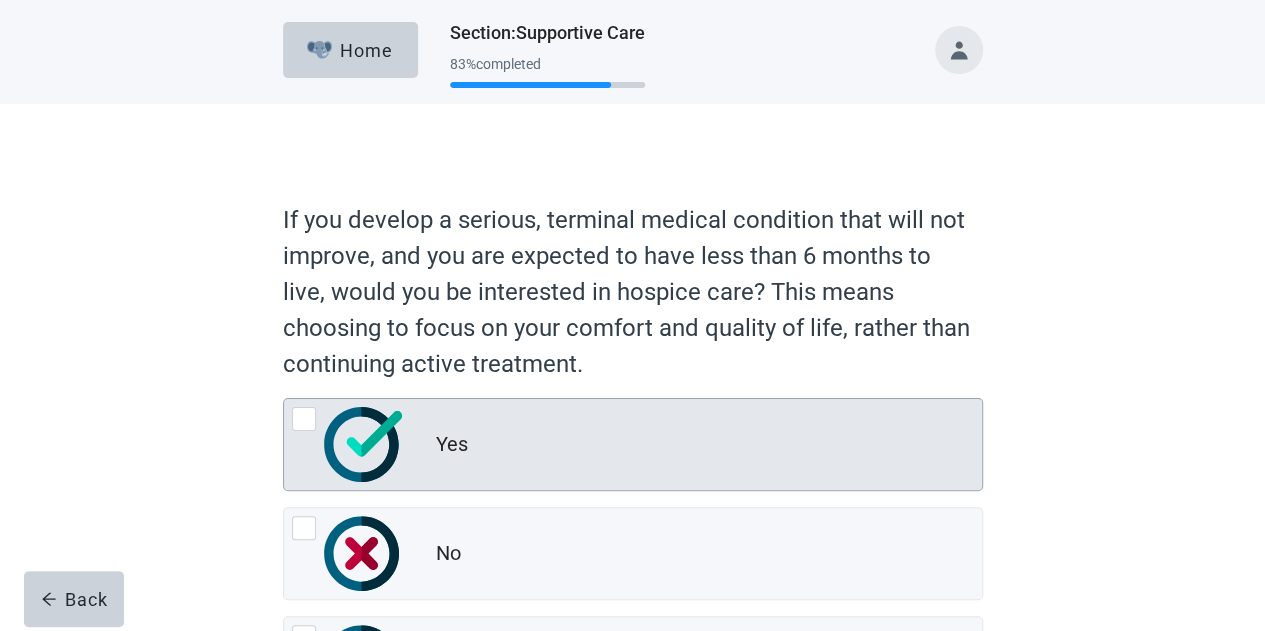 click at bounding box center [304, 419] 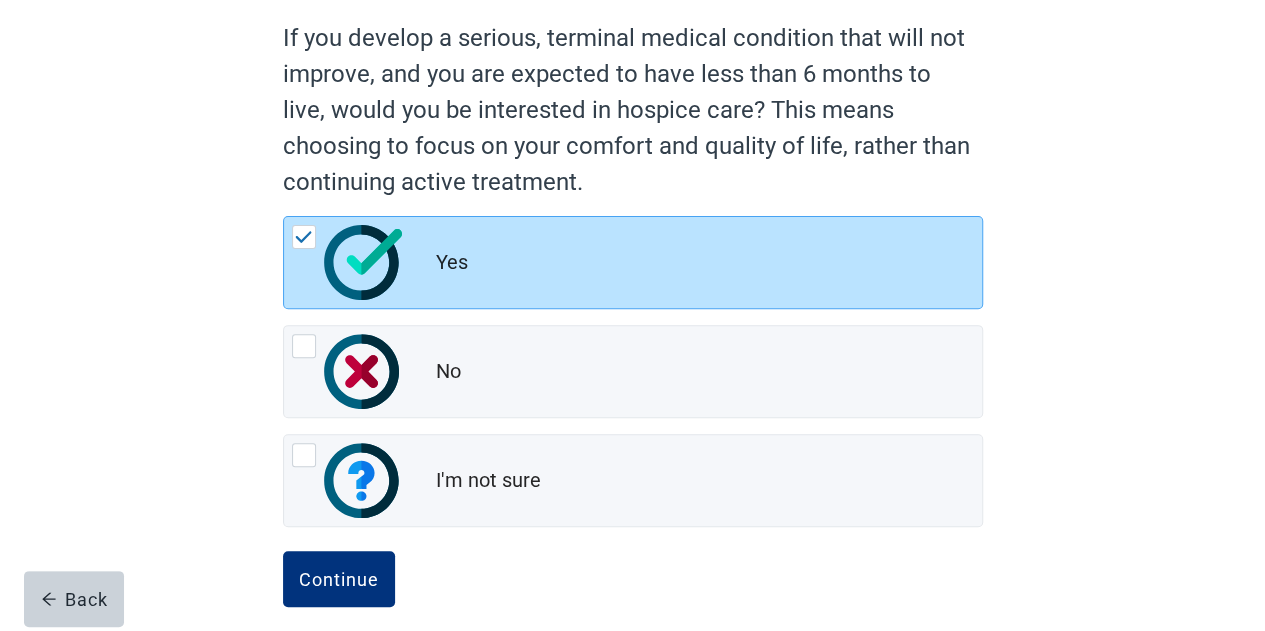 scroll, scrollTop: 200, scrollLeft: 0, axis: vertical 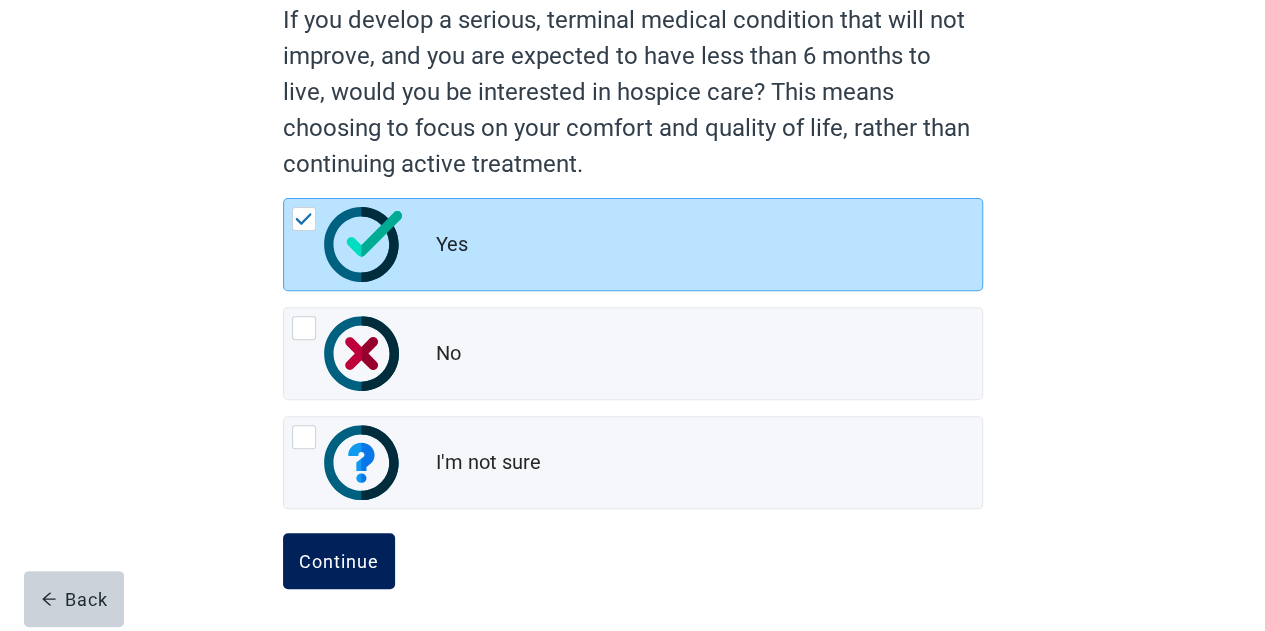 click on "Continue" at bounding box center [339, 561] 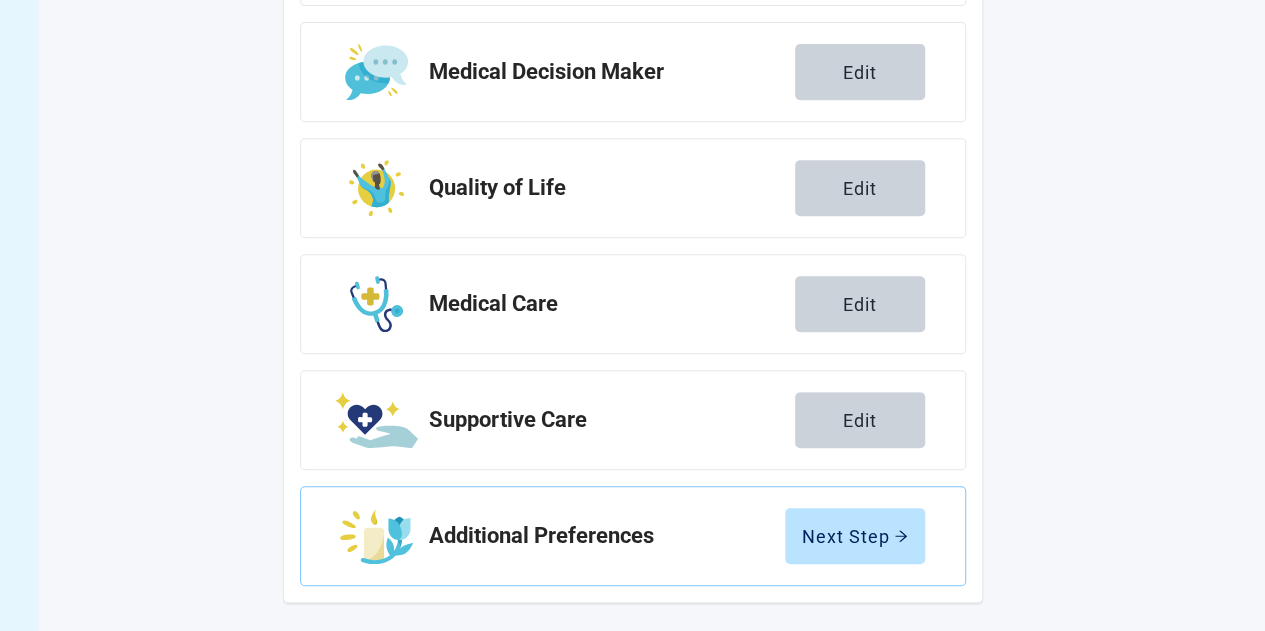 scroll, scrollTop: 430, scrollLeft: 0, axis: vertical 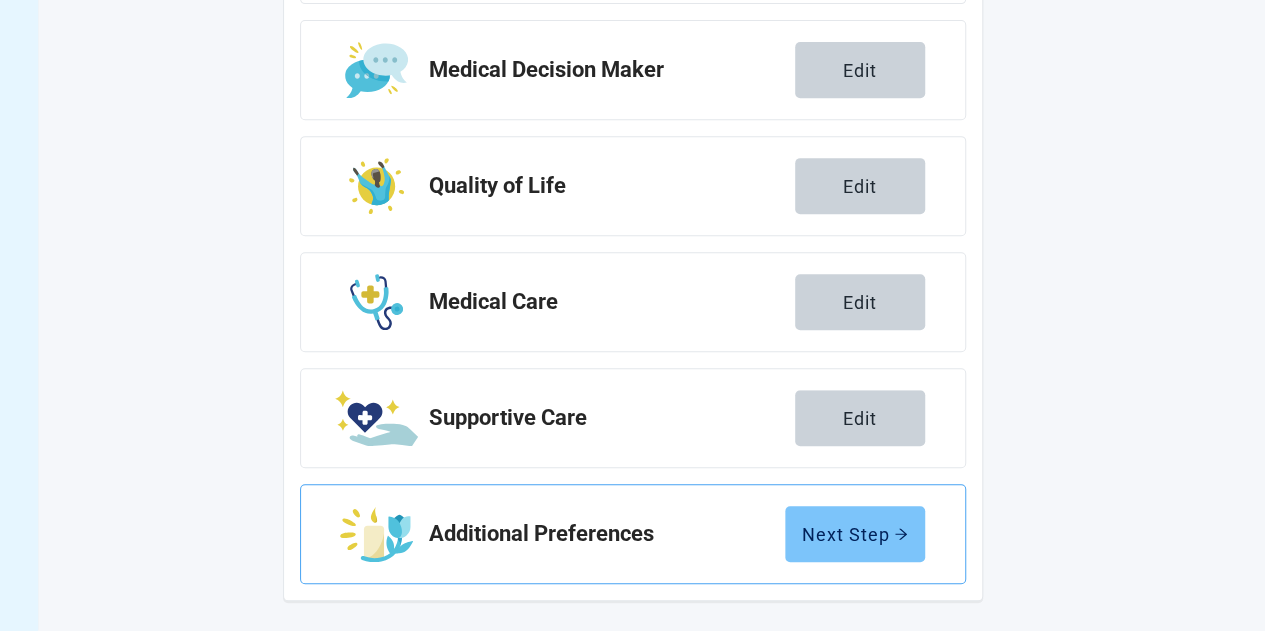 click on "Next Step" at bounding box center [855, 534] 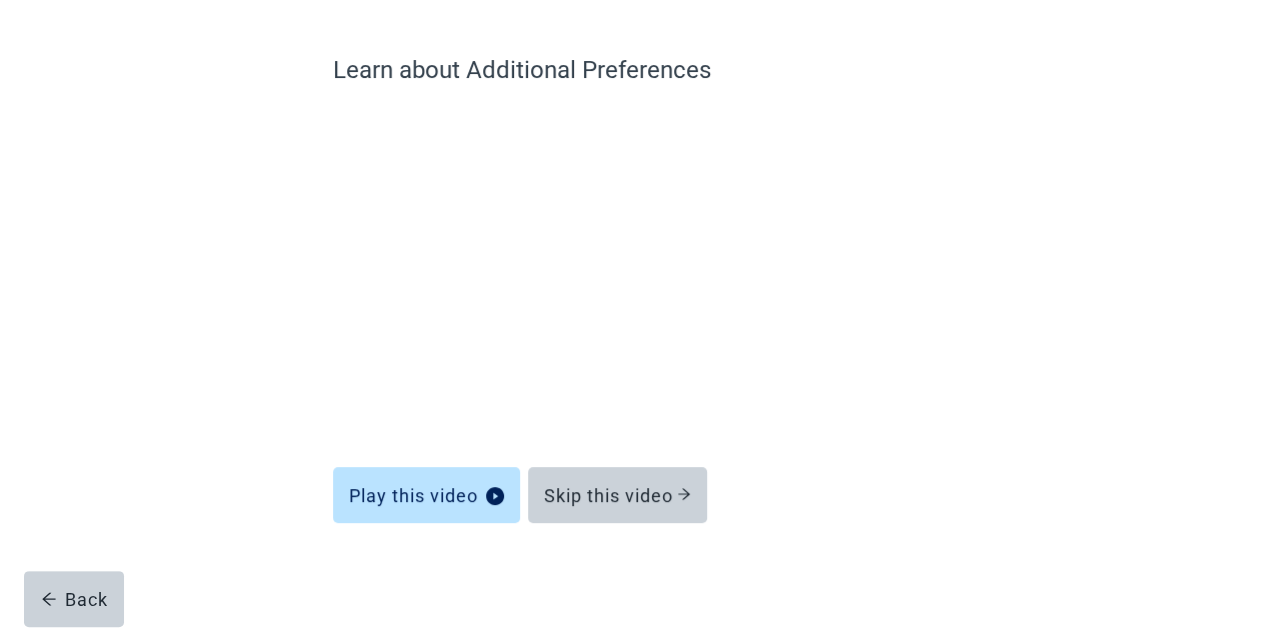 scroll, scrollTop: 140, scrollLeft: 0, axis: vertical 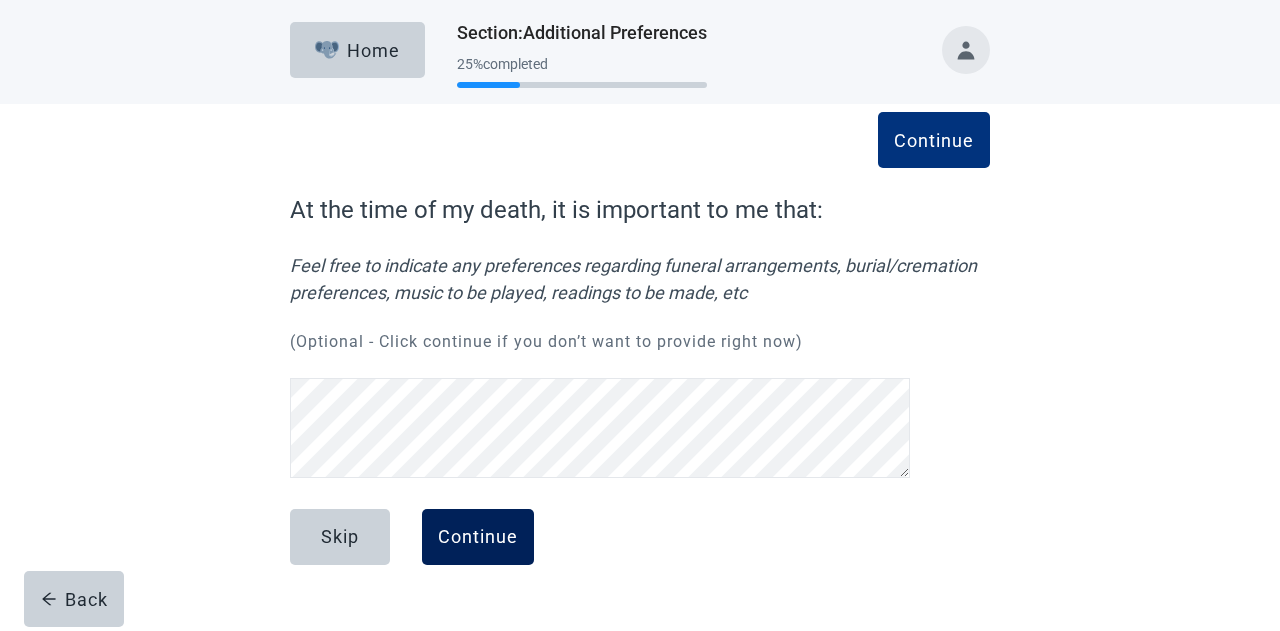 click on "Continue" at bounding box center [478, 537] 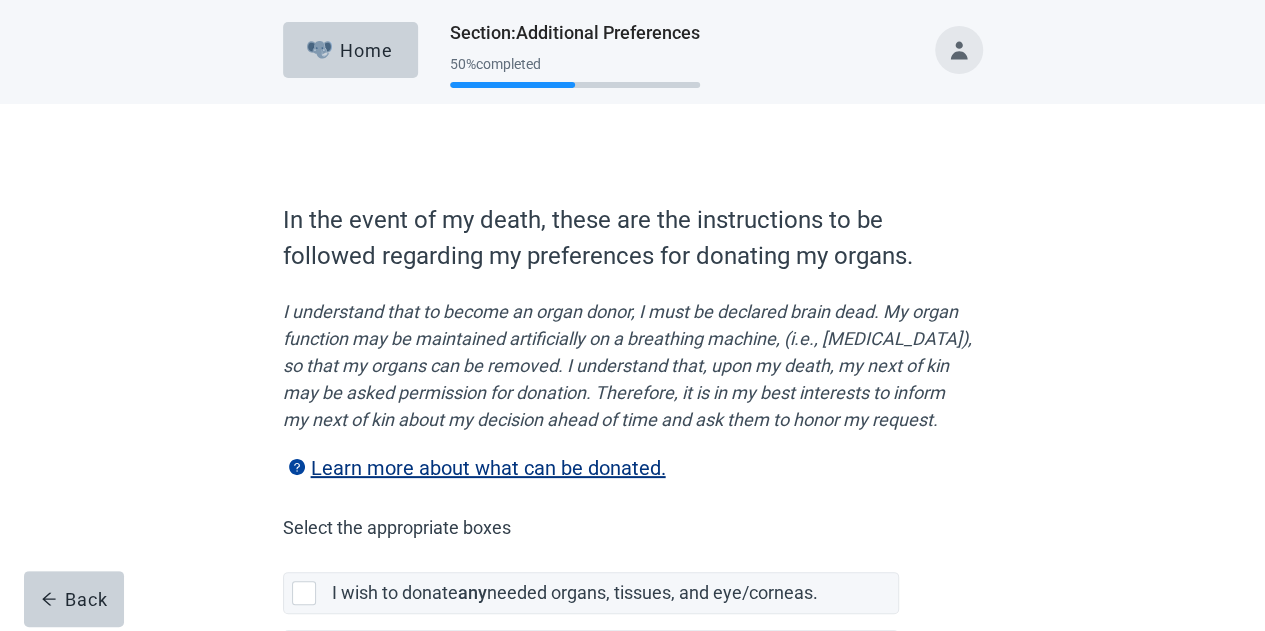 click on "Learn more about what can be donated." at bounding box center (474, 468) 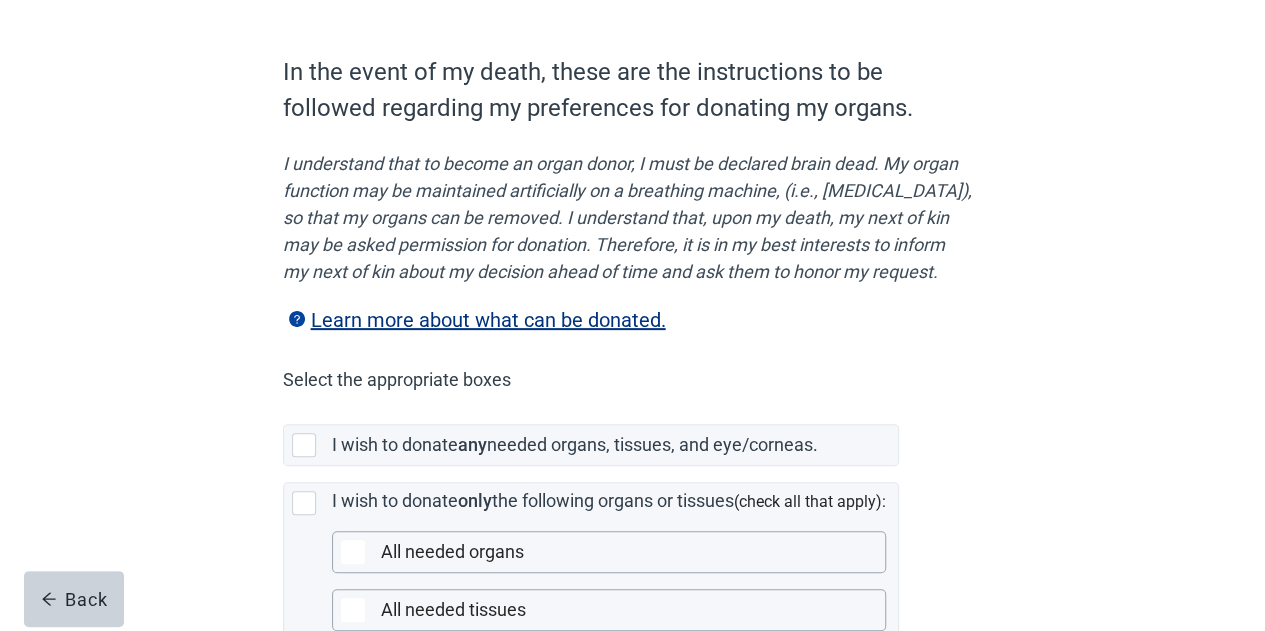 scroll, scrollTop: 158, scrollLeft: 0, axis: vertical 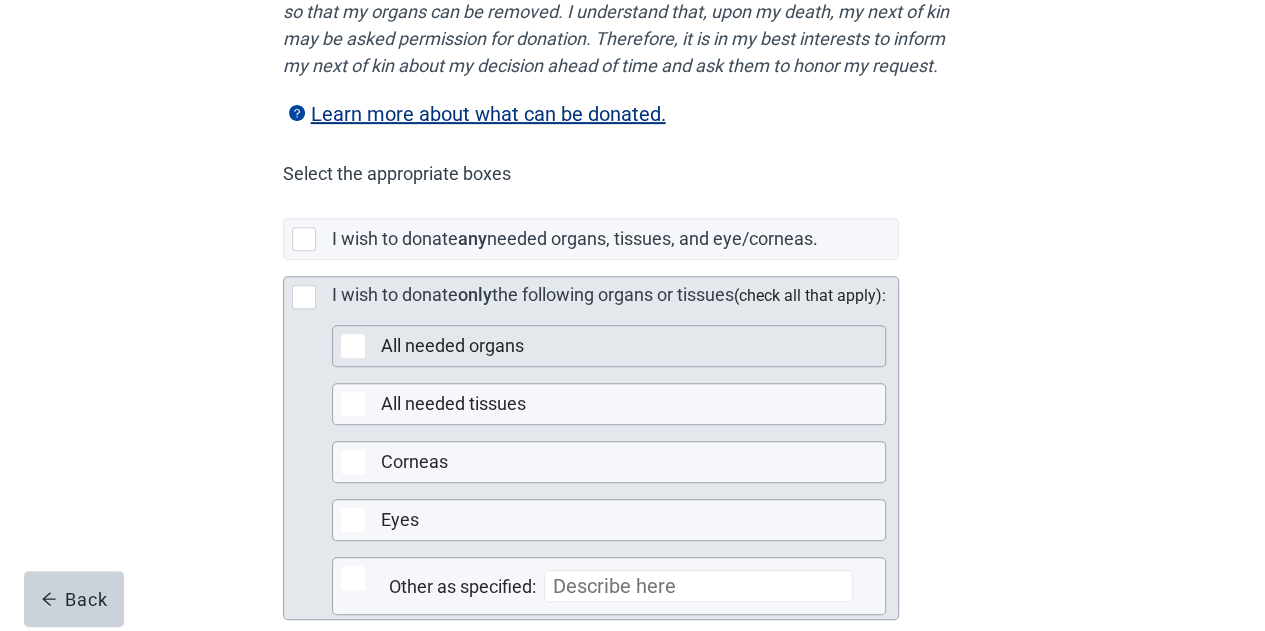 click at bounding box center (353, 346) 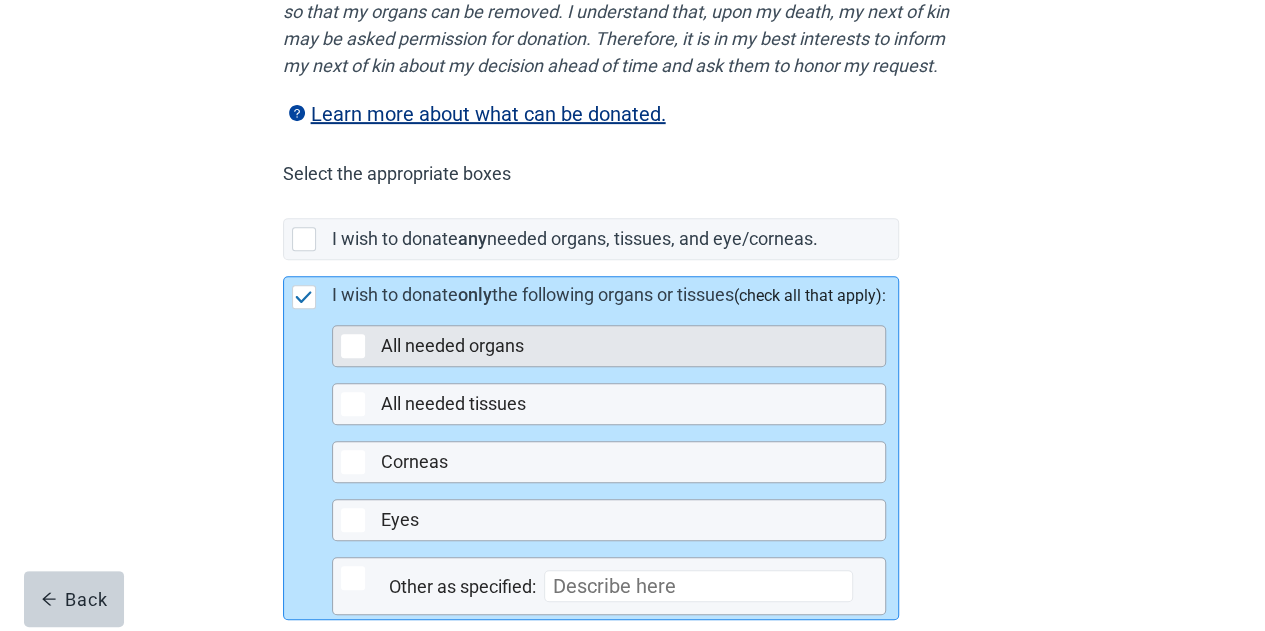 click at bounding box center (353, 346) 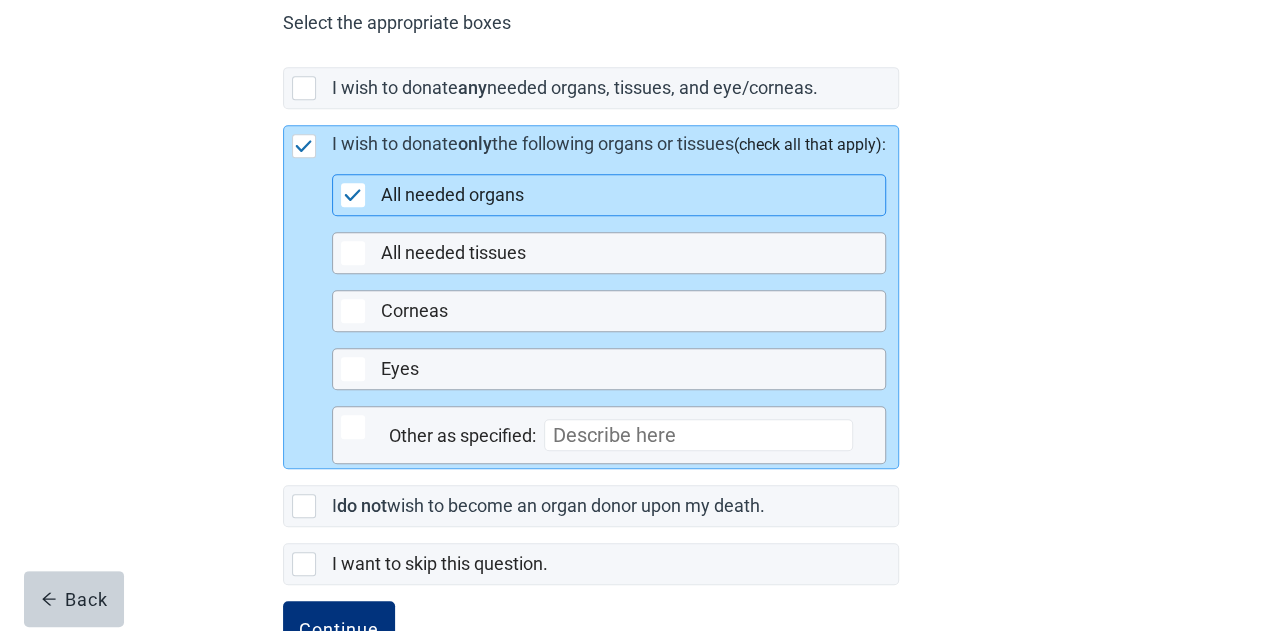 scroll, scrollTop: 509, scrollLeft: 0, axis: vertical 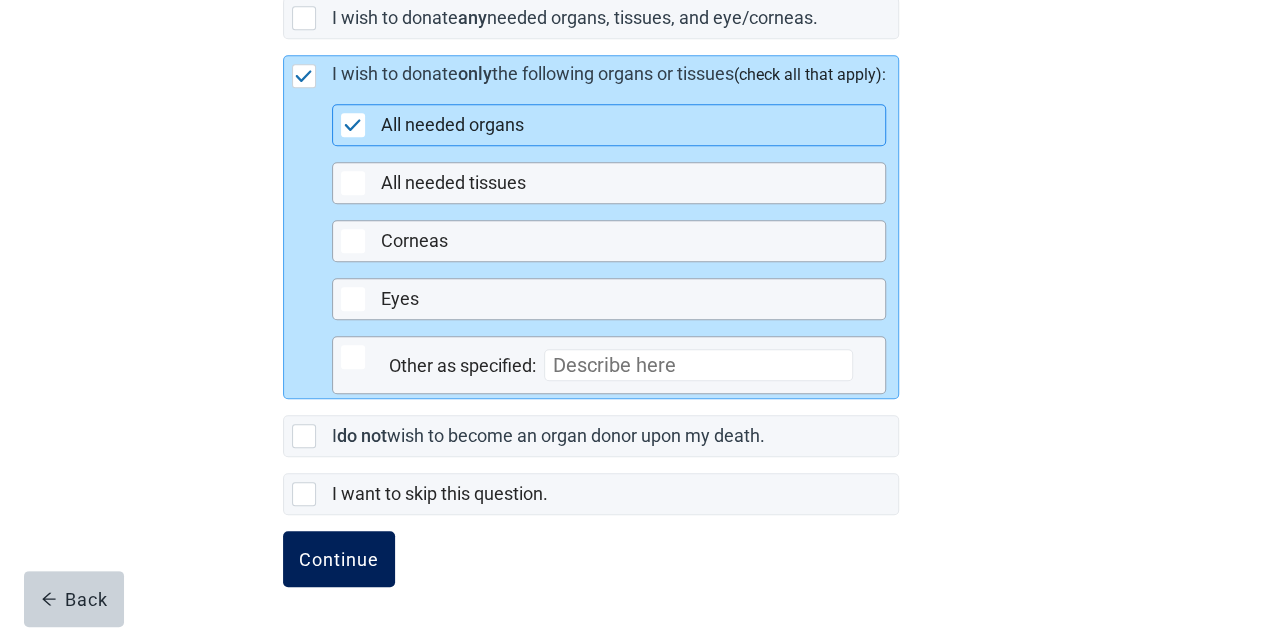 click on "Continue" at bounding box center [339, 559] 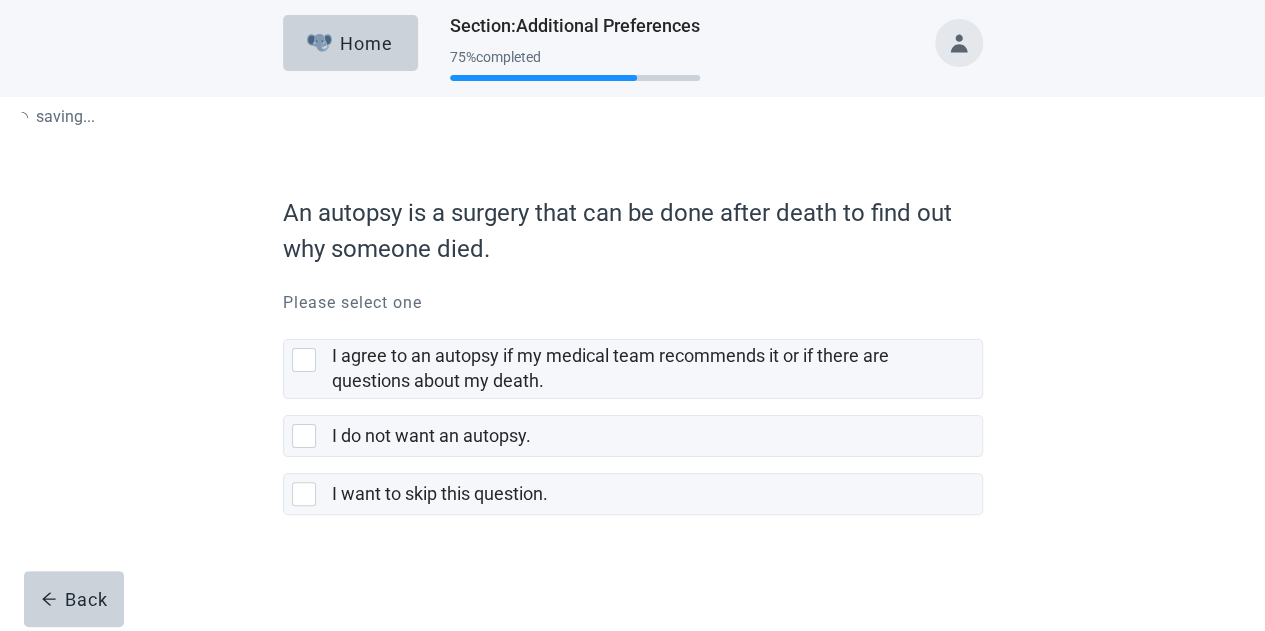 scroll, scrollTop: 0, scrollLeft: 0, axis: both 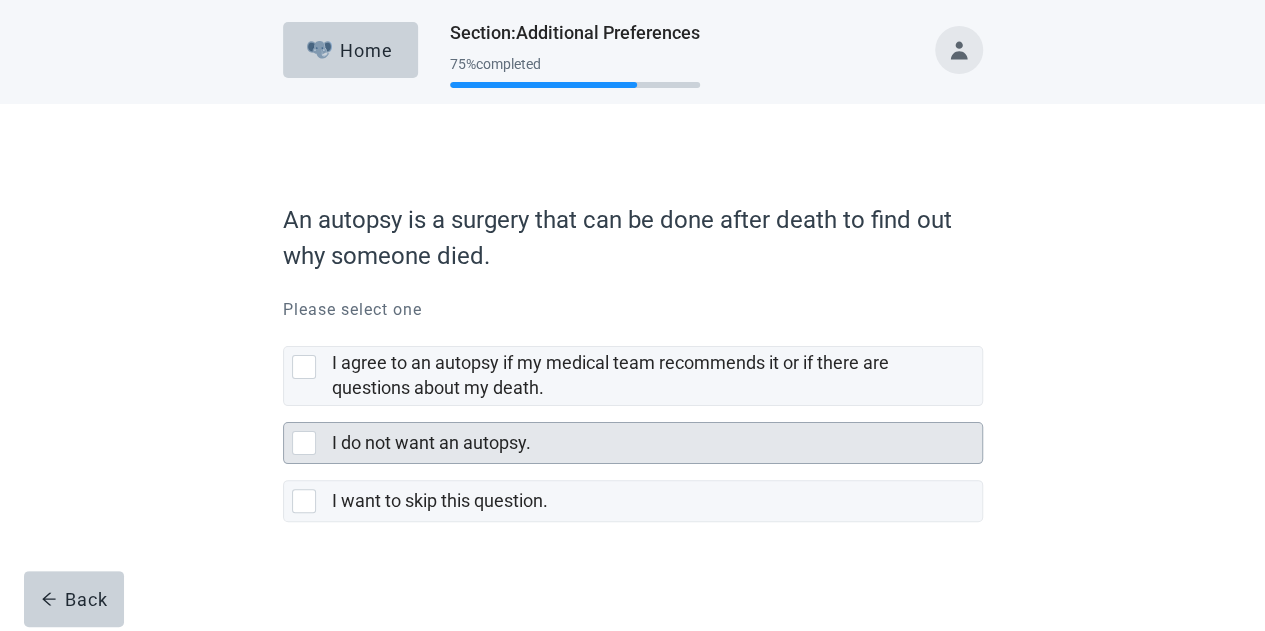 drag, startPoint x: 296, startPoint y: 441, endPoint x: 318, endPoint y: 452, distance: 24.596748 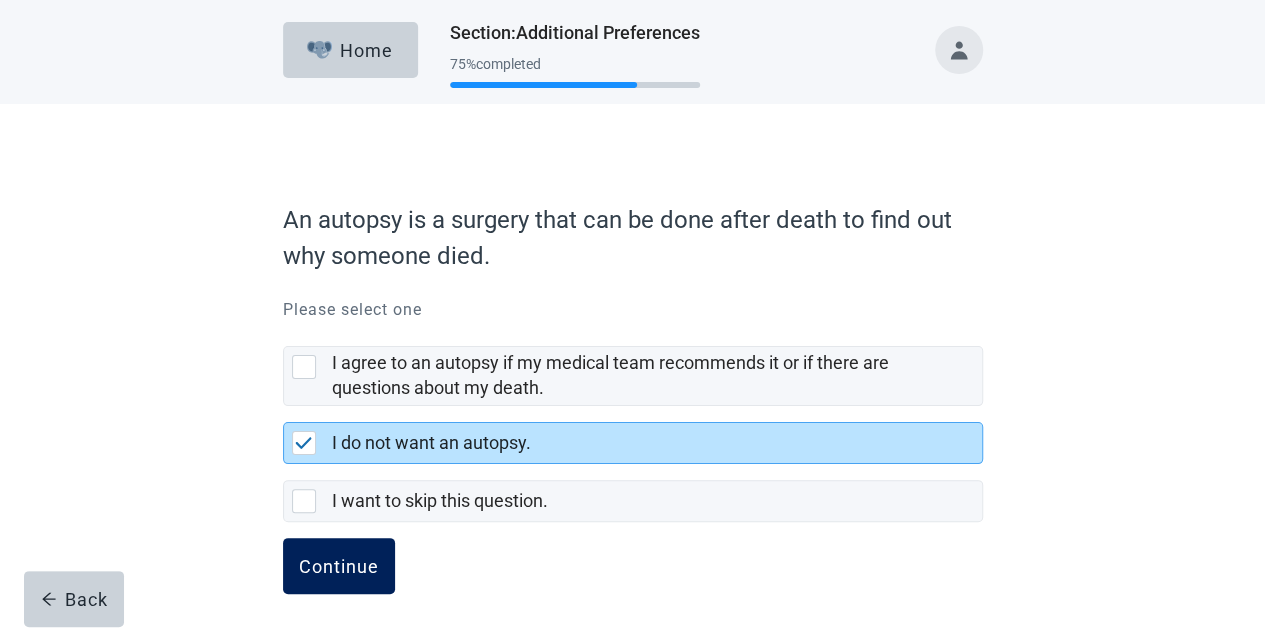 click on "Continue" at bounding box center [339, 566] 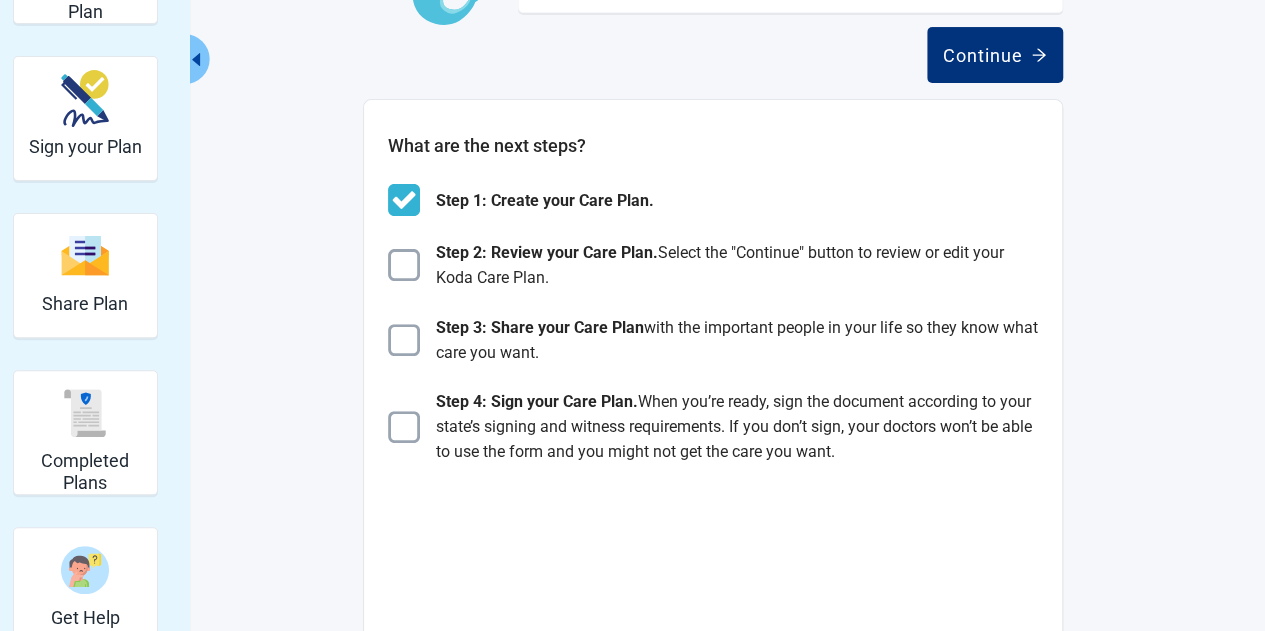 scroll, scrollTop: 181, scrollLeft: 0, axis: vertical 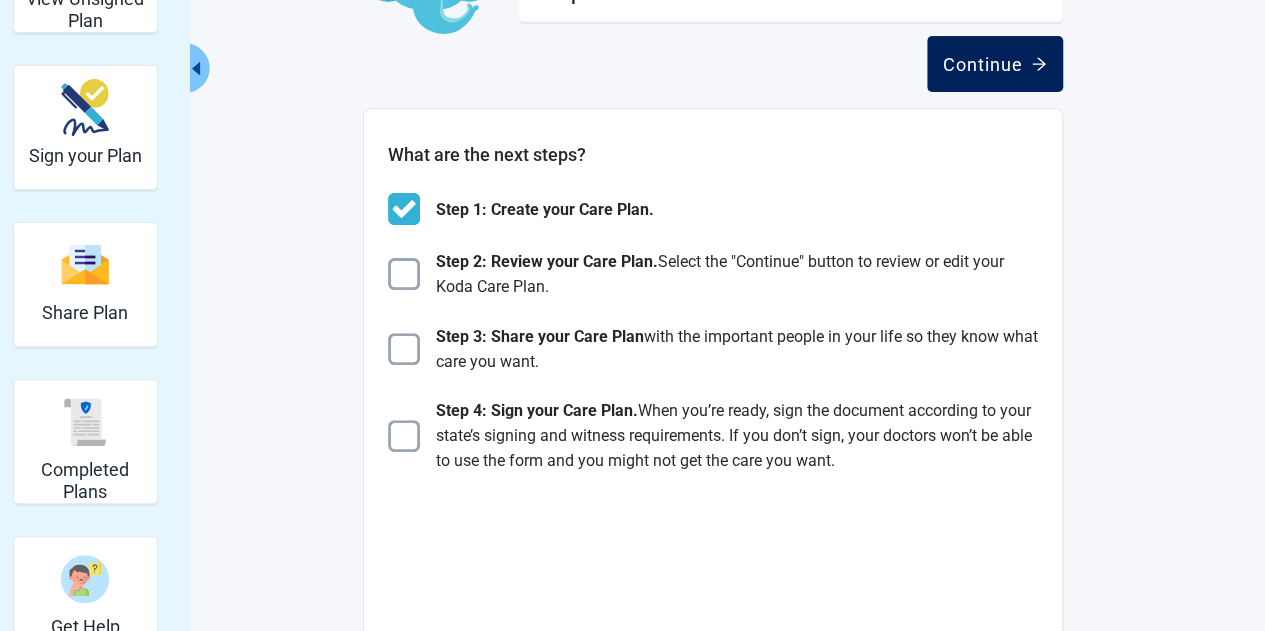 click on "Continue" at bounding box center [995, 64] 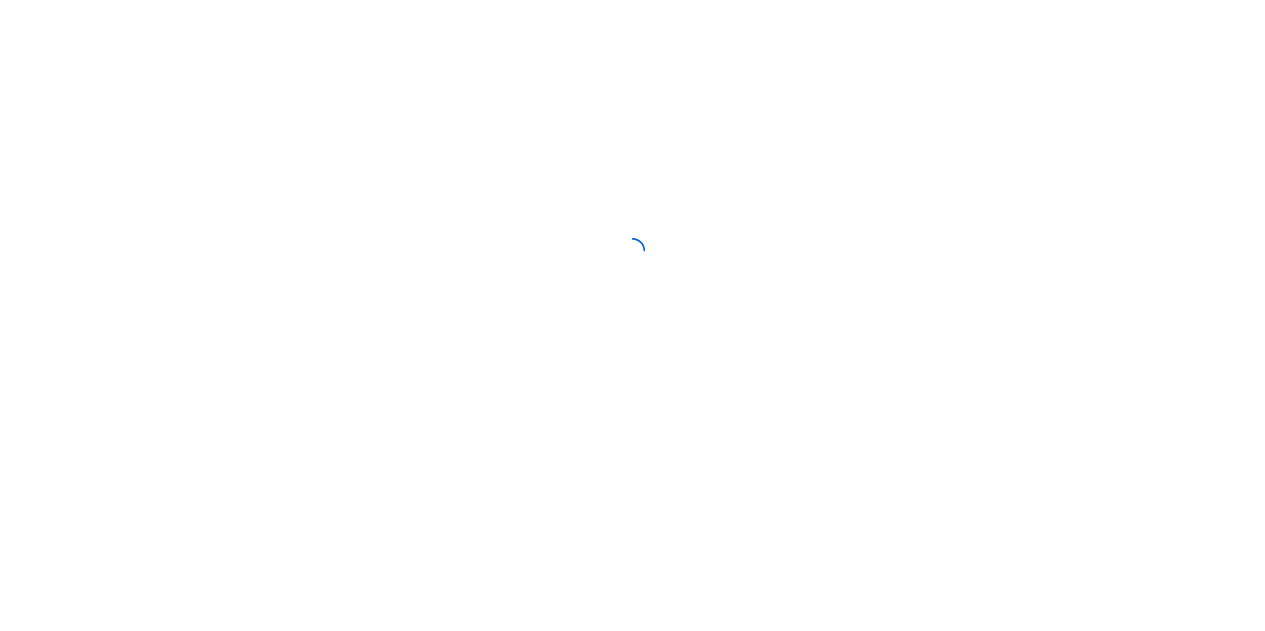 scroll, scrollTop: 0, scrollLeft: 0, axis: both 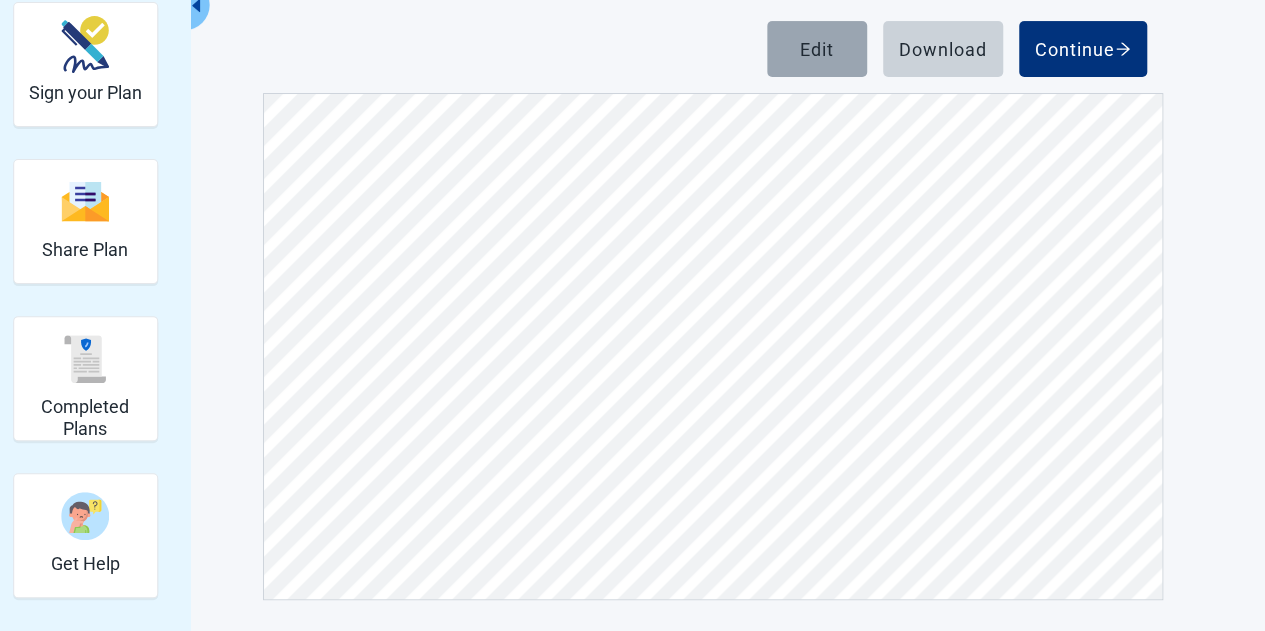 click on "Edit" at bounding box center [817, 49] 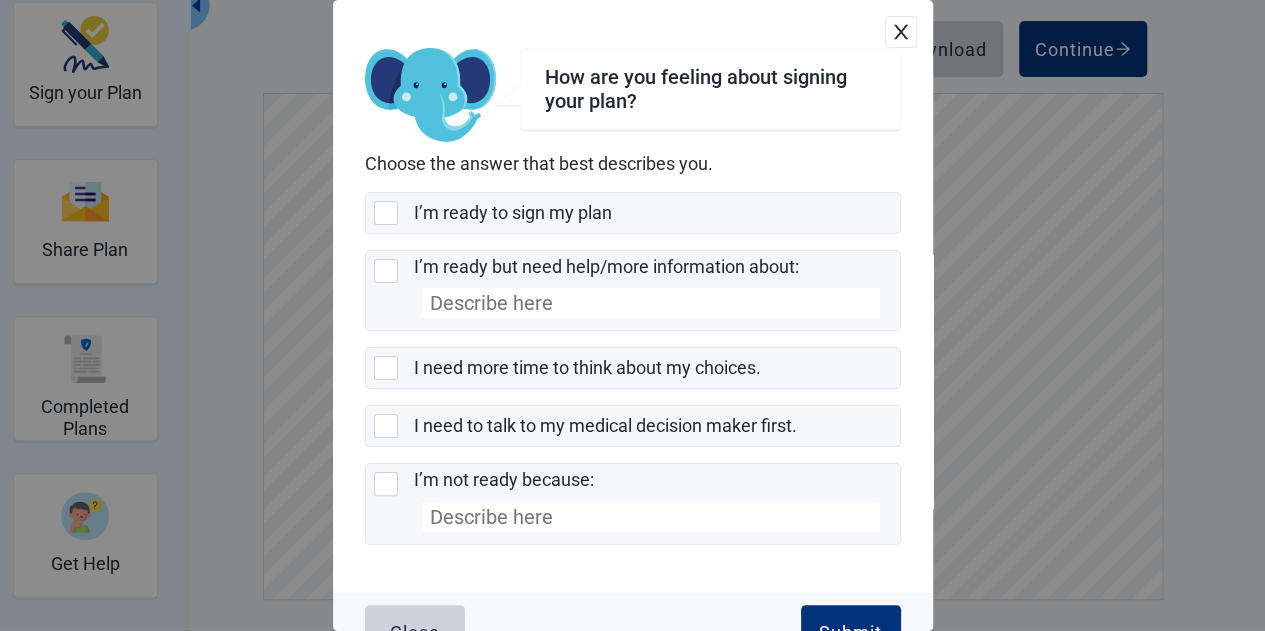 click 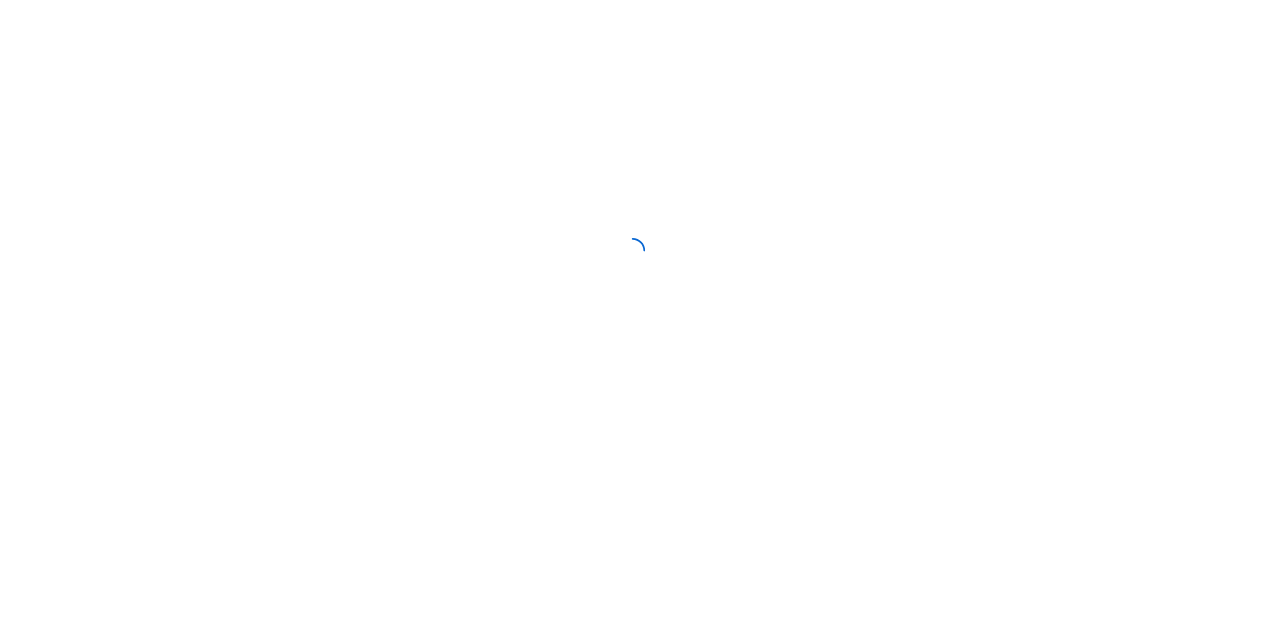 scroll, scrollTop: 0, scrollLeft: 0, axis: both 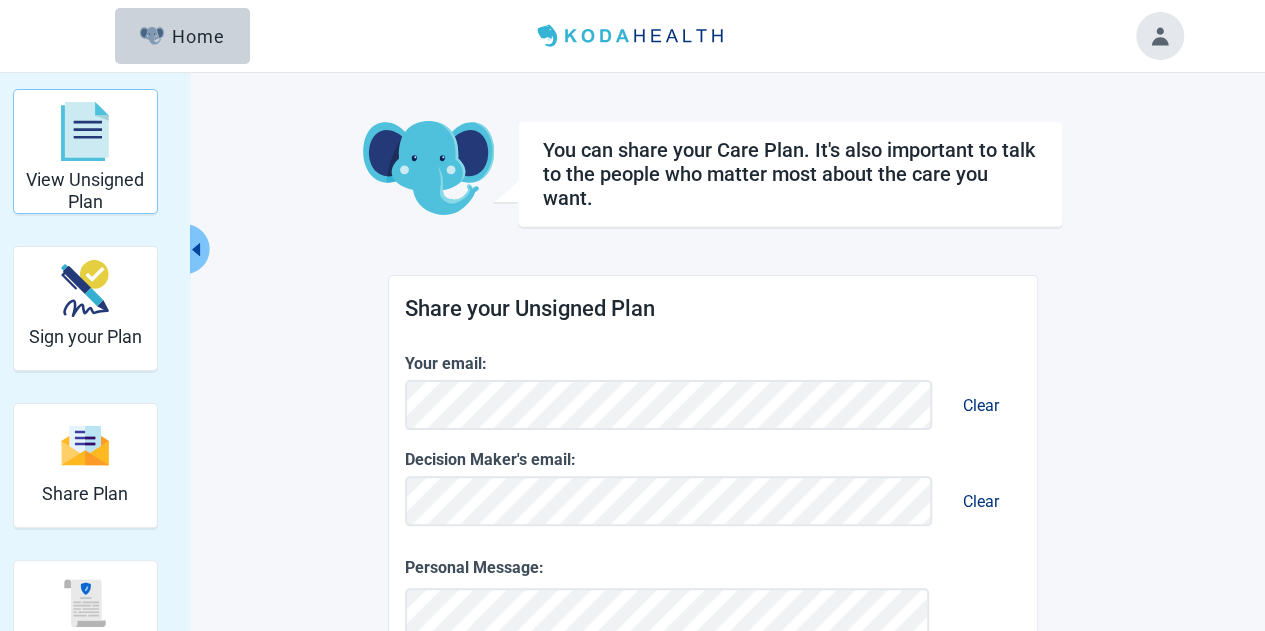 click at bounding box center (85, 132) 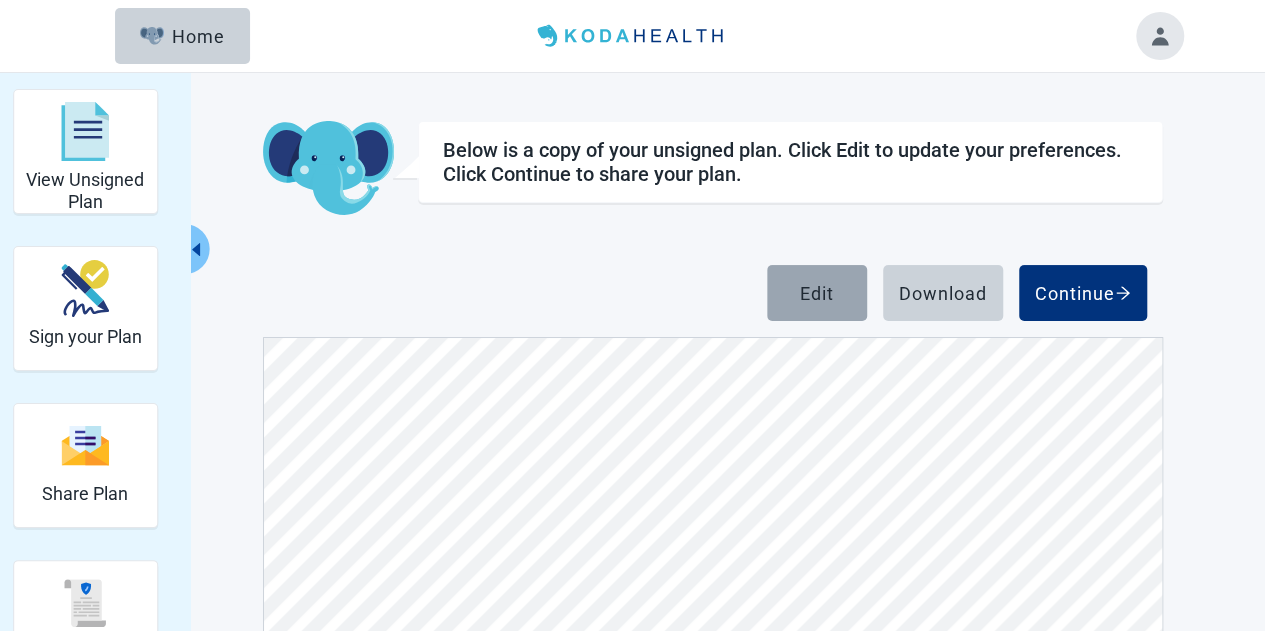 click on "Edit" at bounding box center [817, 293] 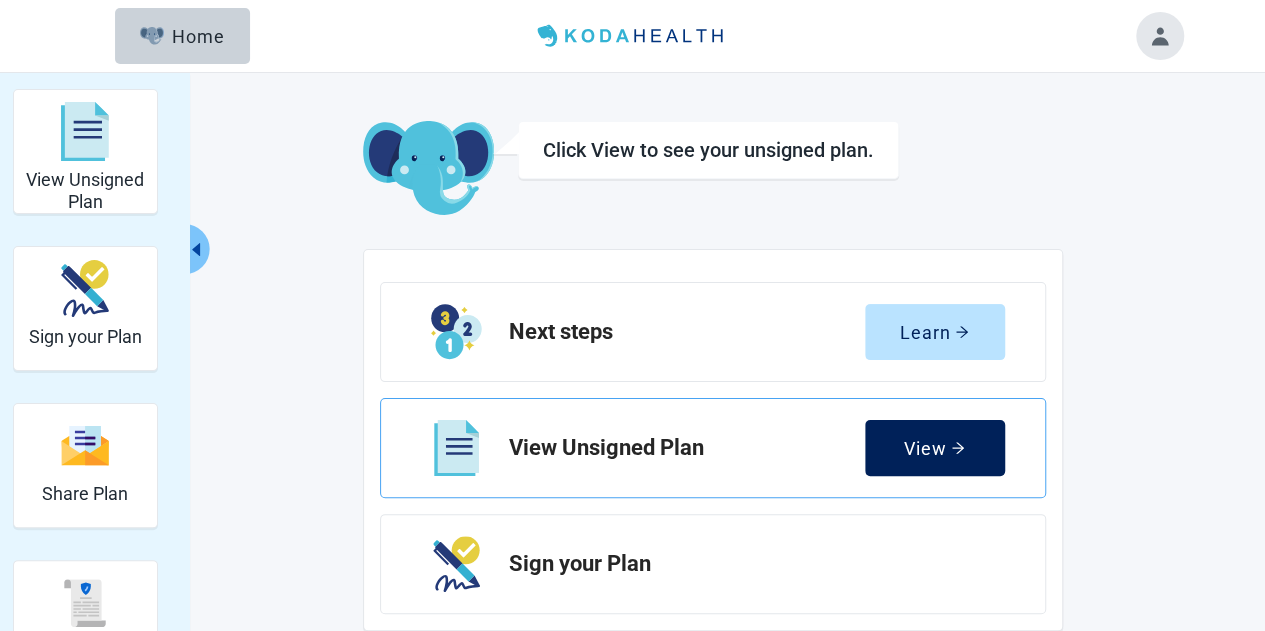click on "View" at bounding box center [934, 448] 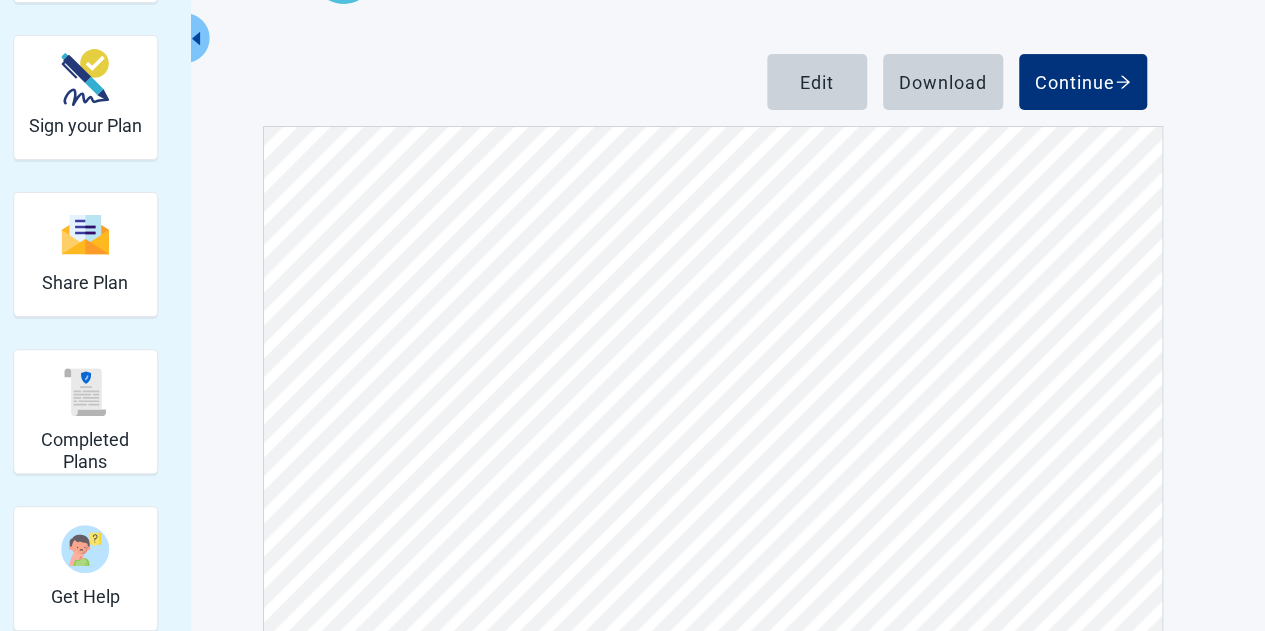 scroll, scrollTop: 209, scrollLeft: 0, axis: vertical 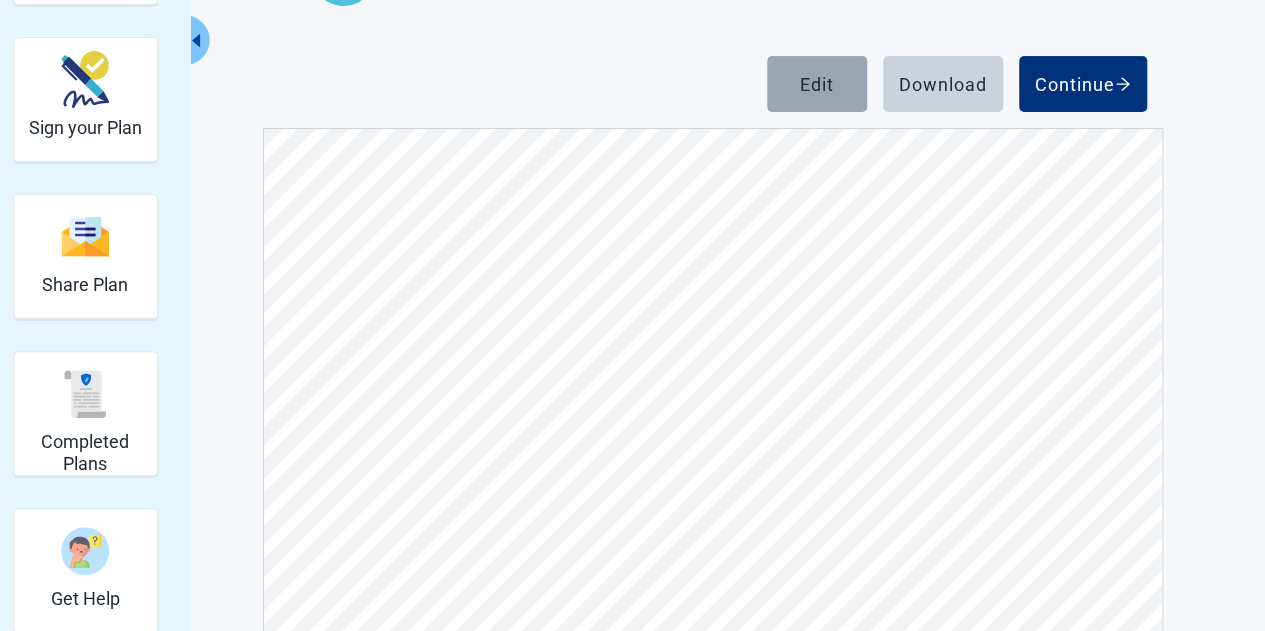 click on "Edit" at bounding box center (817, 84) 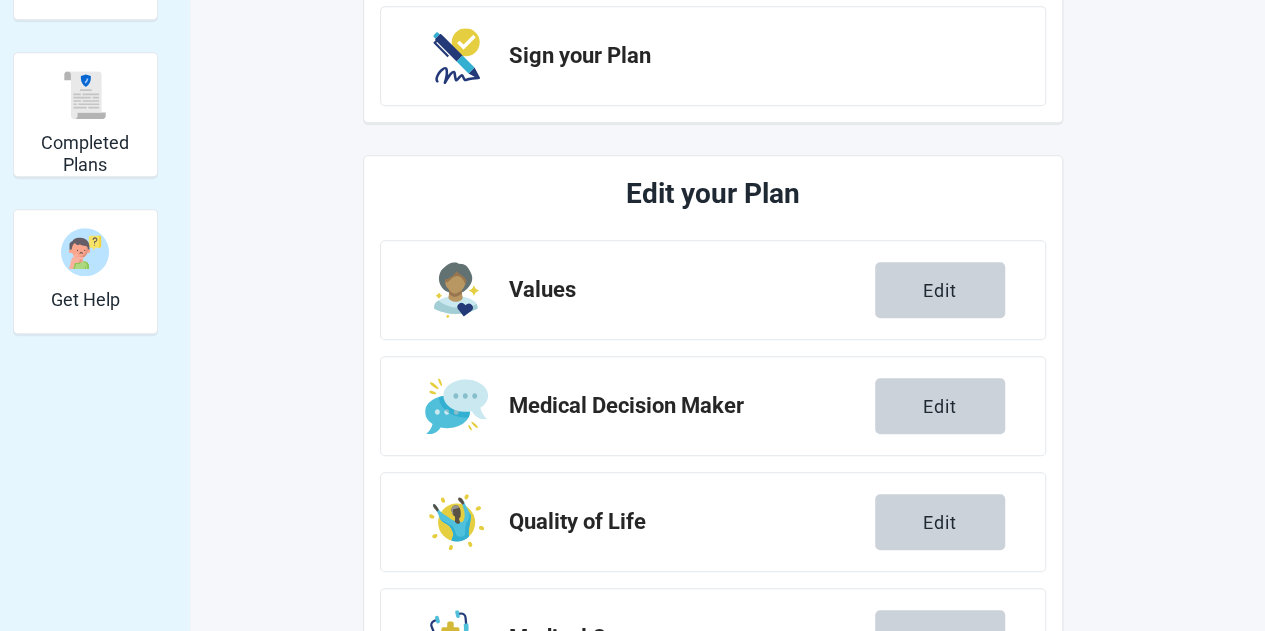 scroll, scrollTop: 499, scrollLeft: 0, axis: vertical 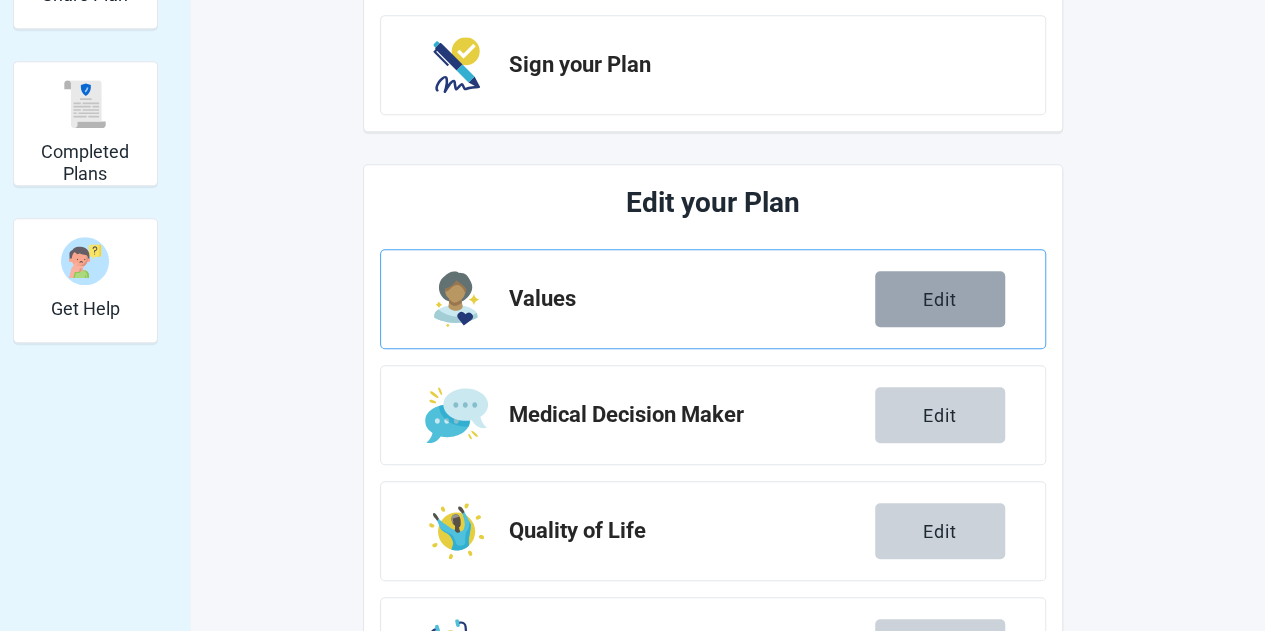 click on "Edit" at bounding box center [940, 299] 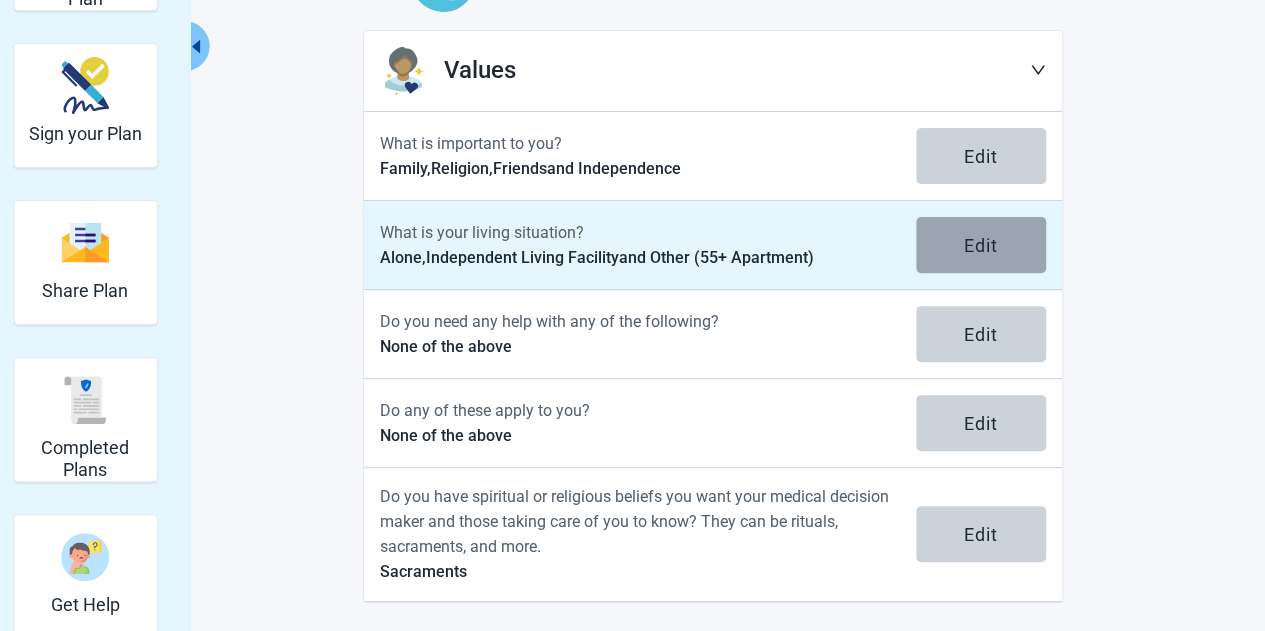 click on "Edit" at bounding box center [981, 245] 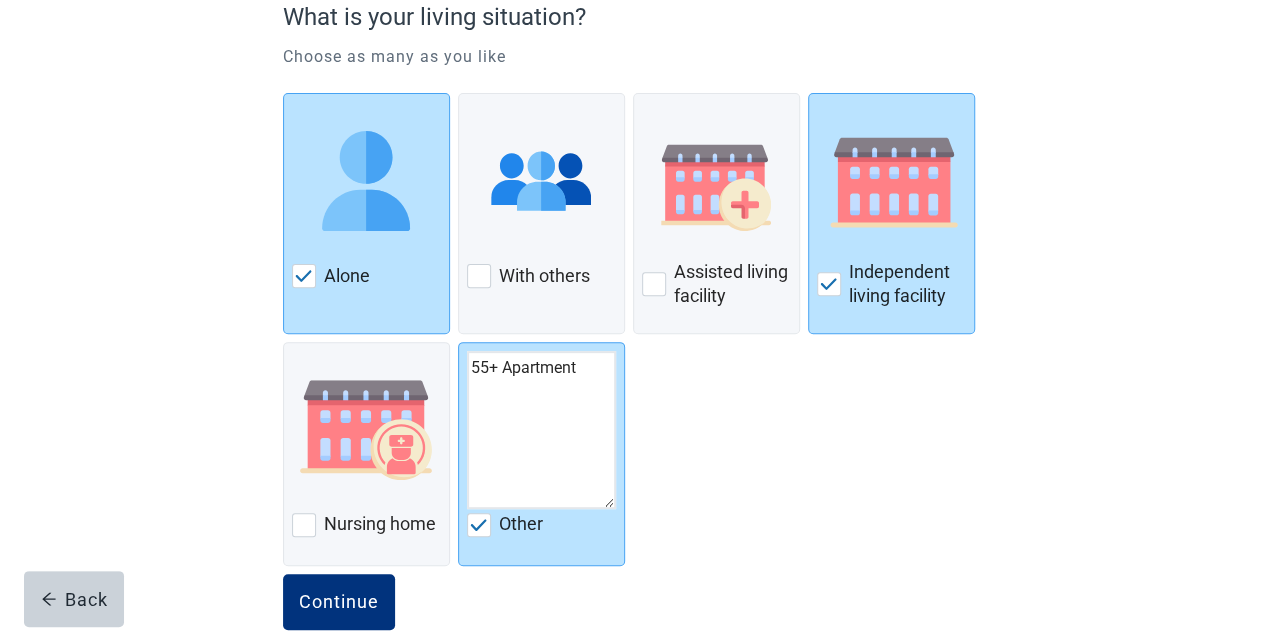 scroll, scrollTop: 0, scrollLeft: 0, axis: both 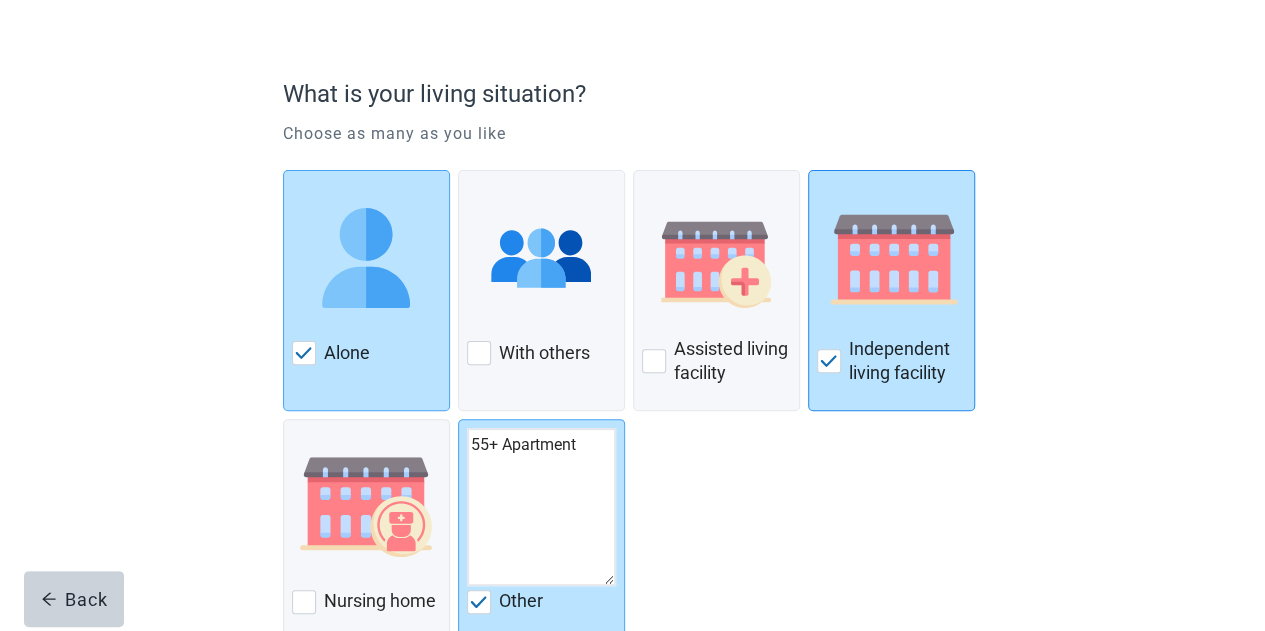 click at bounding box center [829, 361] 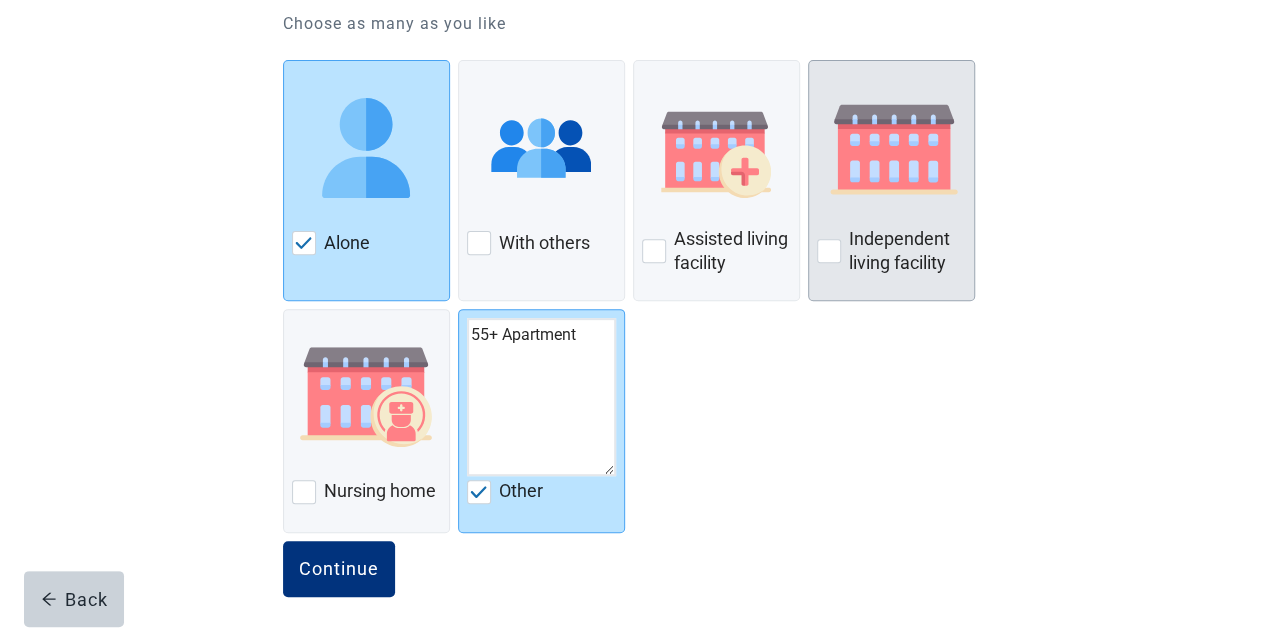 scroll, scrollTop: 244, scrollLeft: 0, axis: vertical 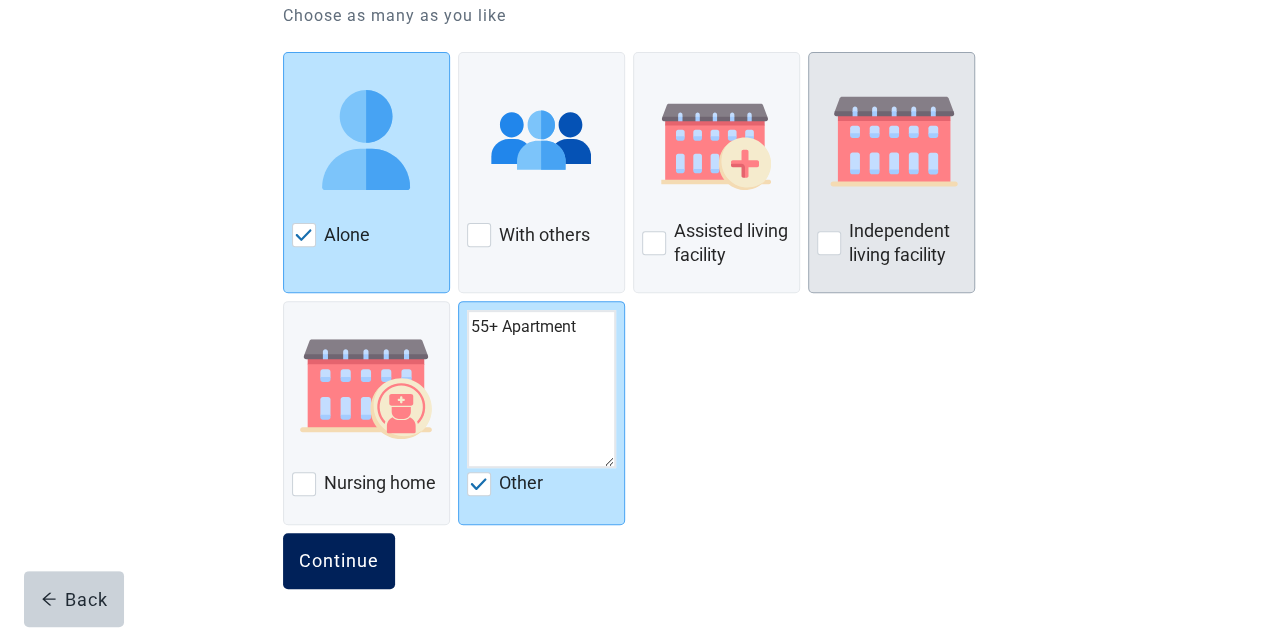 click on "Continue" at bounding box center (339, 561) 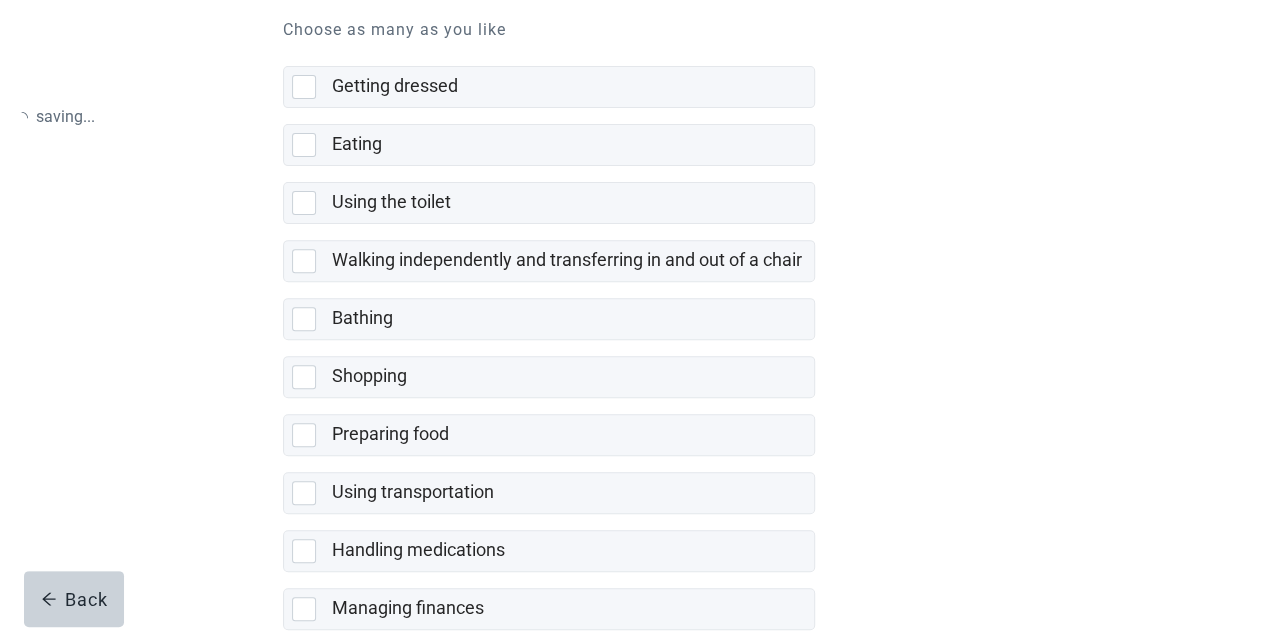 scroll, scrollTop: 0, scrollLeft: 0, axis: both 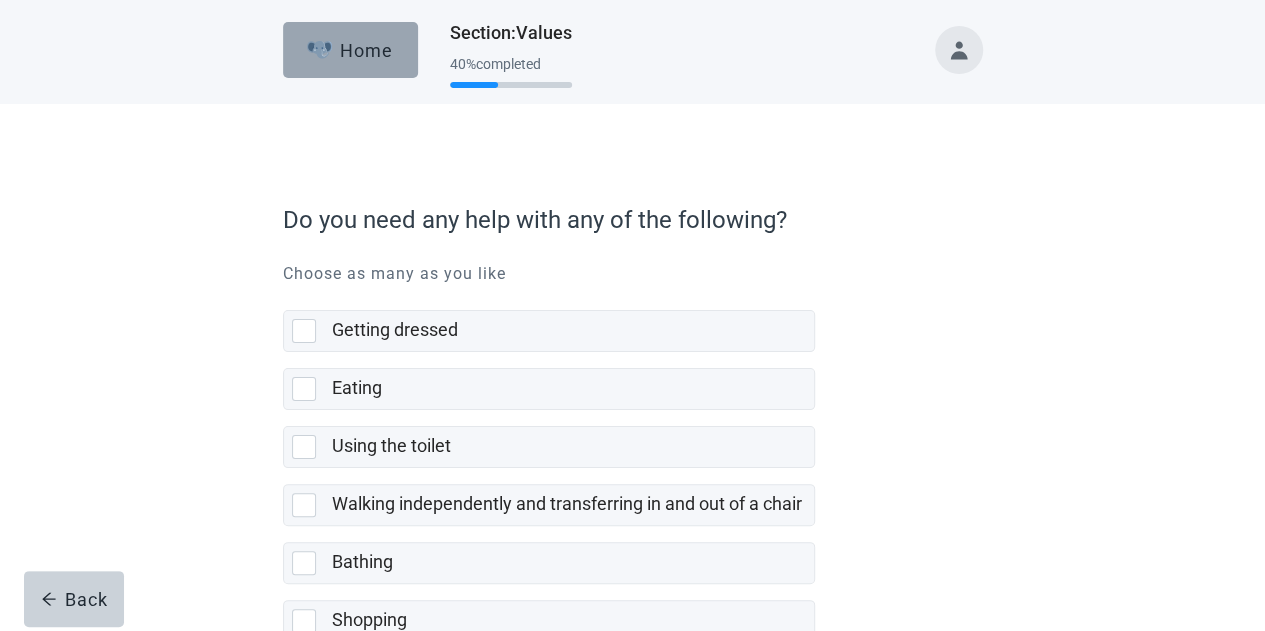 click on "Home" at bounding box center (350, 50) 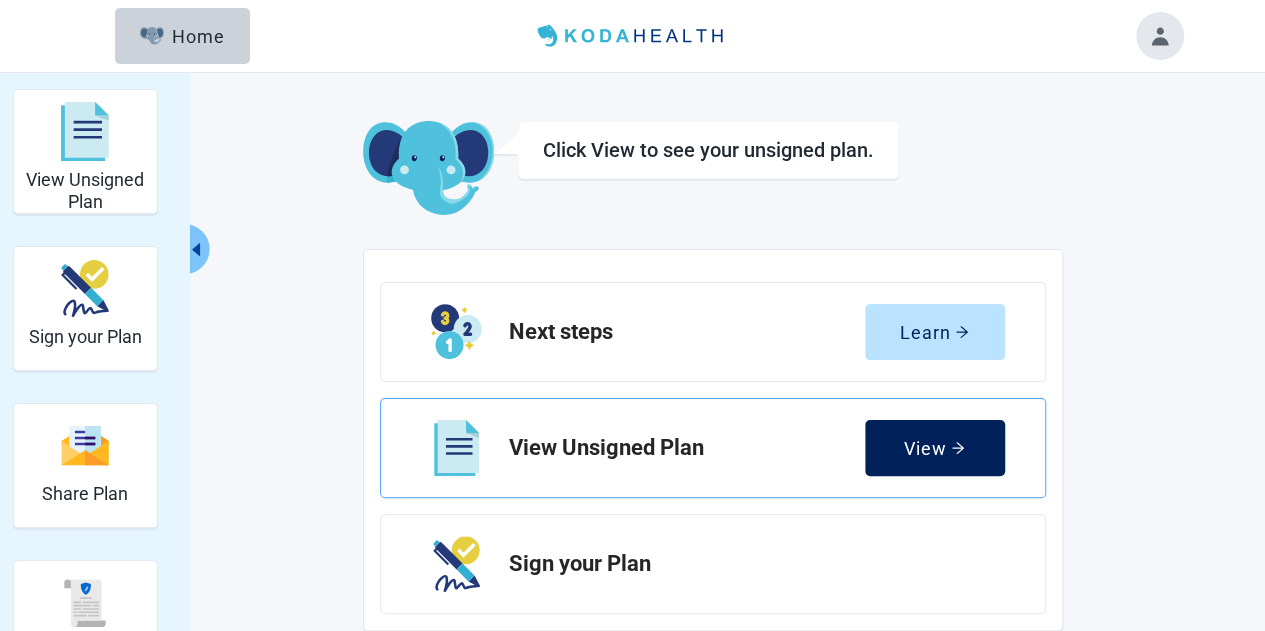 click 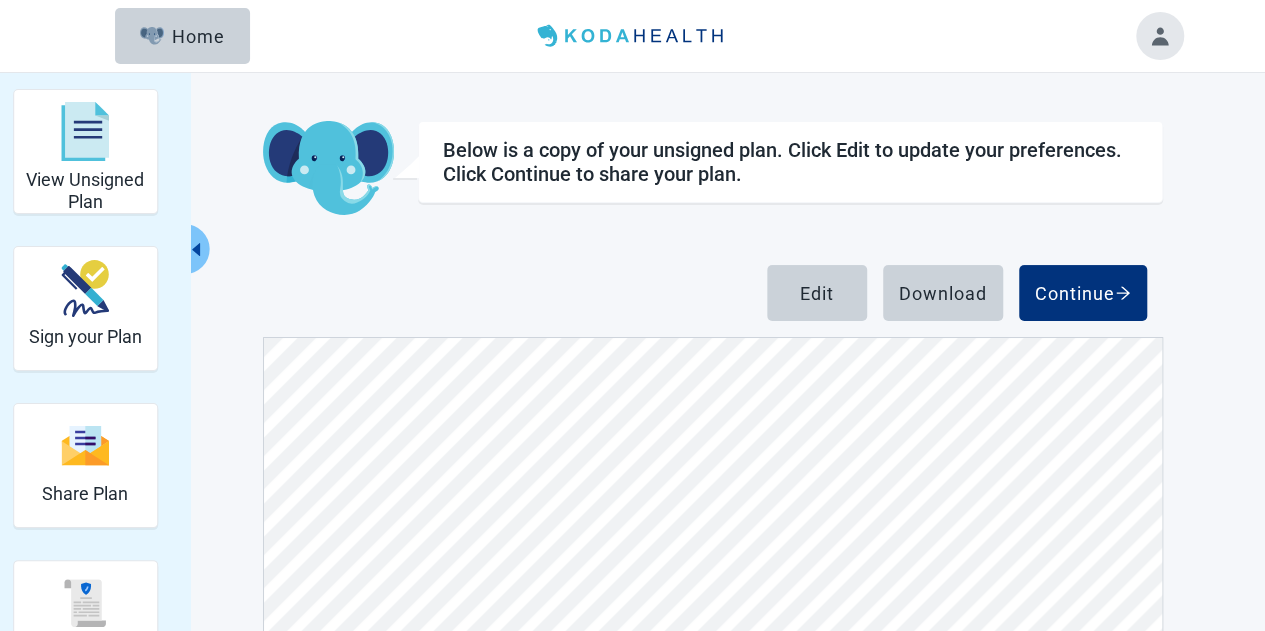 scroll, scrollTop: 6882, scrollLeft: 0, axis: vertical 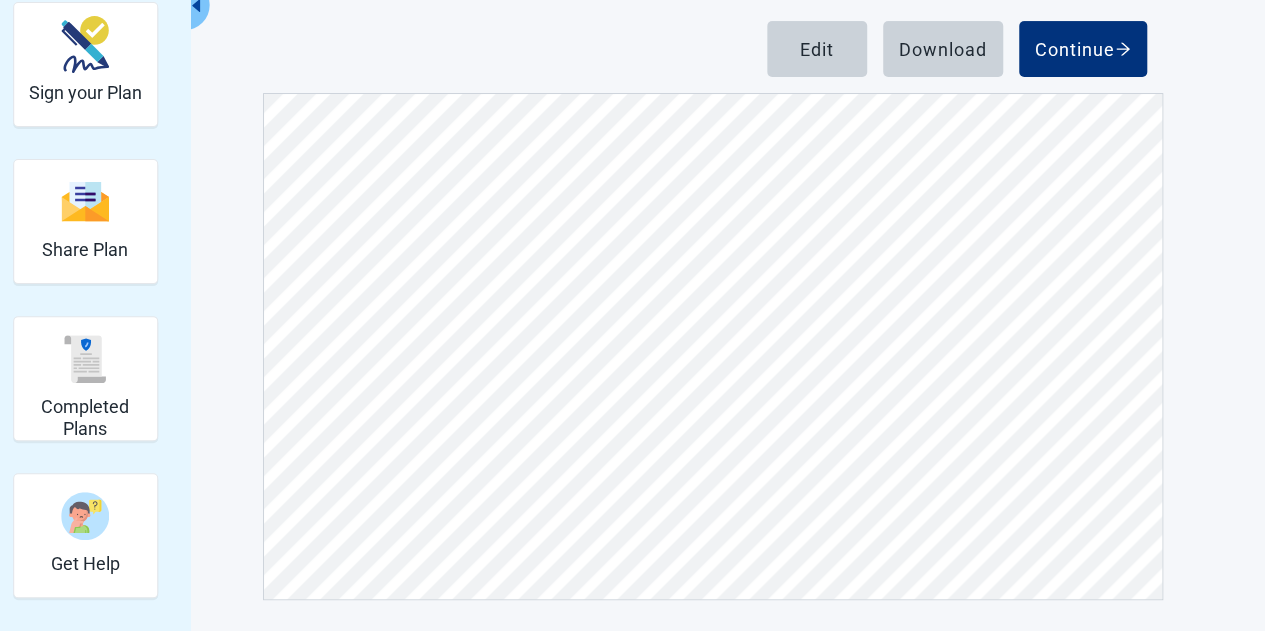 click on "View Unsigned Plan Sign your Plan Share Plan Completed Plans Get Help Below is a copy of your unsigned plan. Click Edit to update your preferences. Click Continue to share your plan.   Edit Download Continue" at bounding box center (633, 222) 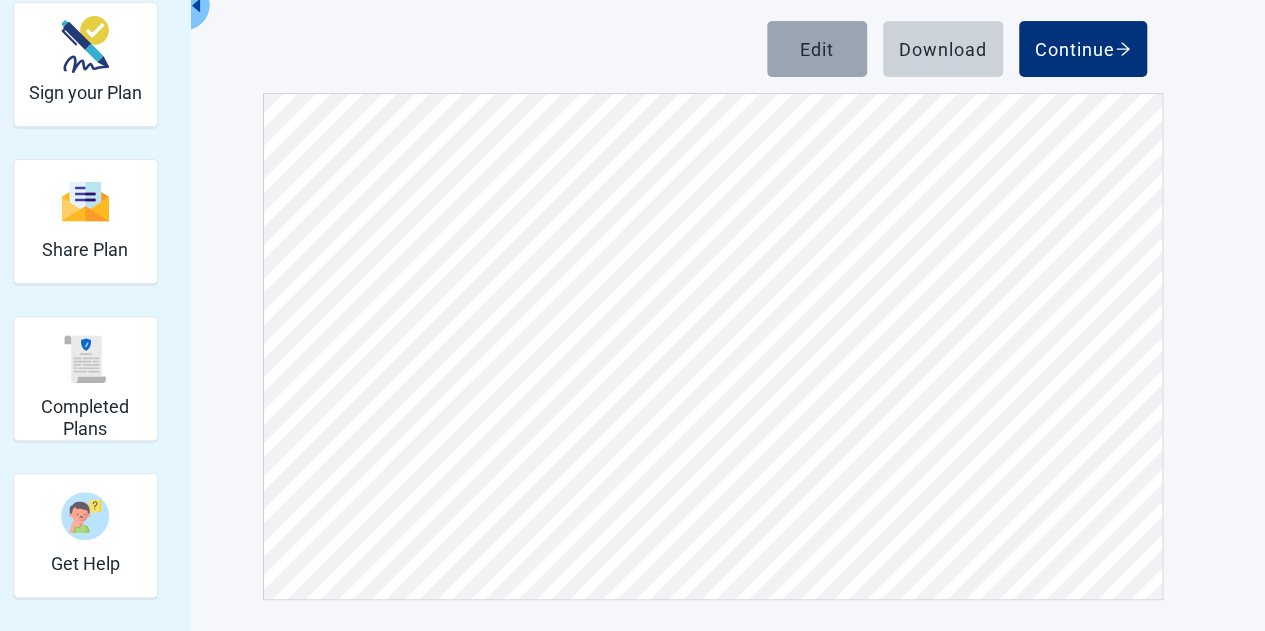 click on "Edit" at bounding box center [817, 49] 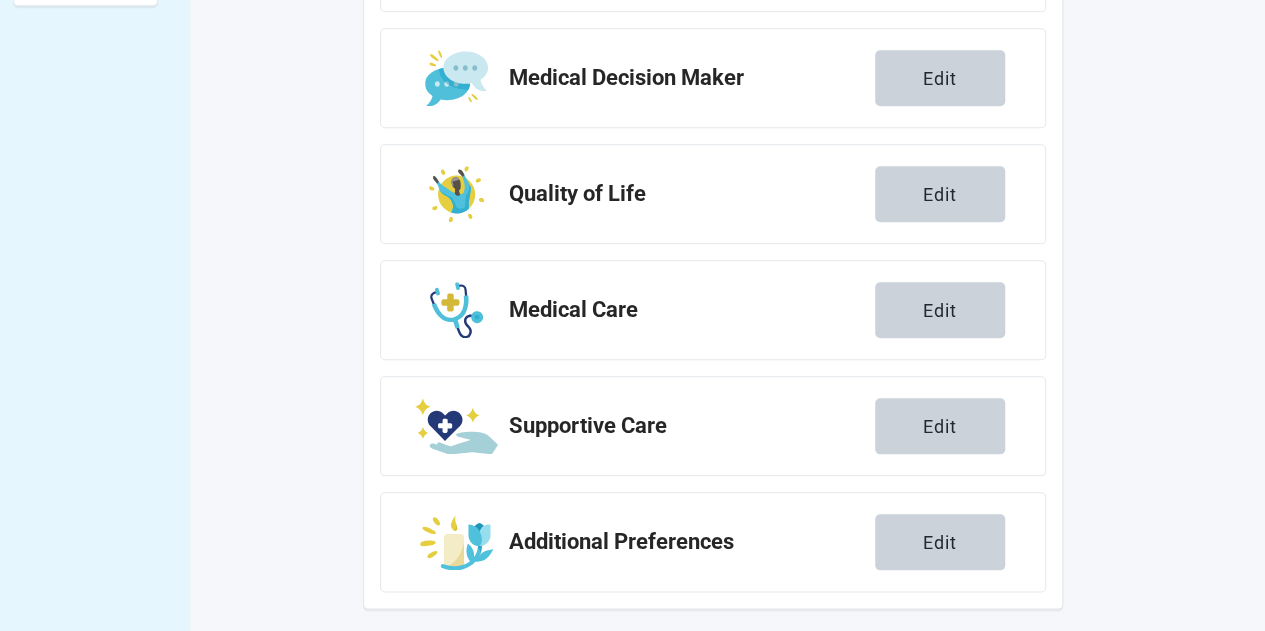 scroll, scrollTop: 844, scrollLeft: 0, axis: vertical 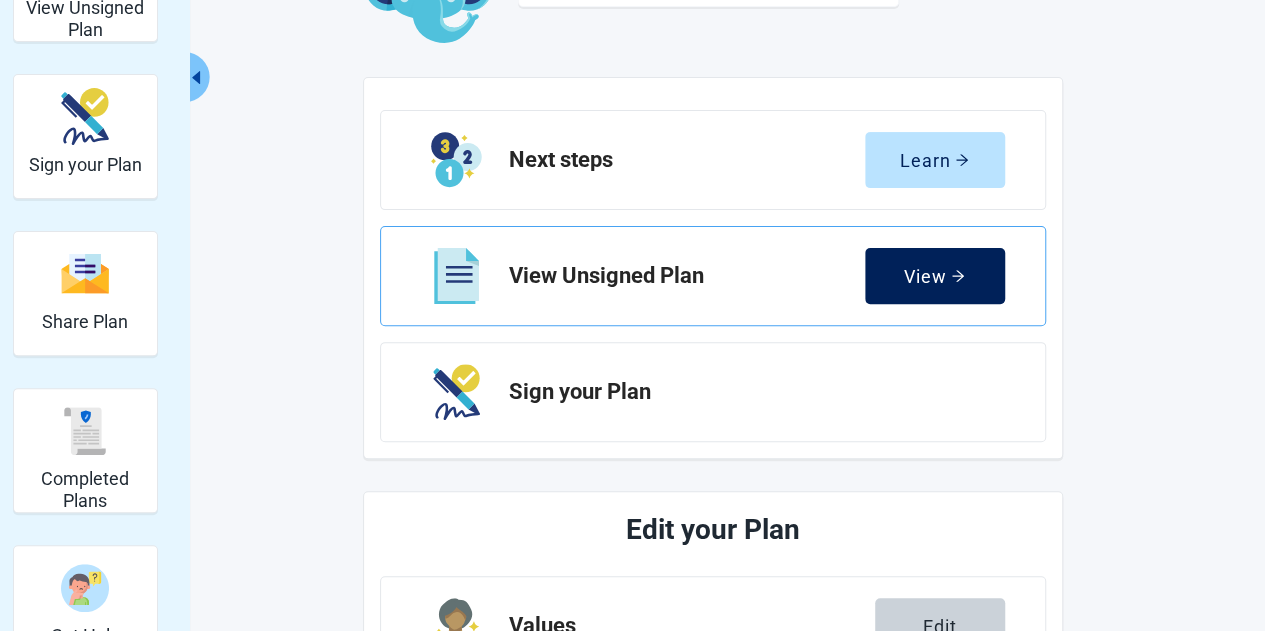 click on "View" at bounding box center [934, 276] 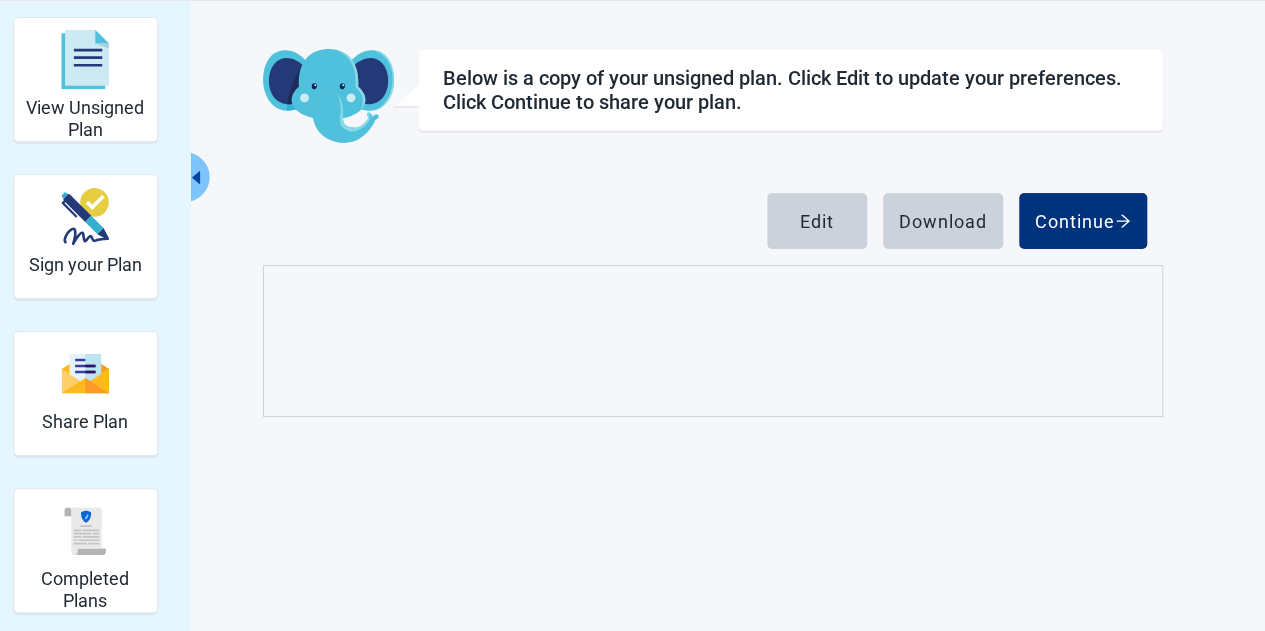 scroll, scrollTop: 172, scrollLeft: 0, axis: vertical 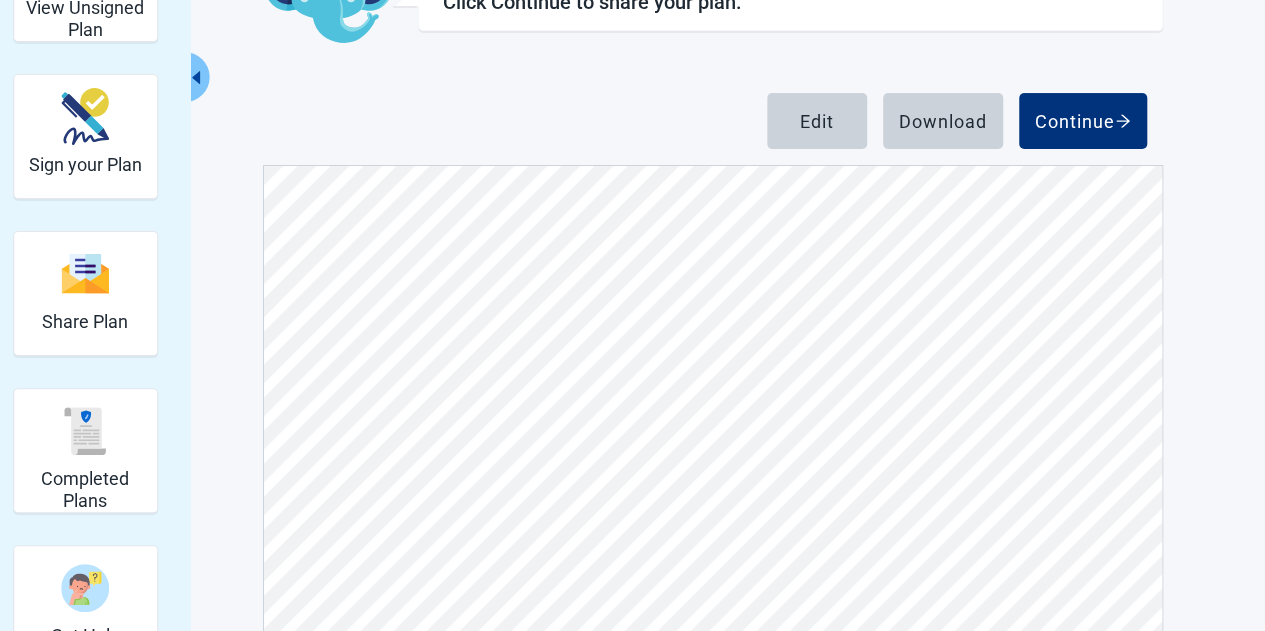 click on "View Unsigned Plan Sign your Plan Share Plan Completed Plans Get Help Below is a copy of your unsigned plan. Click Edit to update your preferences. Click Continue to share your plan.   Edit Download Continue" at bounding box center [633, 294] 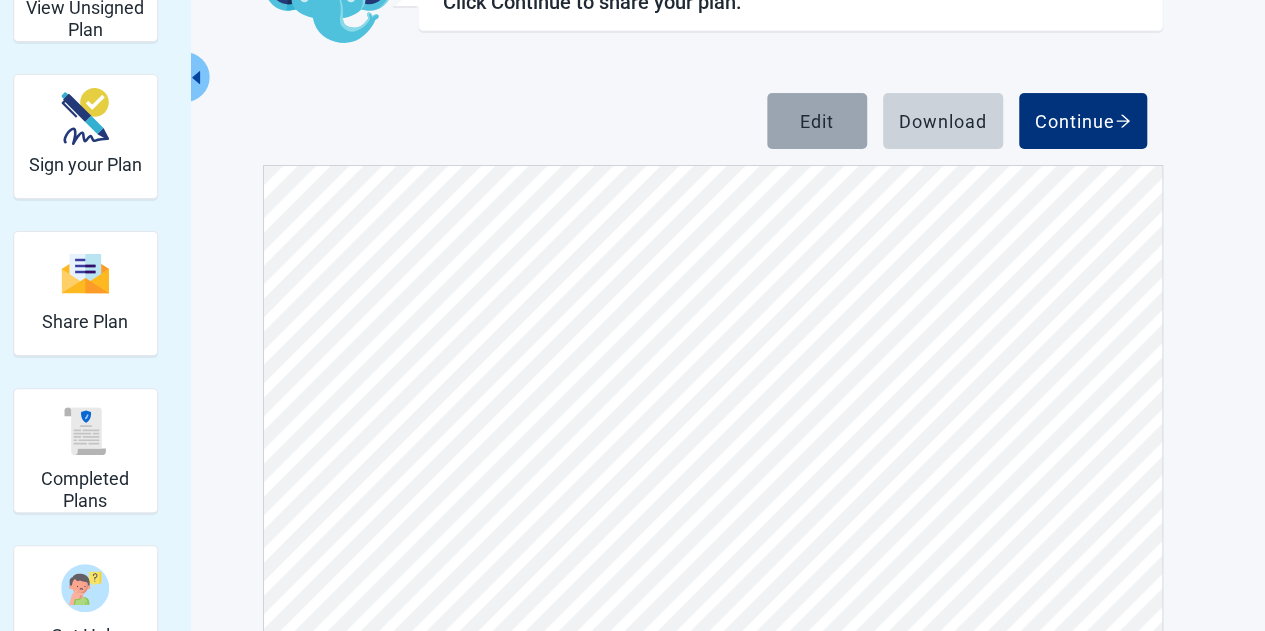 click on "Edit" at bounding box center (817, 121) 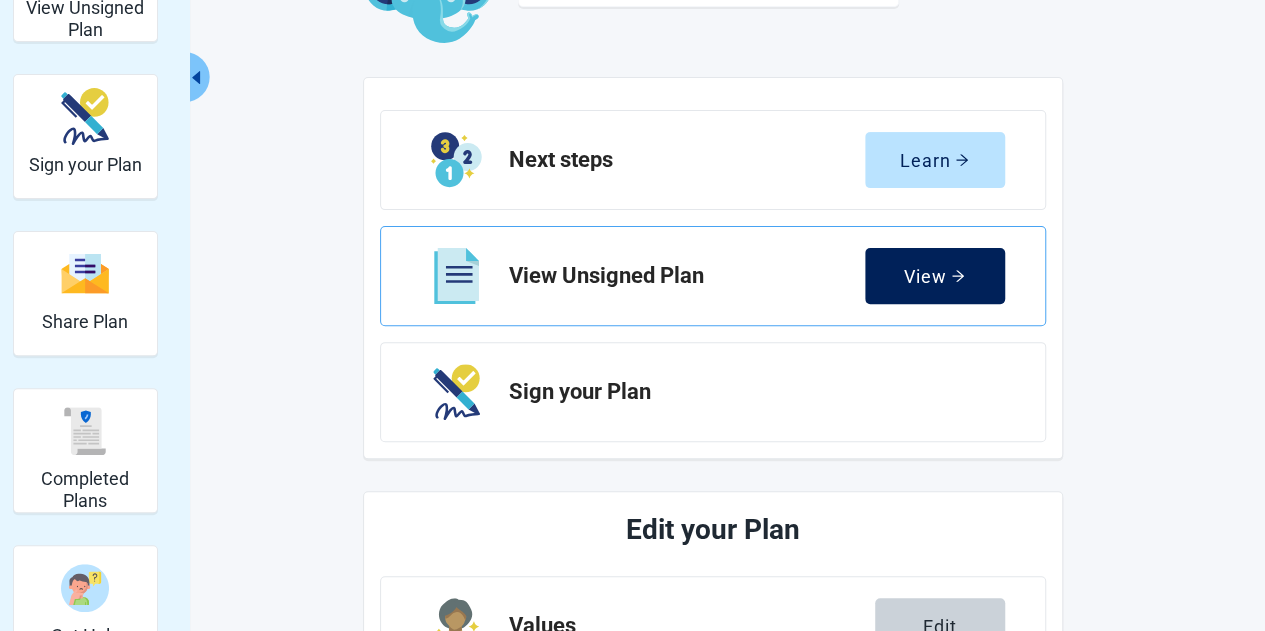 click on "View" at bounding box center [934, 276] 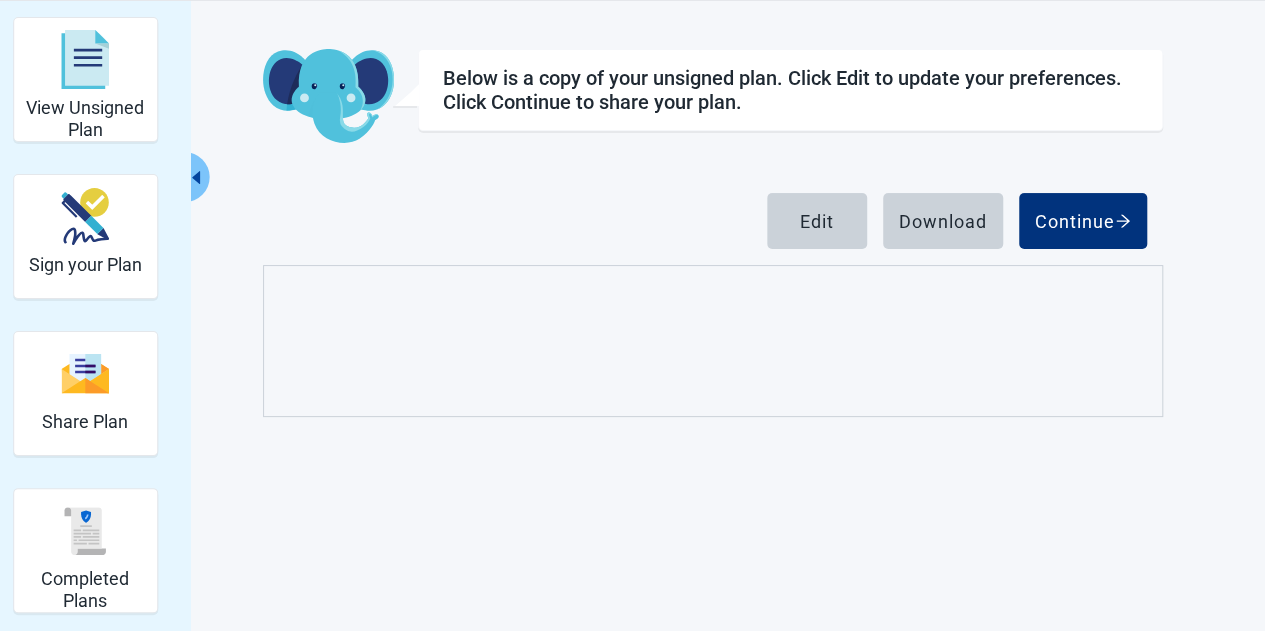 scroll, scrollTop: 172, scrollLeft: 0, axis: vertical 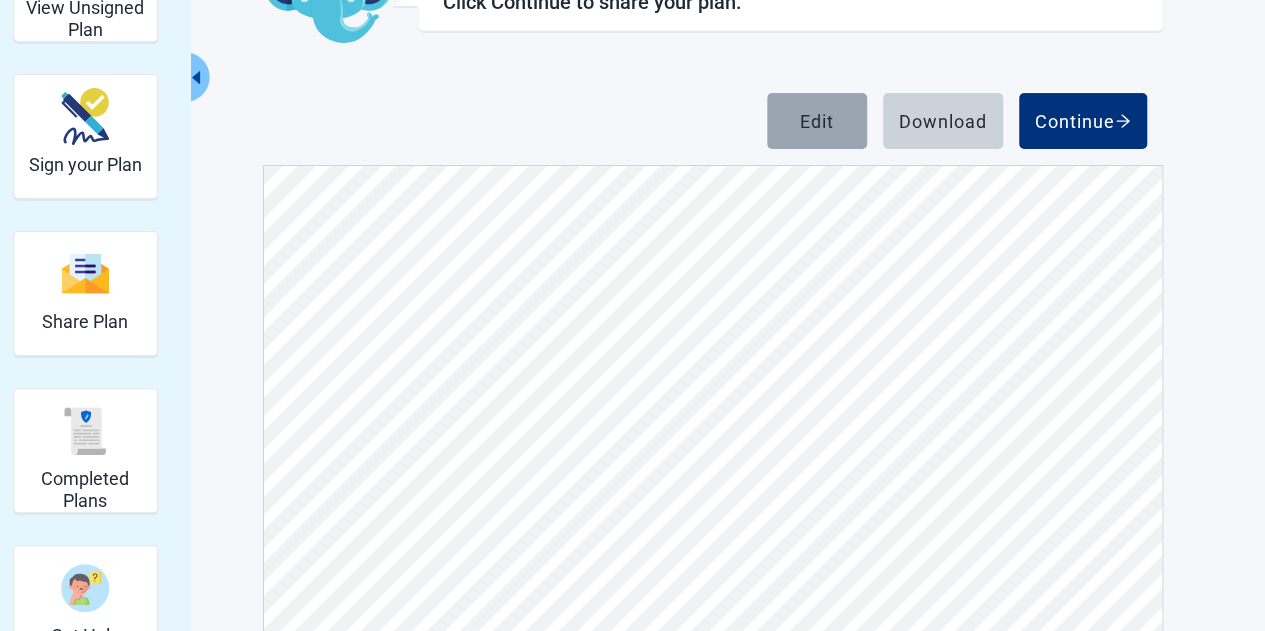 click on "Edit" at bounding box center (817, 121) 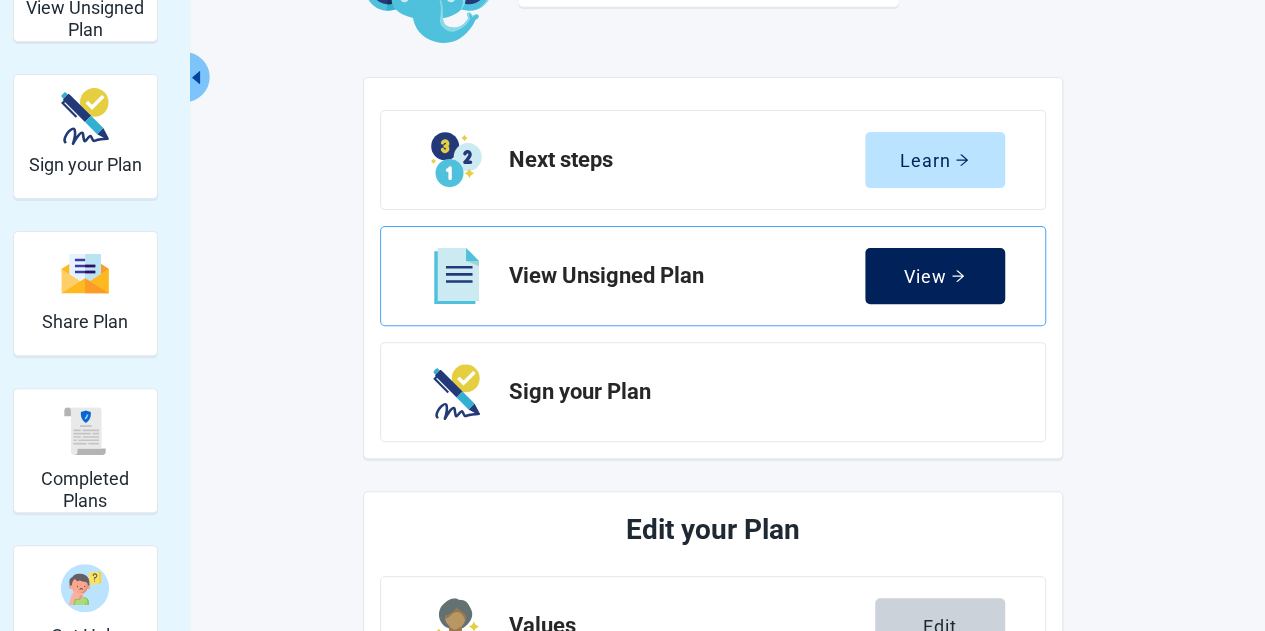 click on "View" at bounding box center [934, 276] 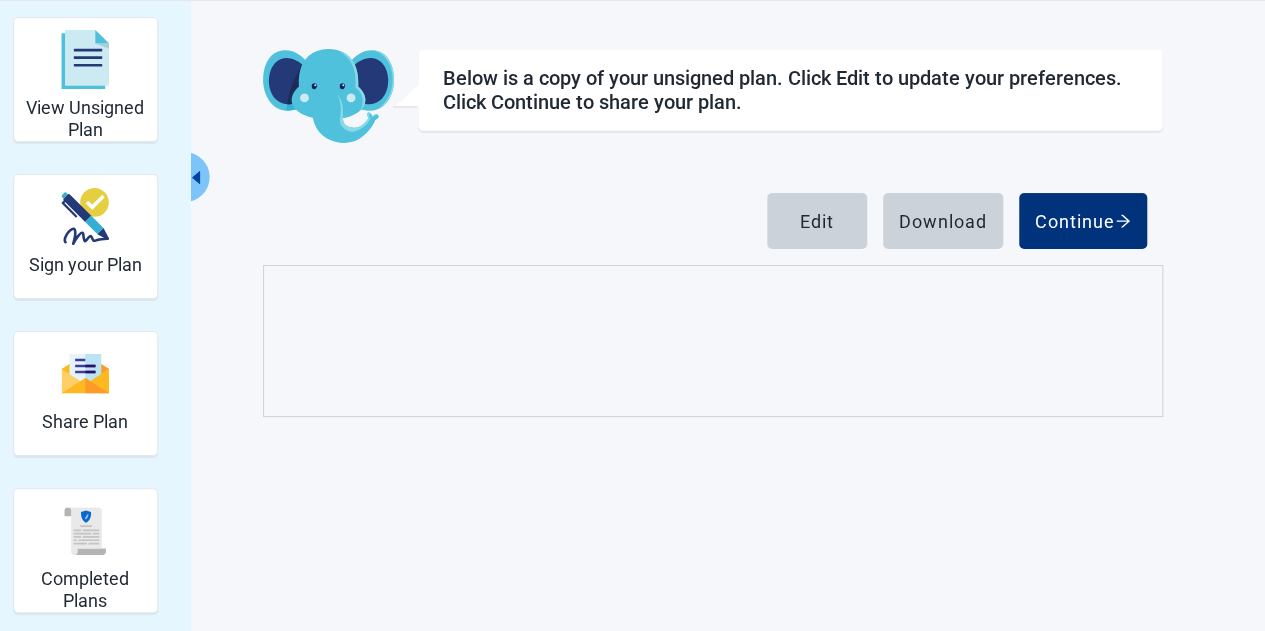scroll, scrollTop: 172, scrollLeft: 0, axis: vertical 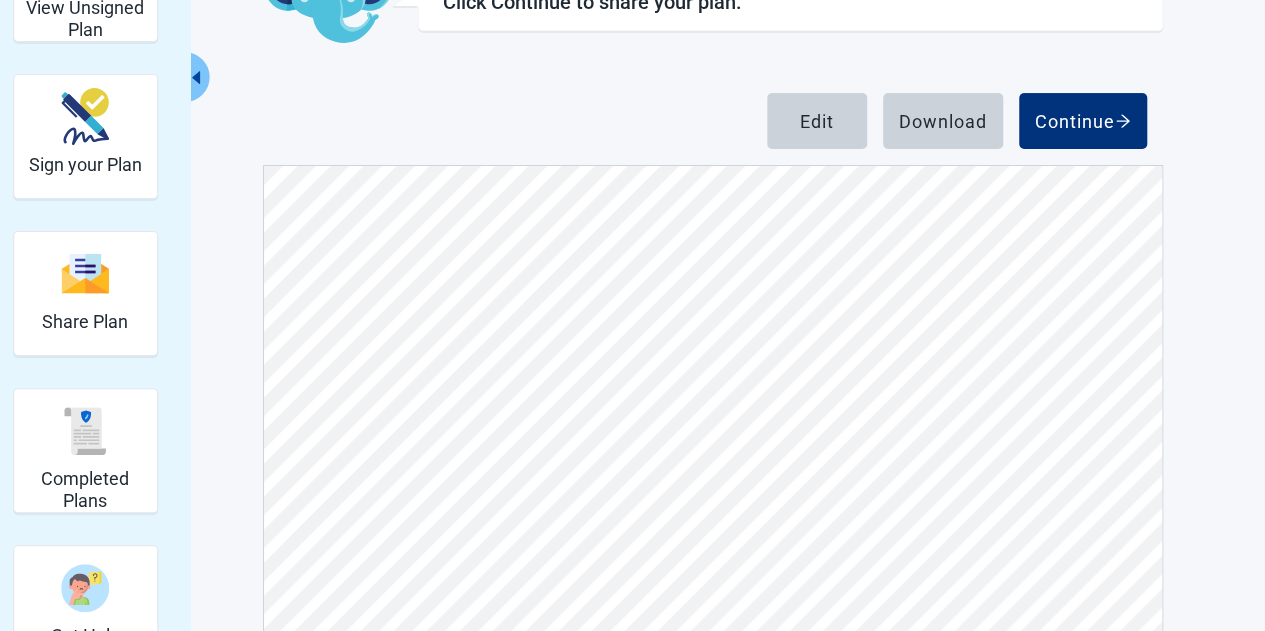 drag, startPoint x: 1162, startPoint y: 544, endPoint x: 1166, endPoint y: 361, distance: 183.04372 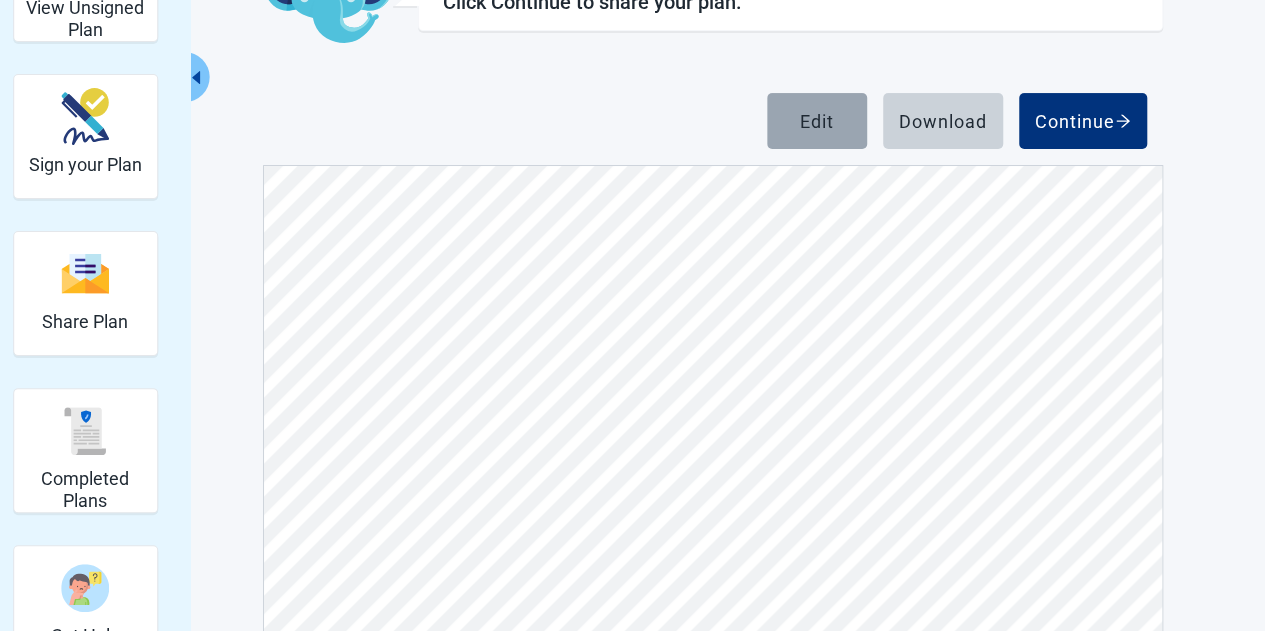 click on "Edit" at bounding box center (817, 121) 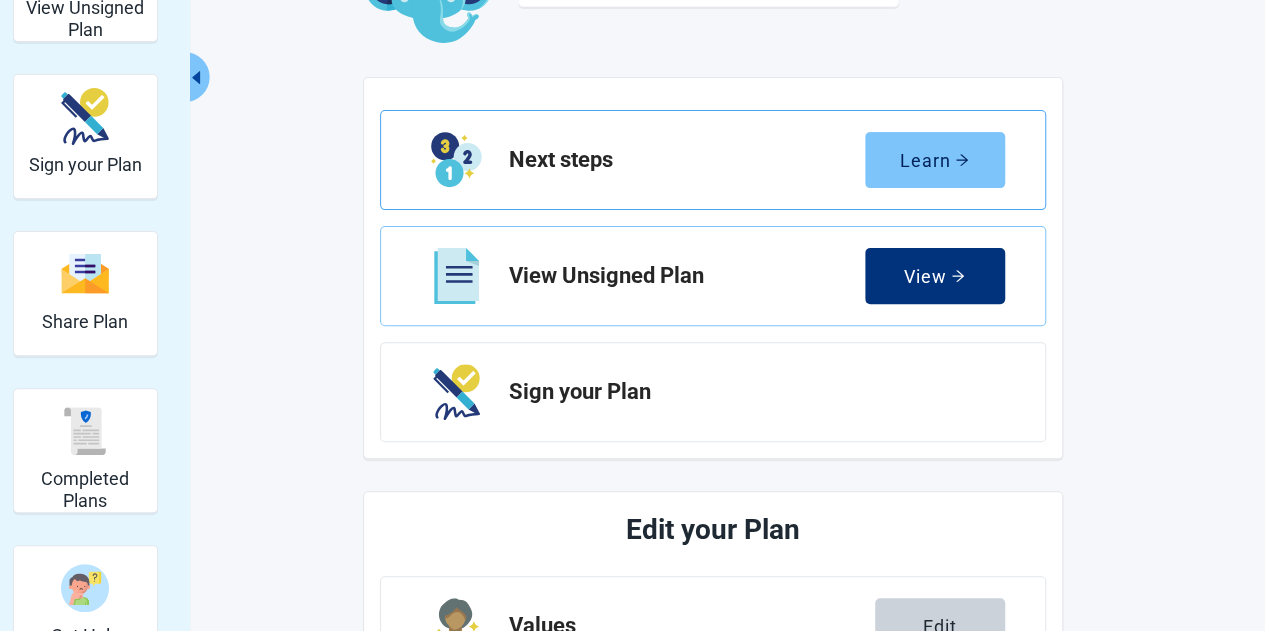 click on "Learn" at bounding box center (934, 160) 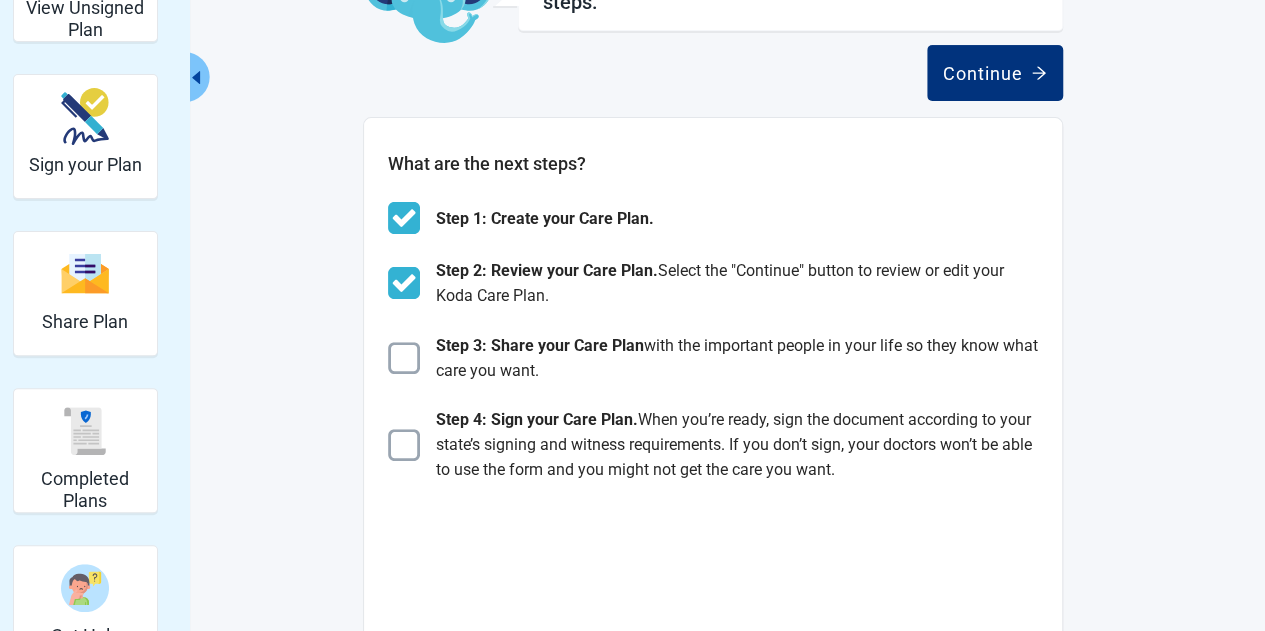 scroll, scrollTop: 0, scrollLeft: 0, axis: both 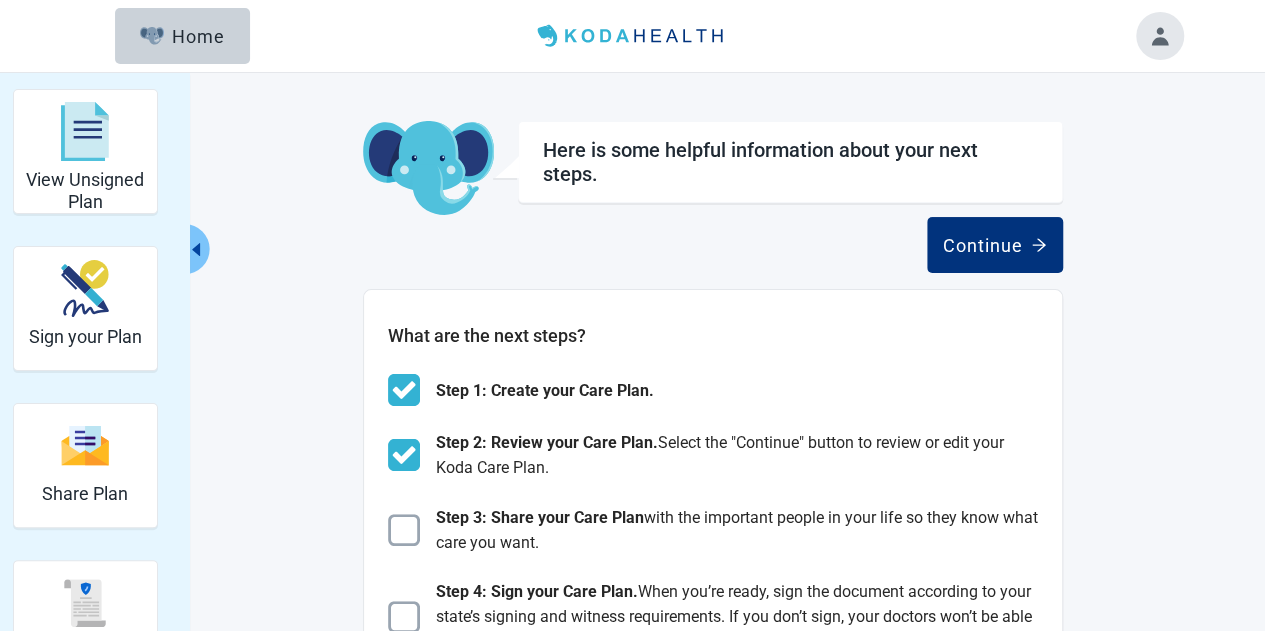 drag, startPoint x: 190, startPoint y: 43, endPoint x: 411, endPoint y: 111, distance: 231.225 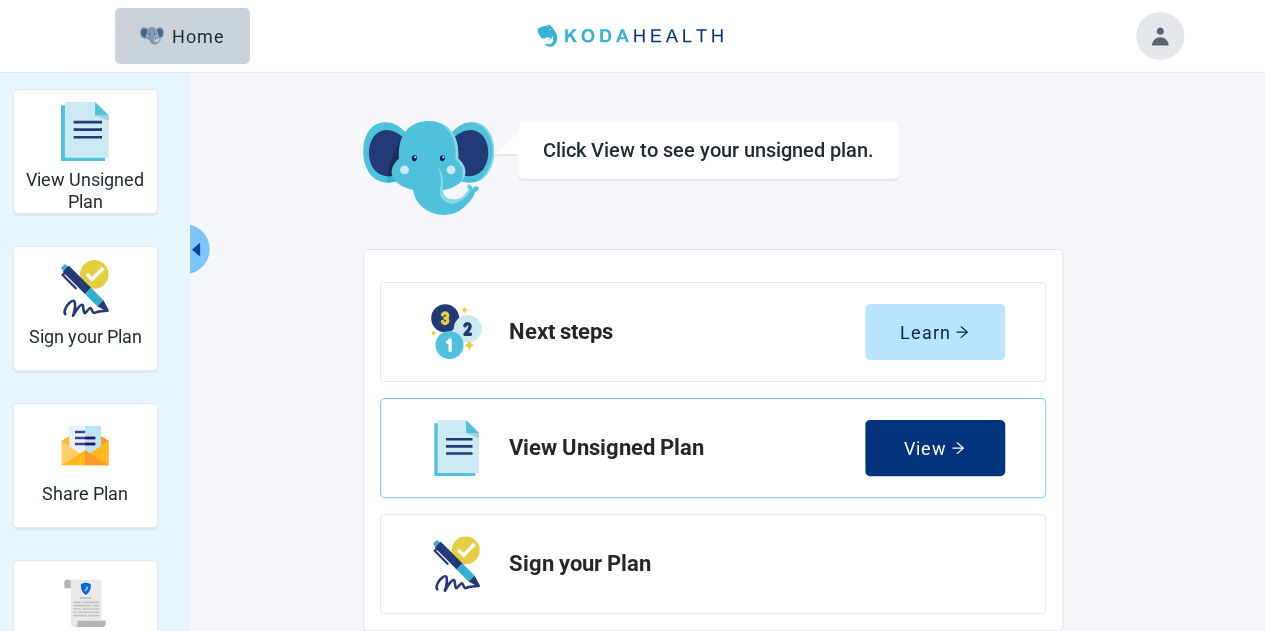 click 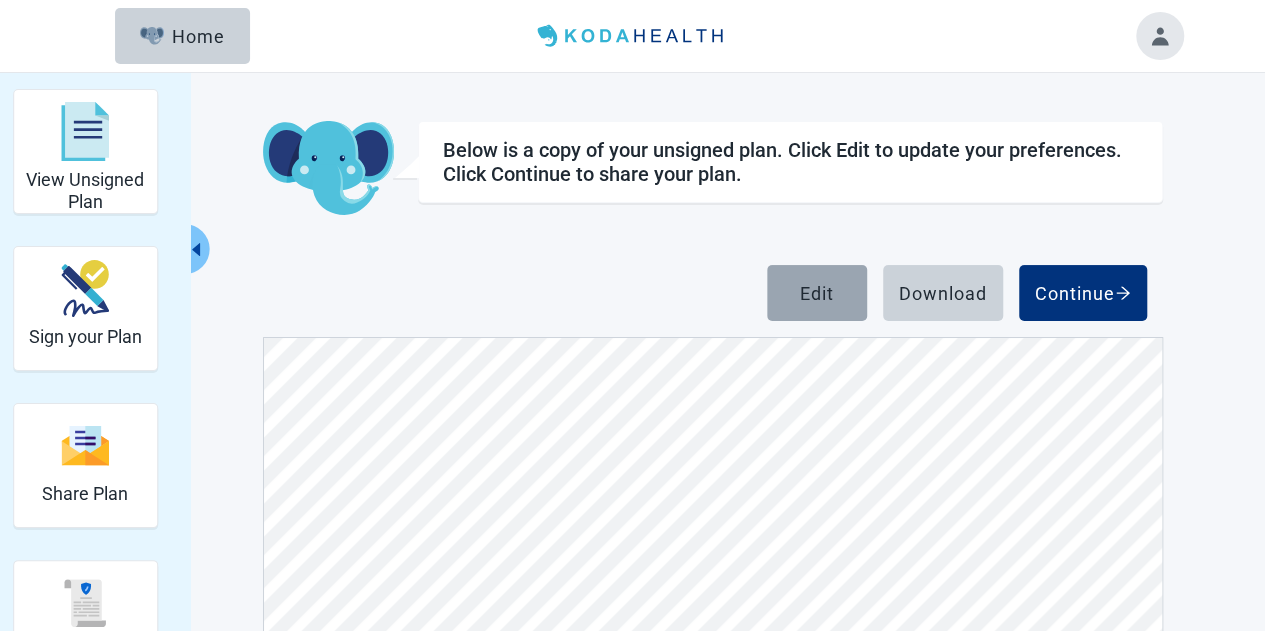 click on "Edit" at bounding box center (817, 293) 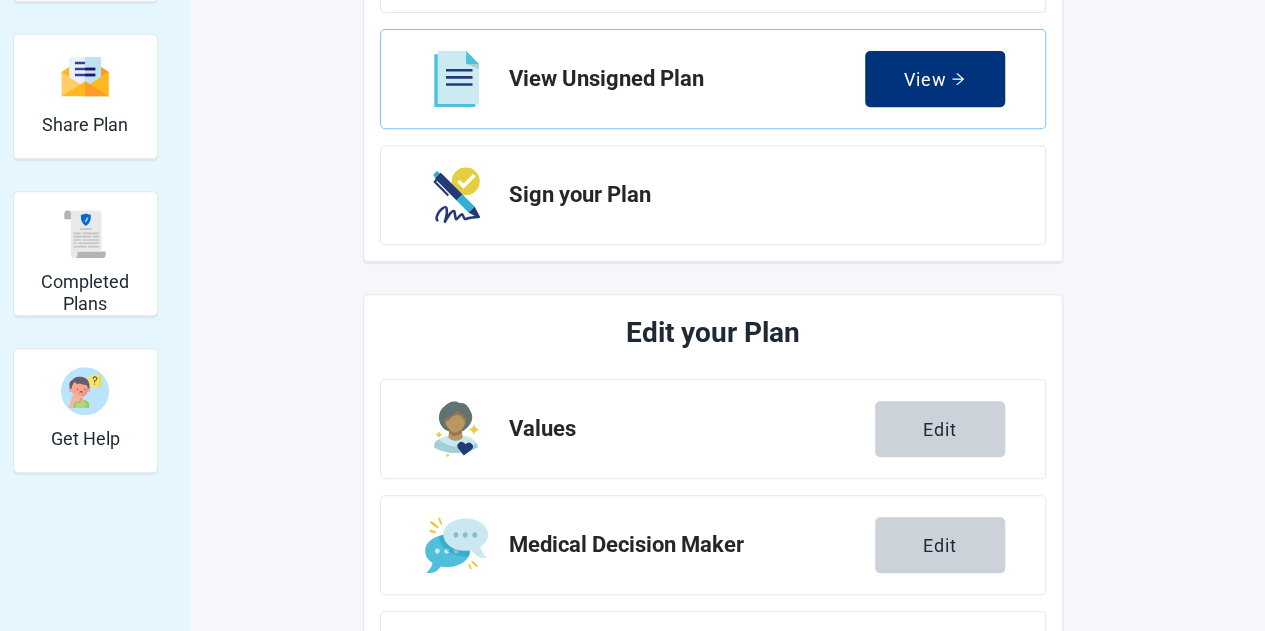 scroll, scrollTop: 379, scrollLeft: 0, axis: vertical 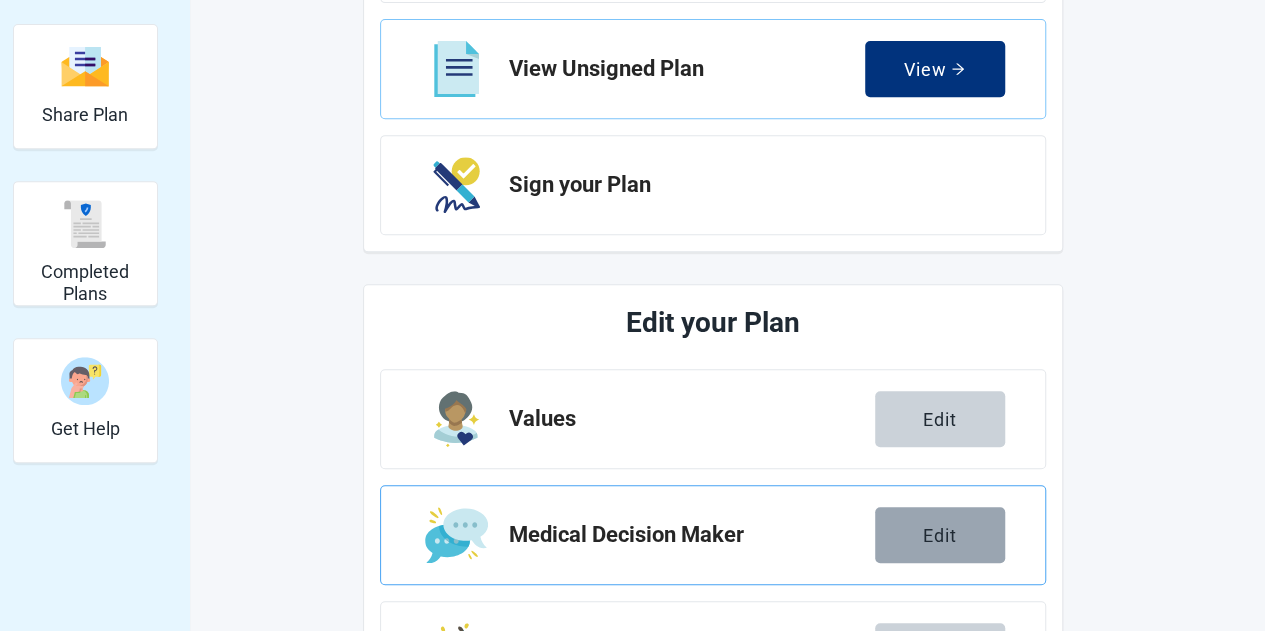 click on "Edit" at bounding box center [940, 535] 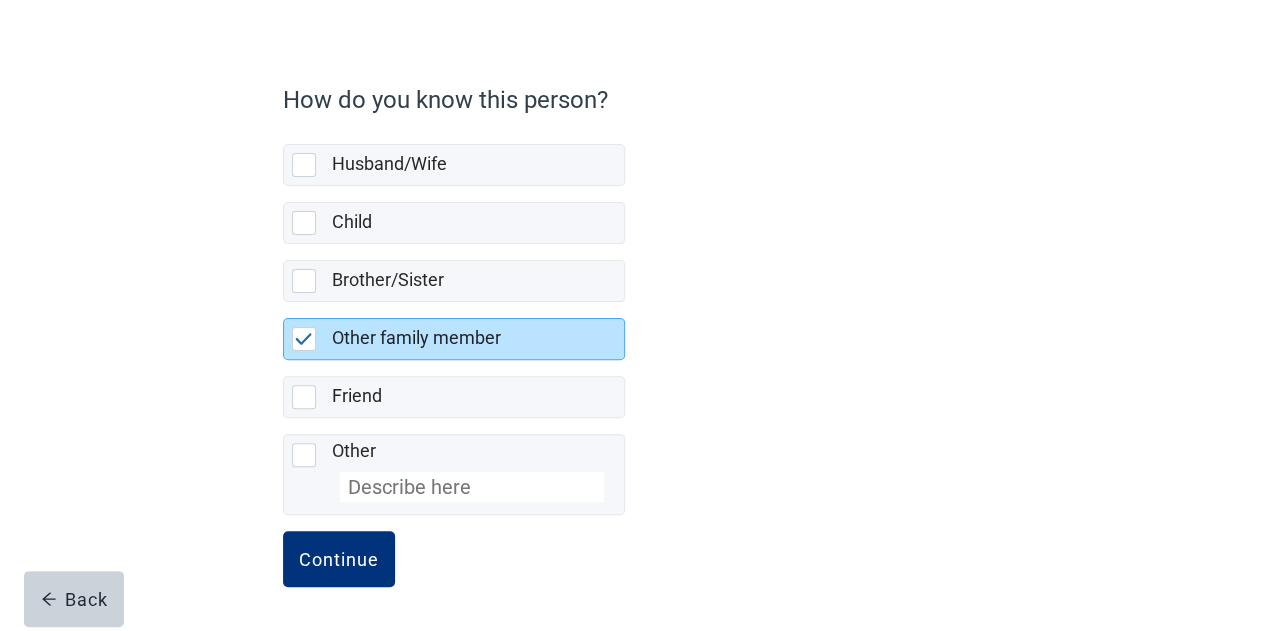 scroll, scrollTop: 0, scrollLeft: 0, axis: both 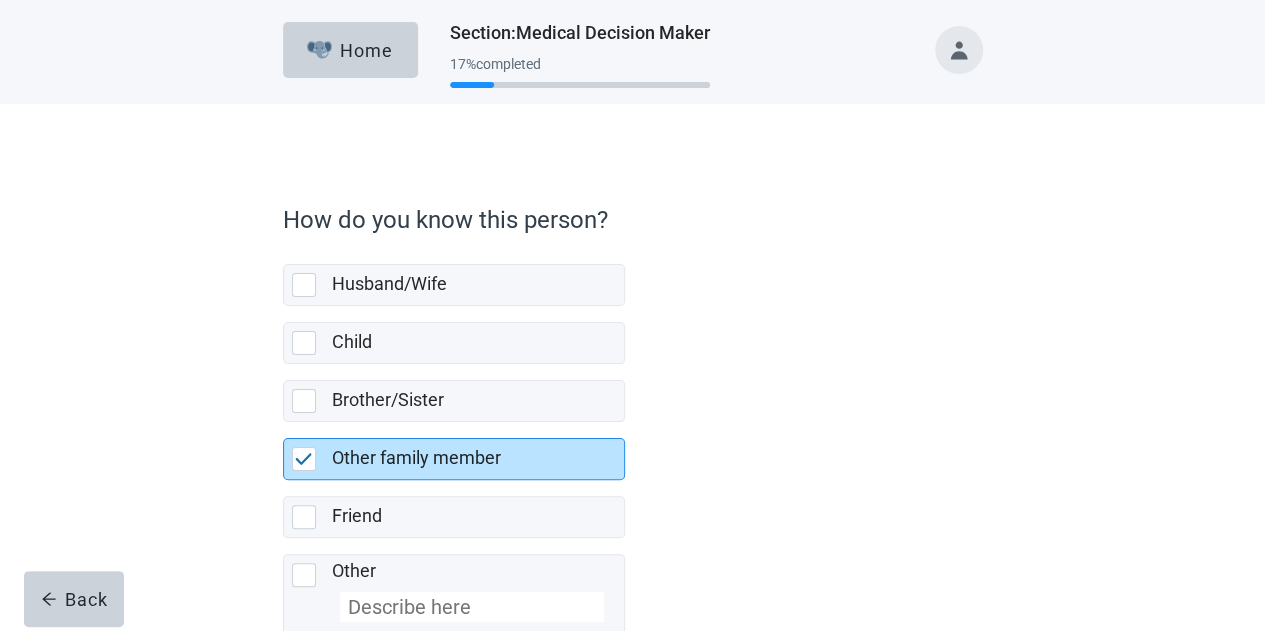 click at bounding box center [304, 459] 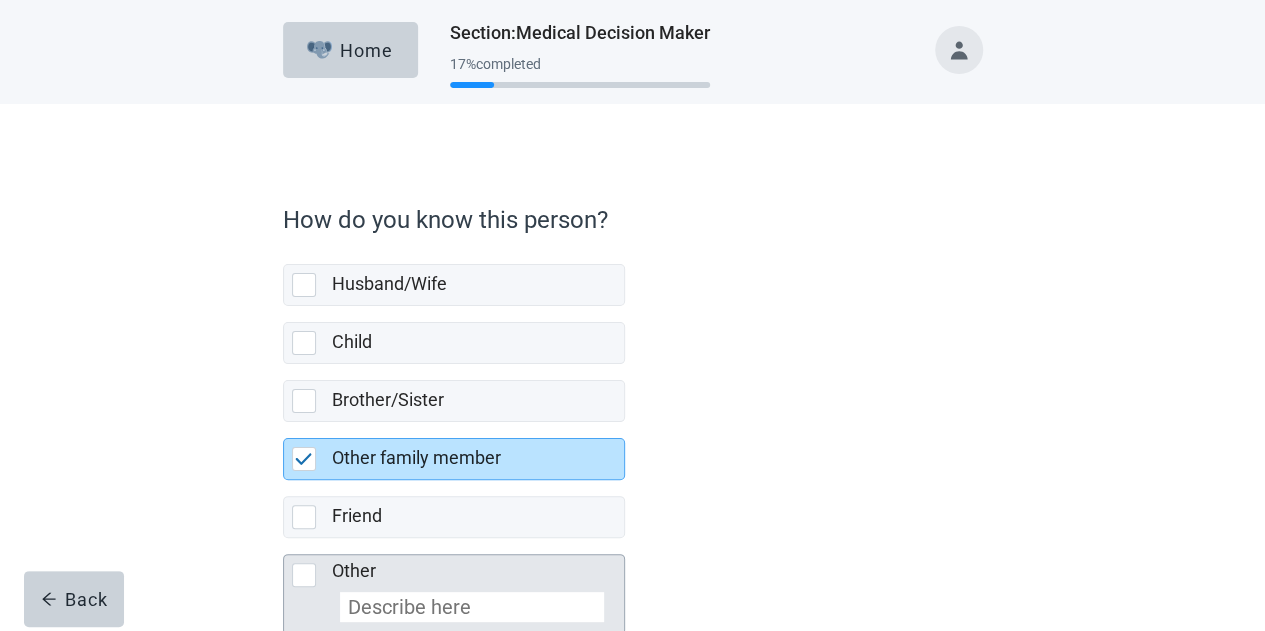 click at bounding box center (304, 575) 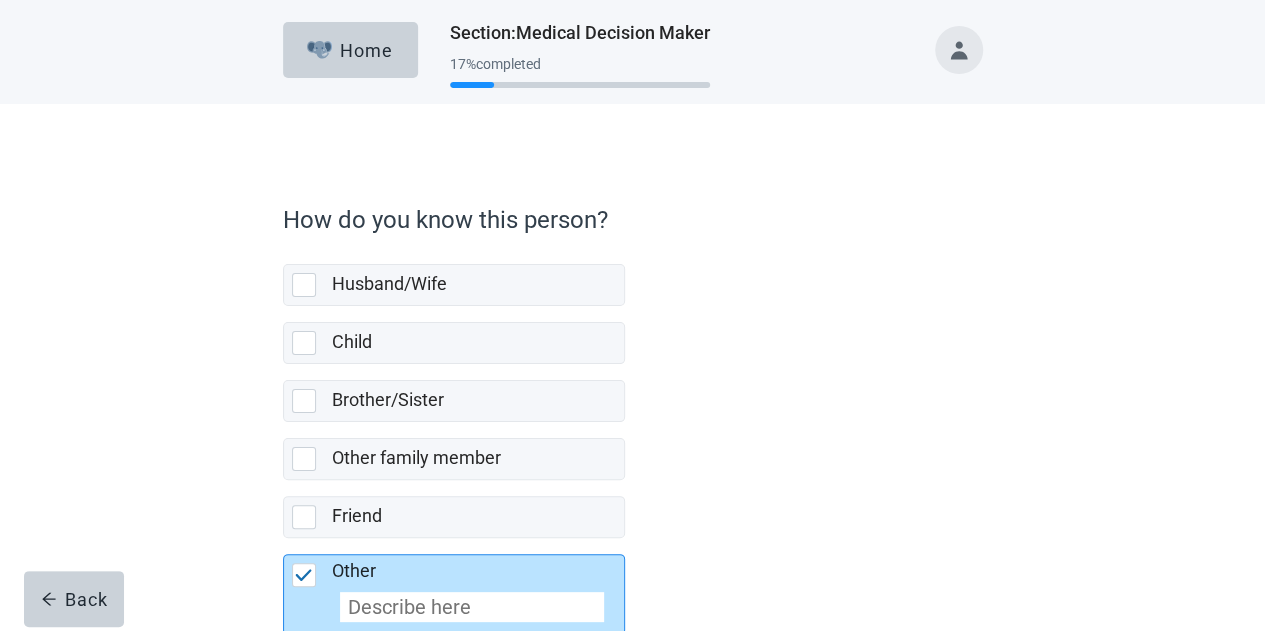 click at bounding box center [472, 607] 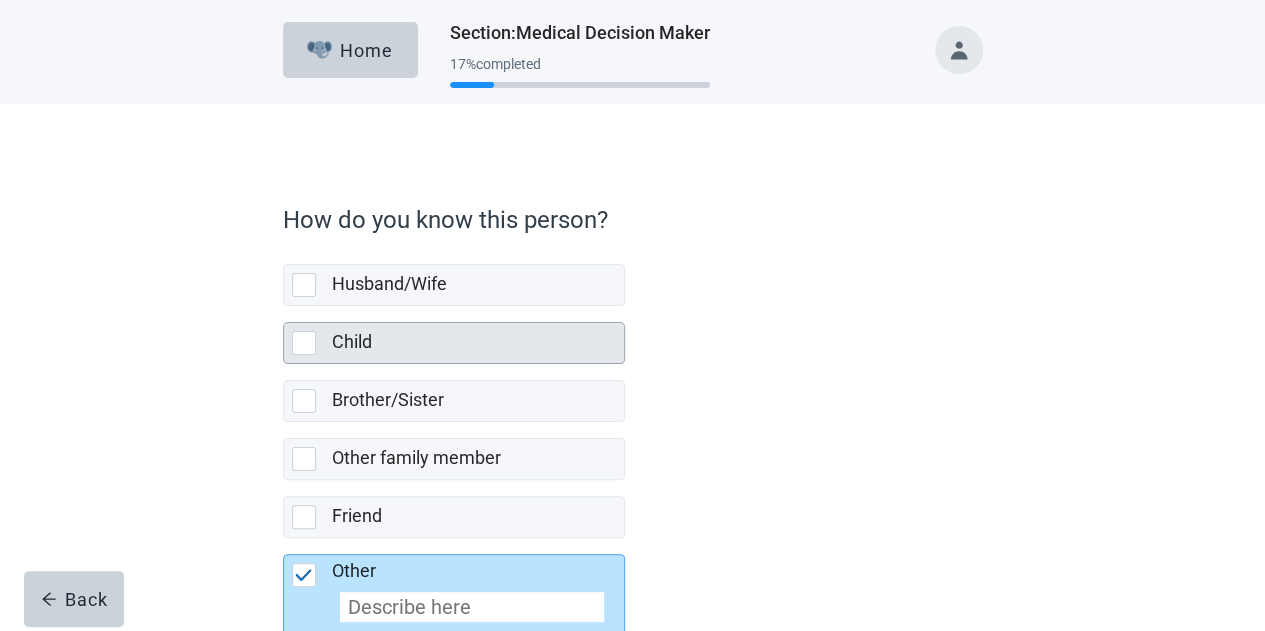 click at bounding box center [304, 343] 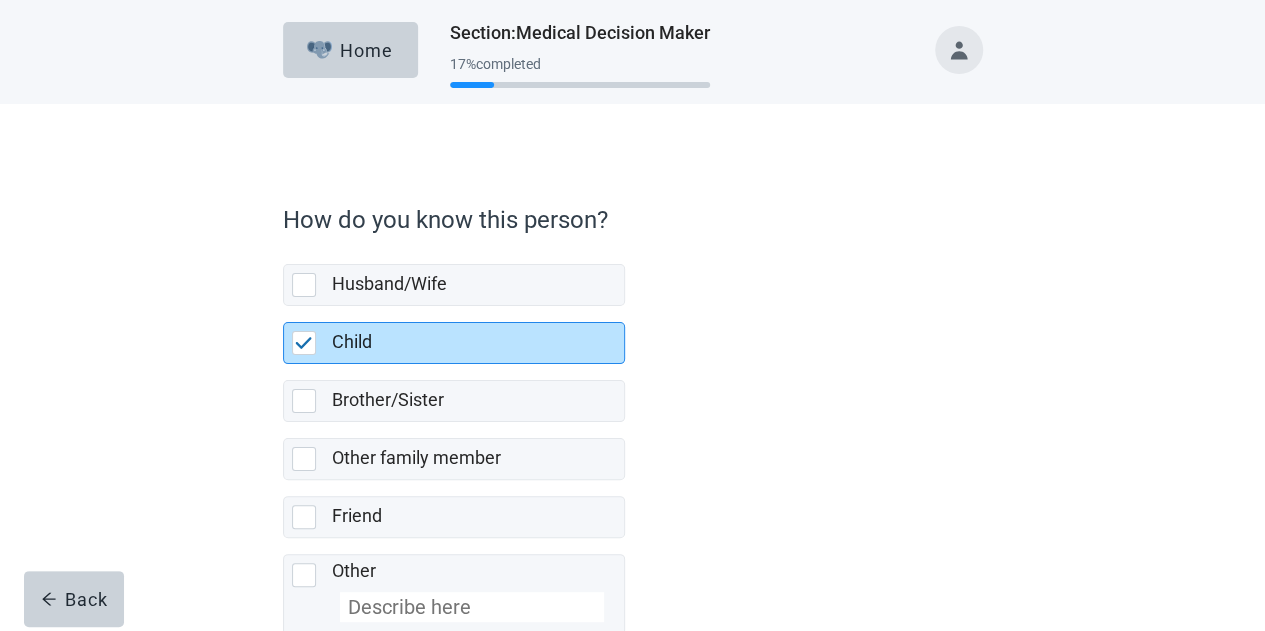 click at bounding box center (304, 343) 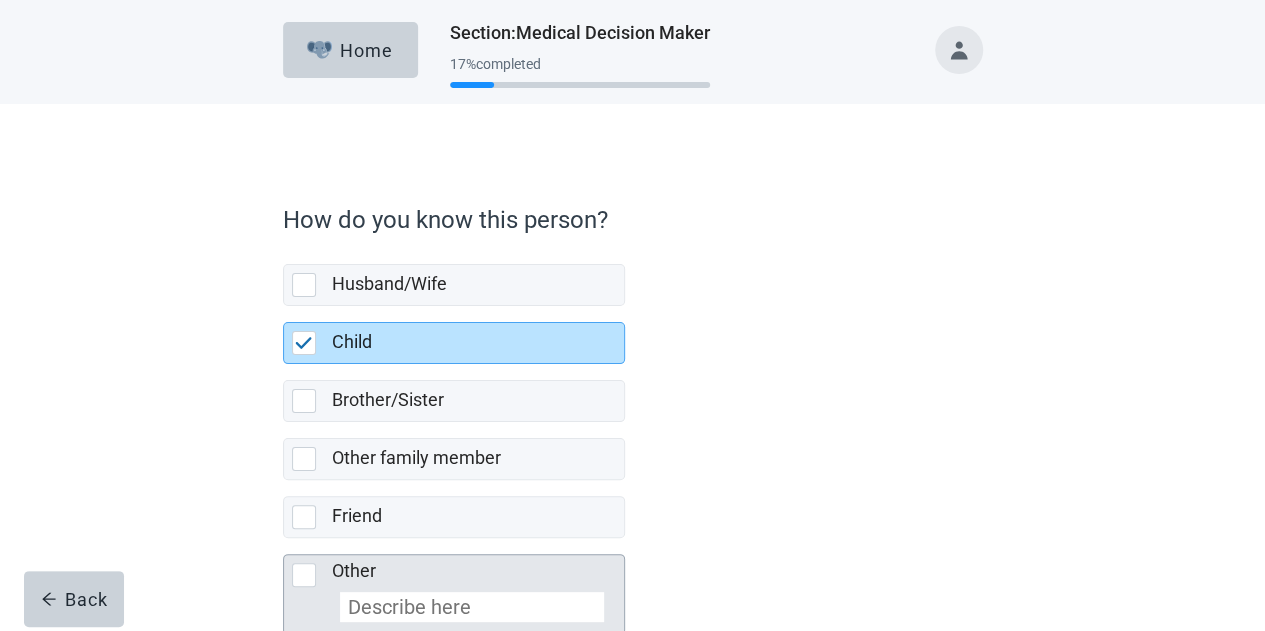 click at bounding box center (304, 575) 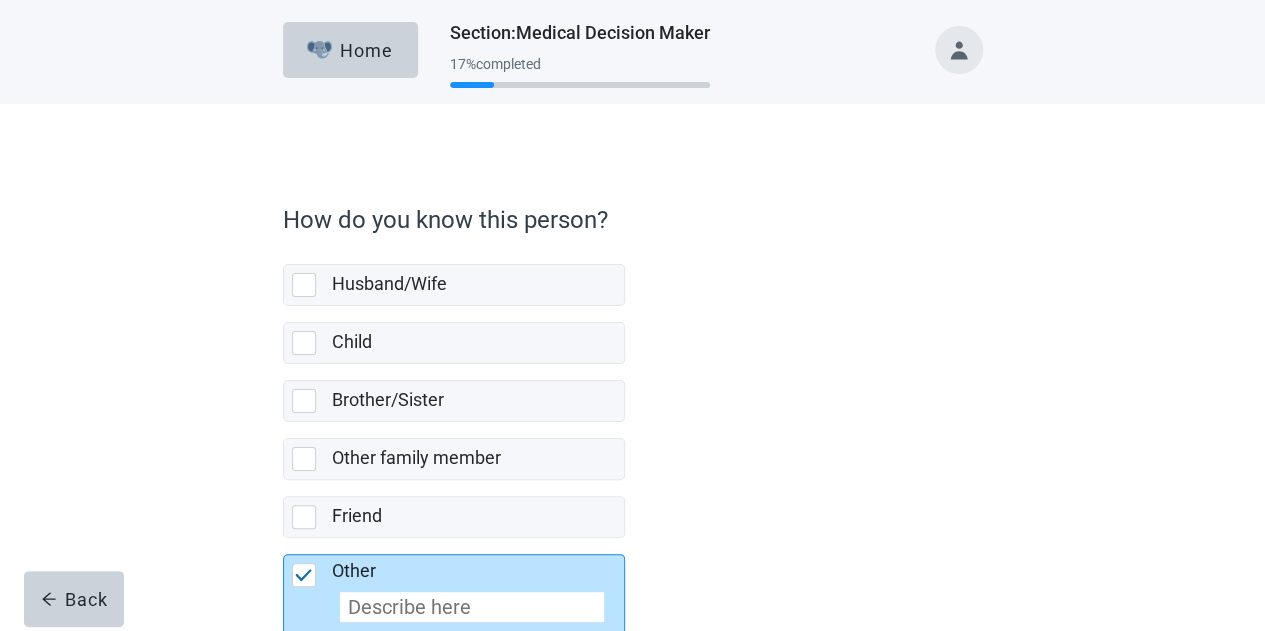 click at bounding box center (472, 607) 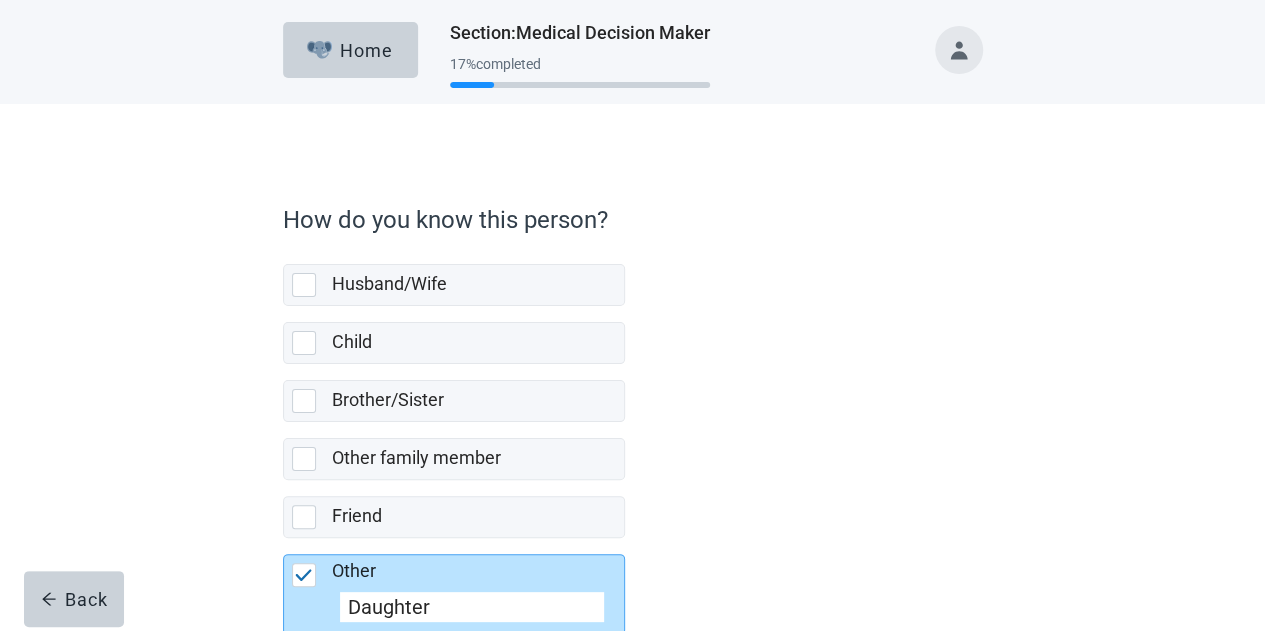 scroll, scrollTop: 116, scrollLeft: 0, axis: vertical 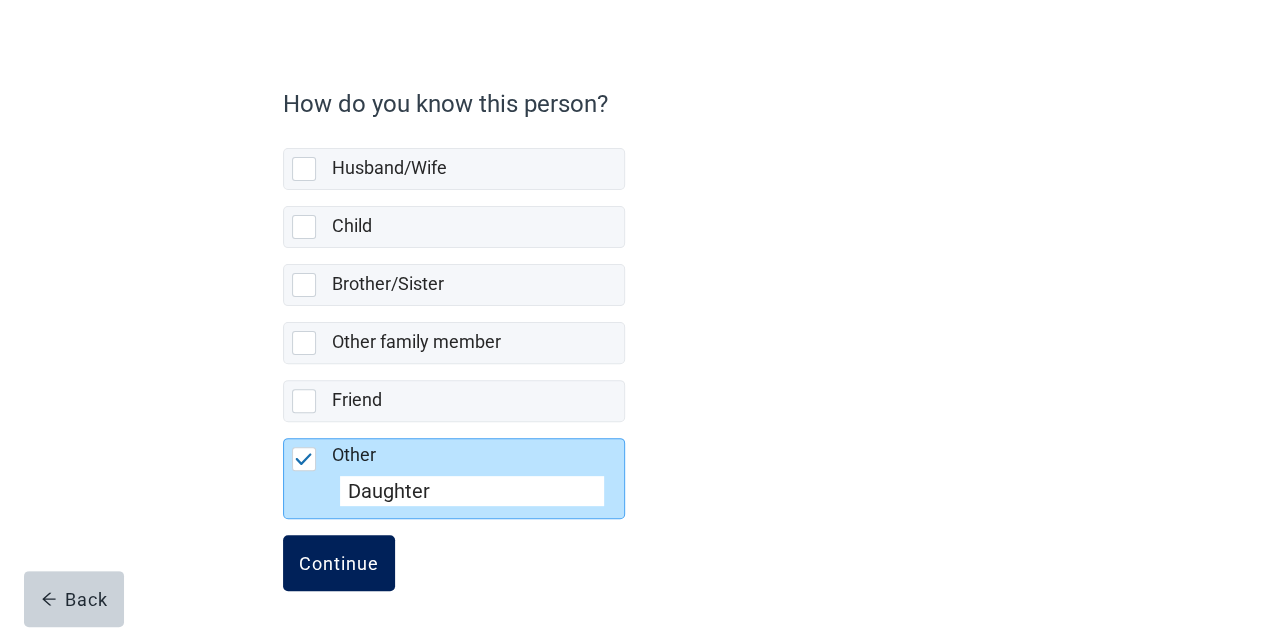 type on "Daughter" 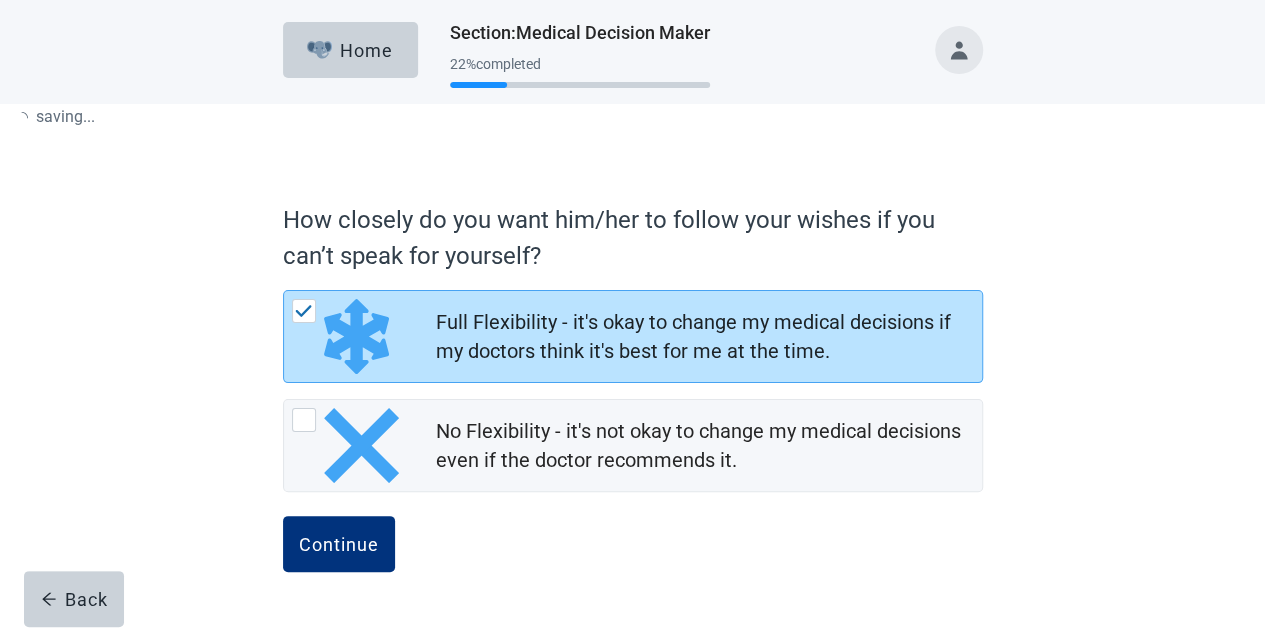 scroll, scrollTop: 0, scrollLeft: 0, axis: both 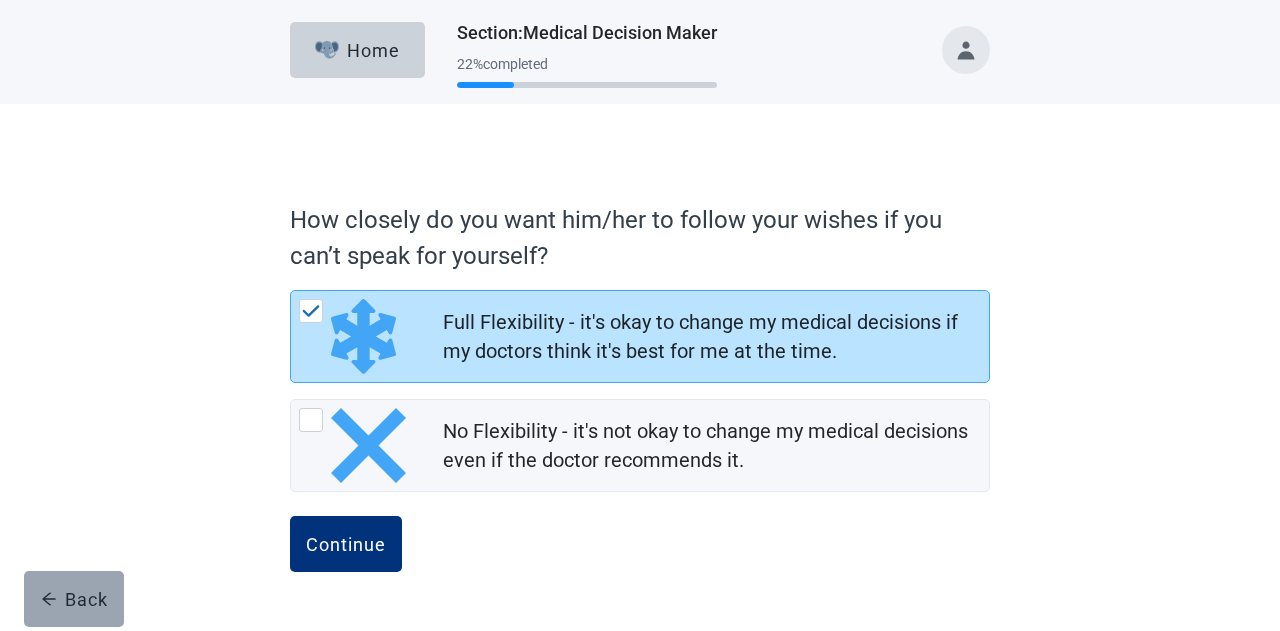 click on "Back" at bounding box center (74, 599) 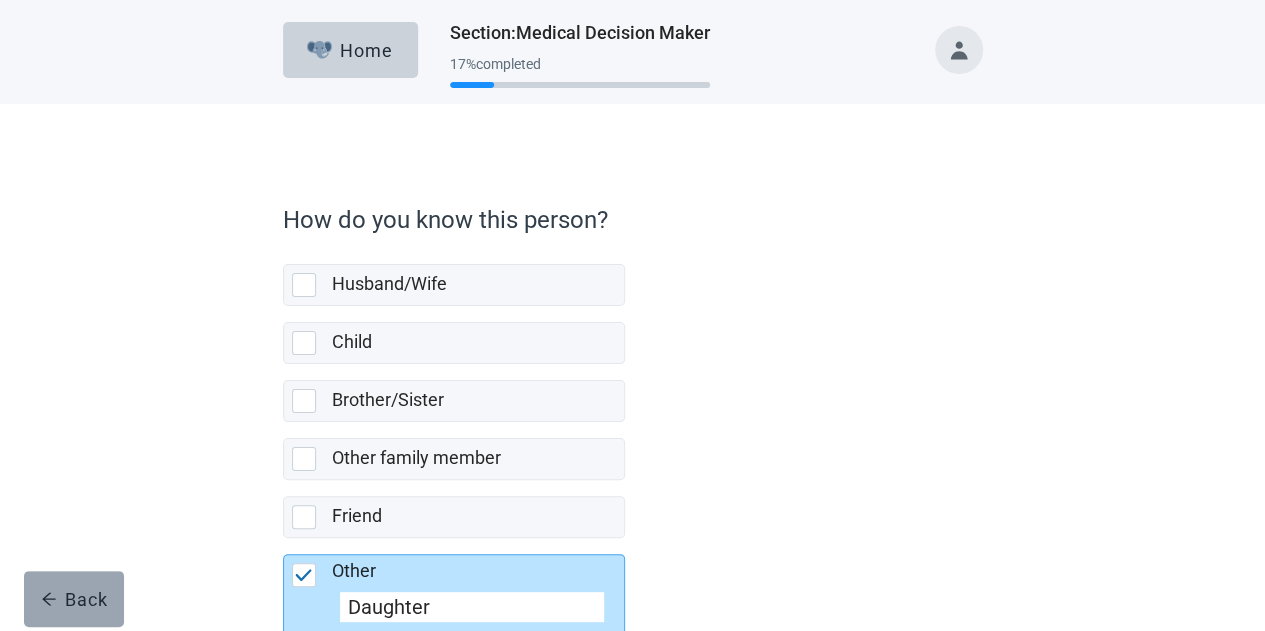 click on "Back" at bounding box center (74, 599) 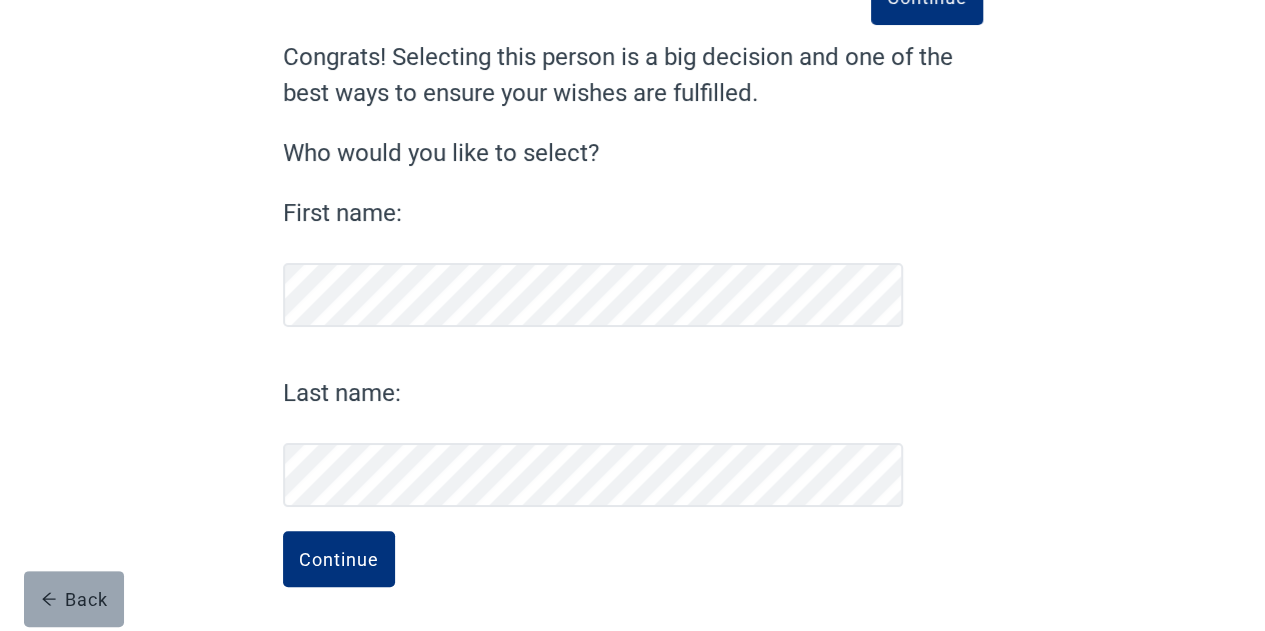scroll, scrollTop: 152, scrollLeft: 0, axis: vertical 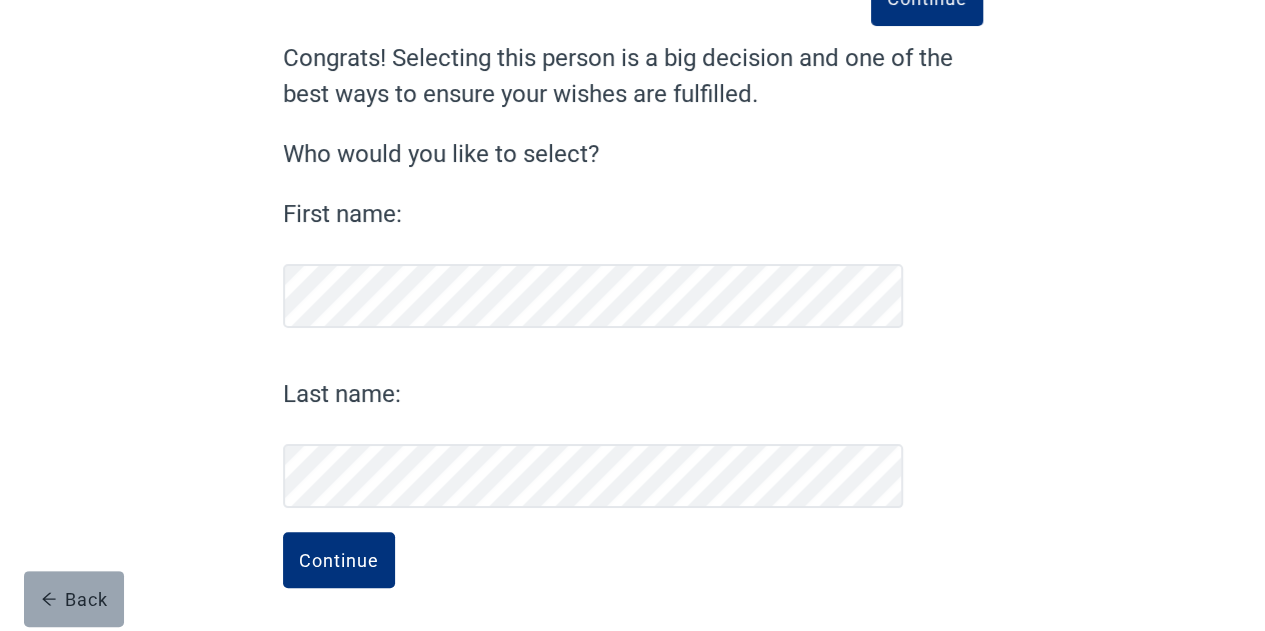 click on "Back" at bounding box center (74, 599) 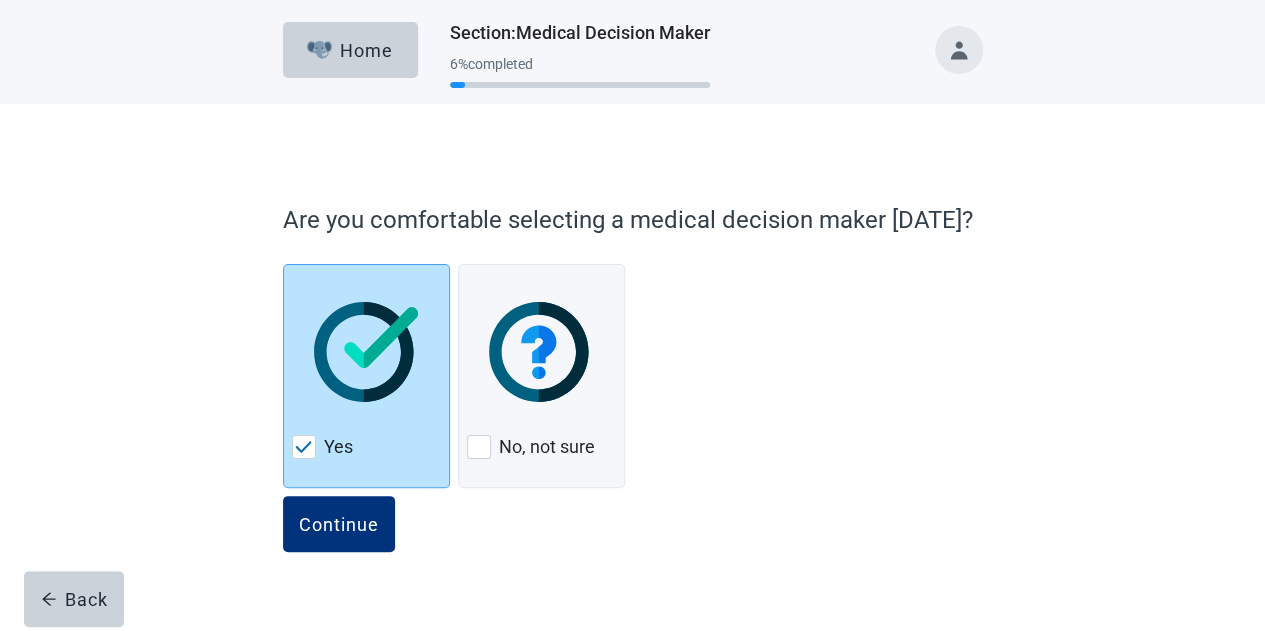 scroll, scrollTop: 0, scrollLeft: 0, axis: both 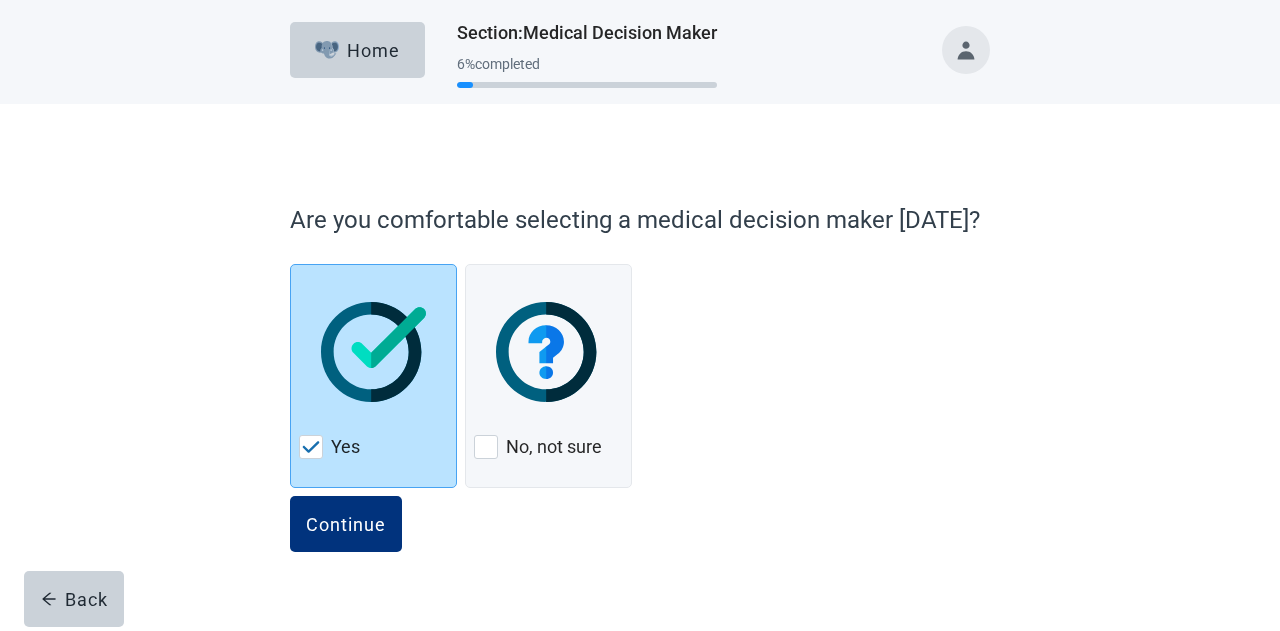 drag, startPoint x: 468, startPoint y: 81, endPoint x: 528, endPoint y: 85, distance: 60.133186 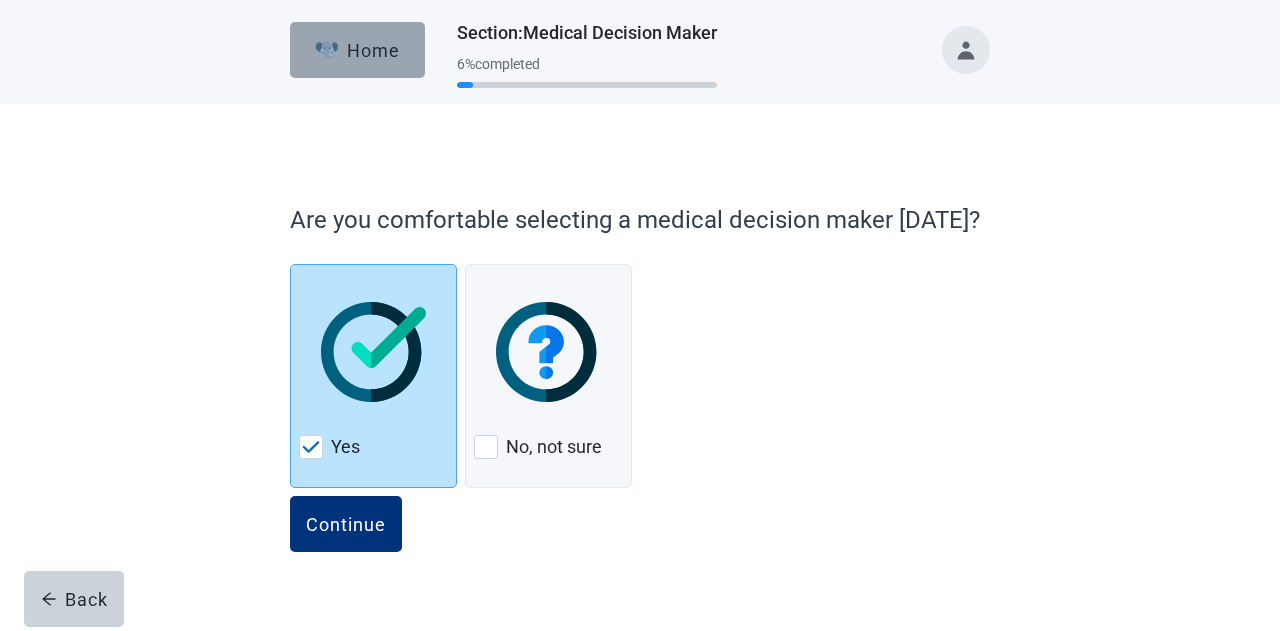 click on "Home" at bounding box center (357, 50) 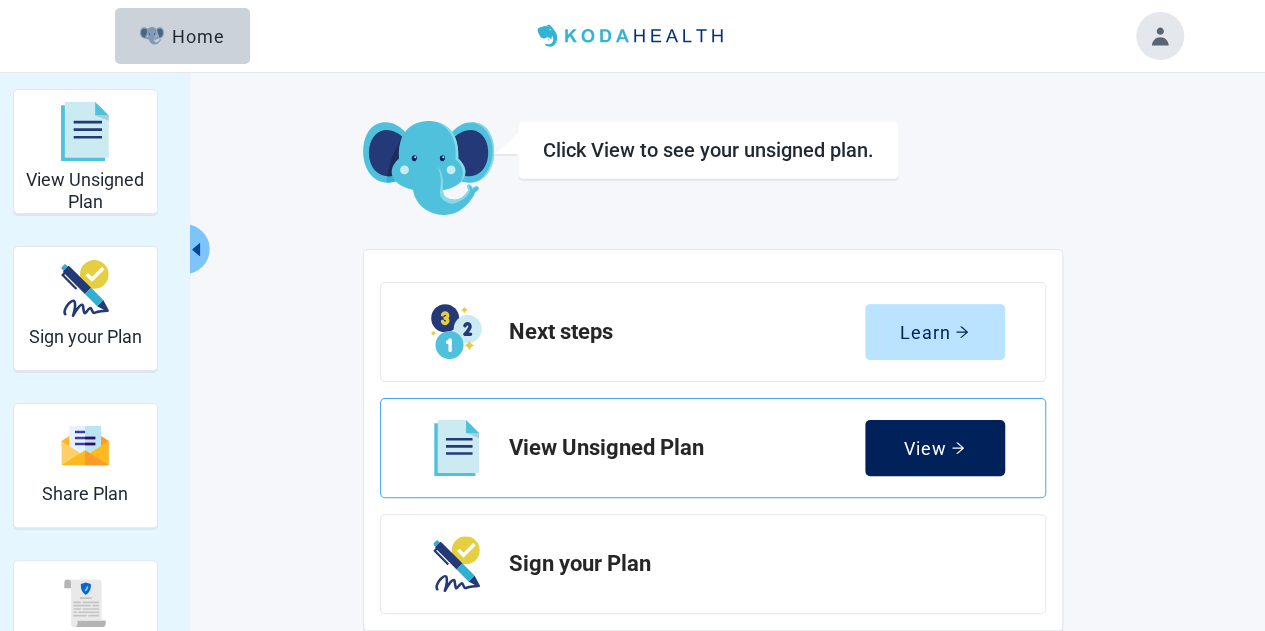 click 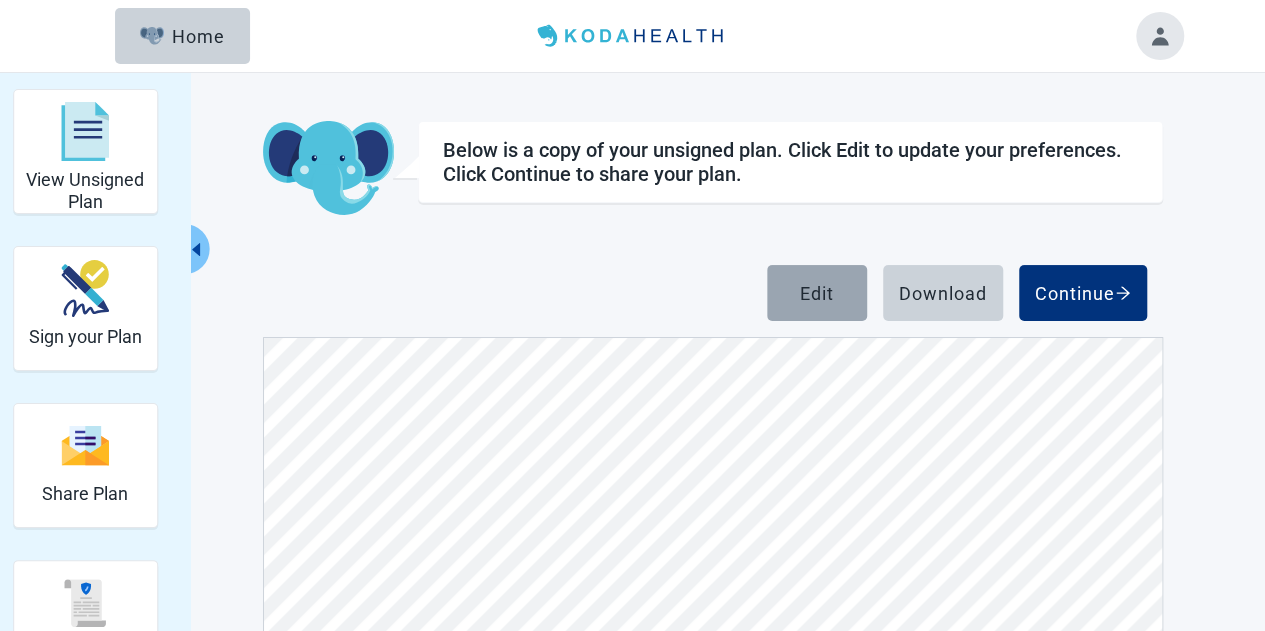 click on "Edit" at bounding box center (817, 293) 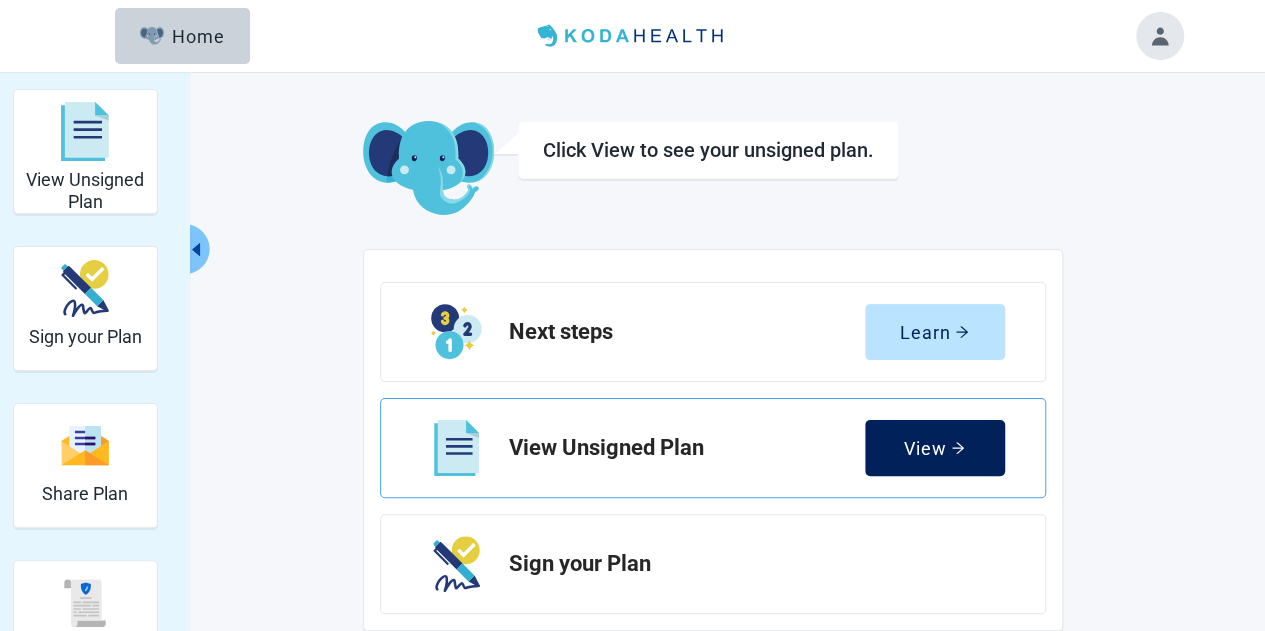 click on "View" at bounding box center [934, 448] 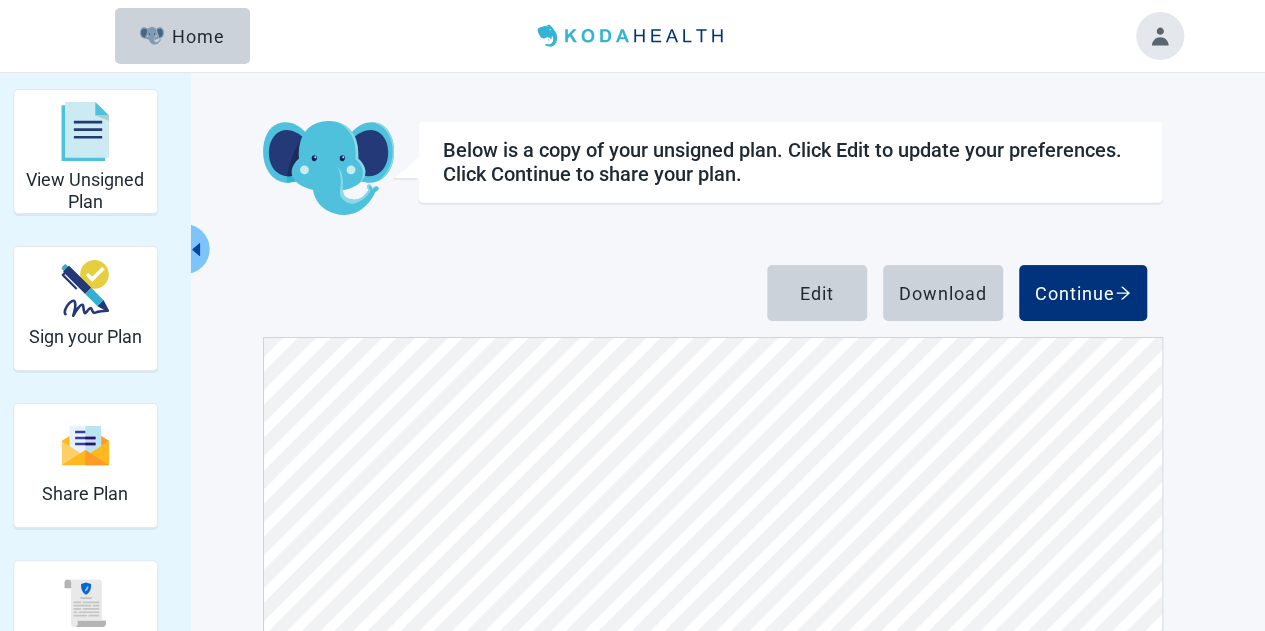 scroll, scrollTop: 0, scrollLeft: 0, axis: both 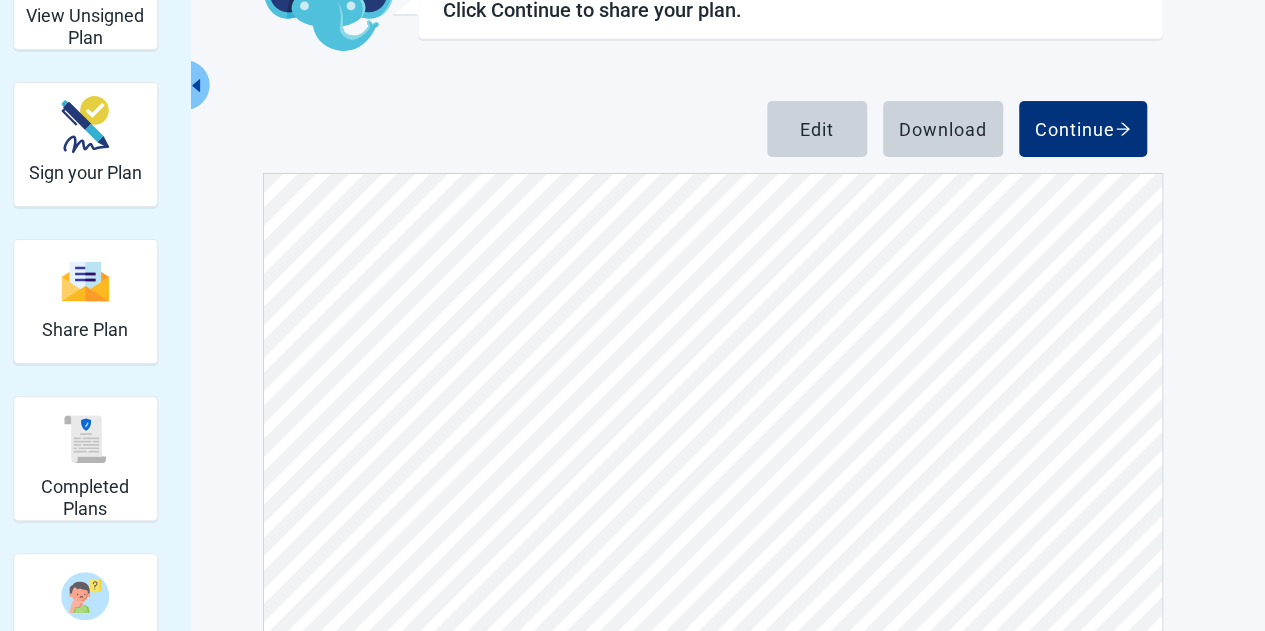 click on "View Unsigned Plan Sign your Plan Share Plan Completed Plans Get Help Below is a copy of your unsigned plan. Click Edit to update your preferences. Click Continue to share your plan.   Edit Download Continue" at bounding box center (633, 302) 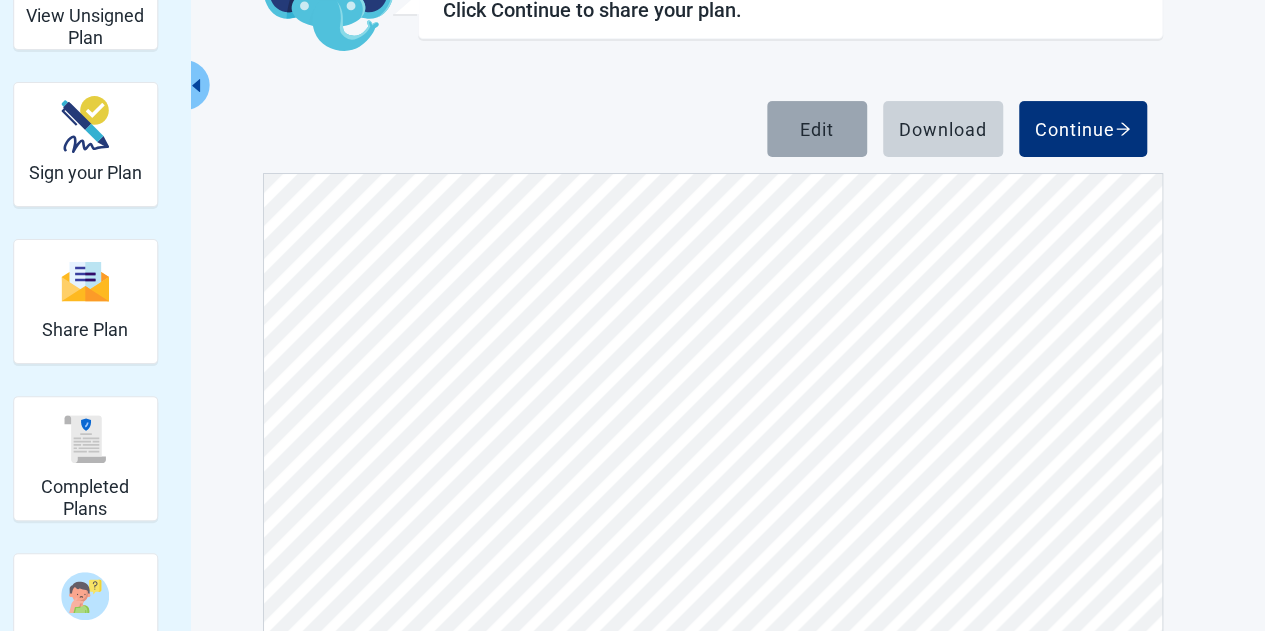 click on "Edit" at bounding box center (817, 129) 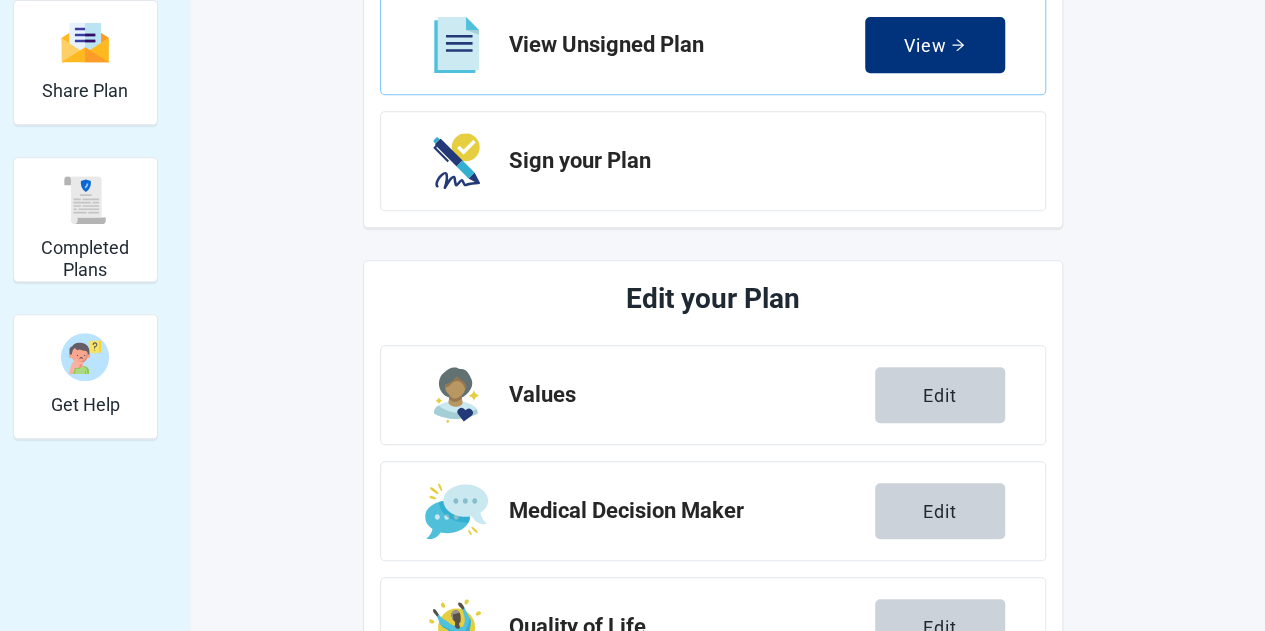 scroll, scrollTop: 423, scrollLeft: 0, axis: vertical 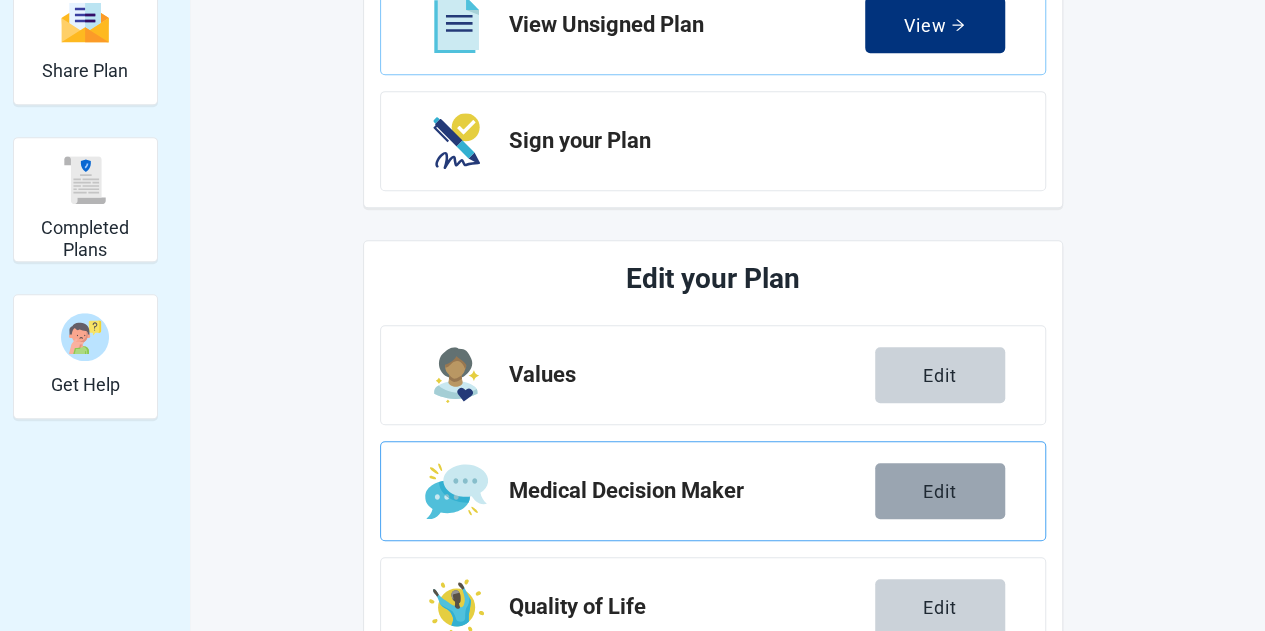 click on "Edit" at bounding box center [940, 491] 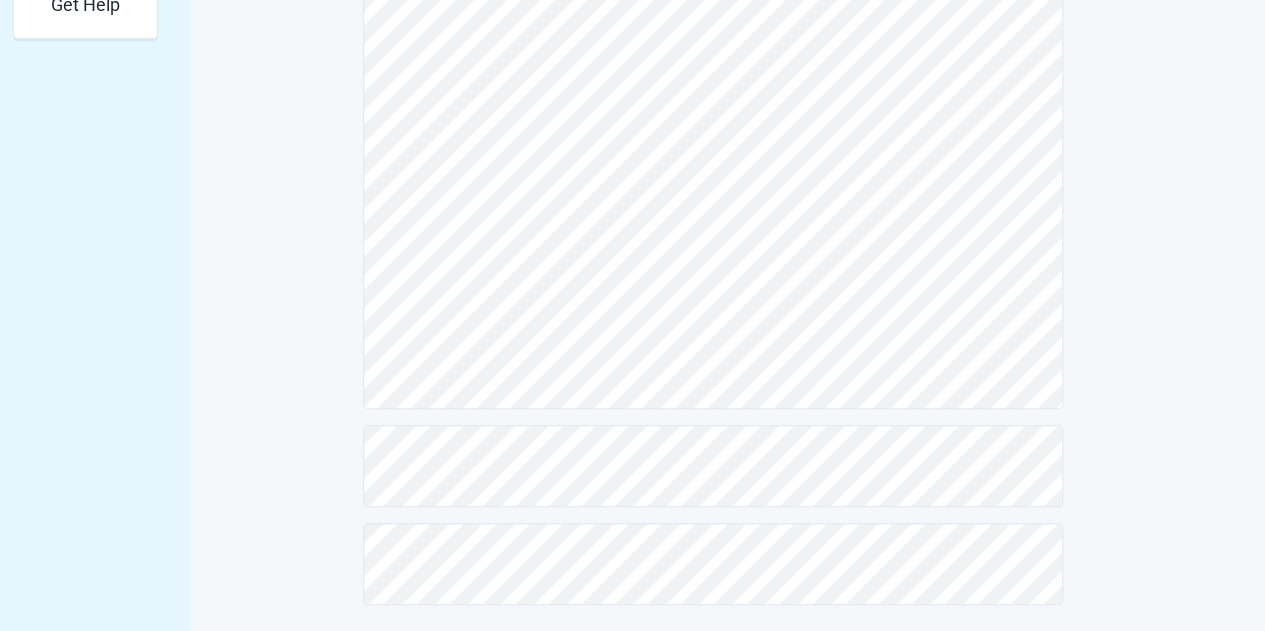 scroll, scrollTop: 808, scrollLeft: 0, axis: vertical 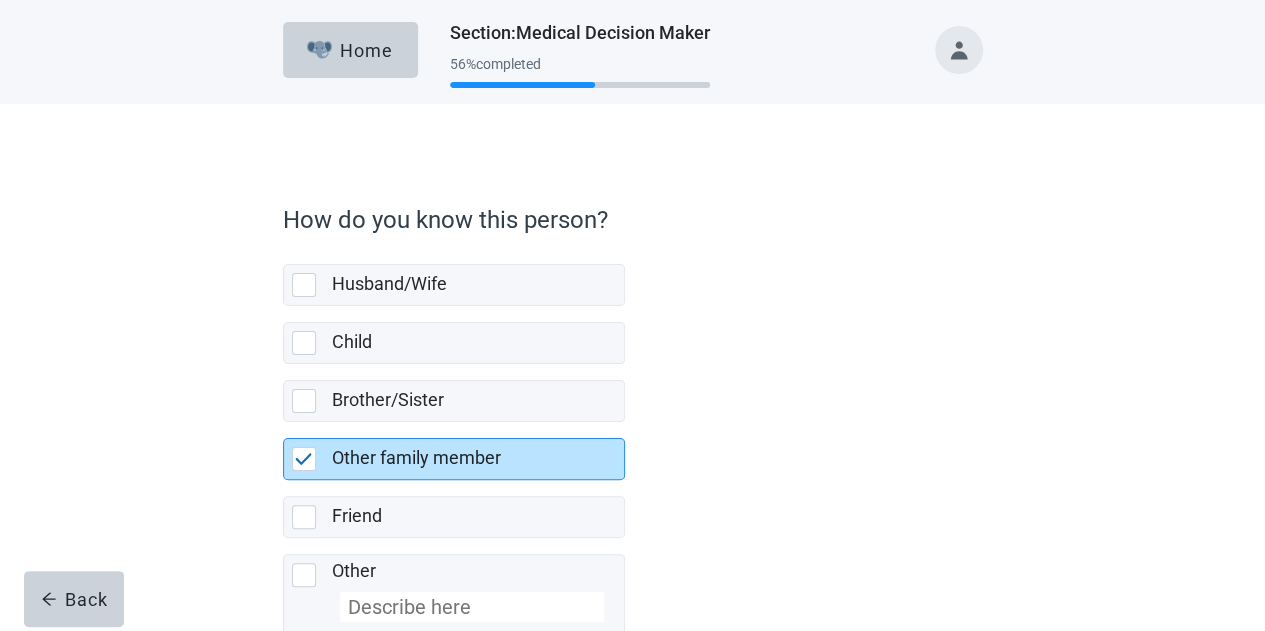click at bounding box center [308, 459] 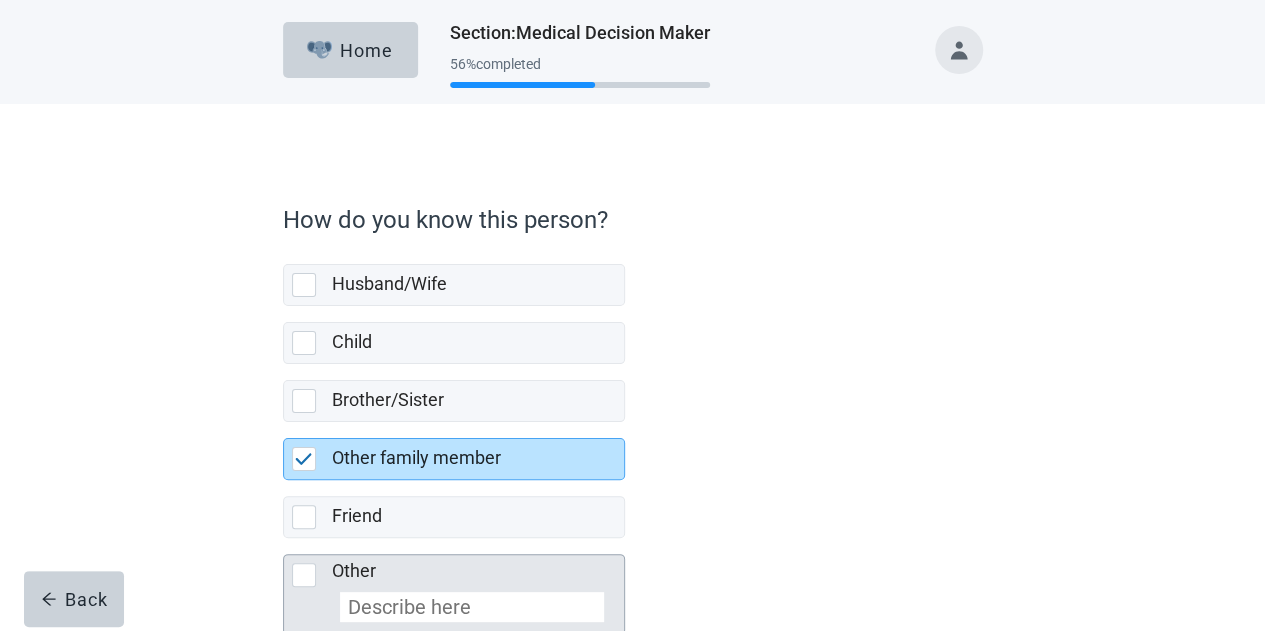 click at bounding box center (304, 575) 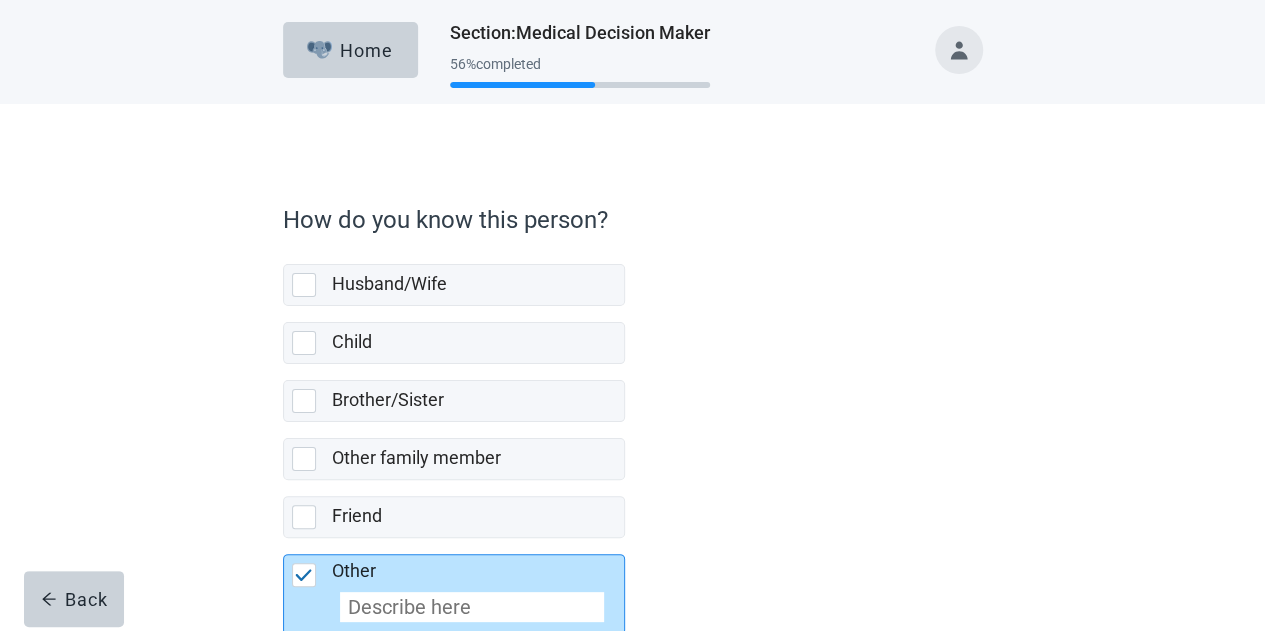 click at bounding box center [472, 607] 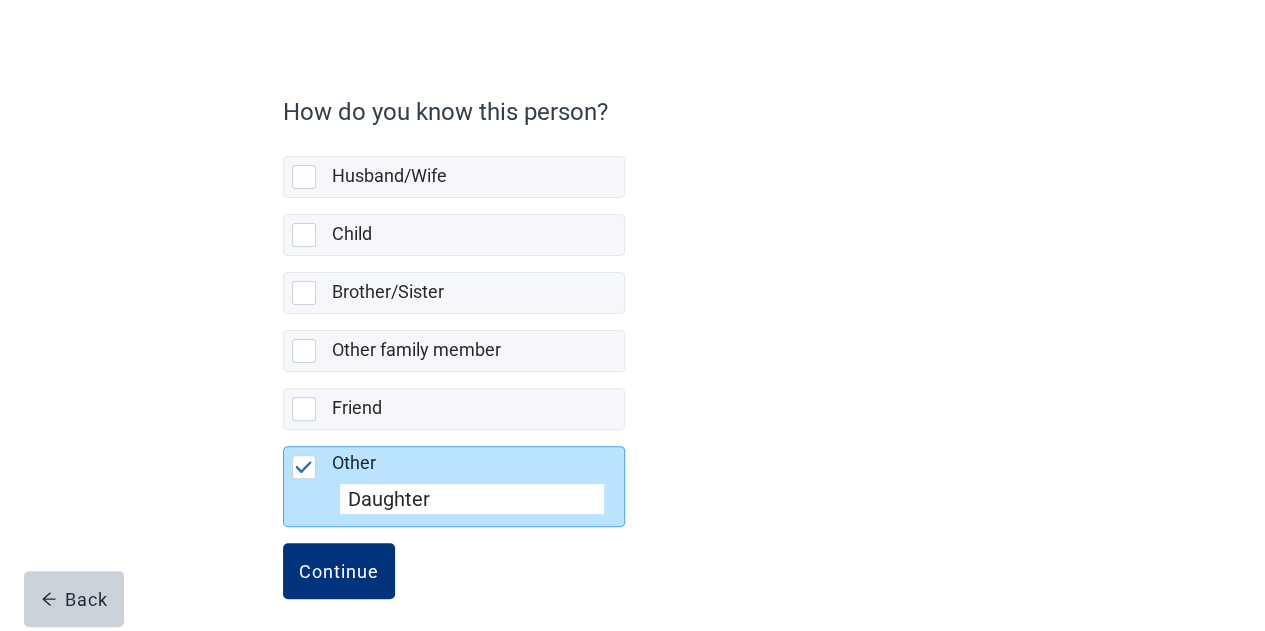 scroll, scrollTop: 116, scrollLeft: 0, axis: vertical 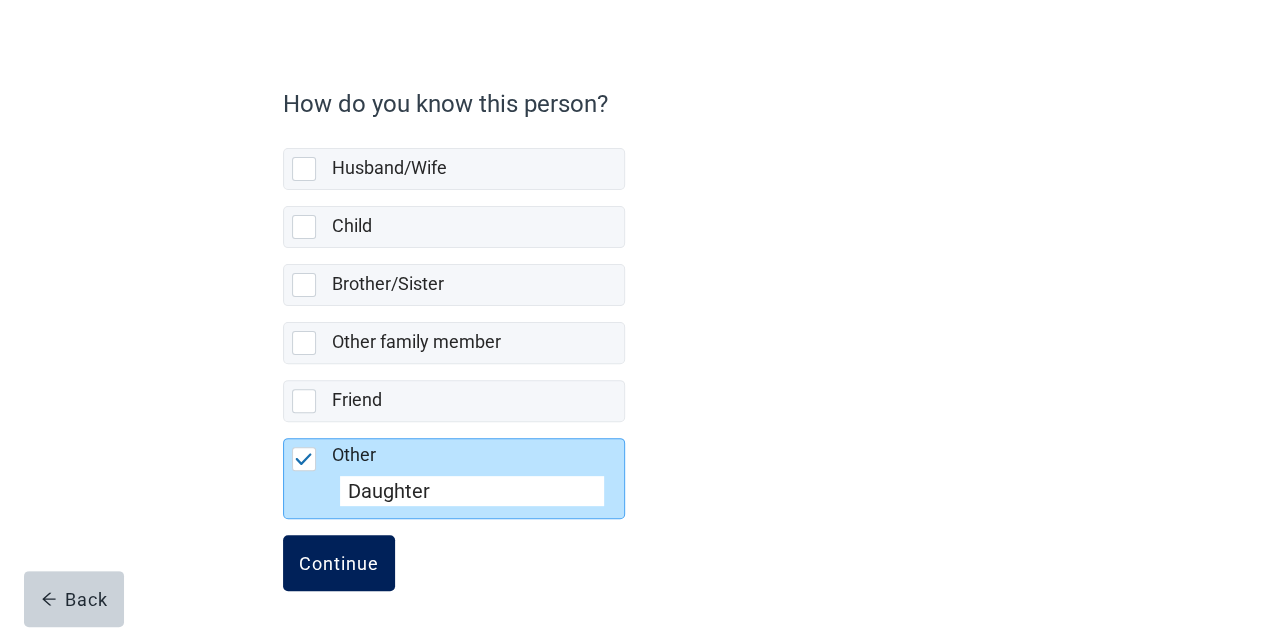type on "Daughter" 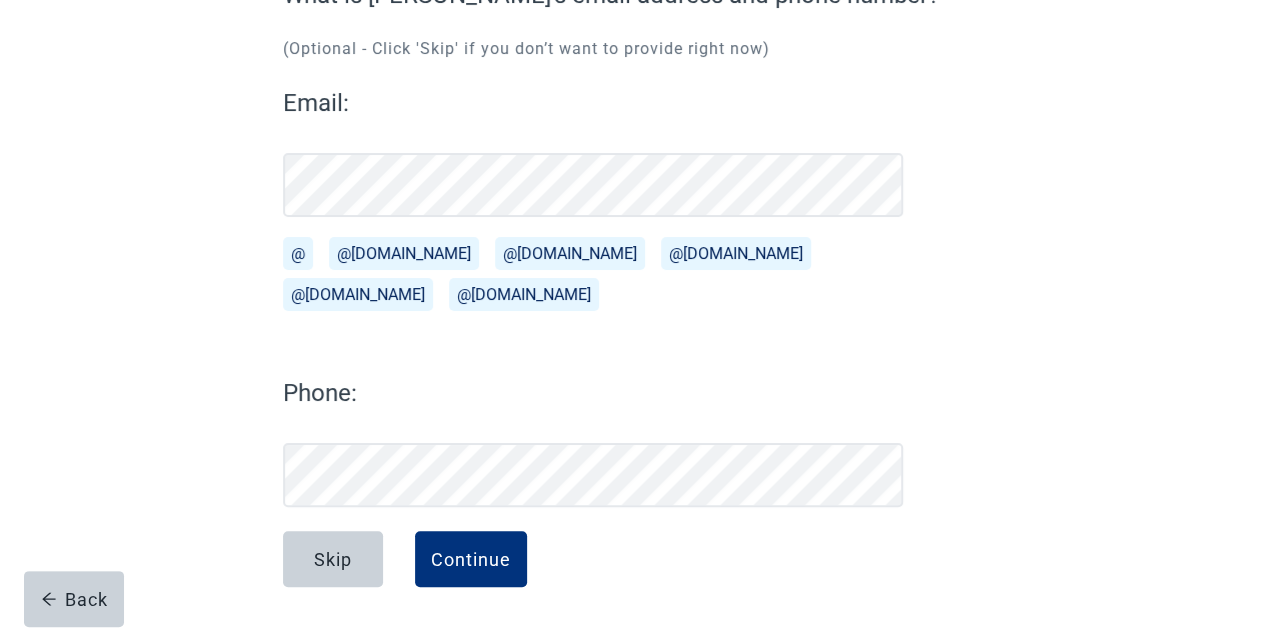 scroll, scrollTop: 214, scrollLeft: 0, axis: vertical 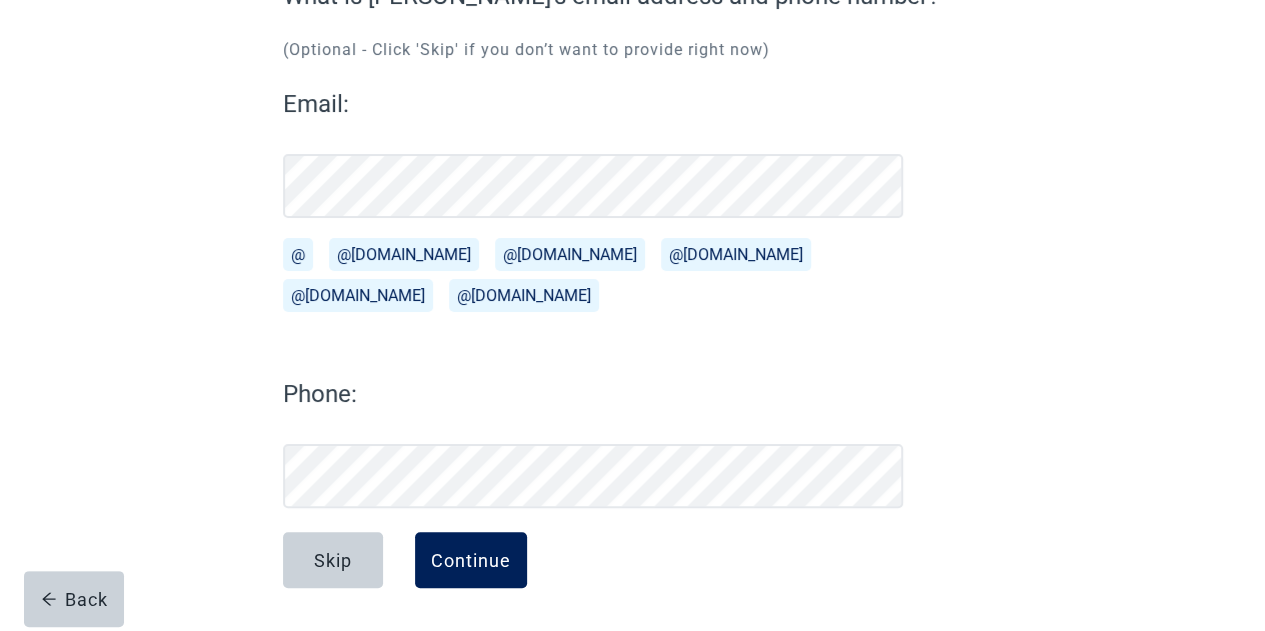 click on "Continue" at bounding box center (471, 560) 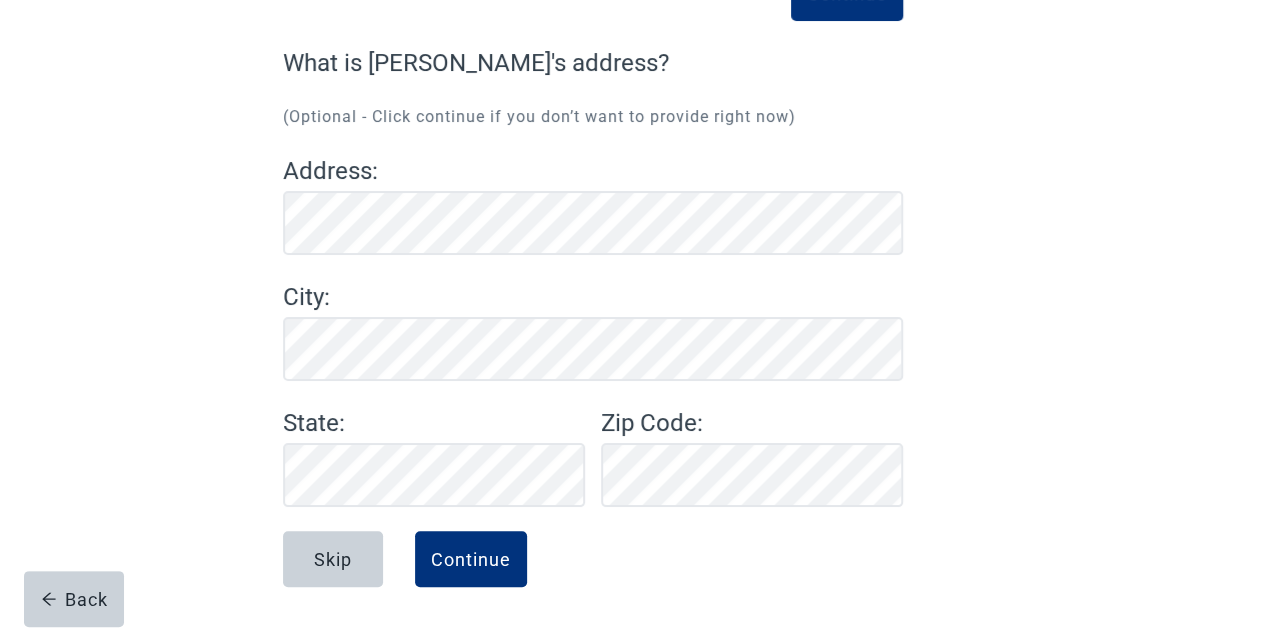 scroll, scrollTop: 146, scrollLeft: 0, axis: vertical 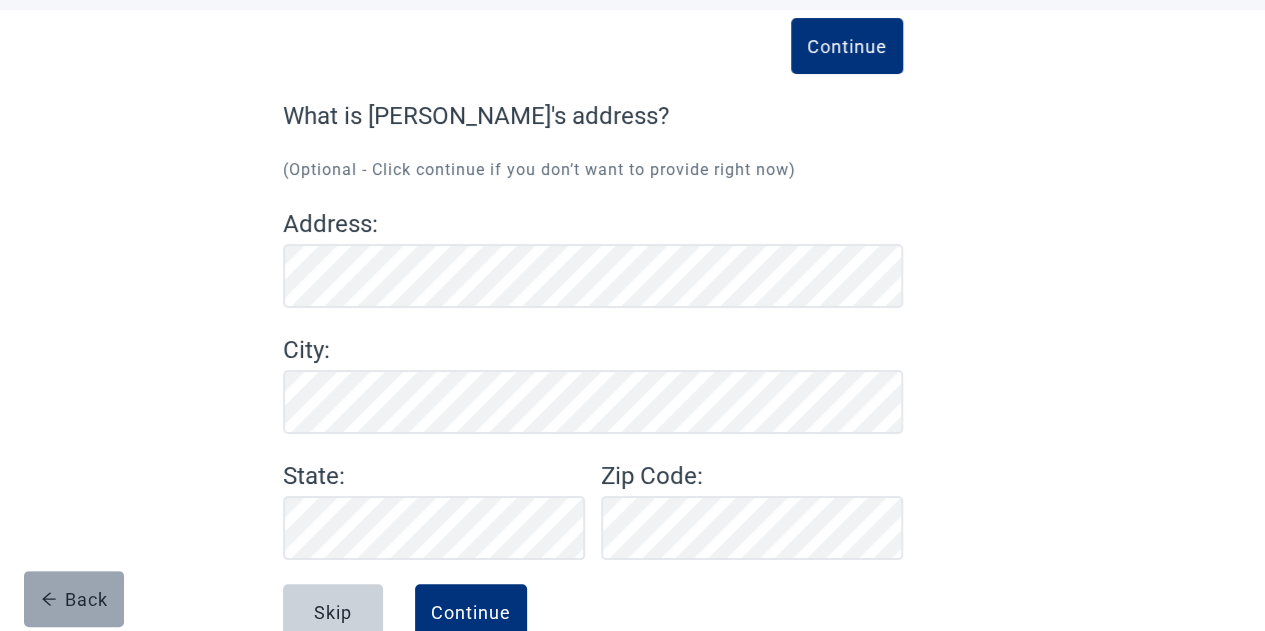 click on "Back" at bounding box center [74, 599] 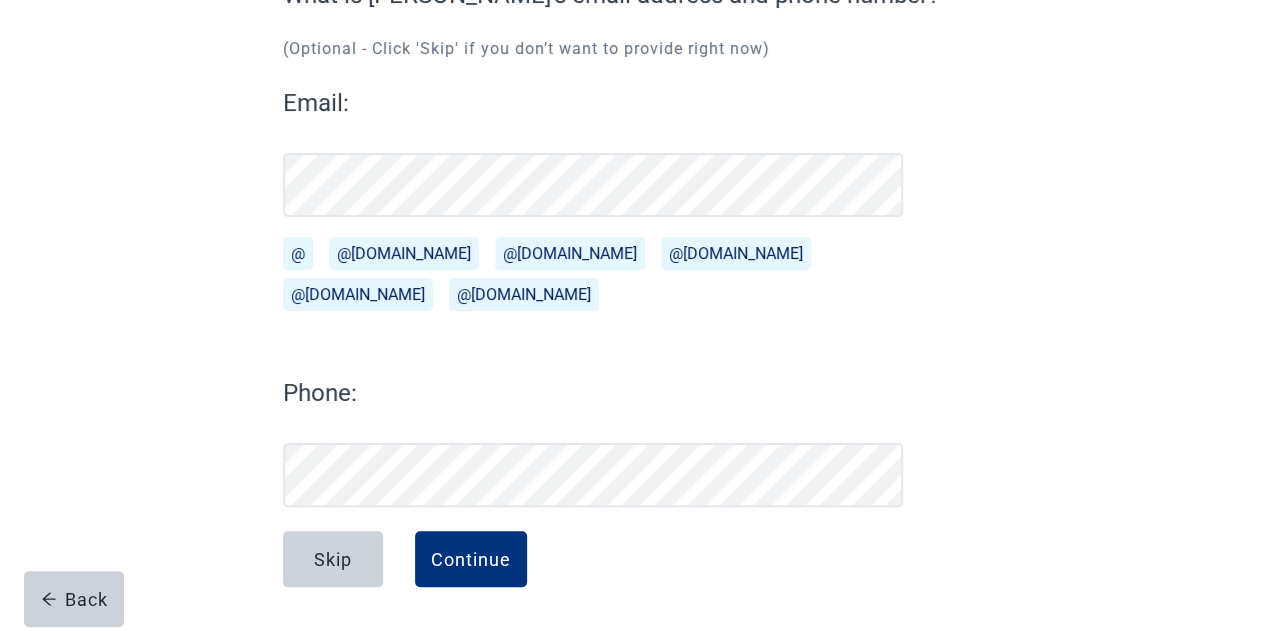 scroll, scrollTop: 214, scrollLeft: 0, axis: vertical 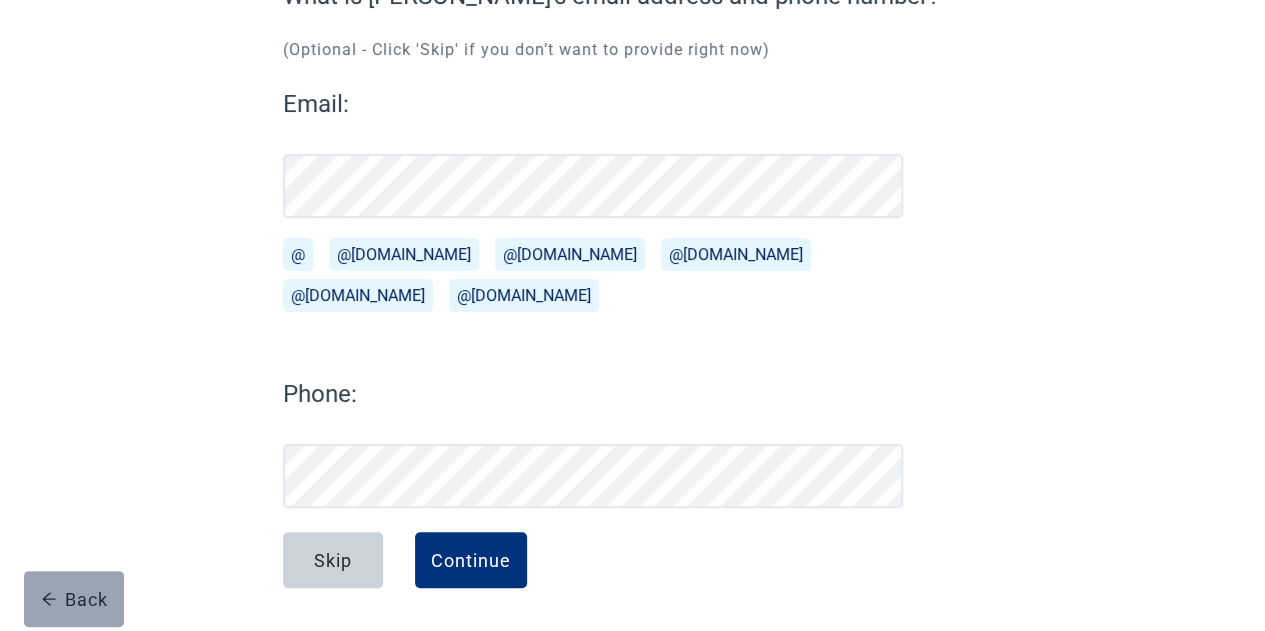 click on "Back" at bounding box center [74, 599] 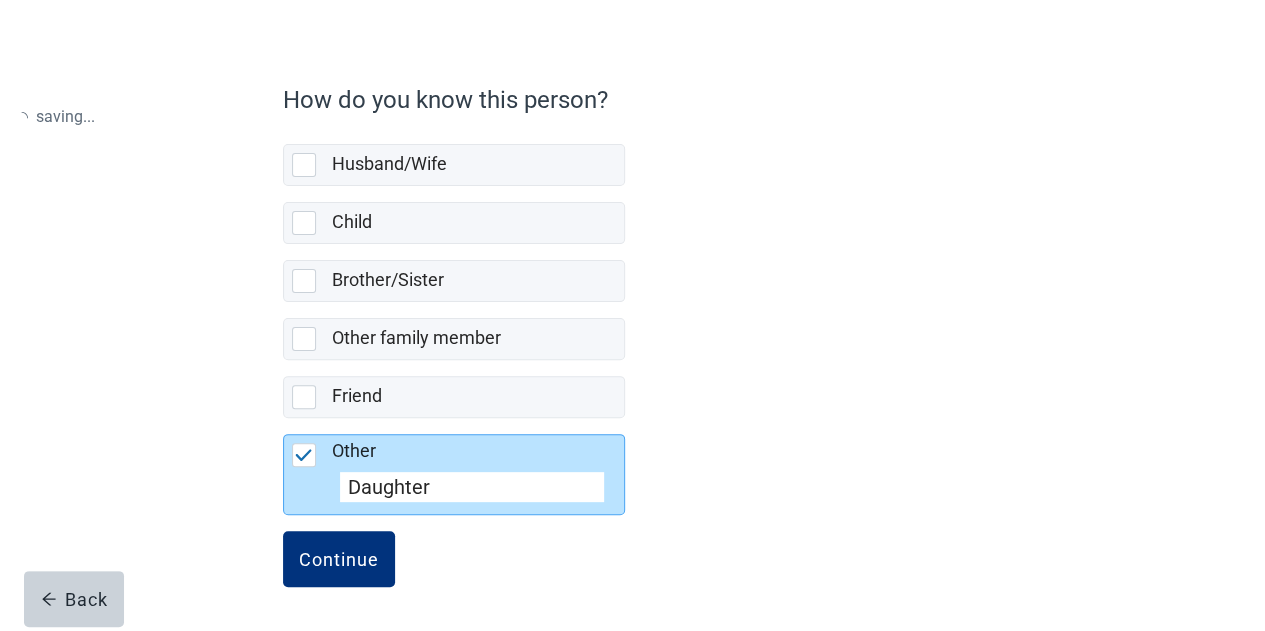 scroll, scrollTop: 0, scrollLeft: 0, axis: both 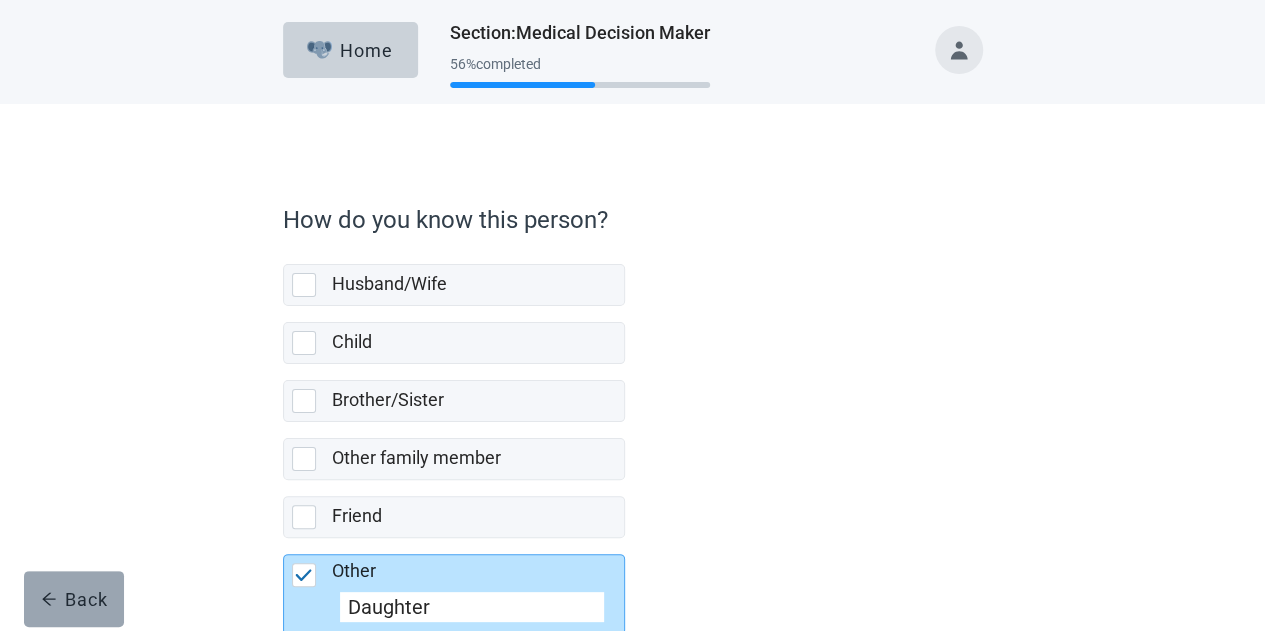 click 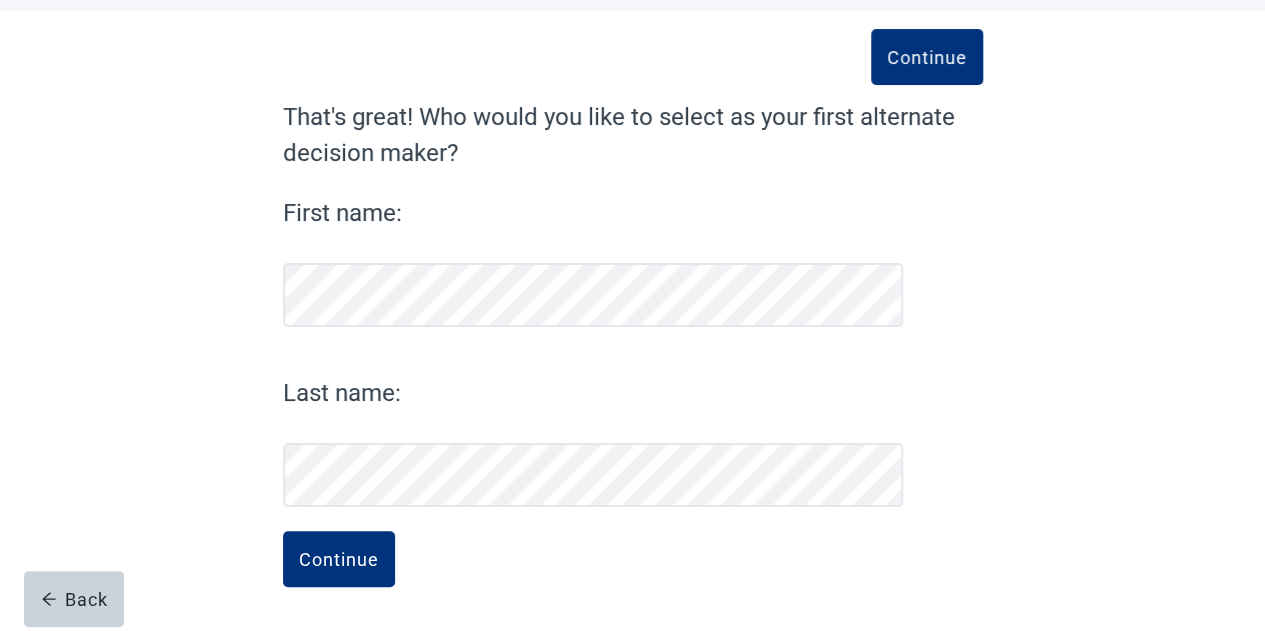 scroll, scrollTop: 92, scrollLeft: 0, axis: vertical 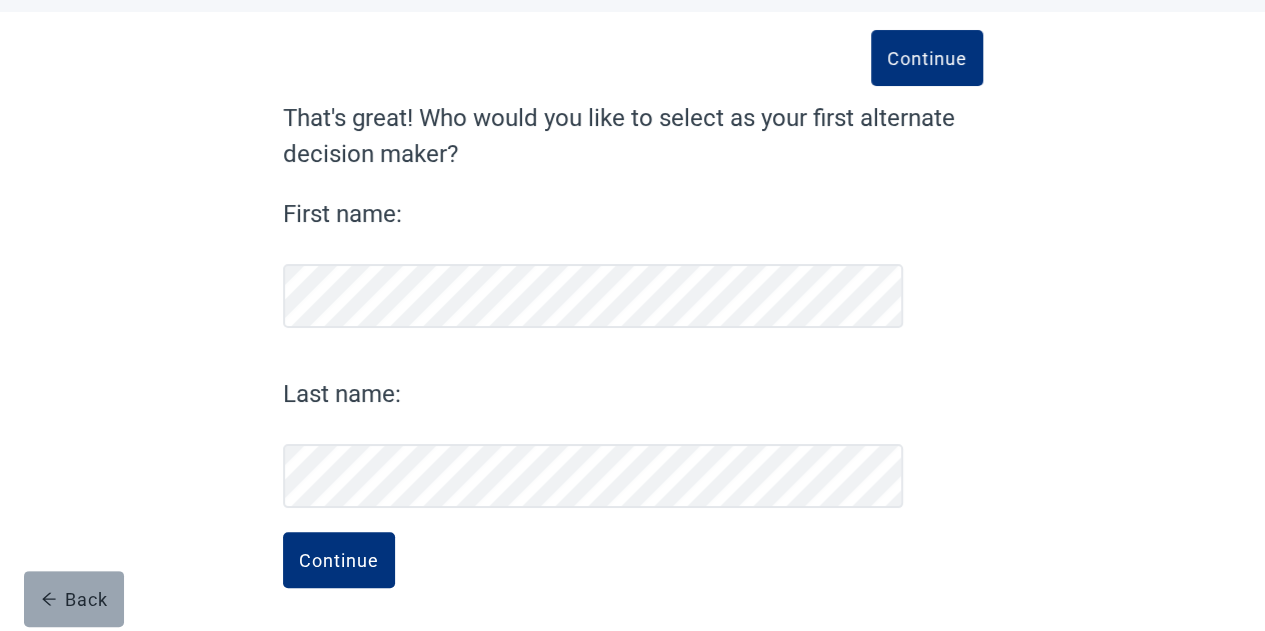 click on "Back" at bounding box center [74, 599] 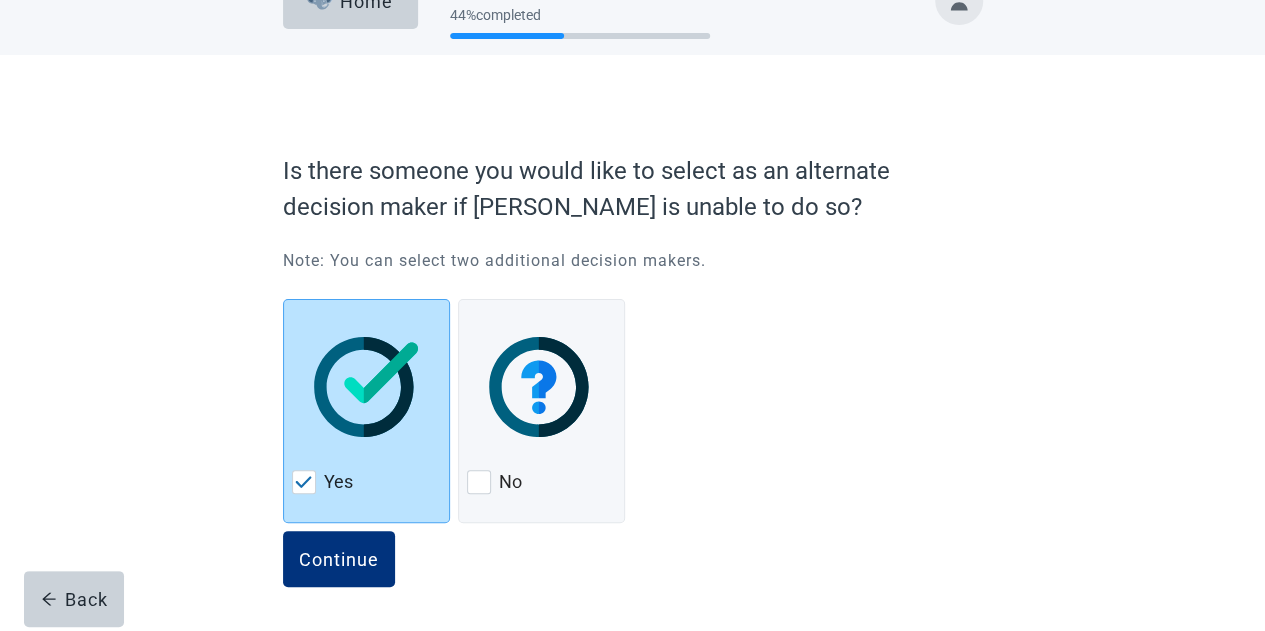 scroll, scrollTop: 0, scrollLeft: 0, axis: both 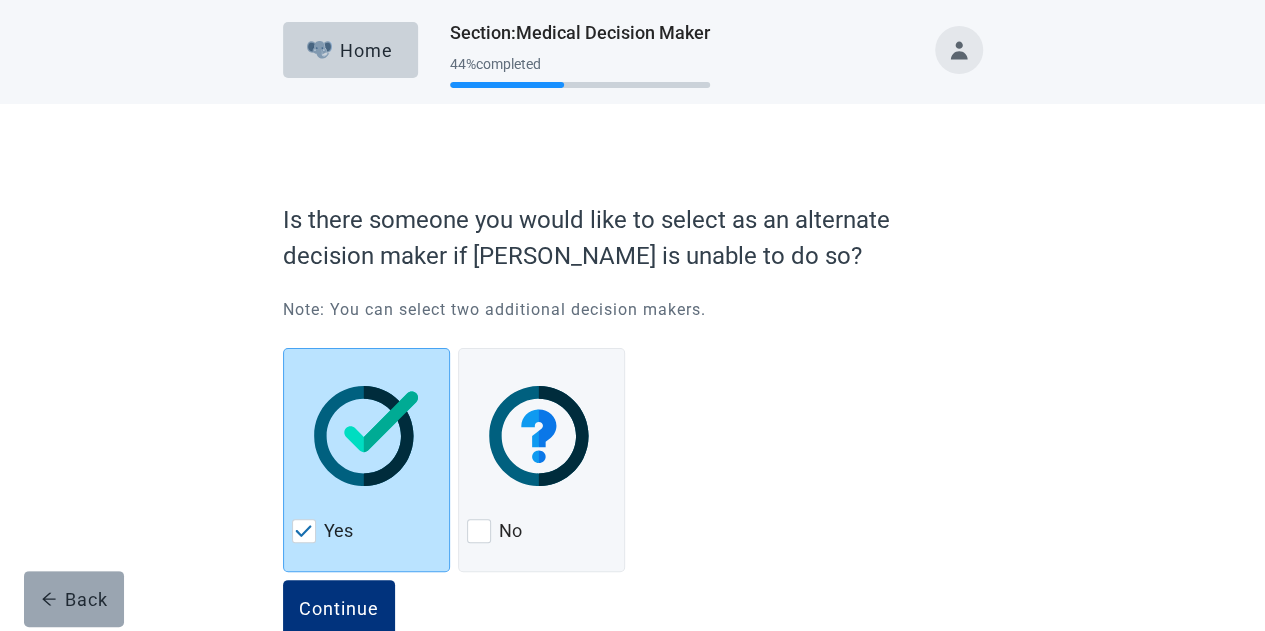 click on "Back" at bounding box center [74, 599] 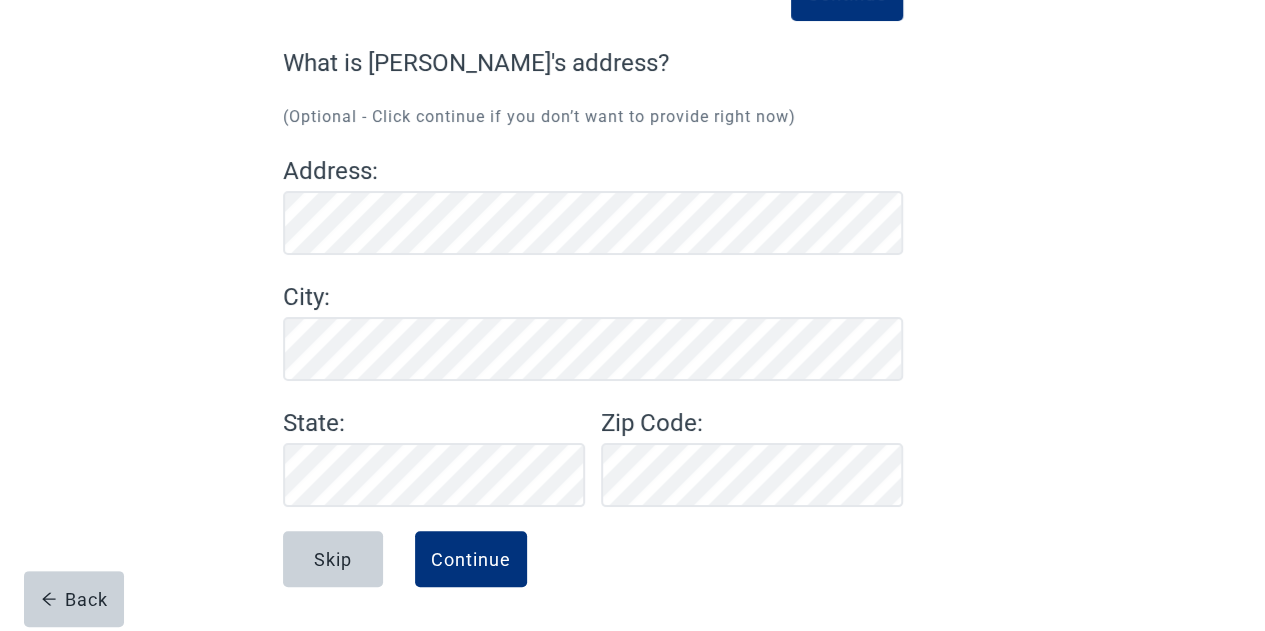 scroll, scrollTop: 146, scrollLeft: 0, axis: vertical 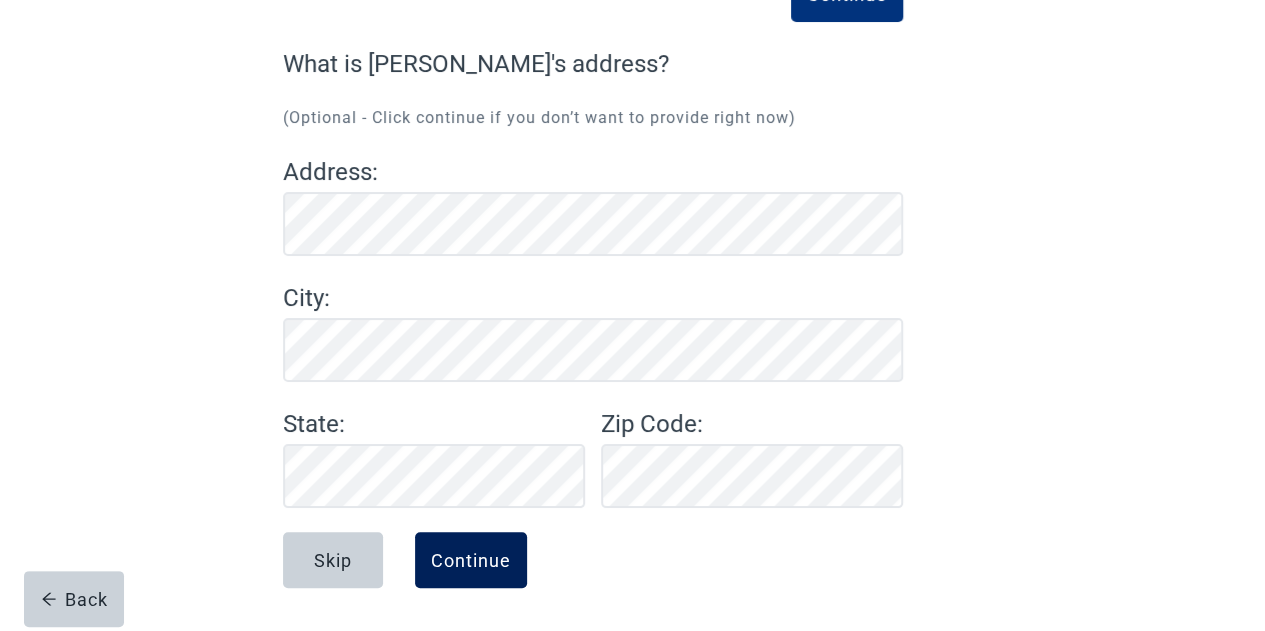 click on "Continue" at bounding box center (471, 560) 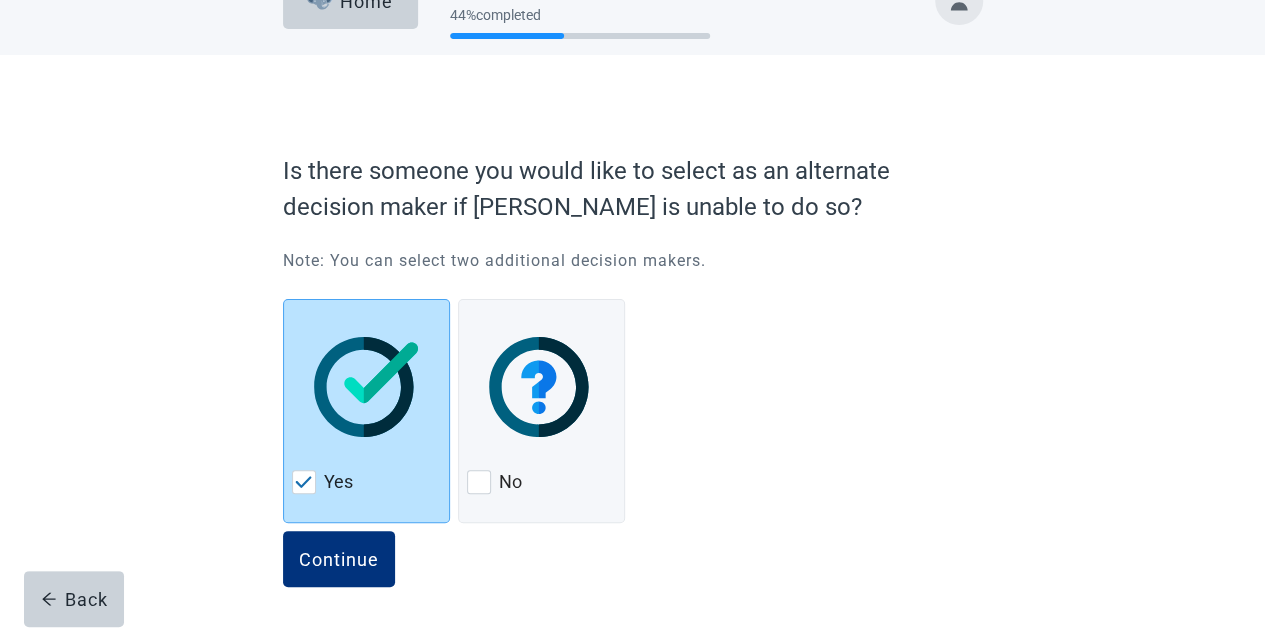 scroll, scrollTop: 0, scrollLeft: 0, axis: both 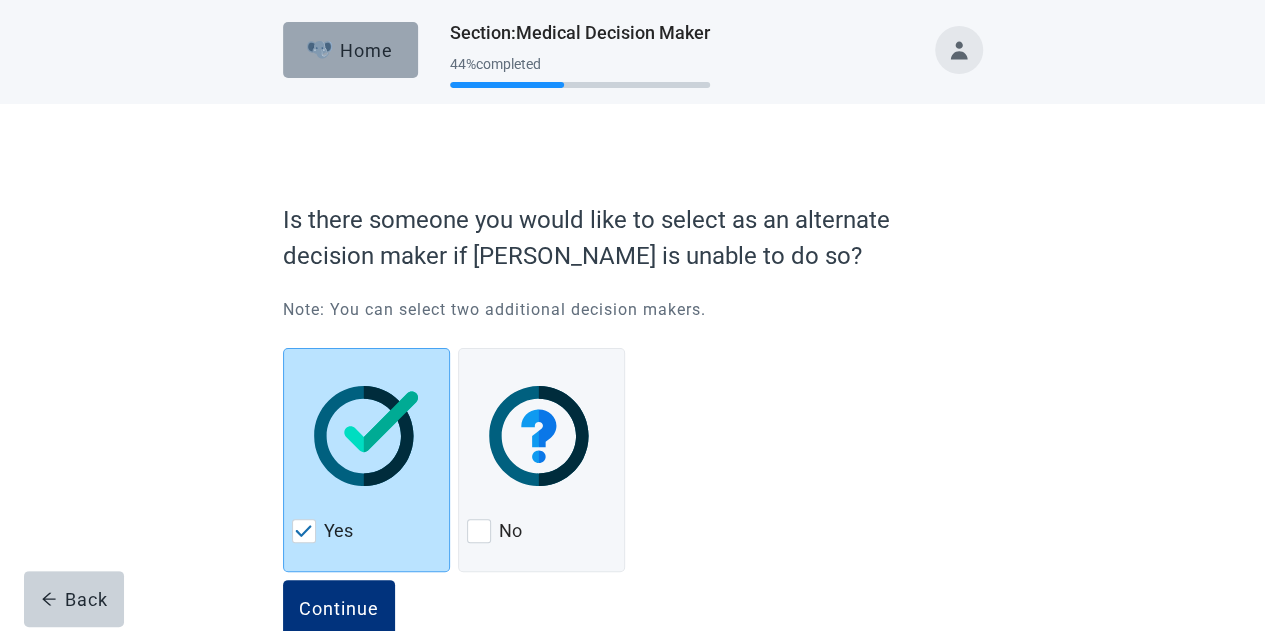click on "Home" at bounding box center (350, 50) 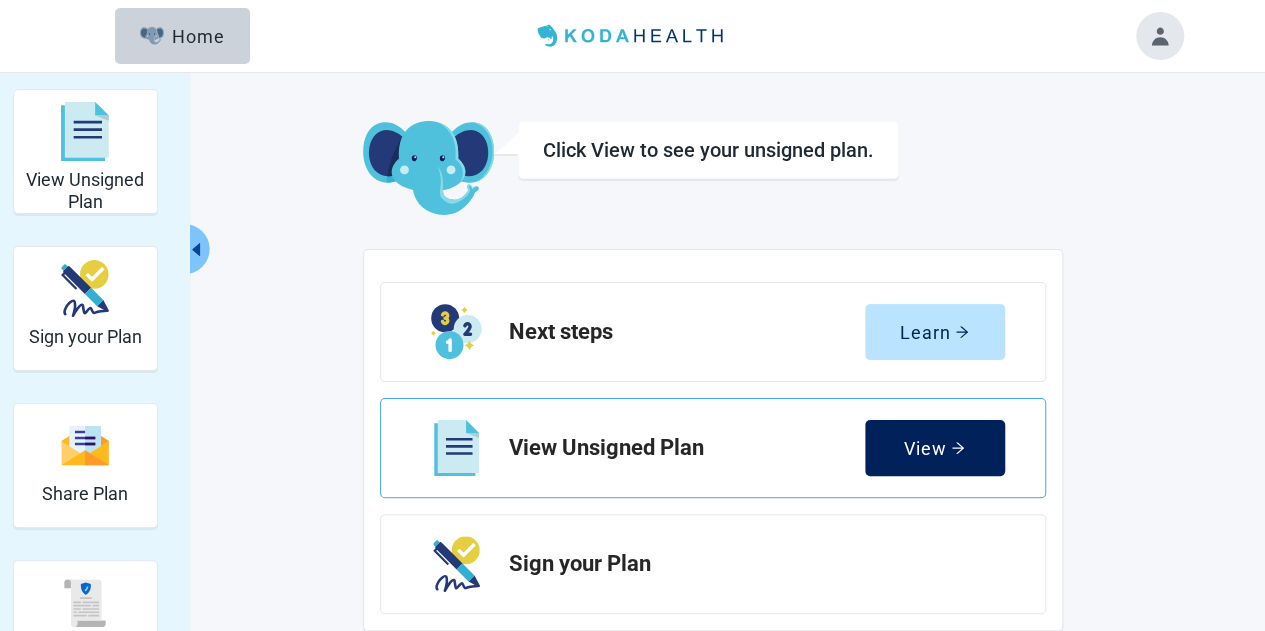 click on "View" at bounding box center [934, 448] 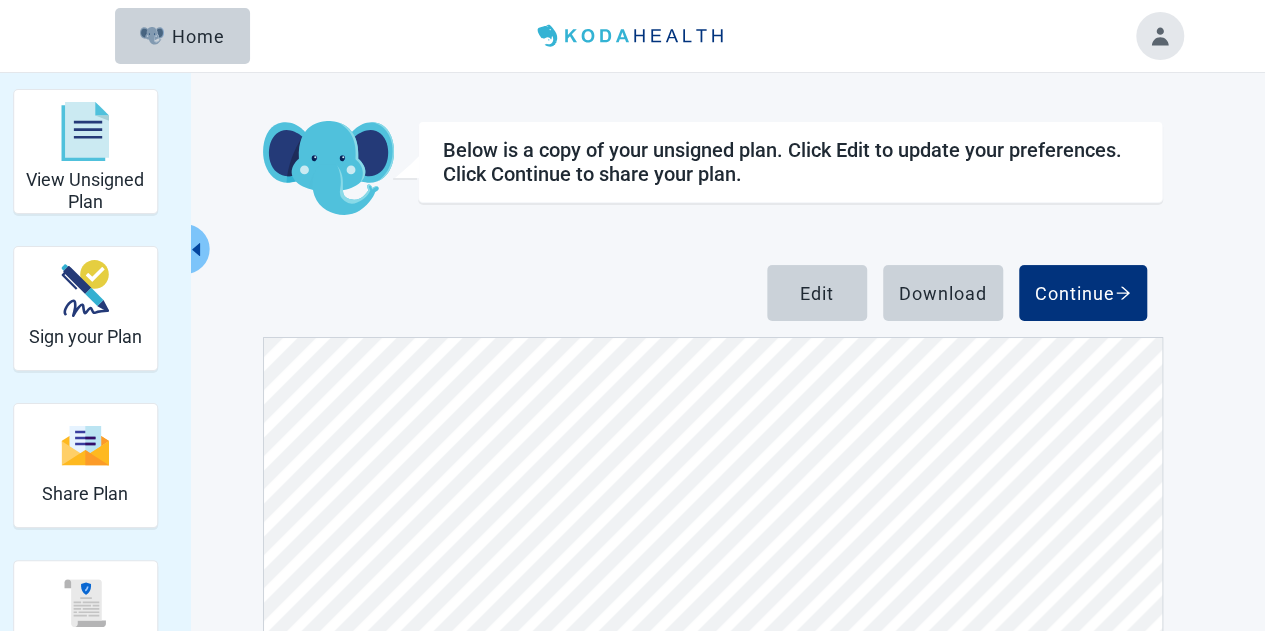 scroll, scrollTop: 0, scrollLeft: 0, axis: both 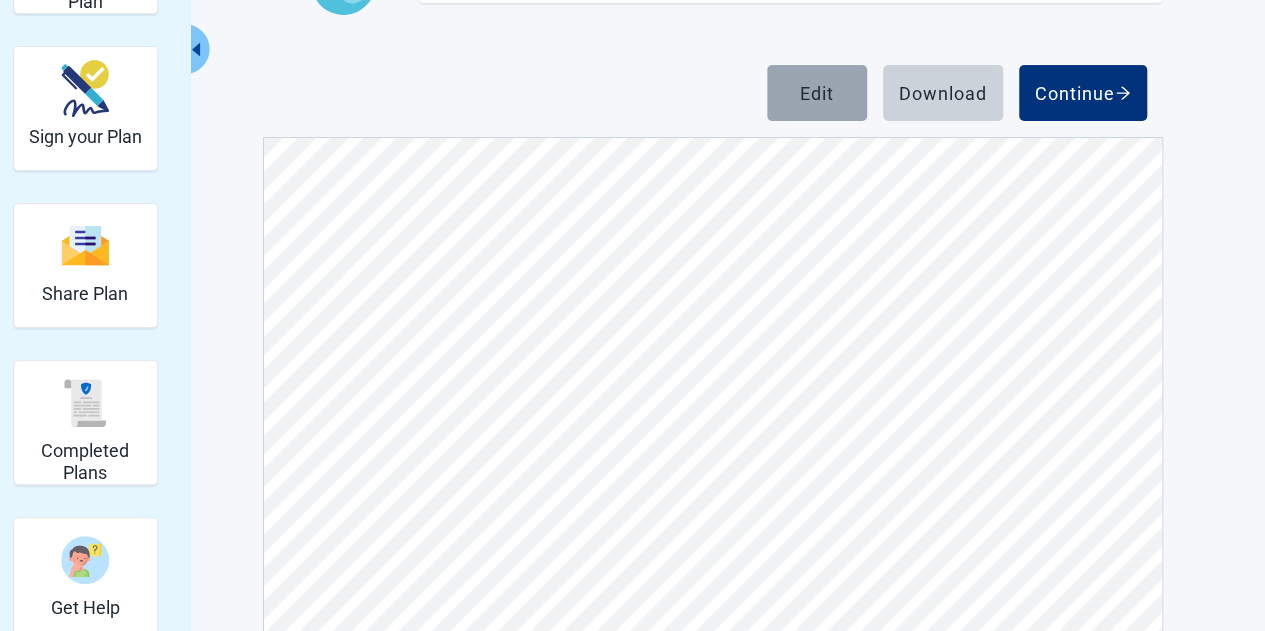click on "Edit" at bounding box center [817, 93] 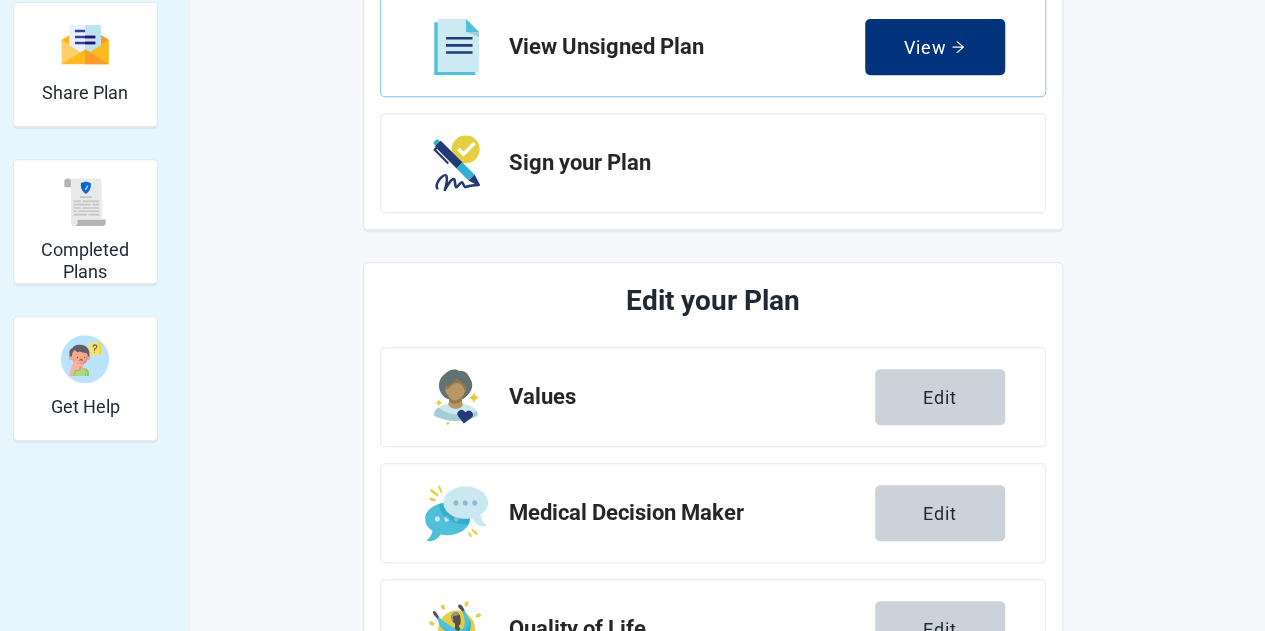 scroll, scrollTop: 414, scrollLeft: 0, axis: vertical 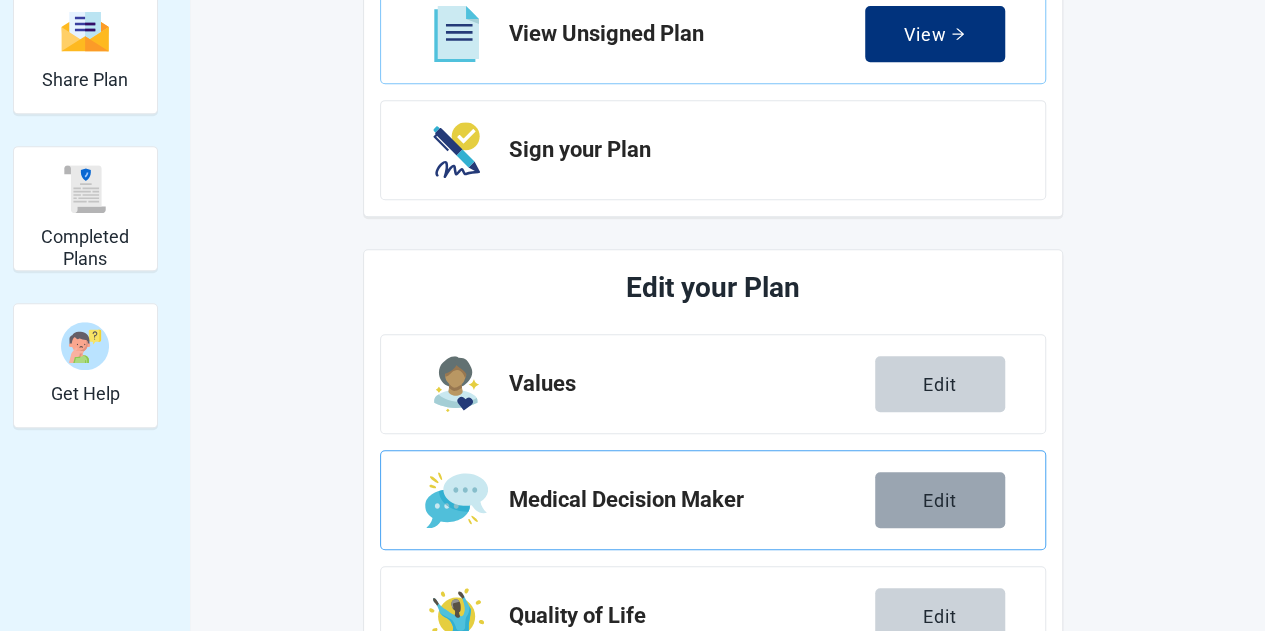 click on "Edit" at bounding box center (940, 500) 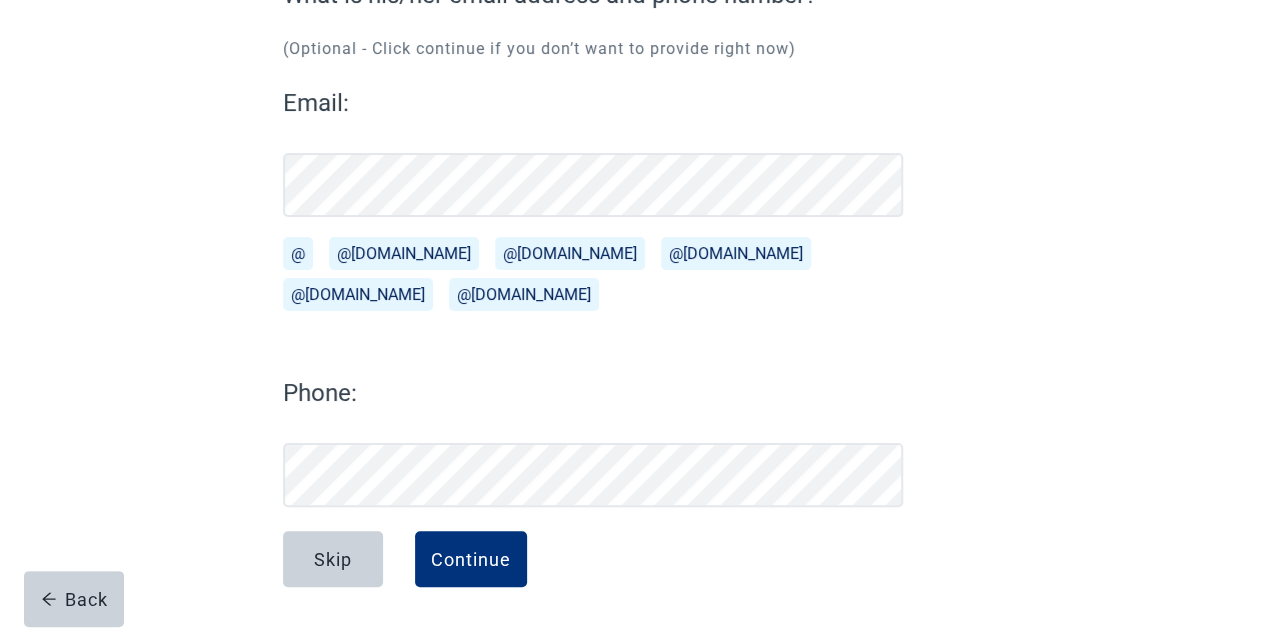 scroll, scrollTop: 214, scrollLeft: 0, axis: vertical 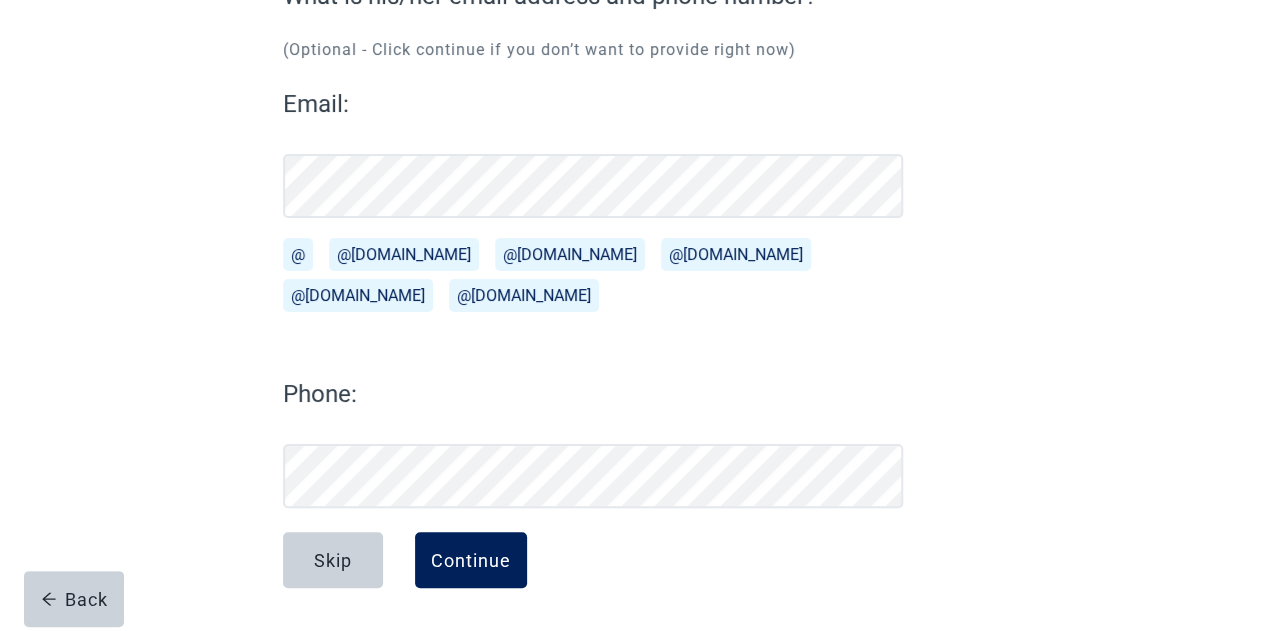 click on "Continue" at bounding box center (471, 560) 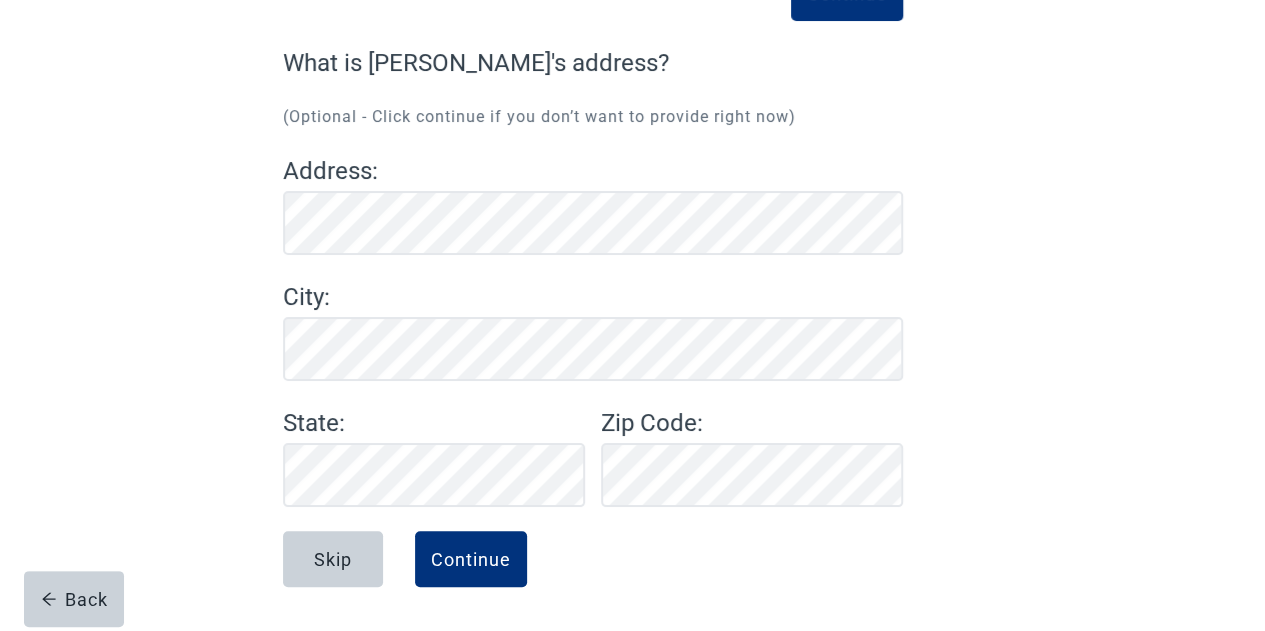 scroll, scrollTop: 146, scrollLeft: 0, axis: vertical 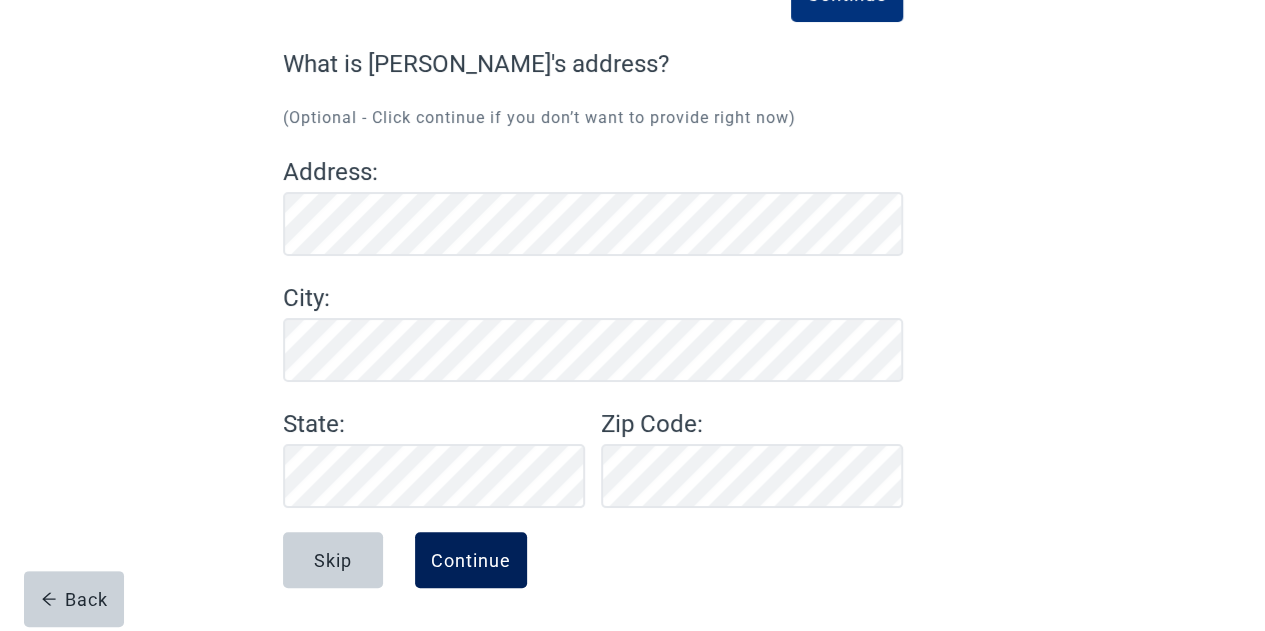 click on "Continue" at bounding box center (471, 560) 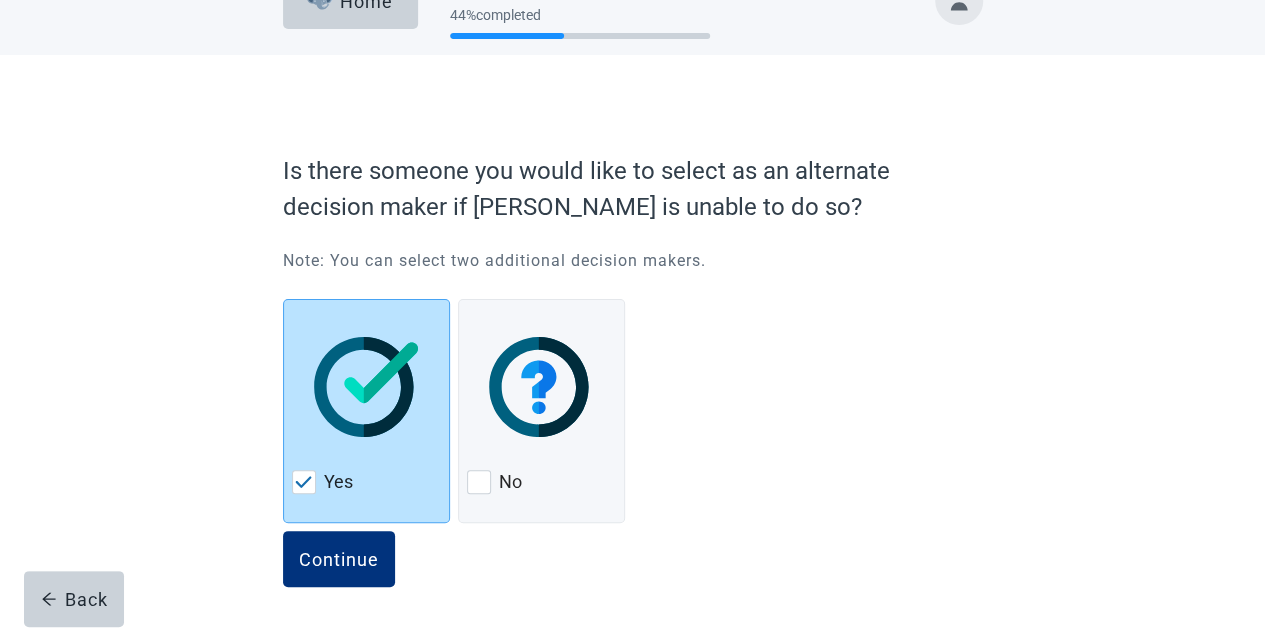 scroll, scrollTop: 0, scrollLeft: 0, axis: both 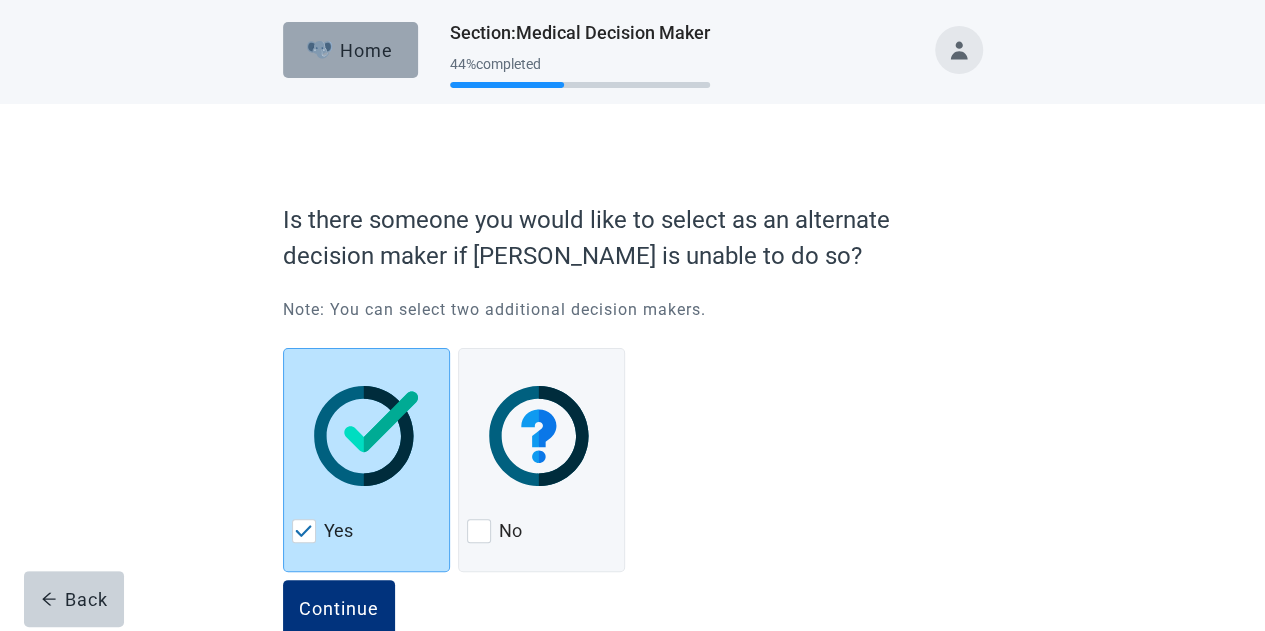 click on "Home" at bounding box center [350, 50] 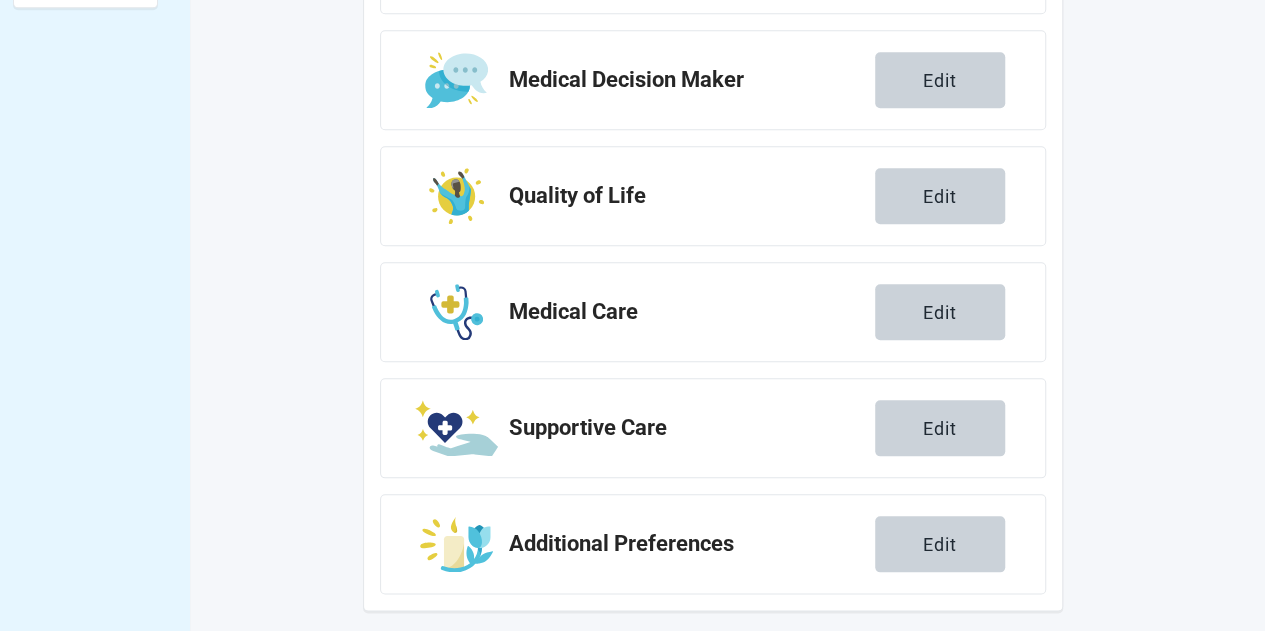 scroll, scrollTop: 844, scrollLeft: 0, axis: vertical 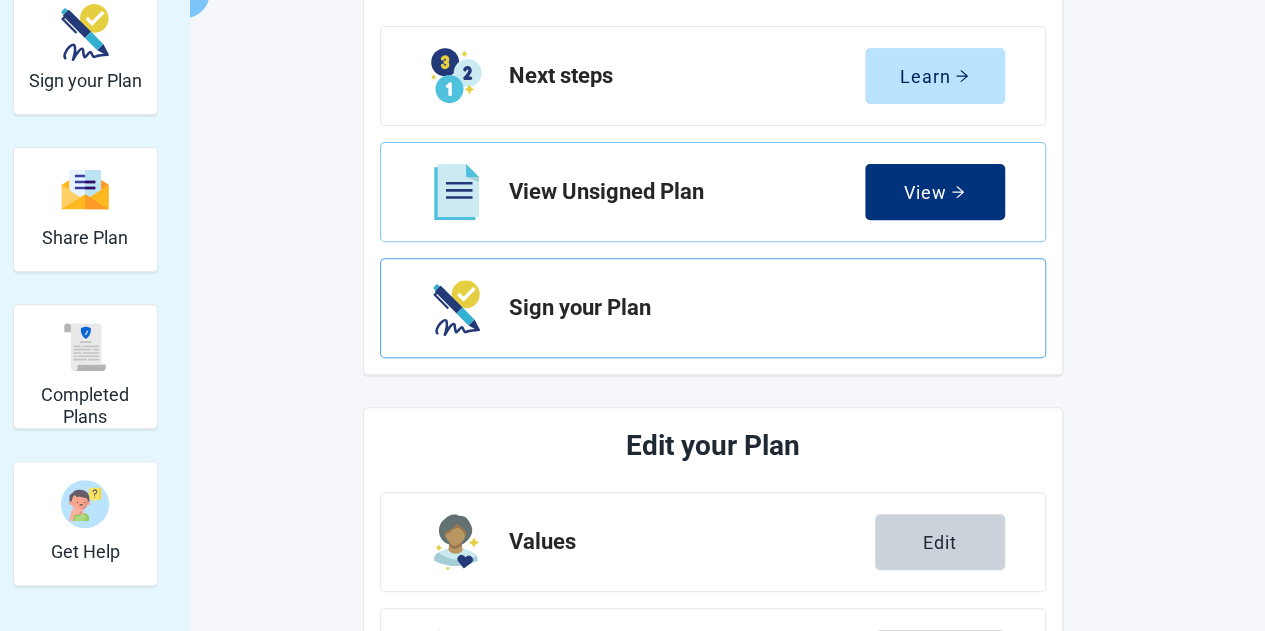 click on "Sign your Plan" at bounding box center (749, 308) 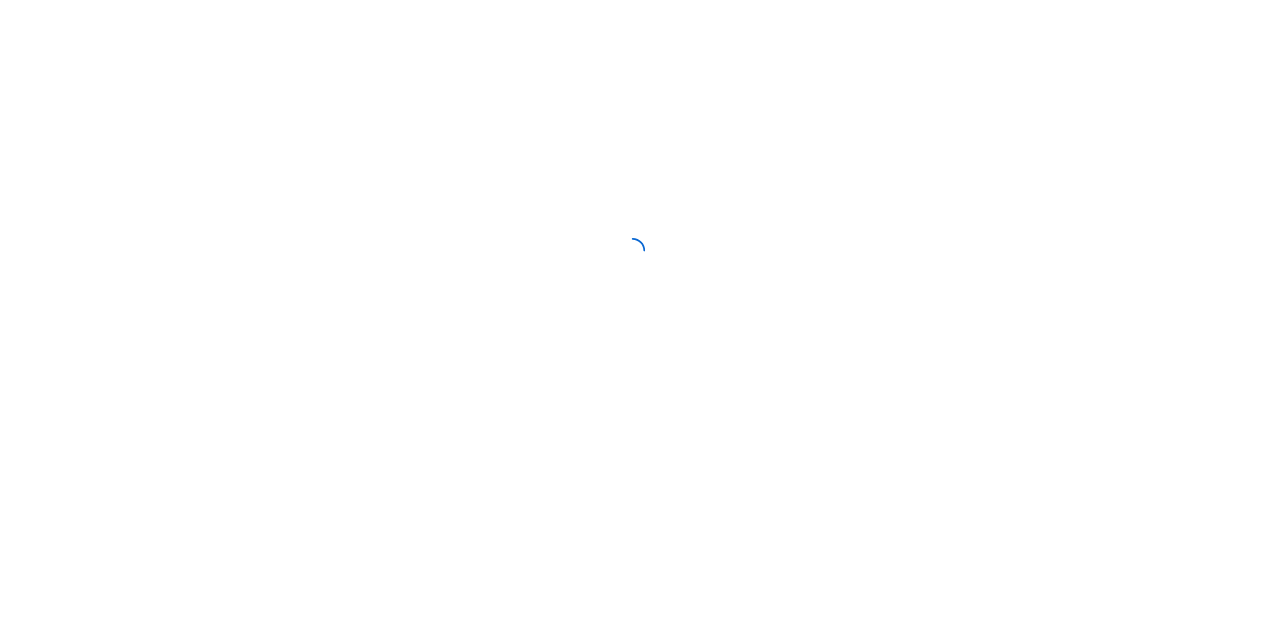 scroll, scrollTop: 0, scrollLeft: 0, axis: both 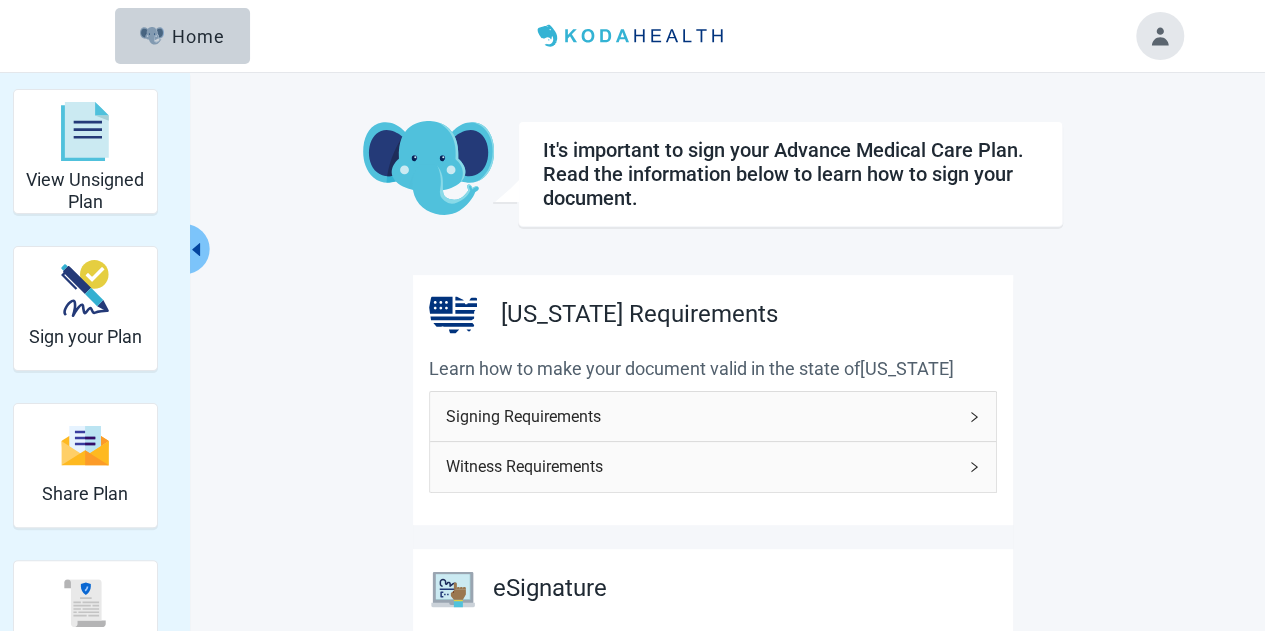 click 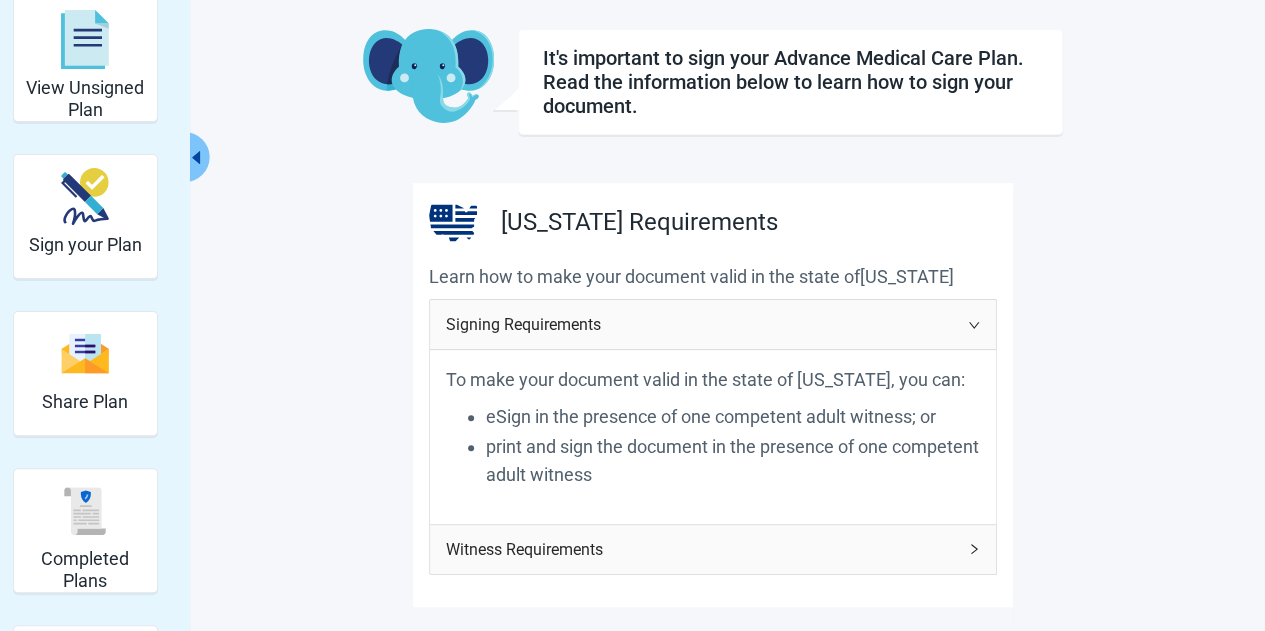 scroll, scrollTop: 94, scrollLeft: 0, axis: vertical 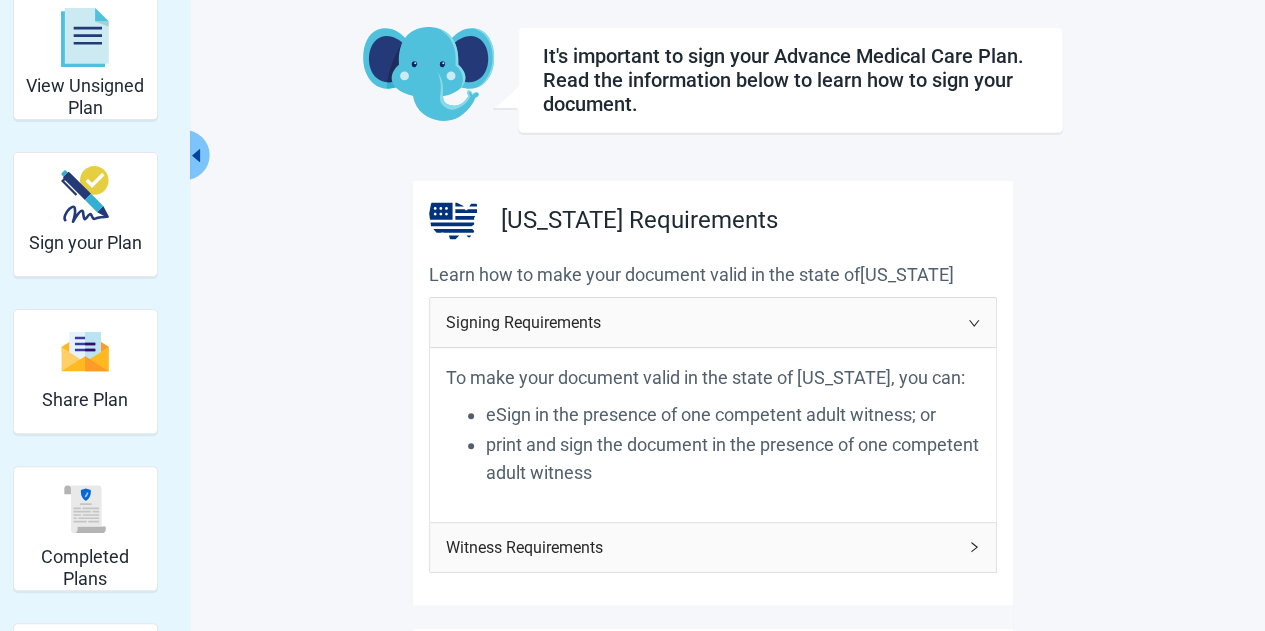 click 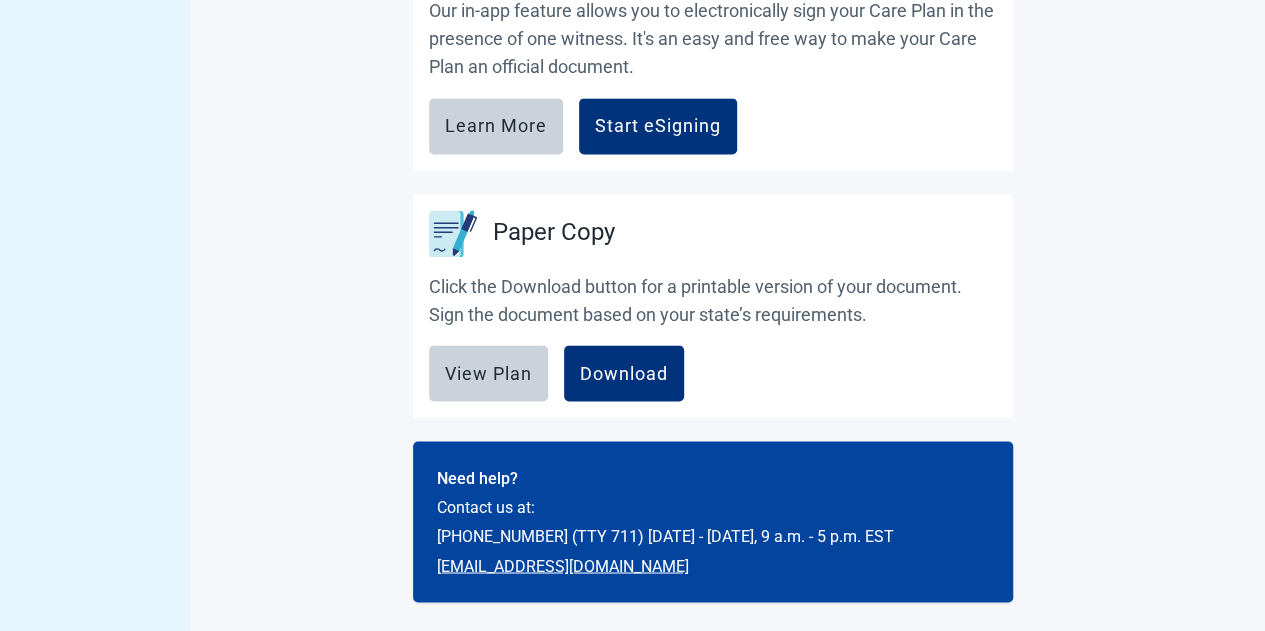 scroll, scrollTop: 94, scrollLeft: 0, axis: vertical 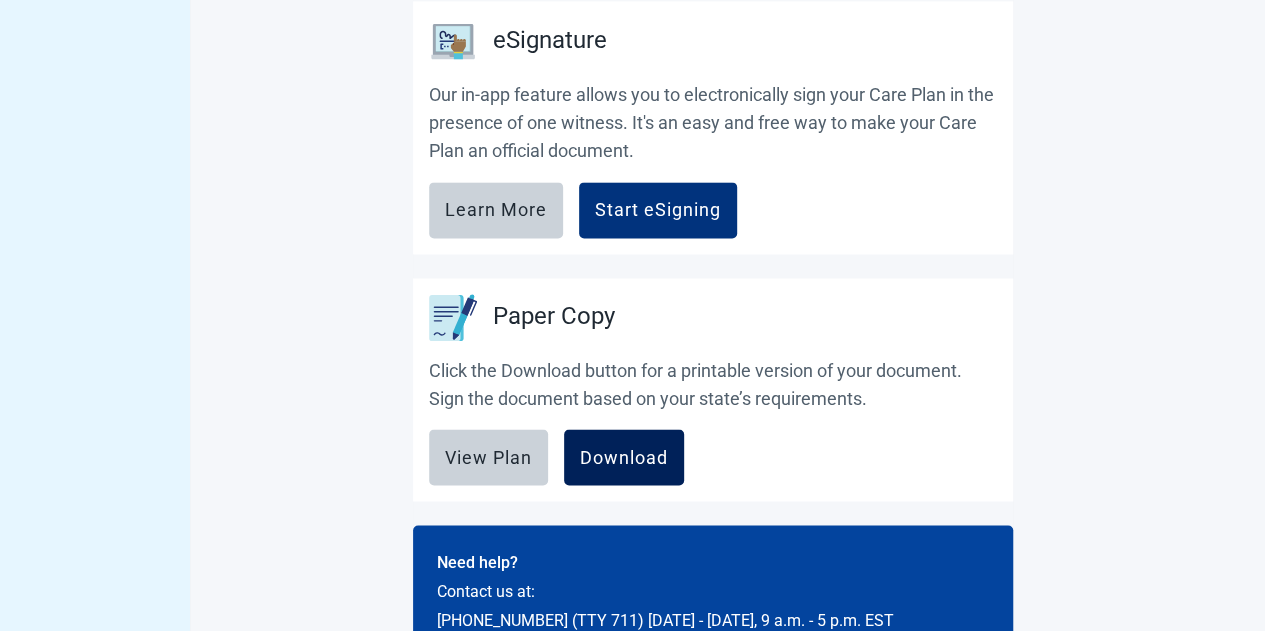 click on "Download" at bounding box center (624, 457) 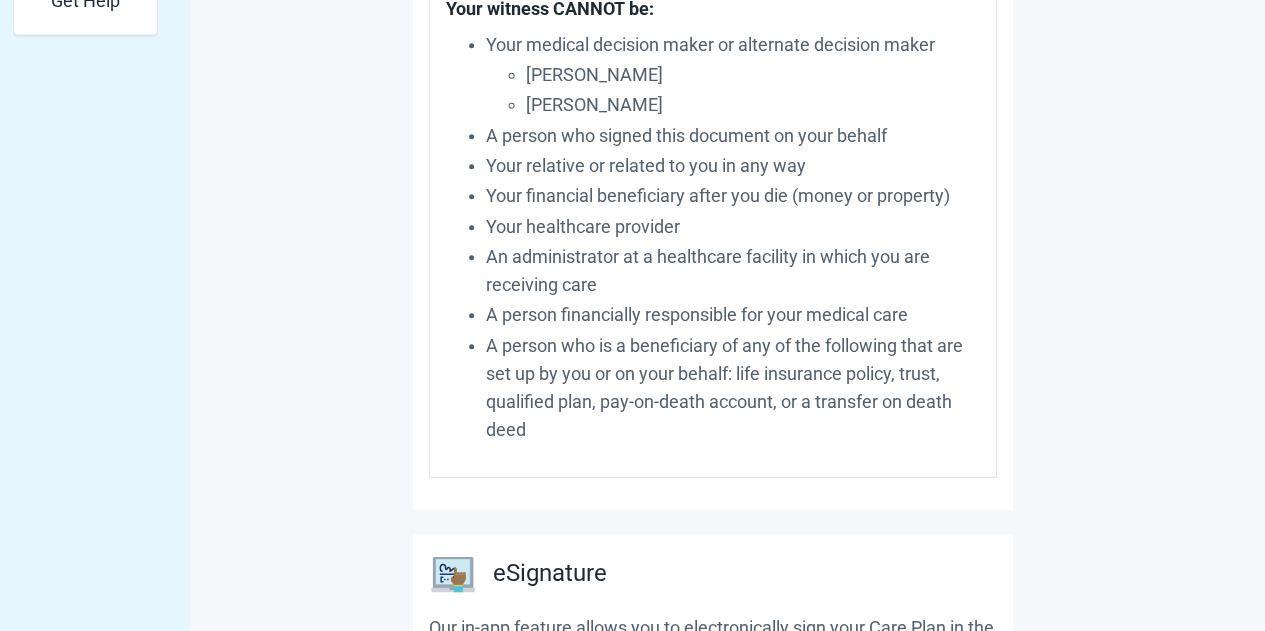 scroll, scrollTop: 816, scrollLeft: 0, axis: vertical 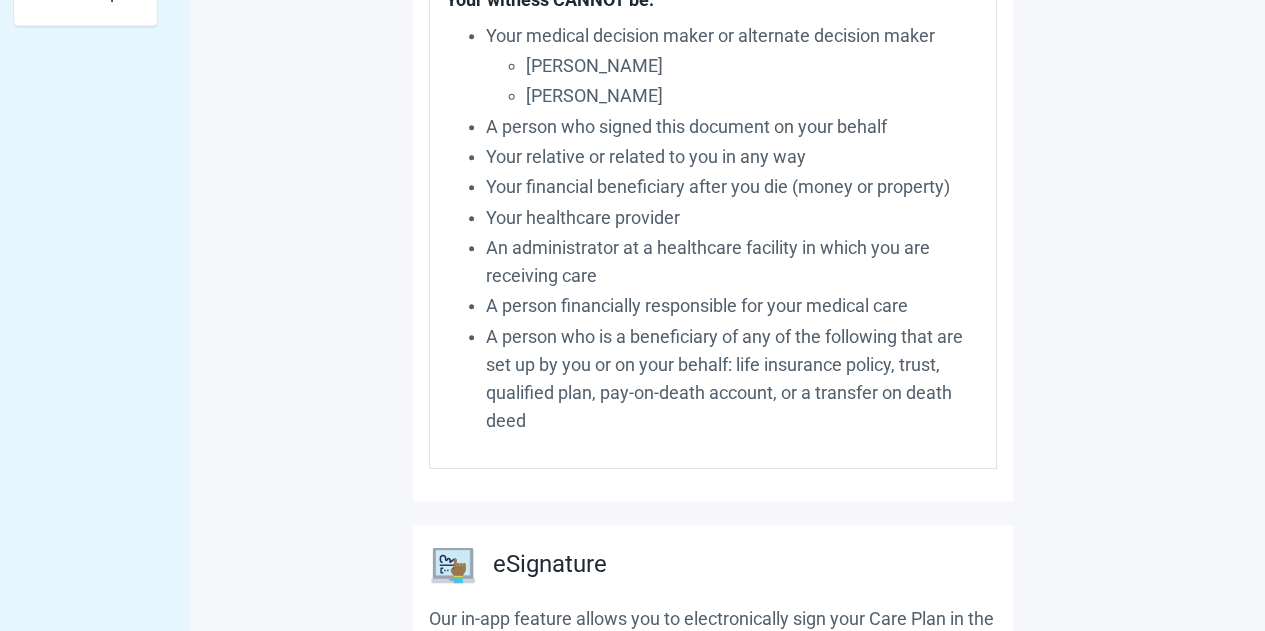 drag, startPoint x: 1113, startPoint y: 0, endPoint x: 1172, endPoint y: 87, distance: 105.11898 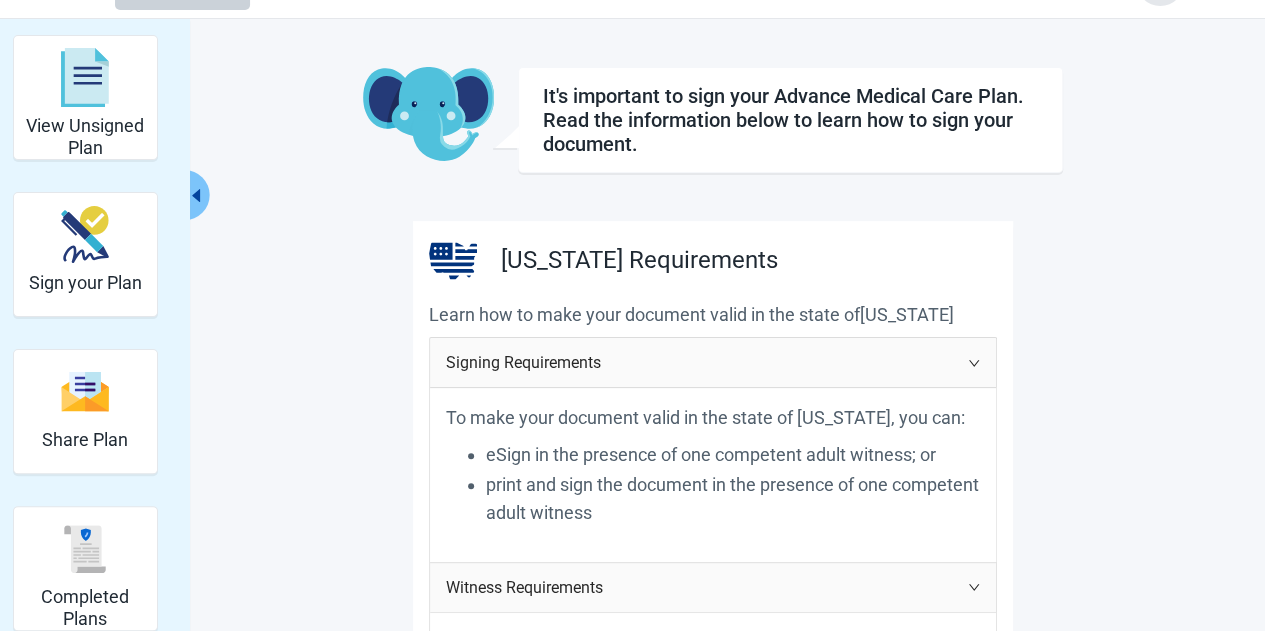 scroll, scrollTop: 0, scrollLeft: 0, axis: both 